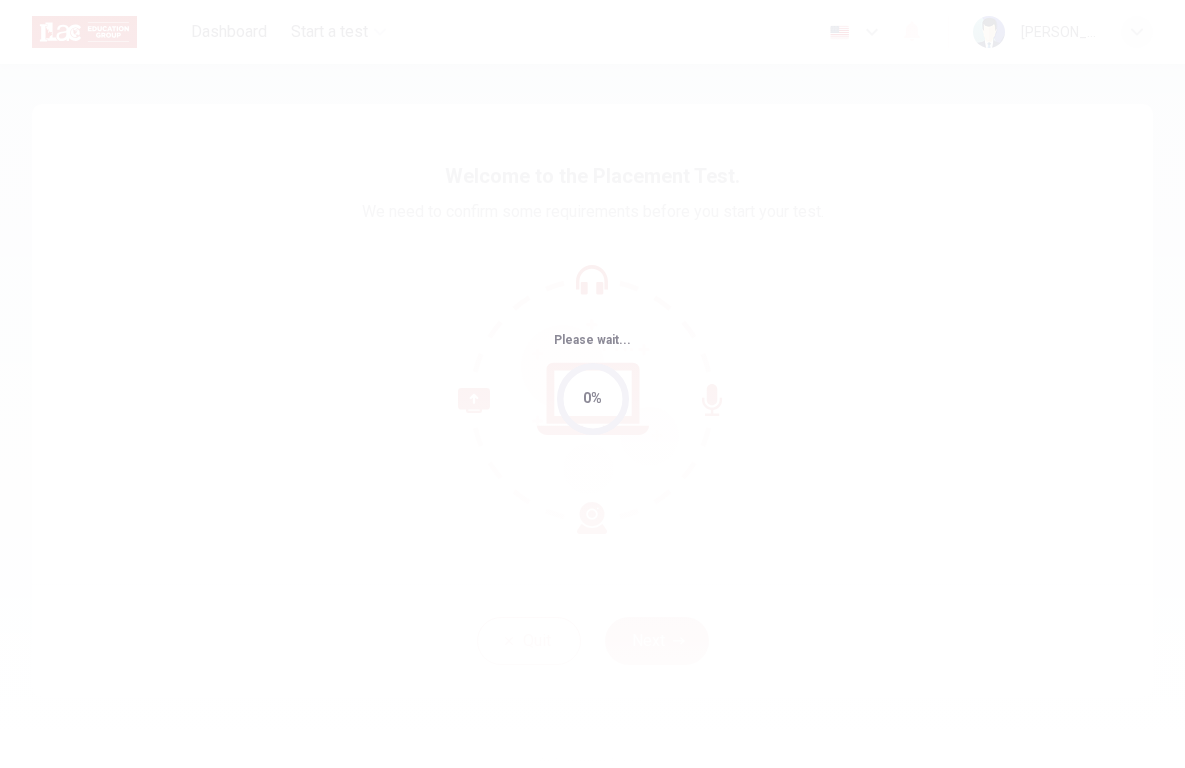 scroll, scrollTop: 0, scrollLeft: 0, axis: both 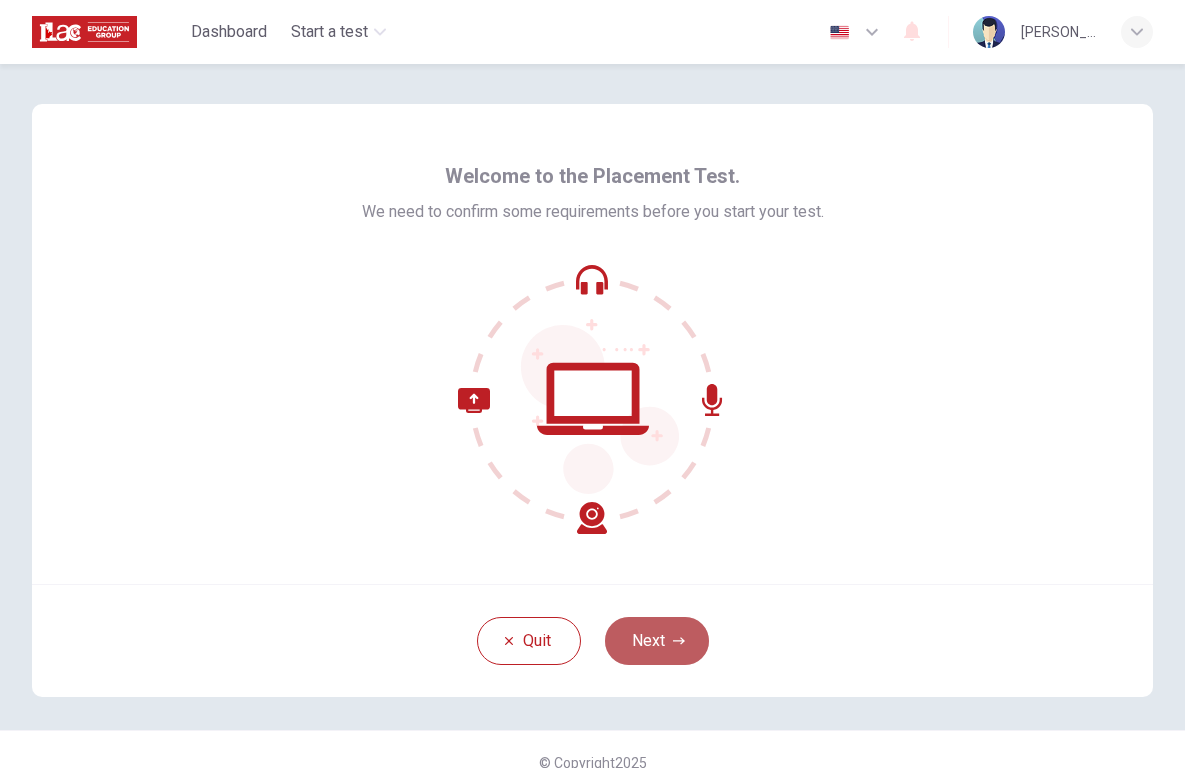 click on "Next" at bounding box center [657, 641] 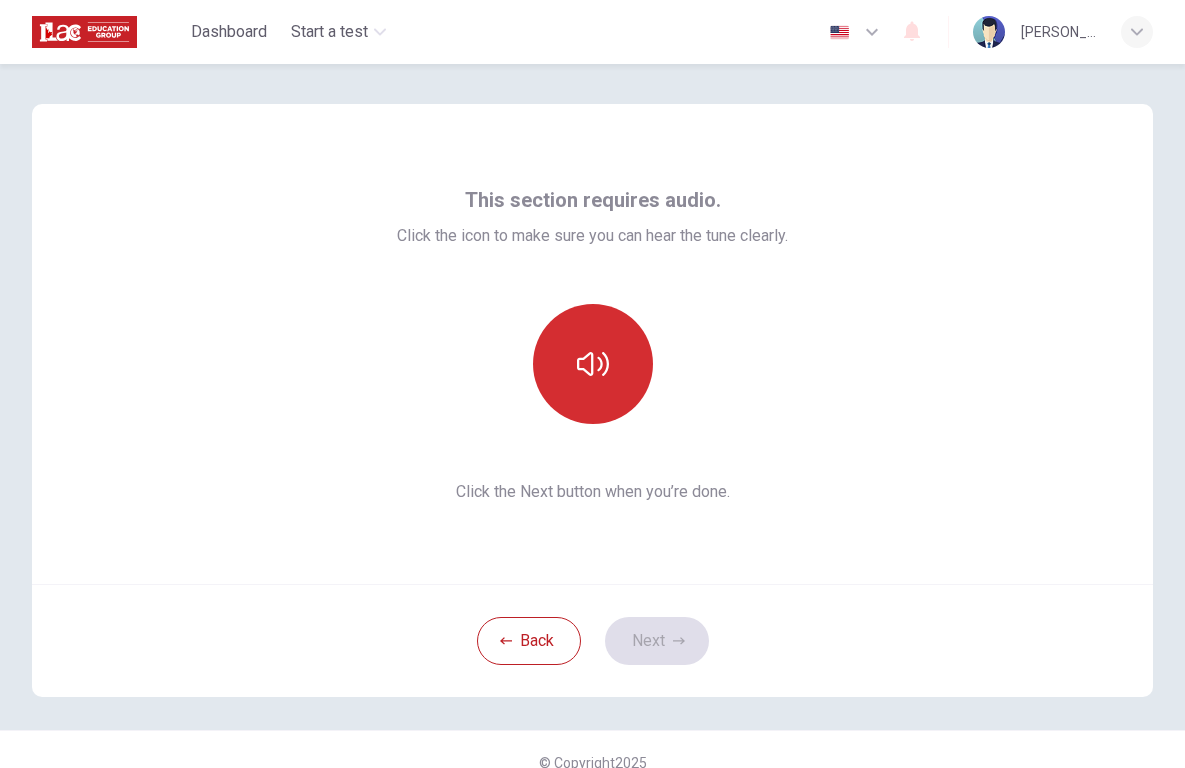 click at bounding box center [593, 364] 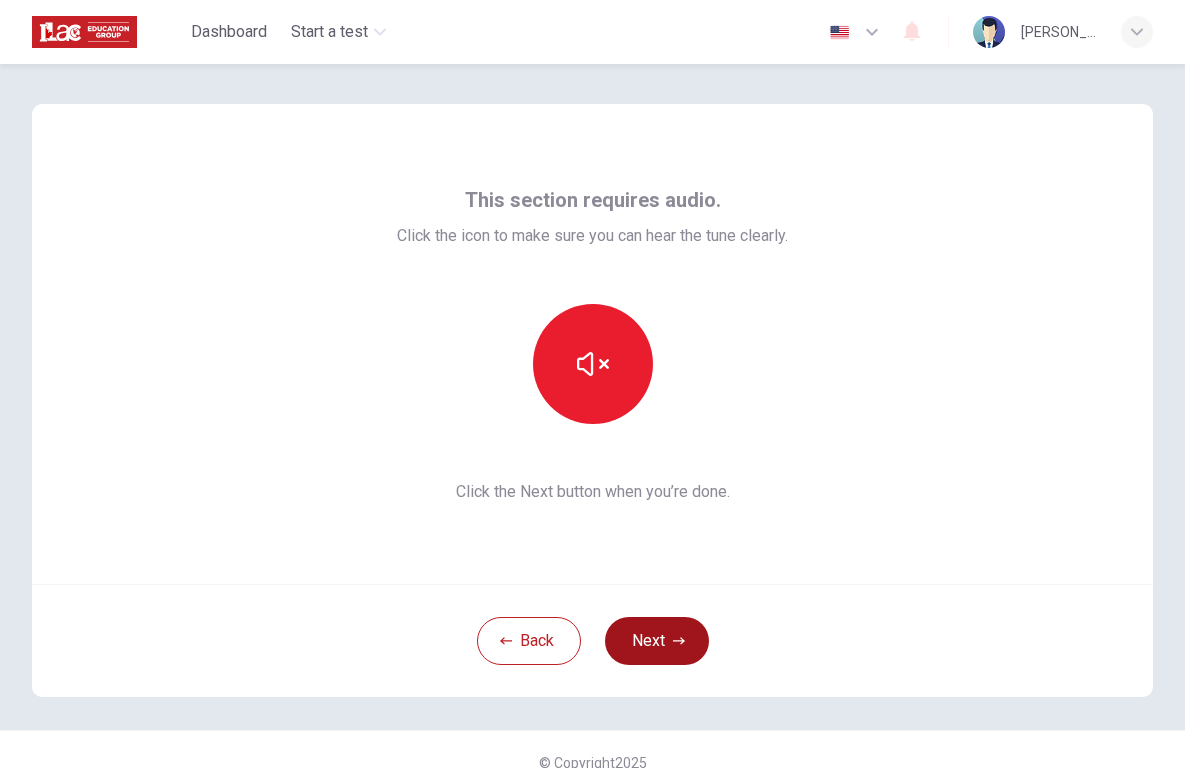 click on "Next" at bounding box center (657, 641) 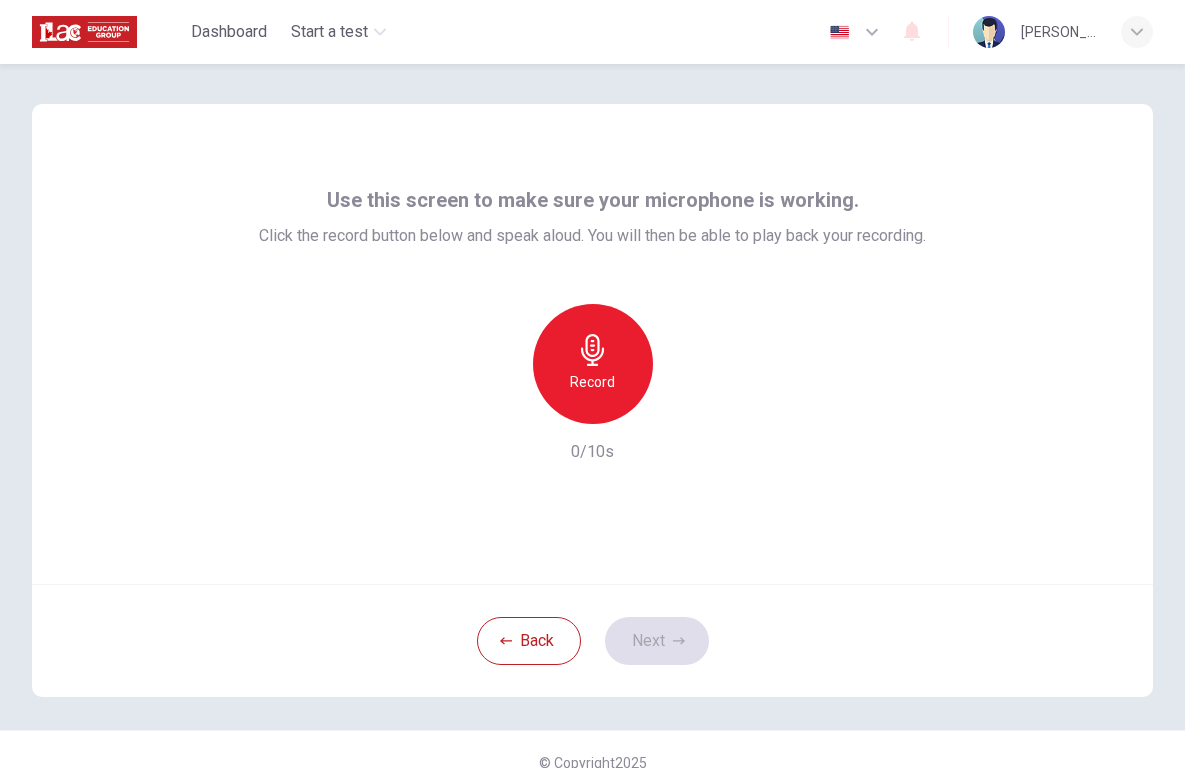 click on "Record" at bounding box center (592, 382) 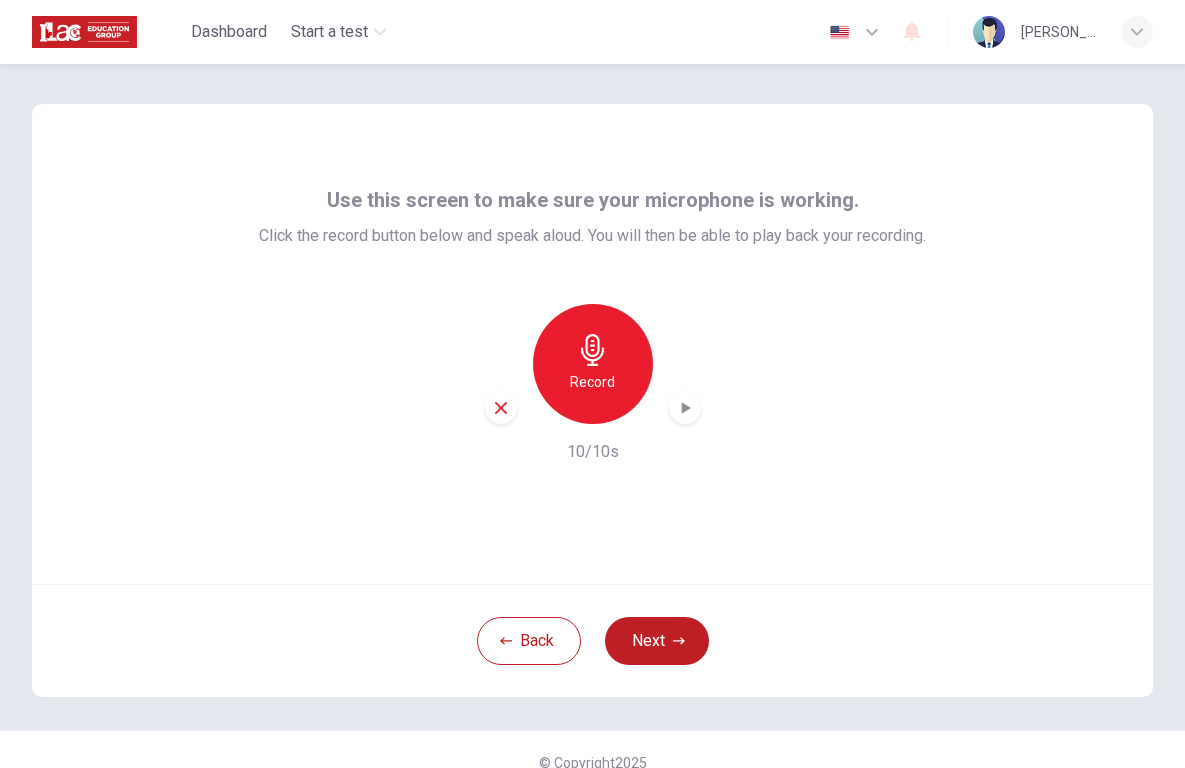 click on "Record 10/10s" at bounding box center [592, 384] 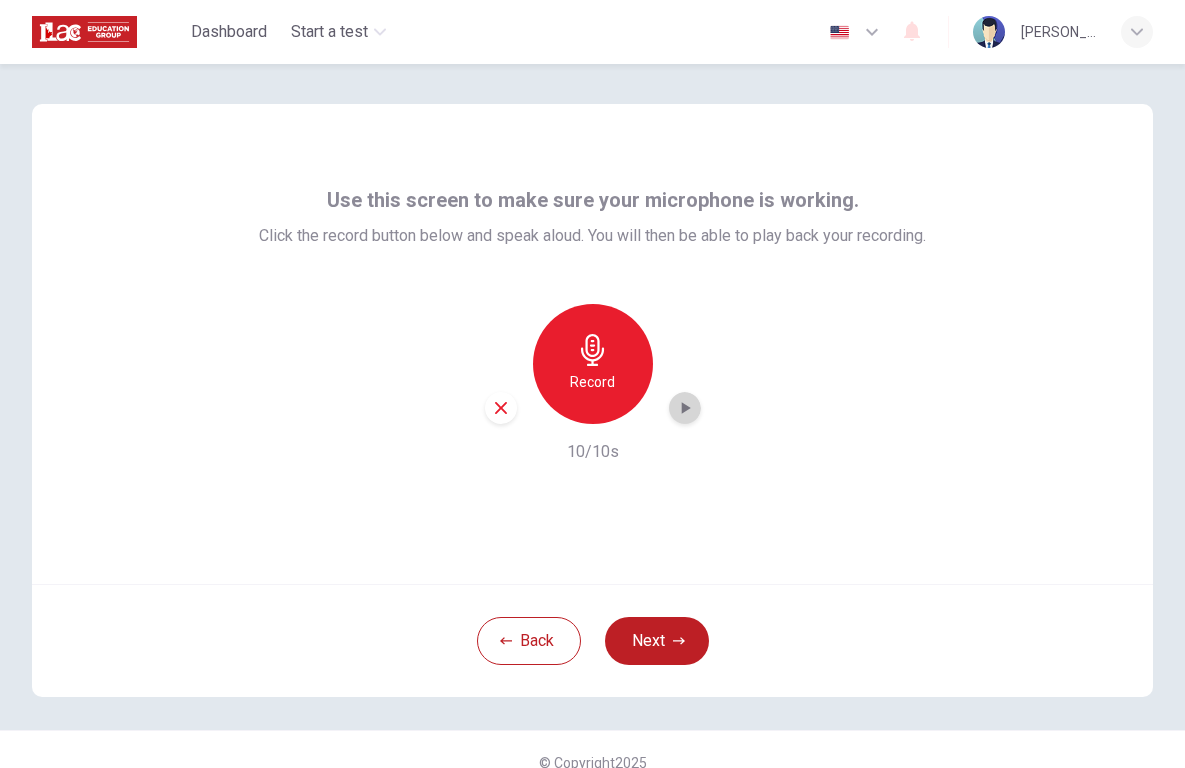 click at bounding box center [685, 408] 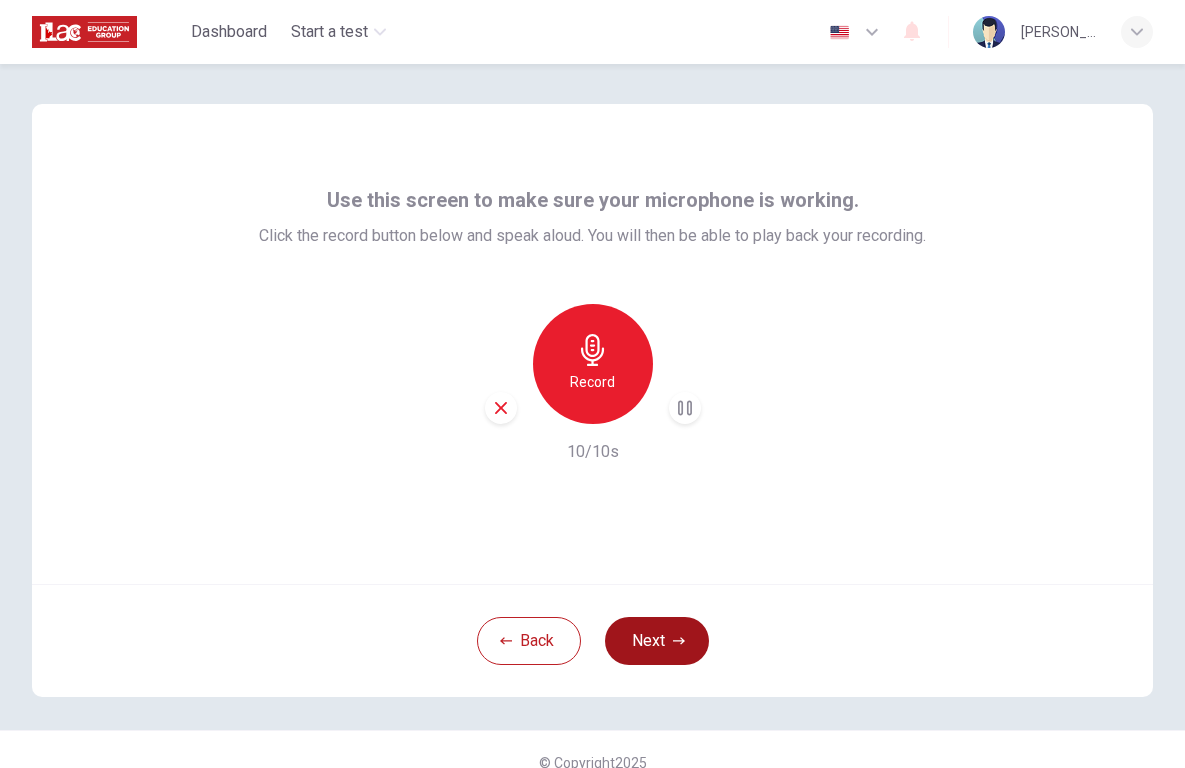 click on "Next" at bounding box center (657, 641) 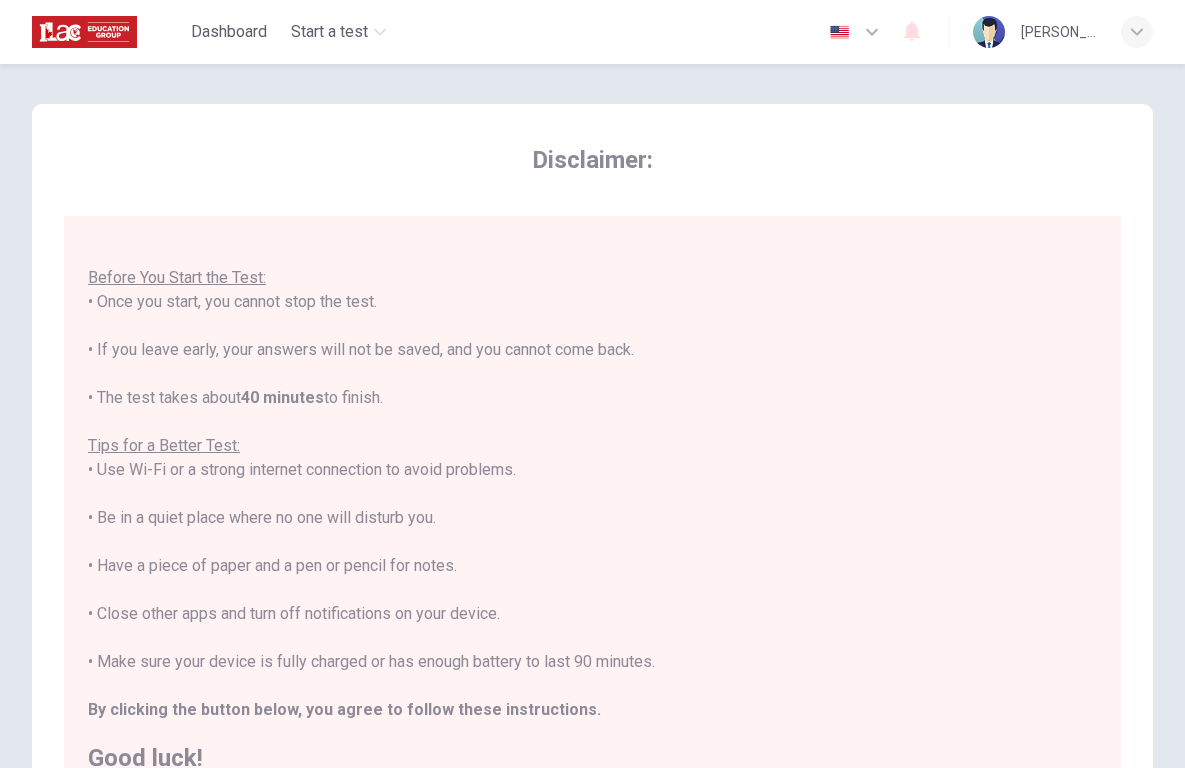 scroll, scrollTop: 21, scrollLeft: 0, axis: vertical 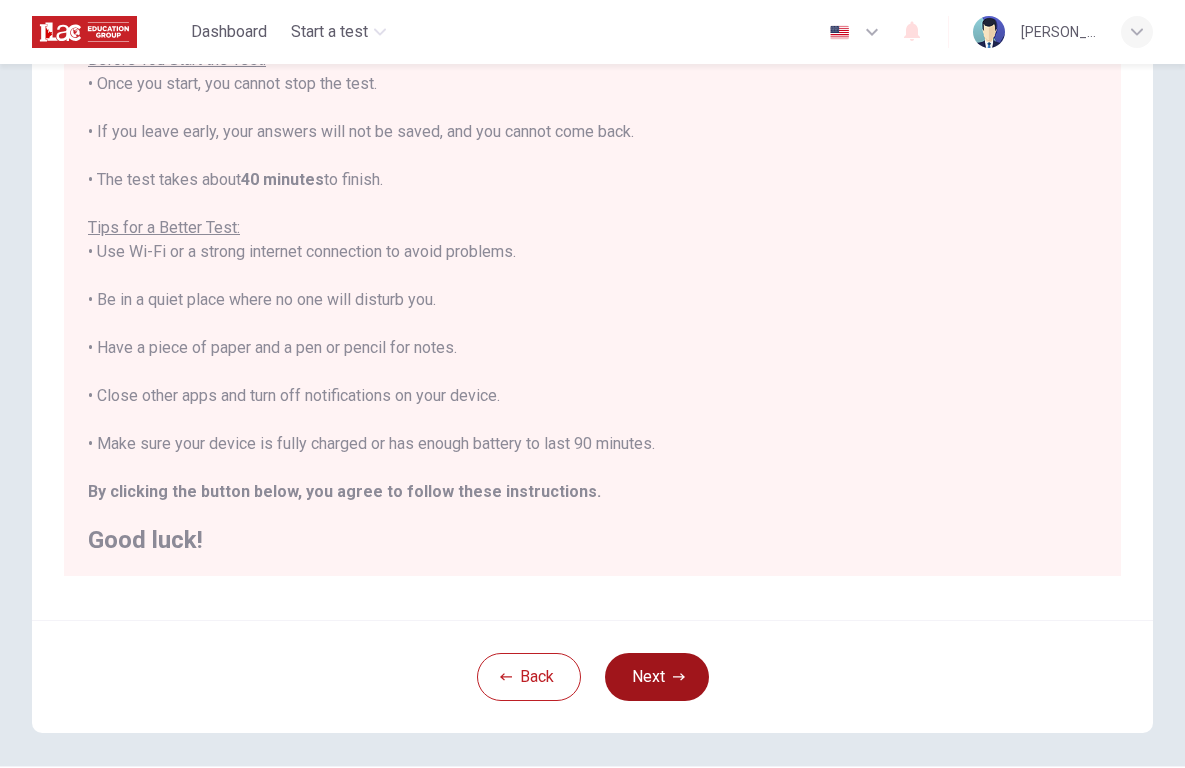 click on "Next" at bounding box center (657, 677) 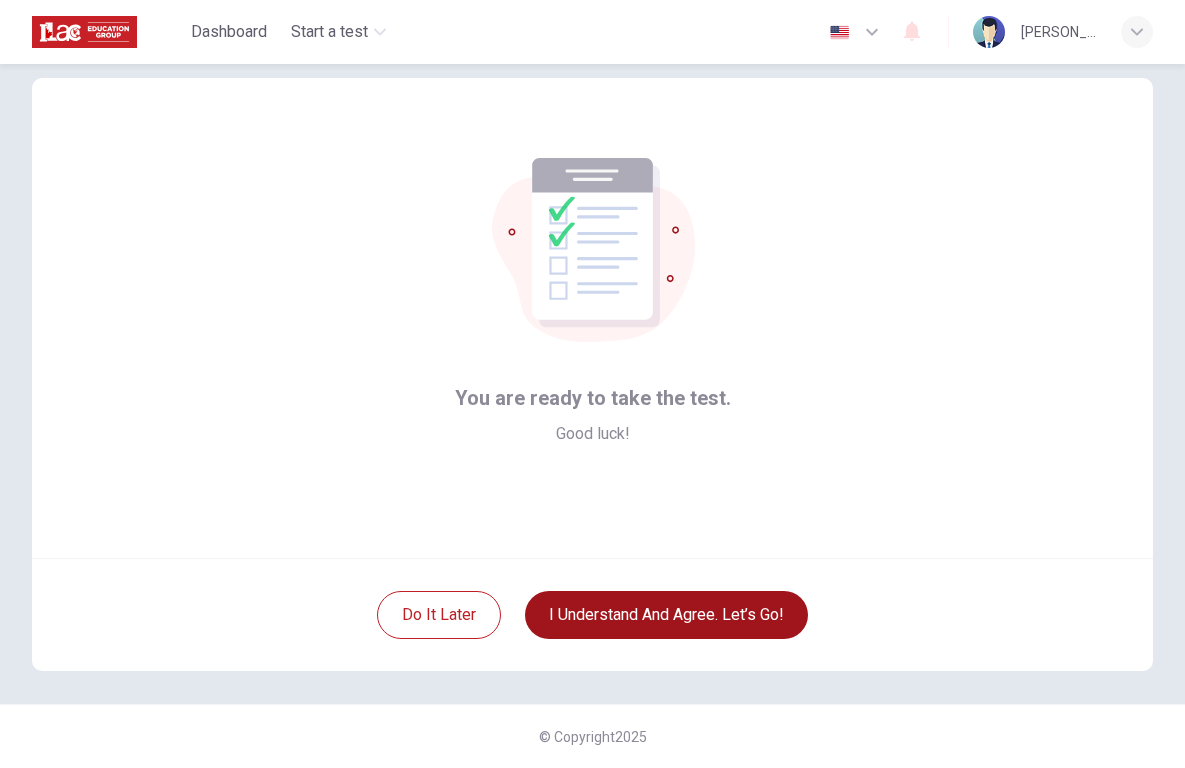 scroll, scrollTop: 26, scrollLeft: 0, axis: vertical 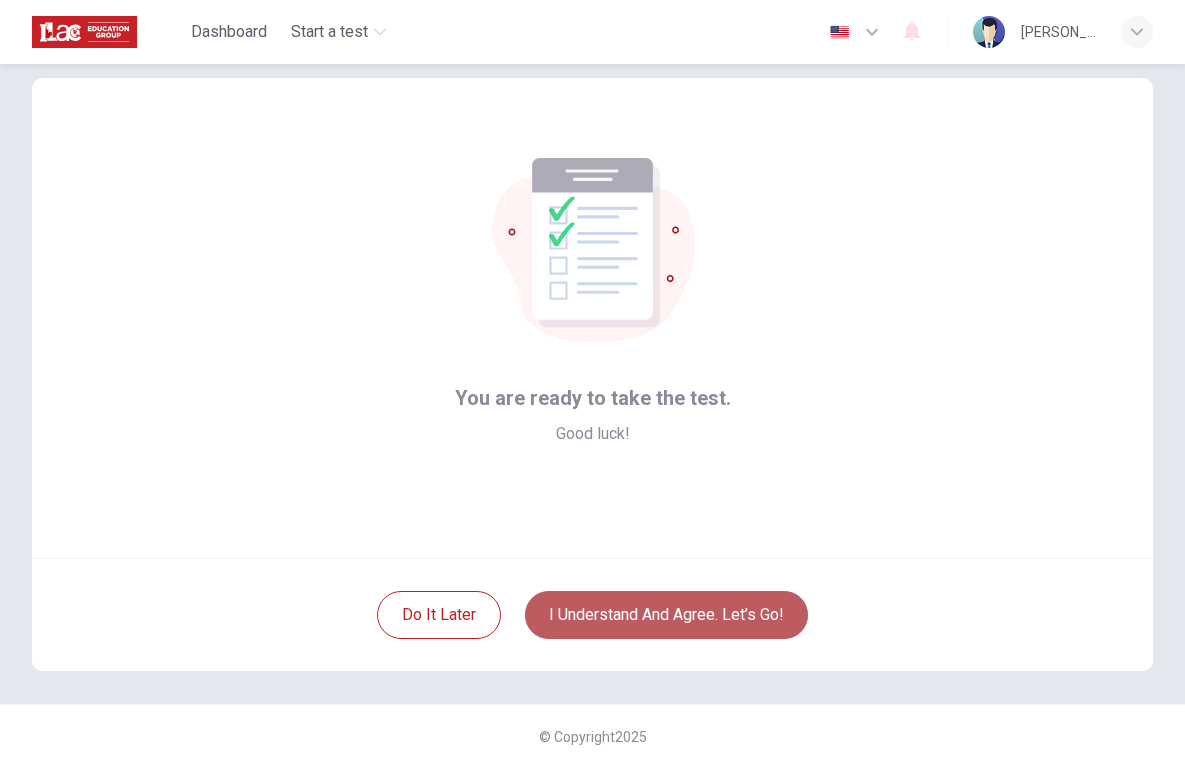 click on "I understand and agree. Let’s go!" at bounding box center (666, 615) 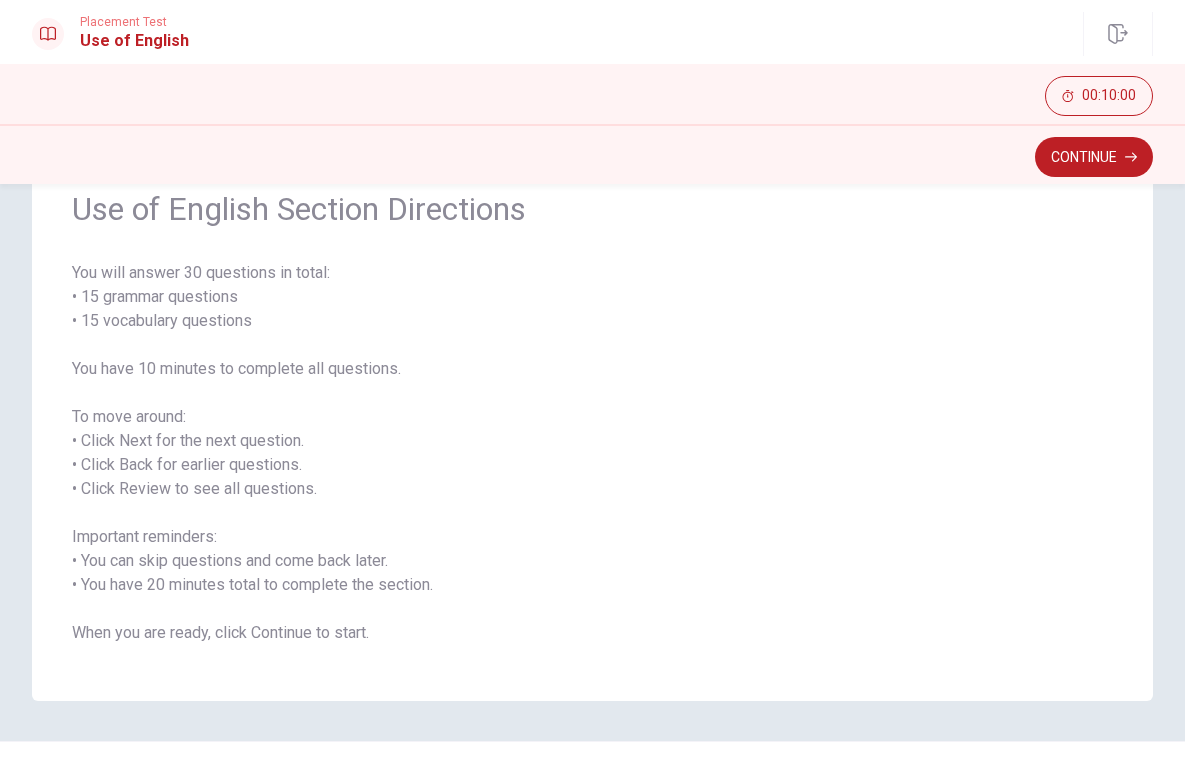 scroll, scrollTop: 89, scrollLeft: 0, axis: vertical 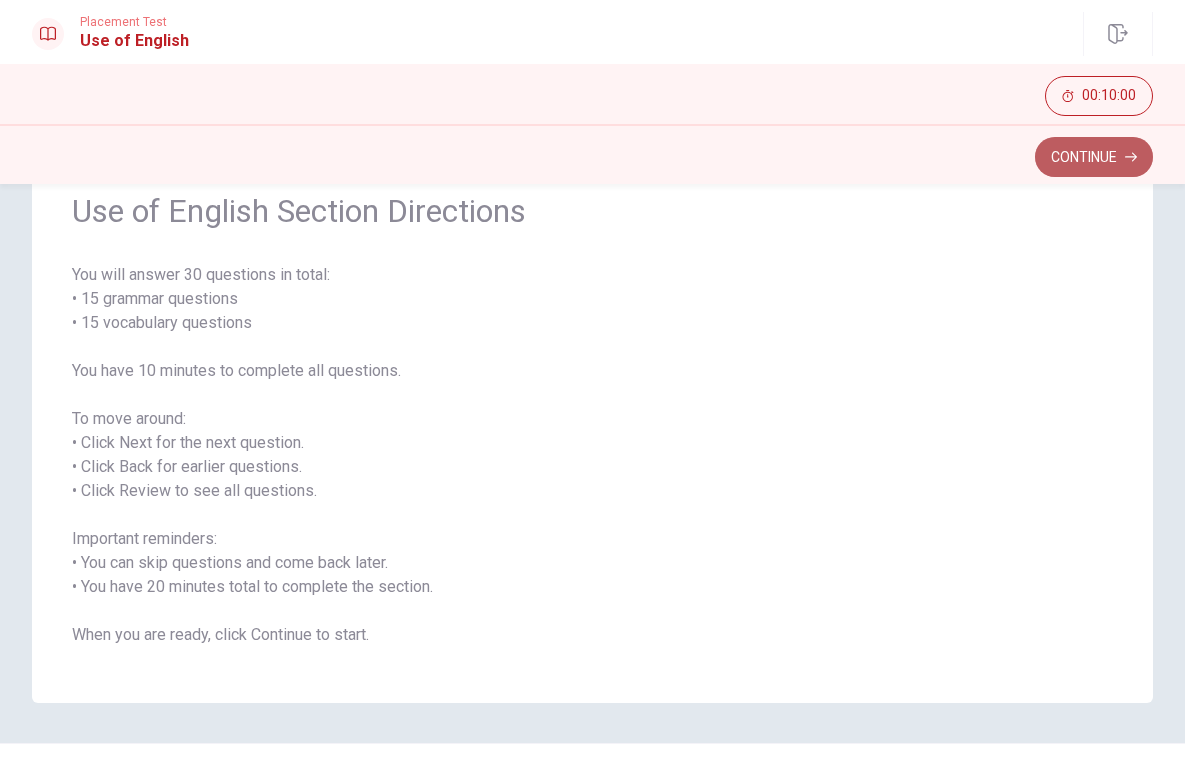 click on "Continue" at bounding box center (1094, 157) 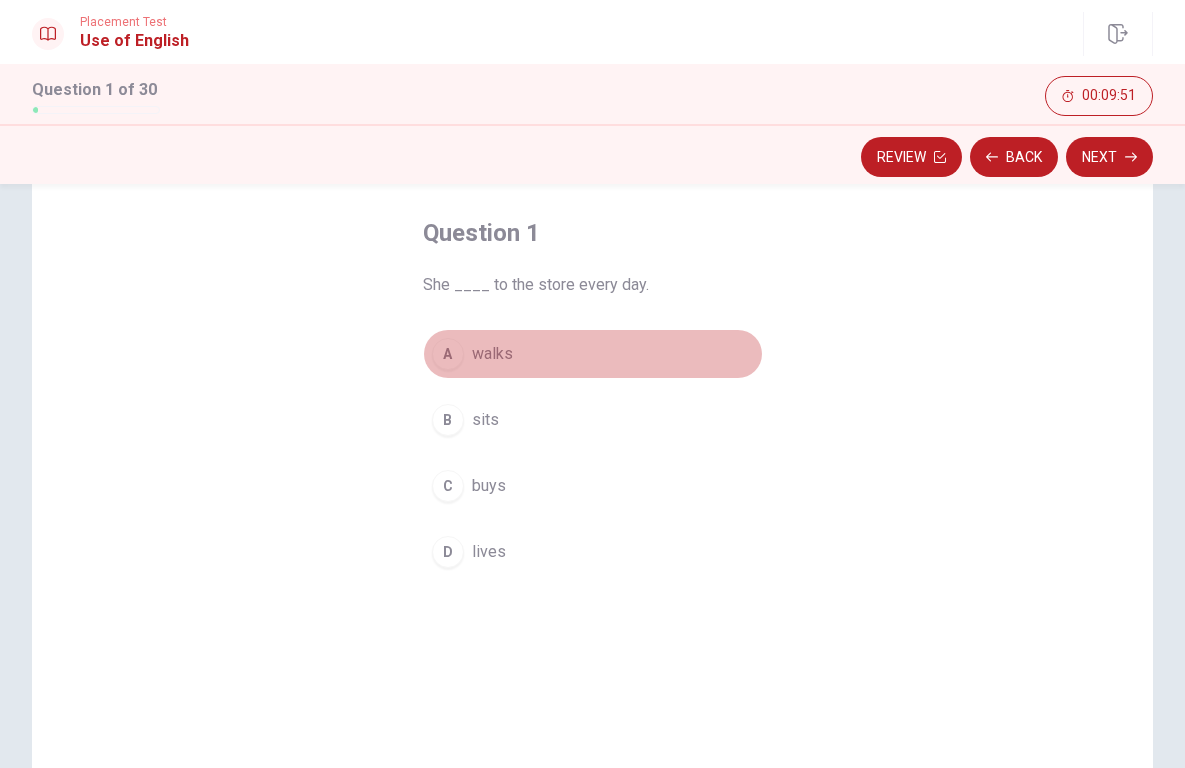 click on "walks" at bounding box center (492, 354) 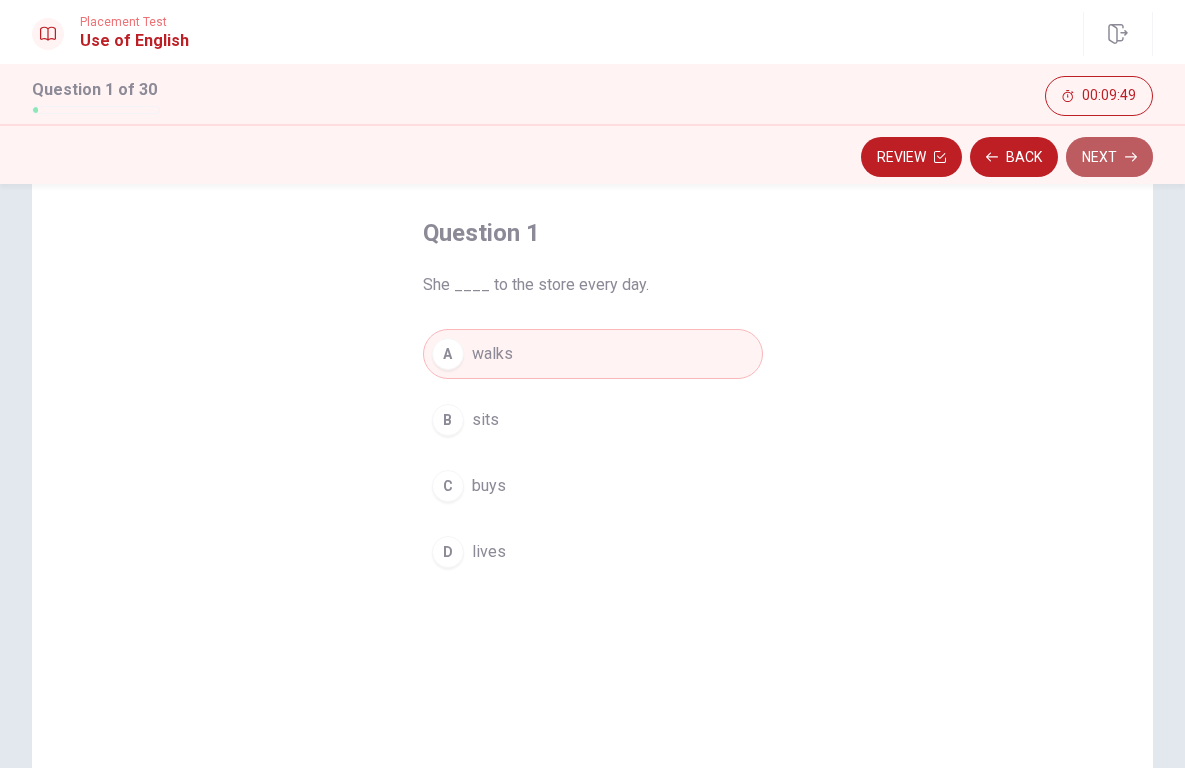 click on "Next" at bounding box center [1109, 157] 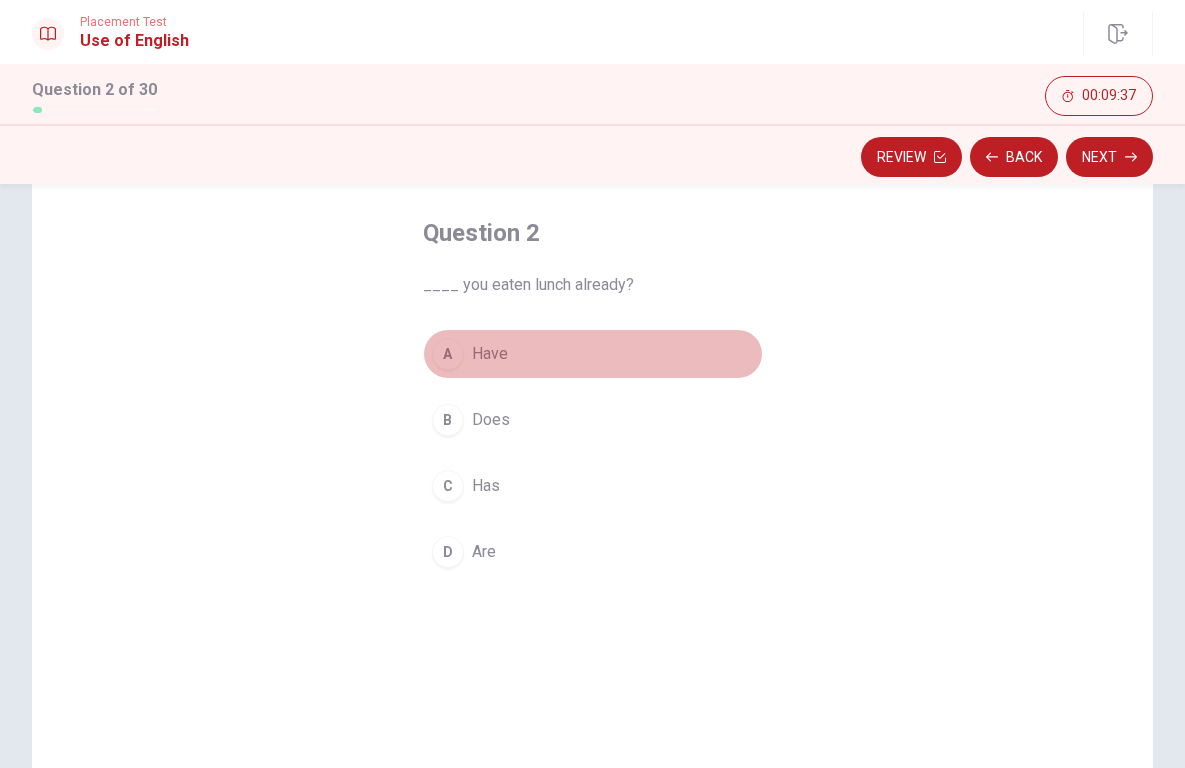 click on "Have" at bounding box center [490, 354] 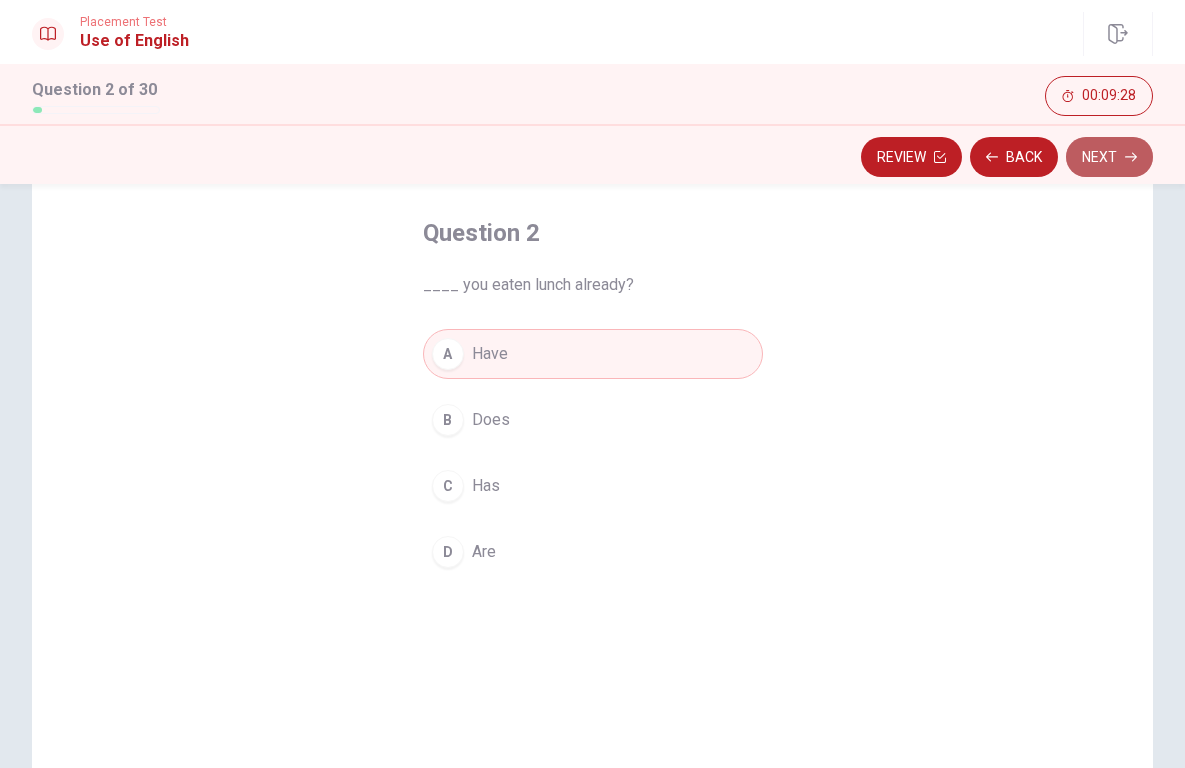 click on "Next" at bounding box center (1109, 157) 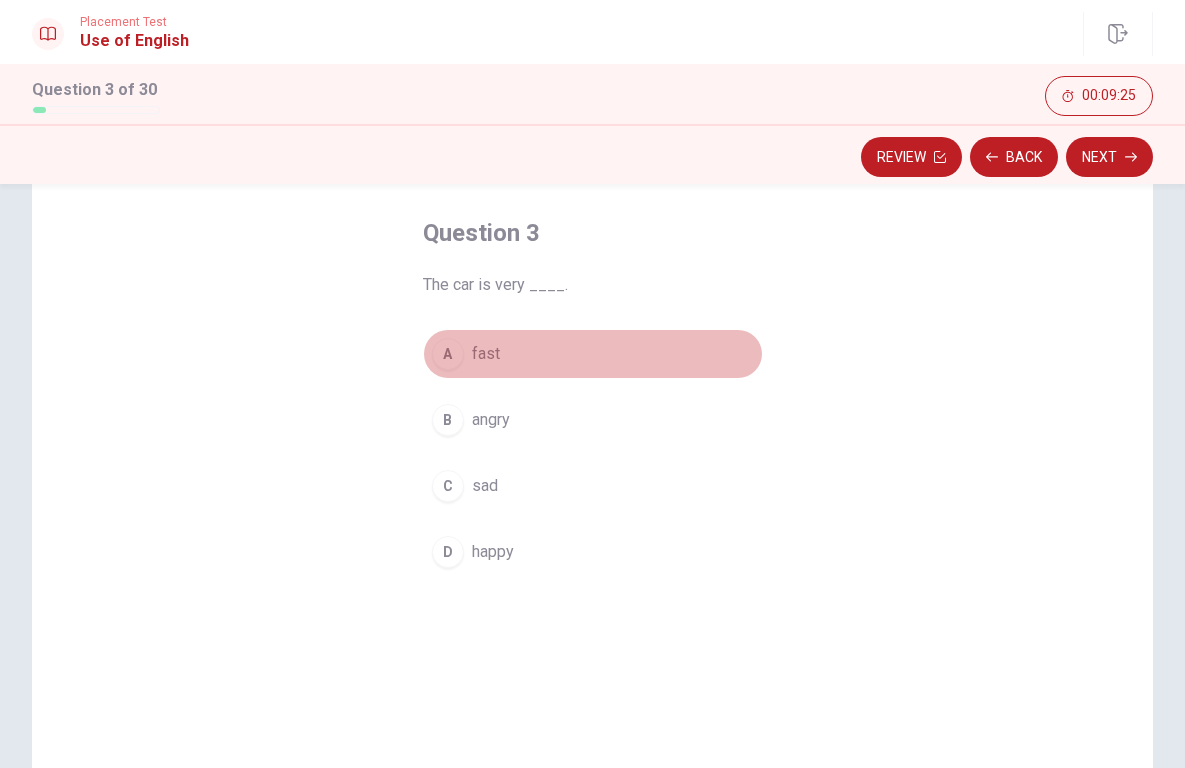 click on "A fast" at bounding box center (593, 354) 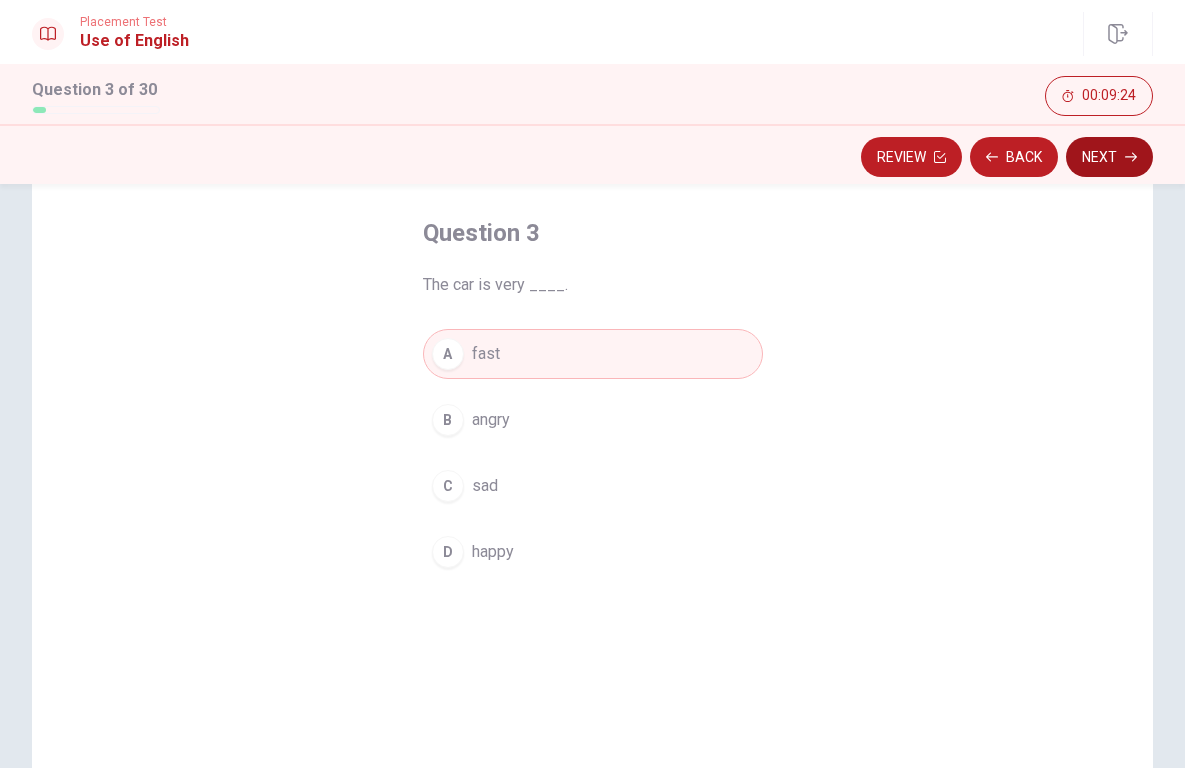 click on "Next" at bounding box center (1109, 157) 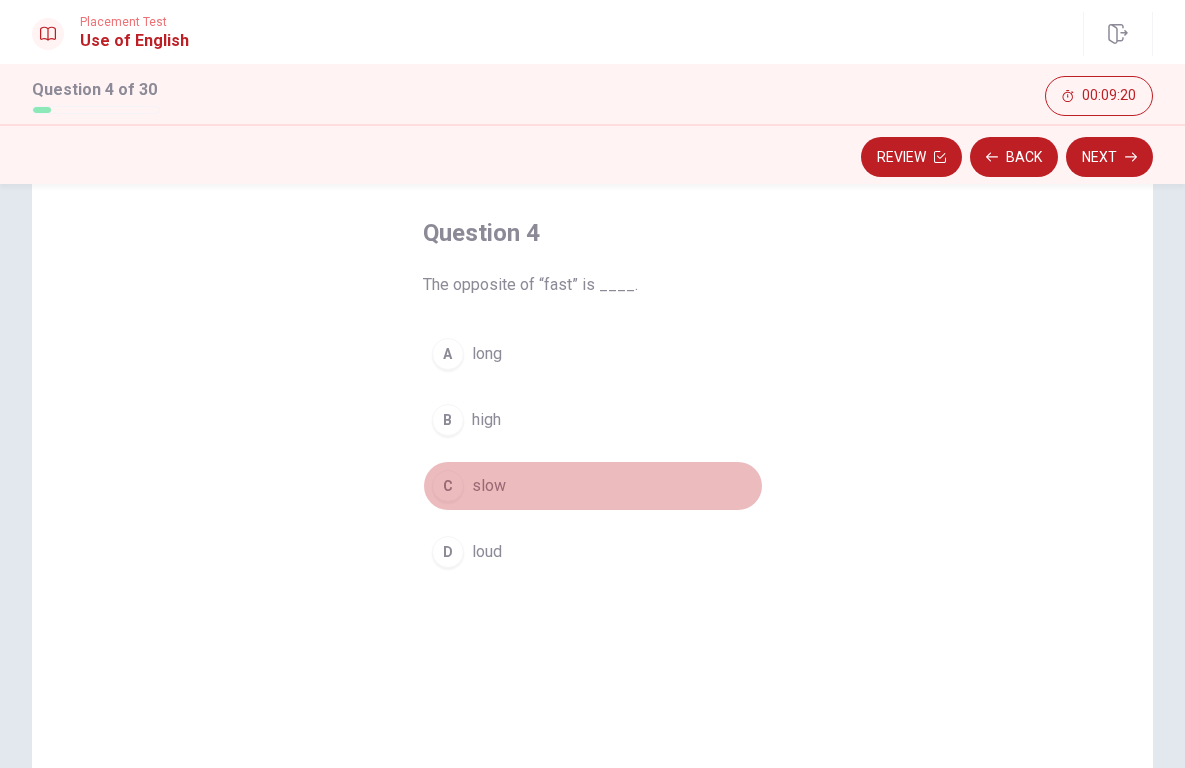 click on "C slow" at bounding box center [593, 486] 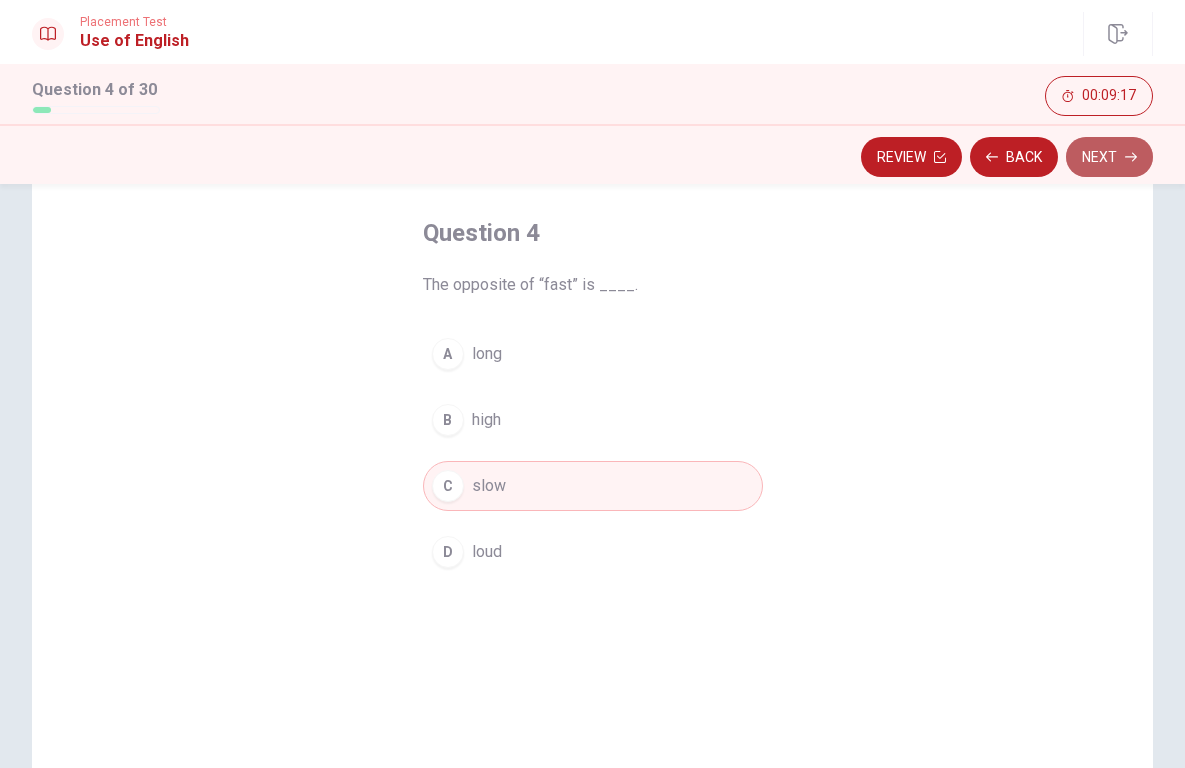 click on "Next" at bounding box center [1109, 157] 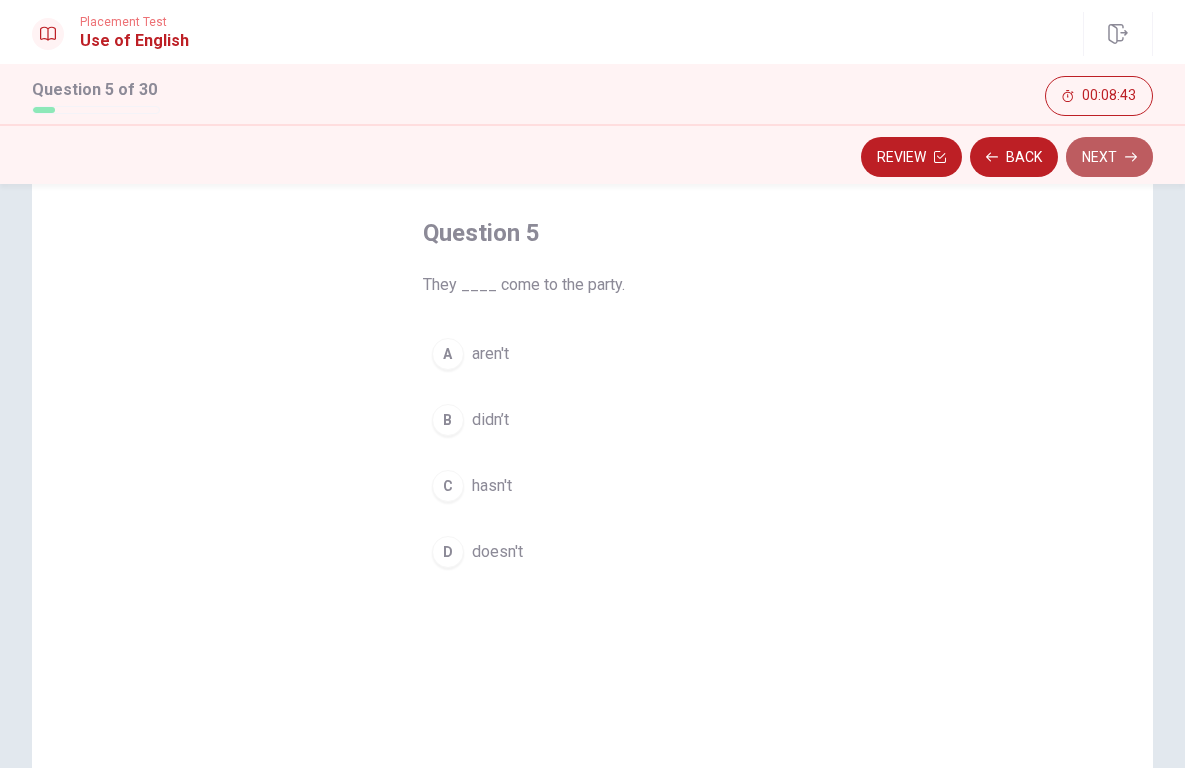 click on "Next" at bounding box center [1109, 157] 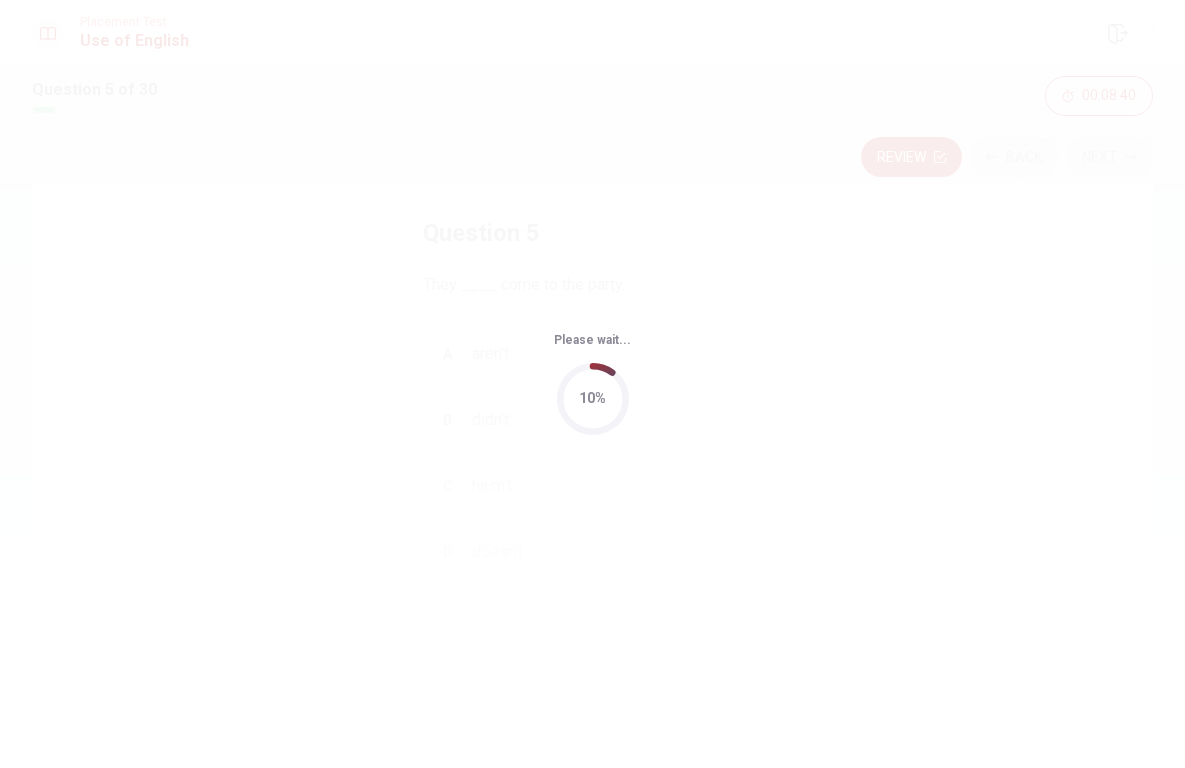 scroll, scrollTop: 0, scrollLeft: 0, axis: both 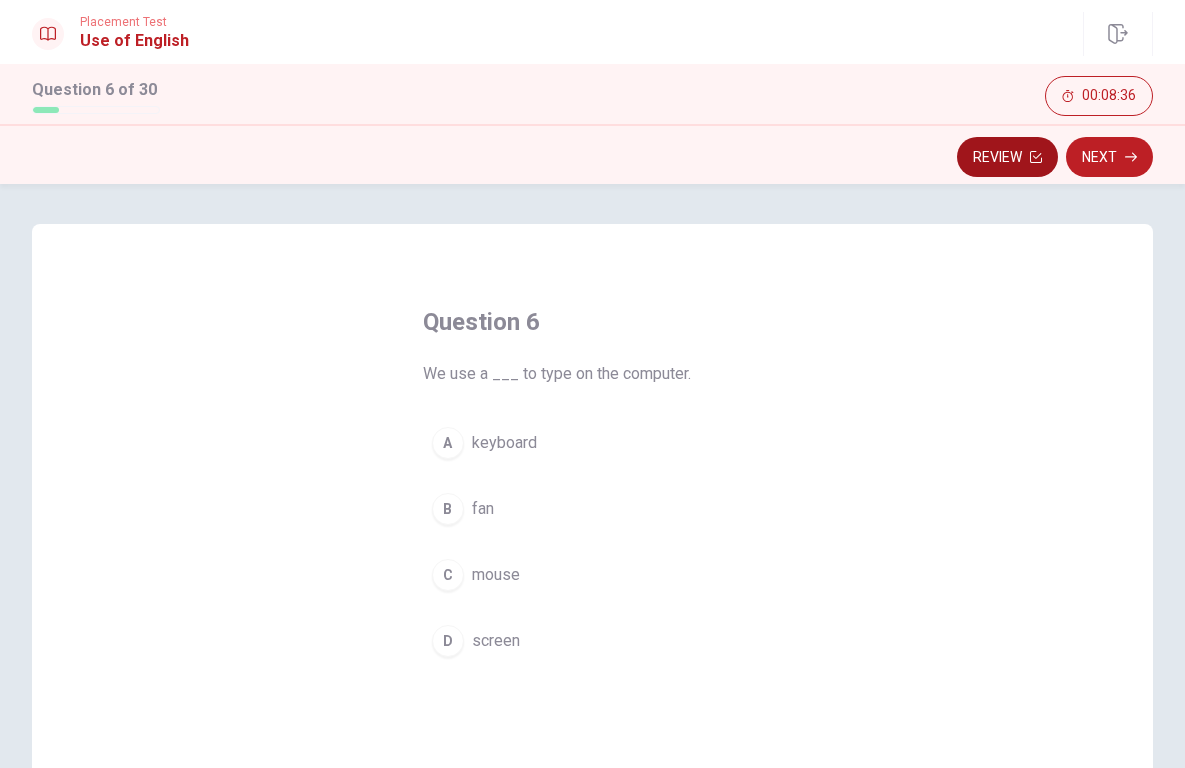 drag, startPoint x: 1007, startPoint y: 162, endPoint x: 1009, endPoint y: 151, distance: 11.18034 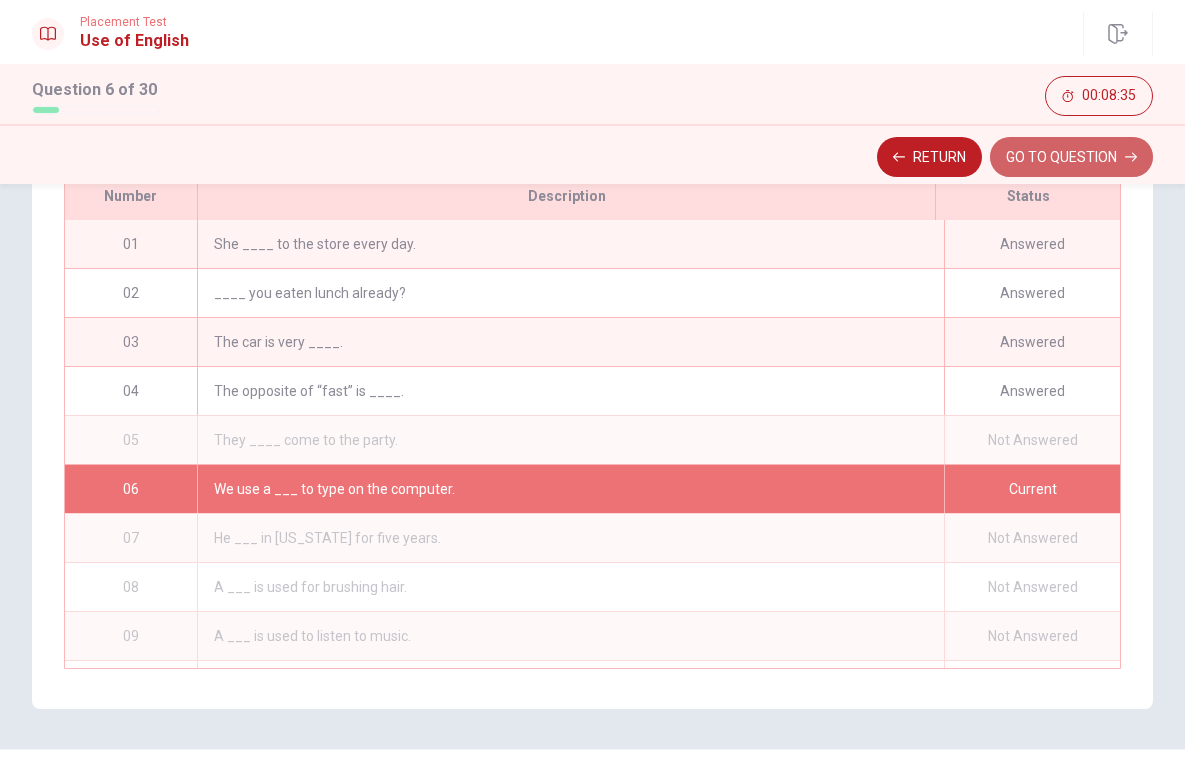 scroll, scrollTop: 362, scrollLeft: 0, axis: vertical 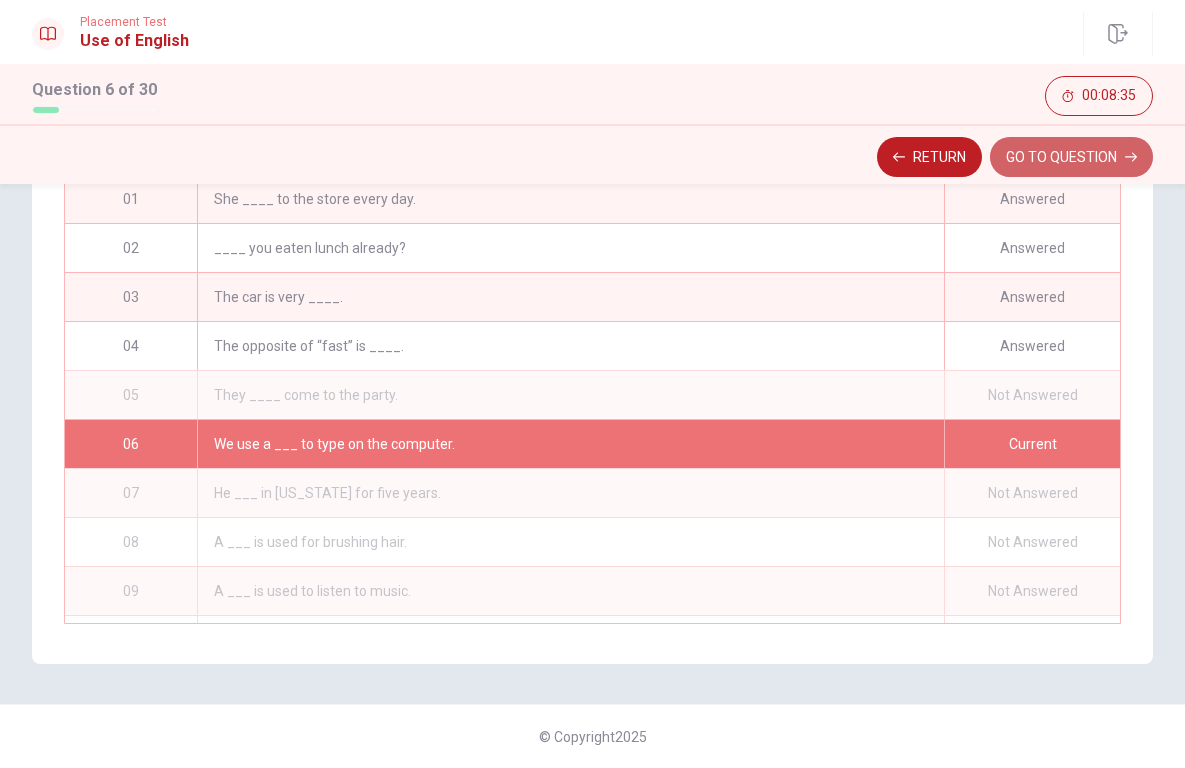 click on "GO TO QUESTION" at bounding box center [1071, 157] 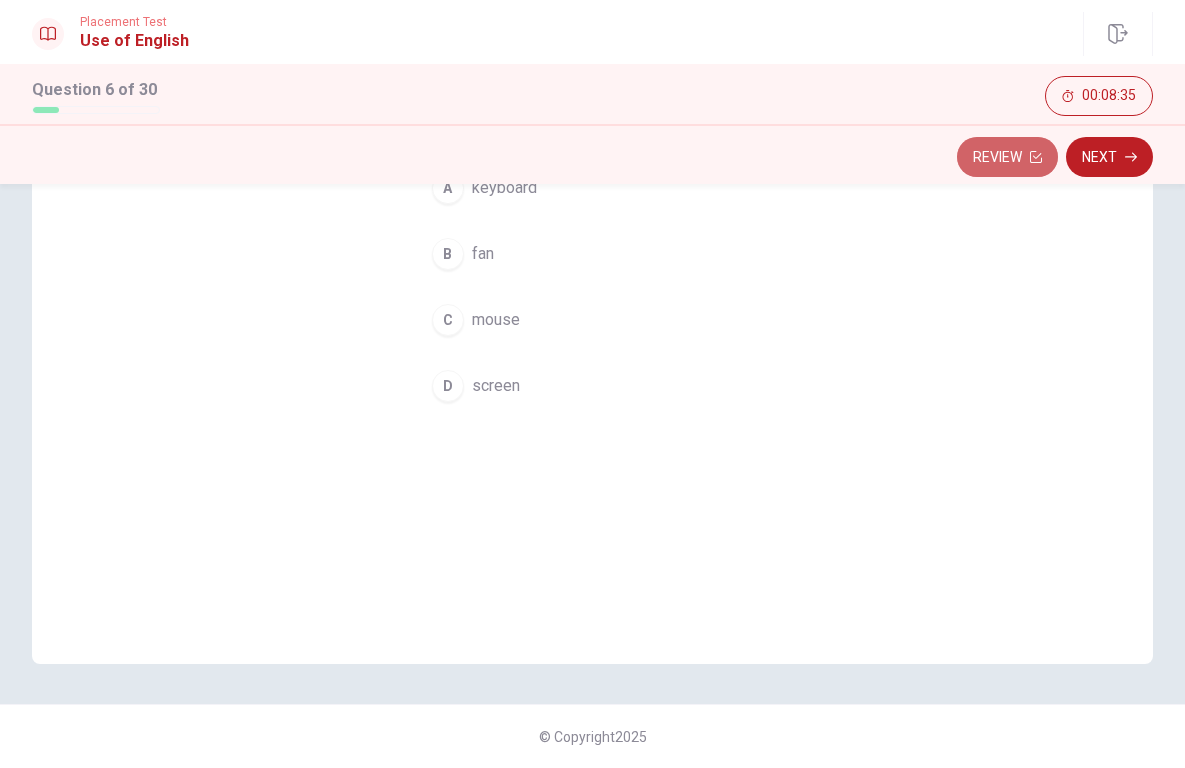 click on "Review" at bounding box center (1007, 157) 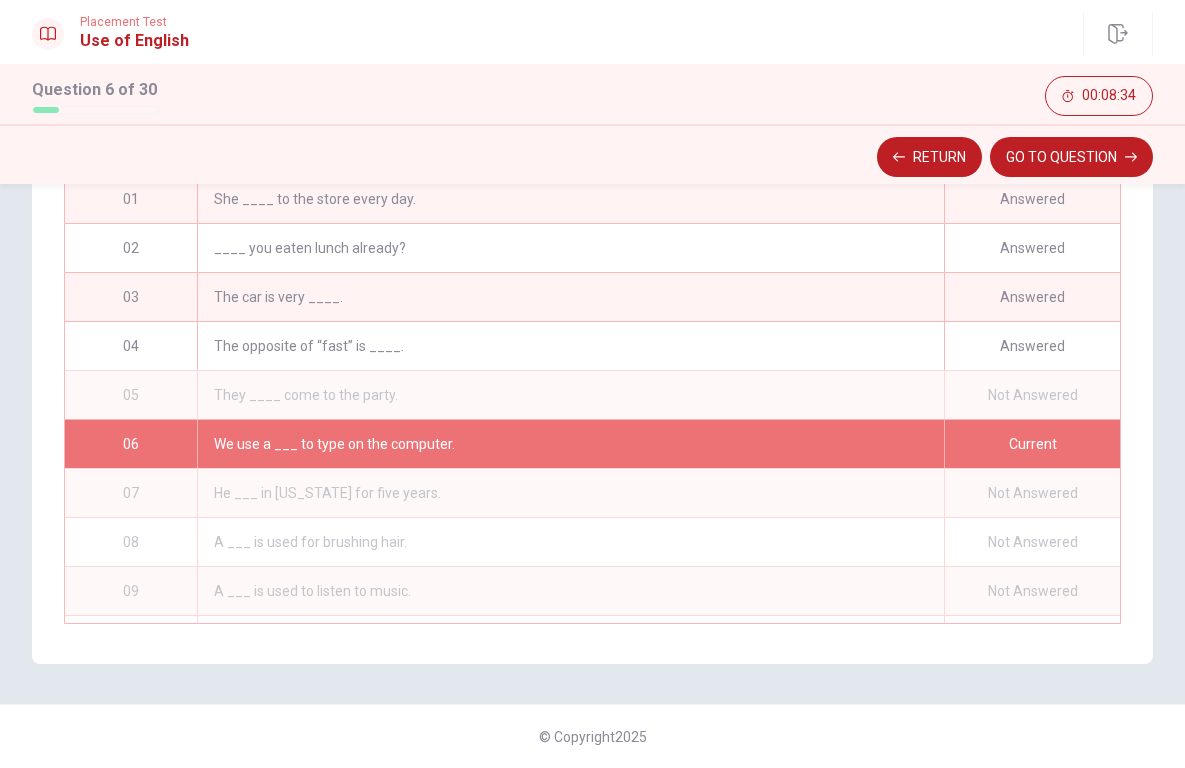 scroll, scrollTop: 41, scrollLeft: 0, axis: vertical 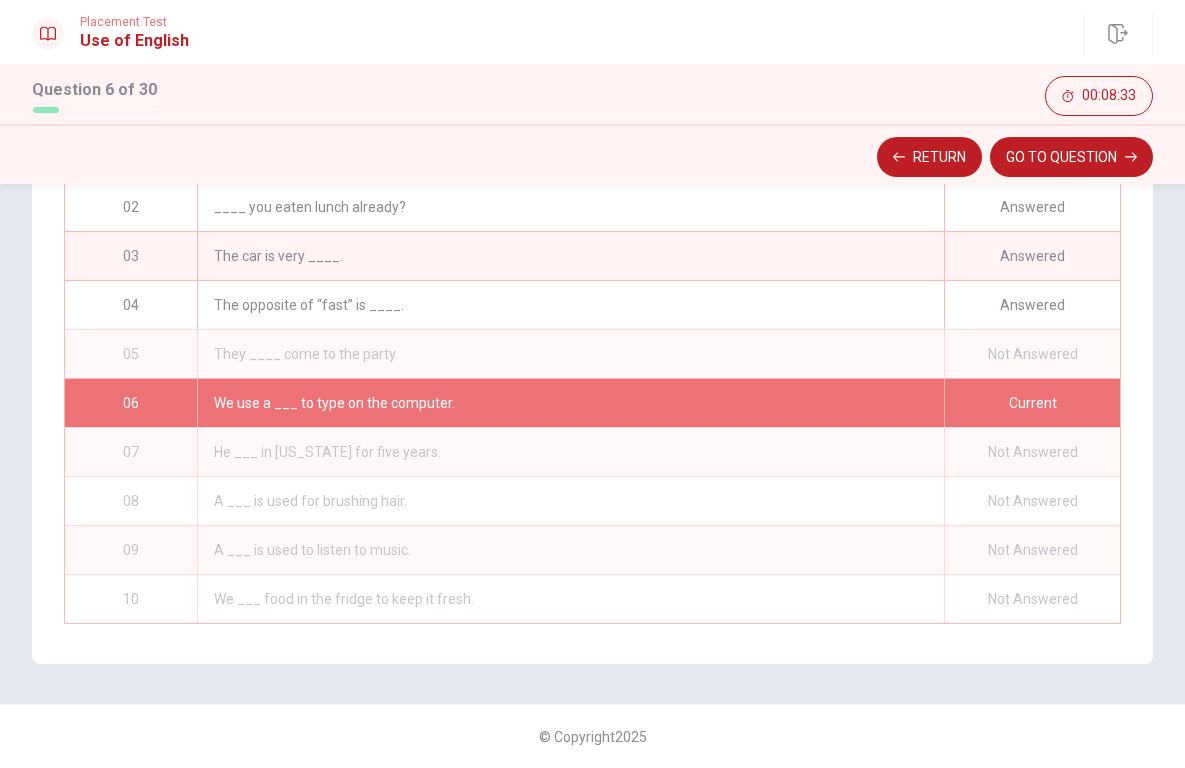 click on "They ____ come to the party." at bounding box center [570, 354] 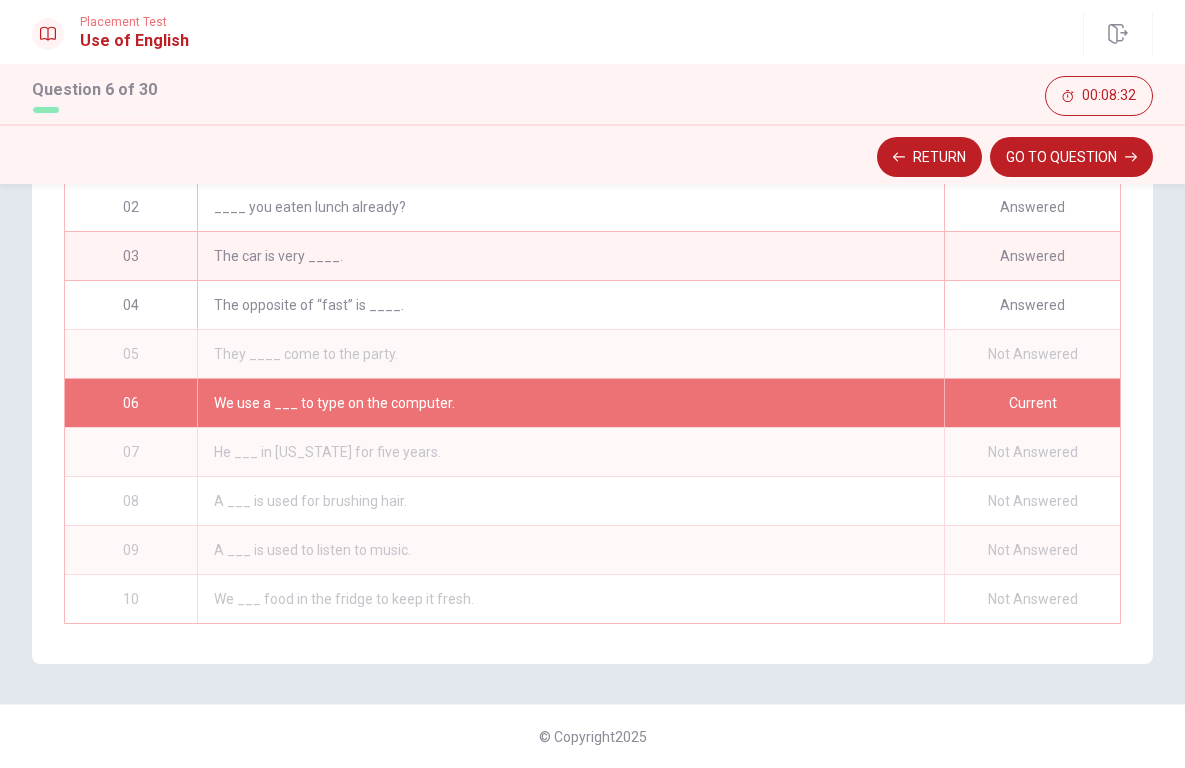 click on "Not Answered" at bounding box center (1032, 354) 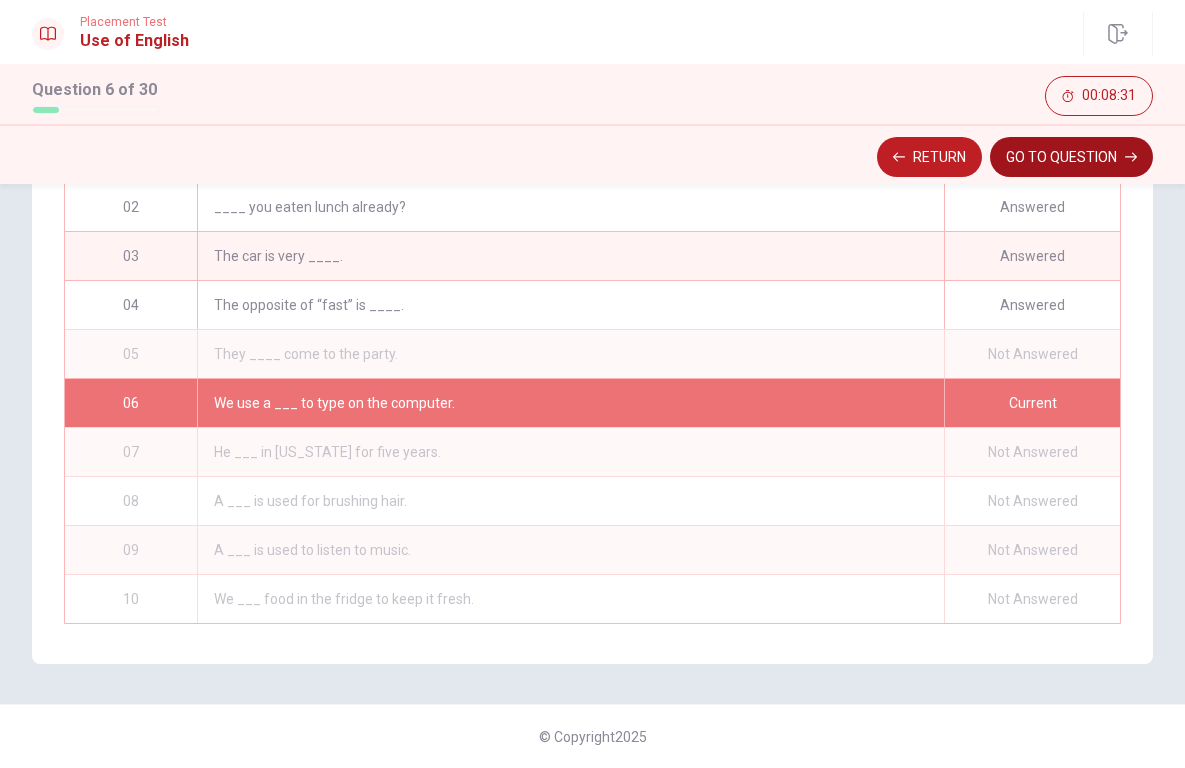 click on "GO TO QUESTION" at bounding box center (1071, 157) 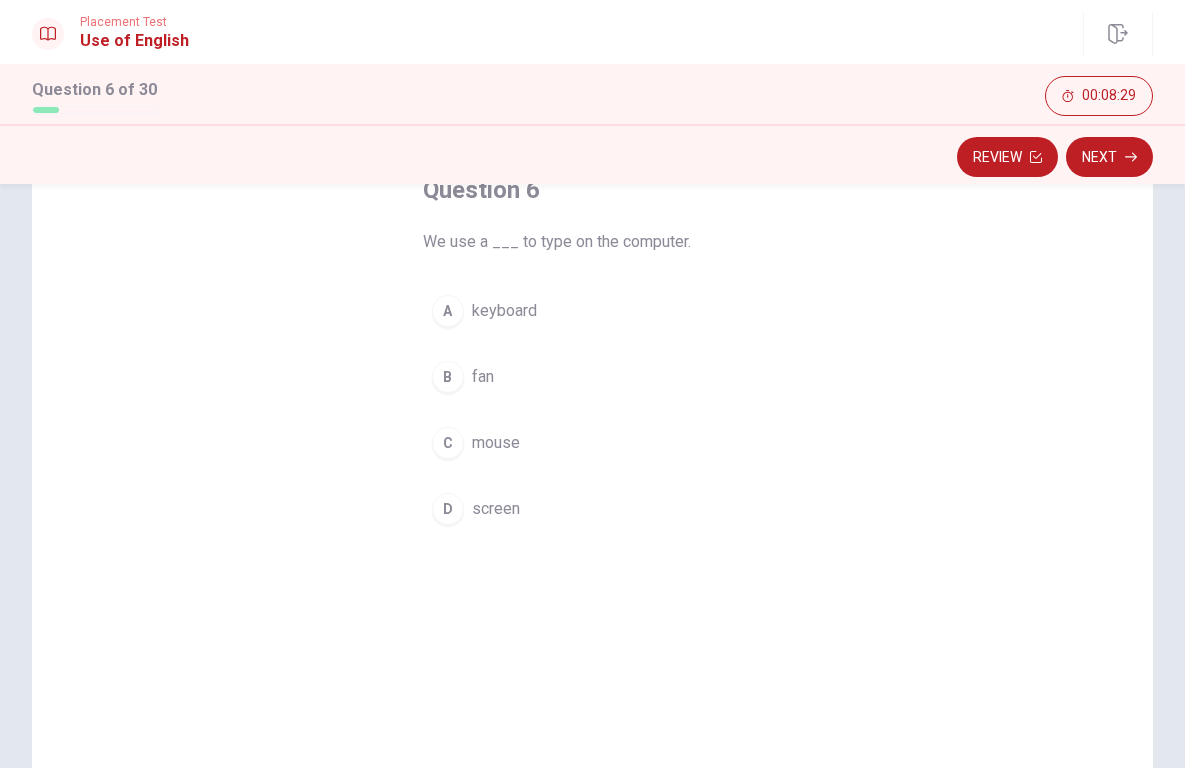 scroll, scrollTop: 127, scrollLeft: 0, axis: vertical 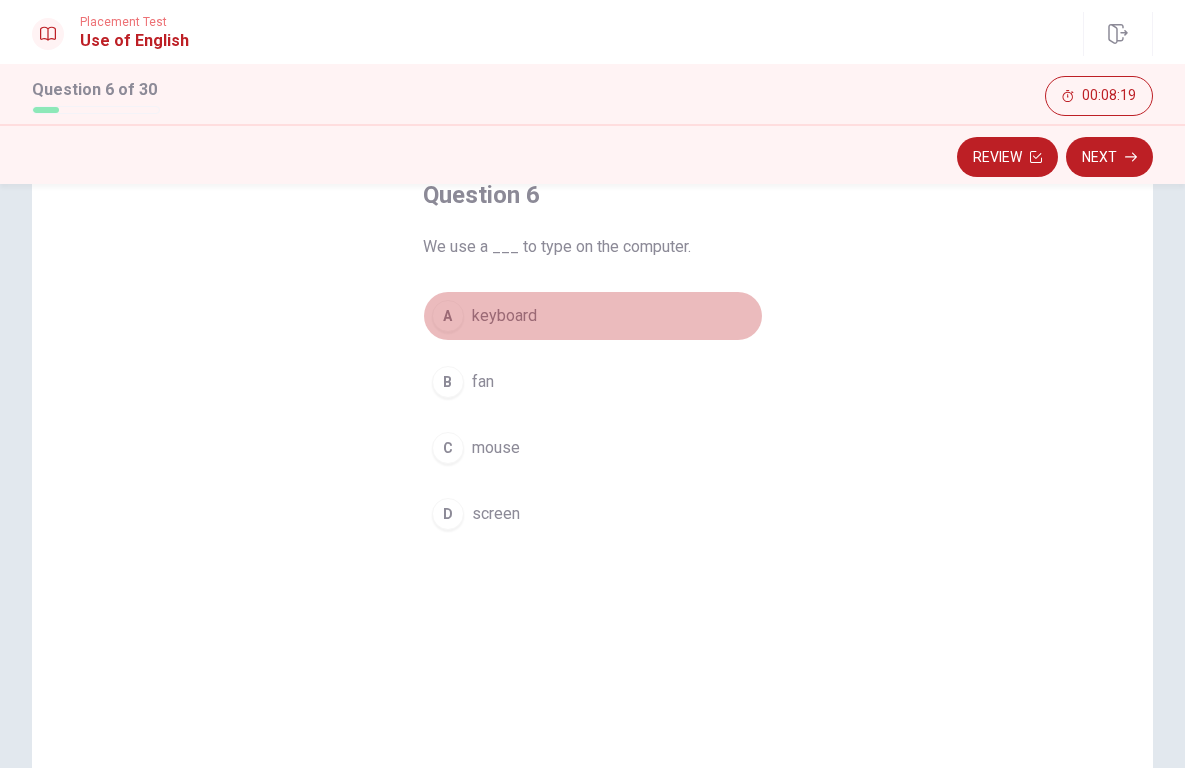 click on "keyboard" at bounding box center [504, 316] 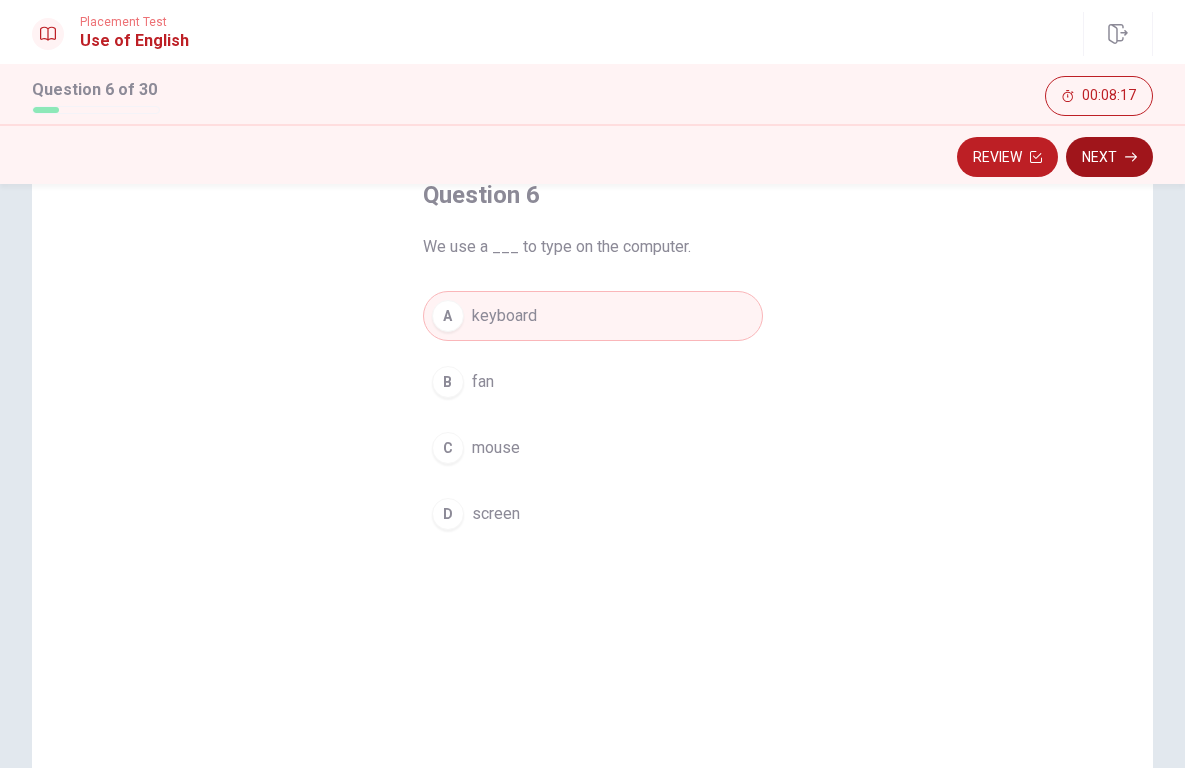 click on "Next" at bounding box center (1109, 157) 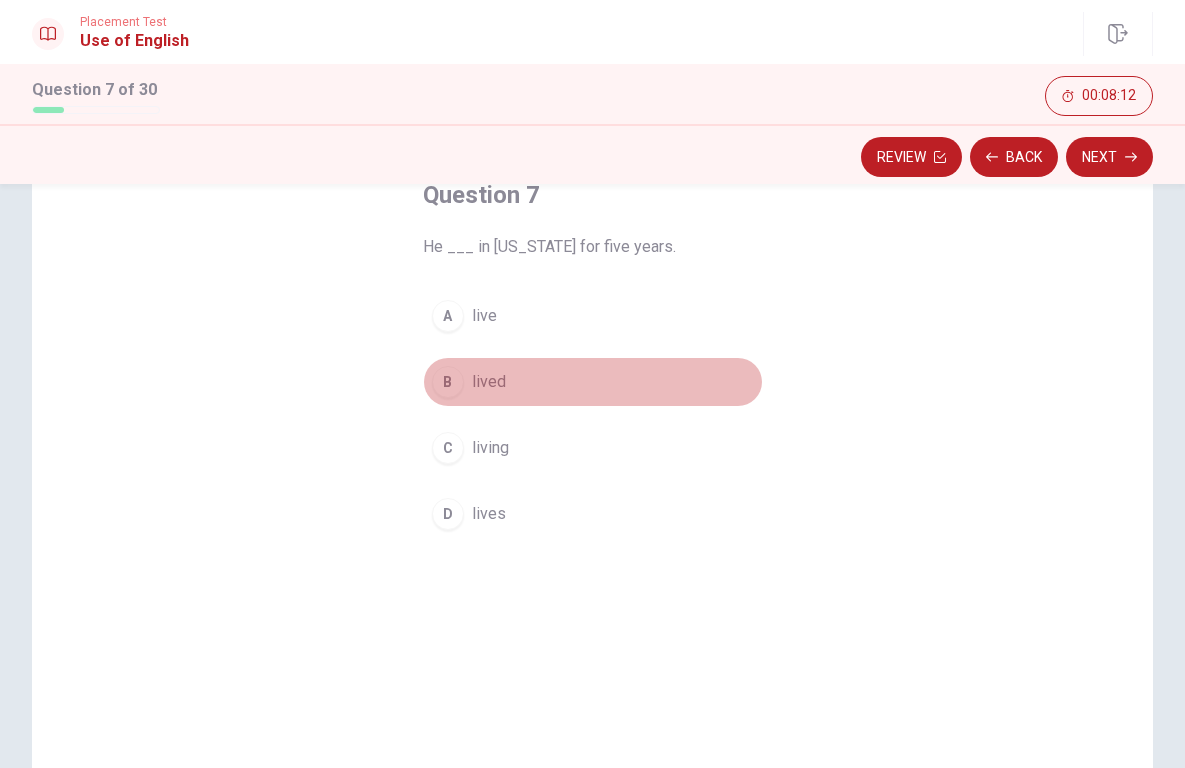 click on "B lived" at bounding box center [593, 382] 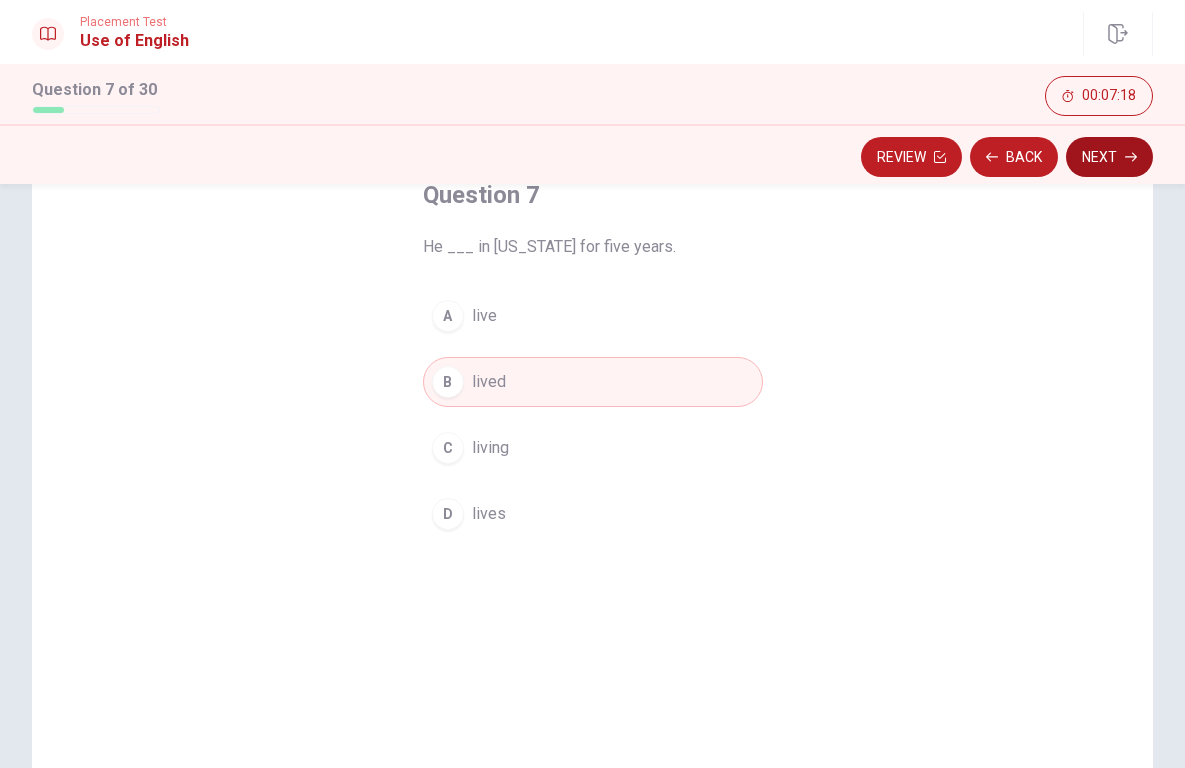 click on "Next" at bounding box center [1109, 157] 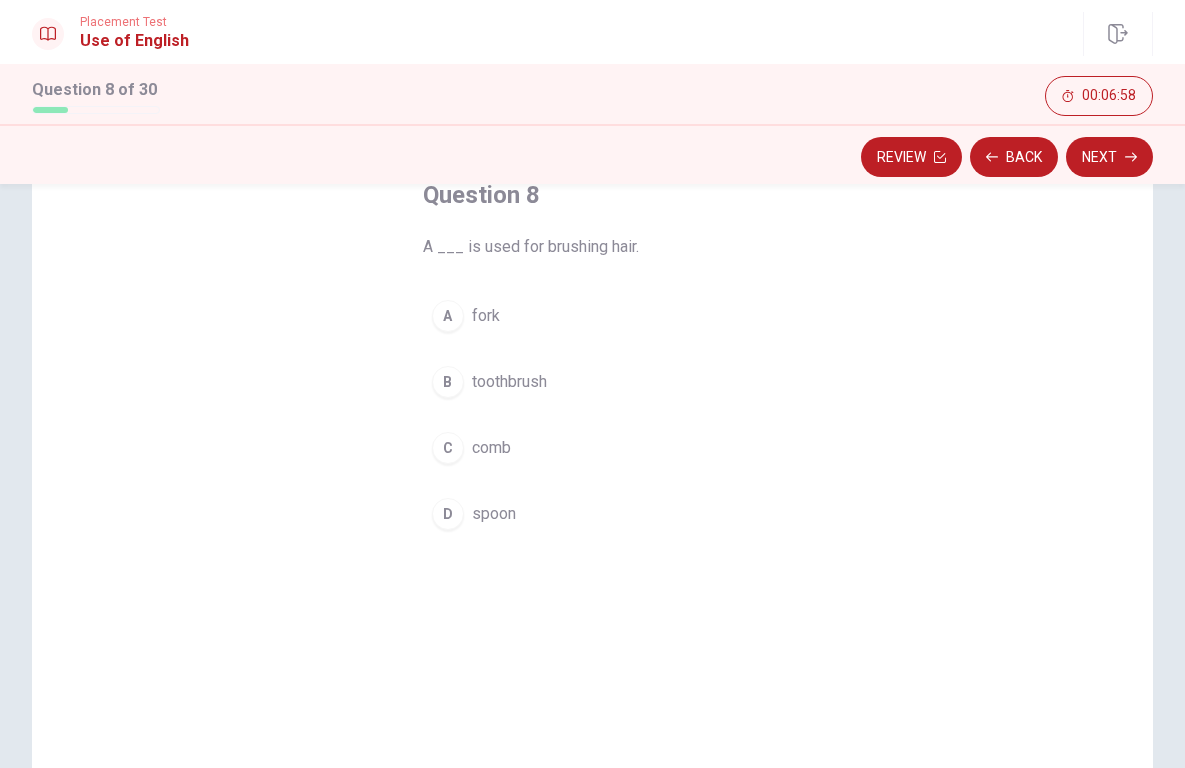 click on "comb" at bounding box center [491, 448] 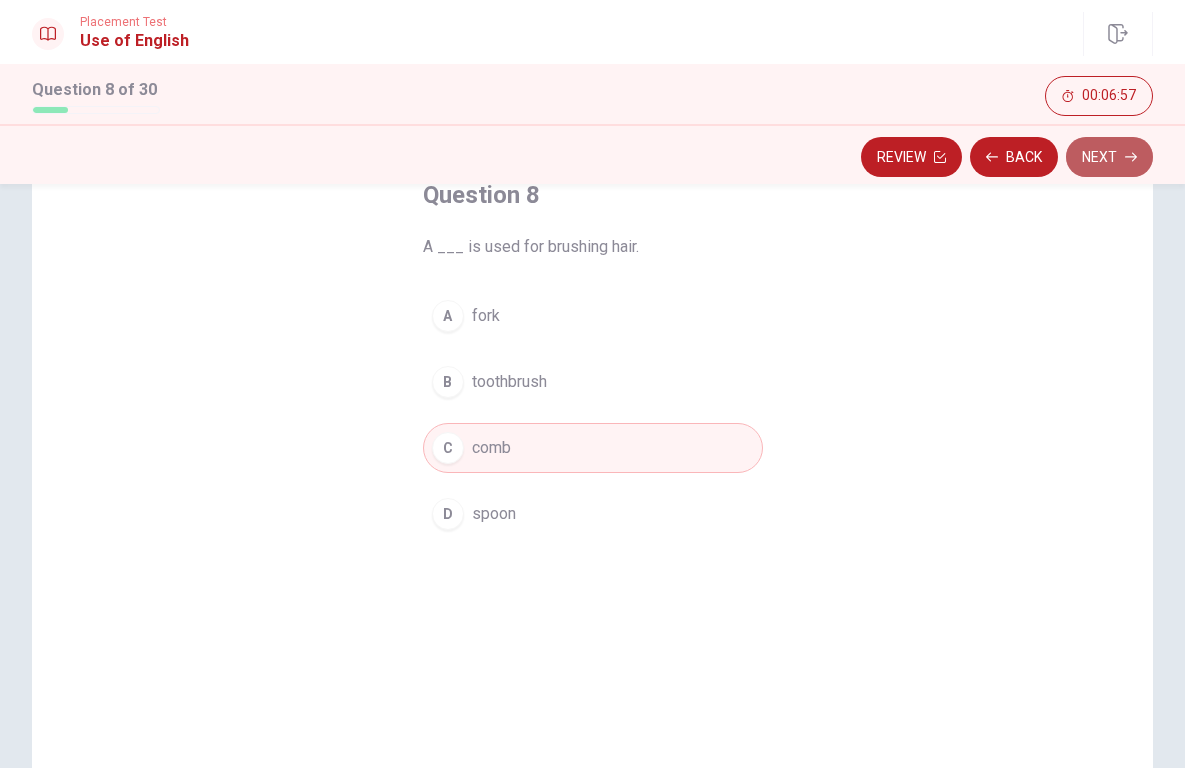 click on "Next" at bounding box center [1109, 157] 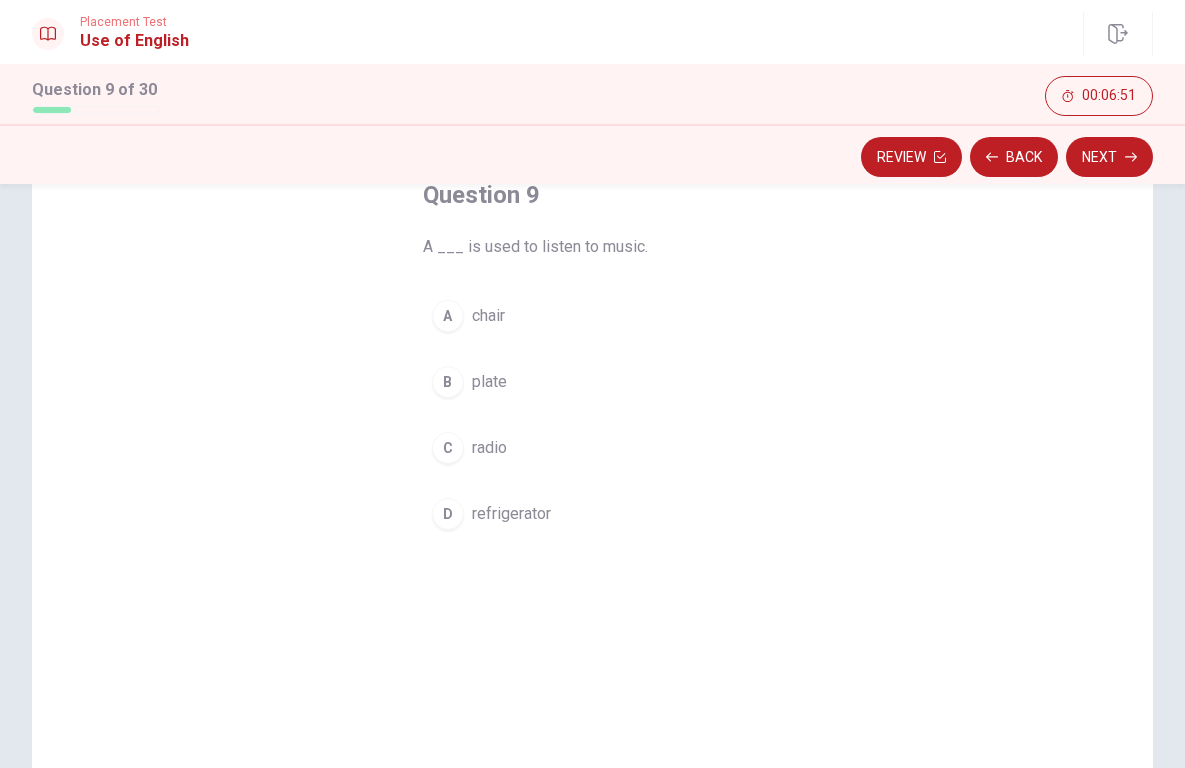 click on "radio" at bounding box center (489, 448) 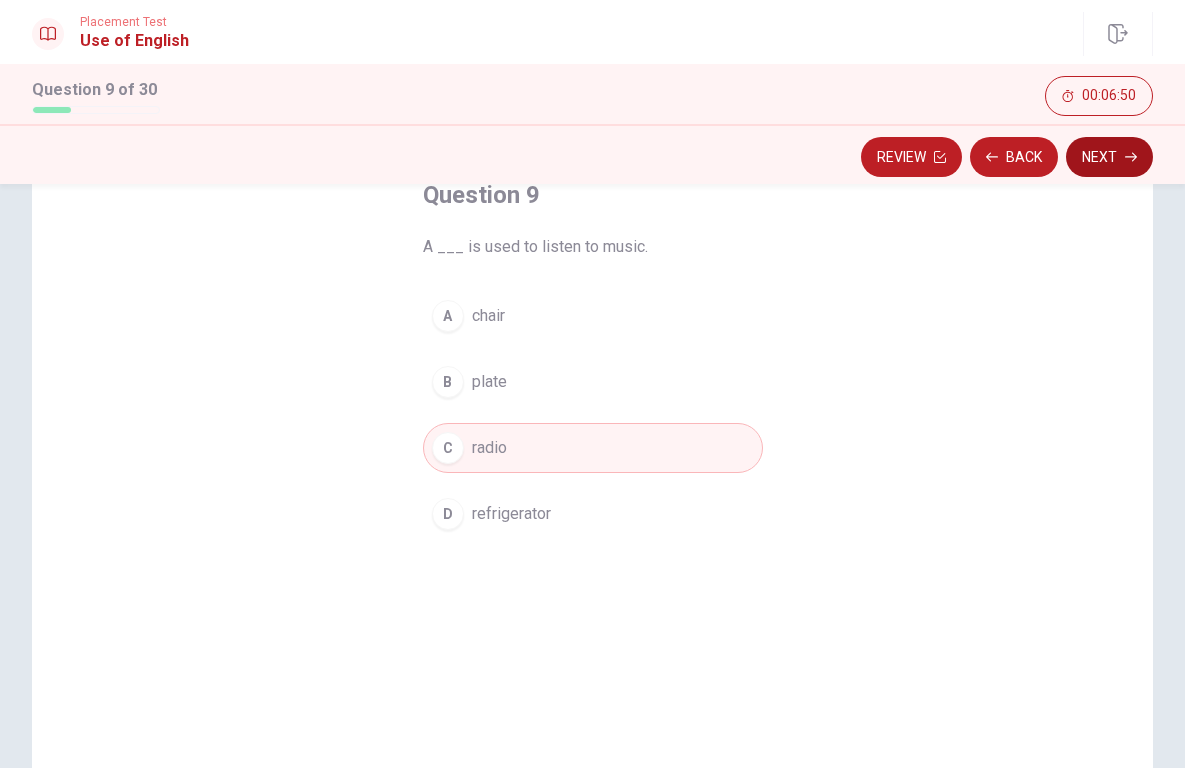 click on "Next" at bounding box center (1109, 157) 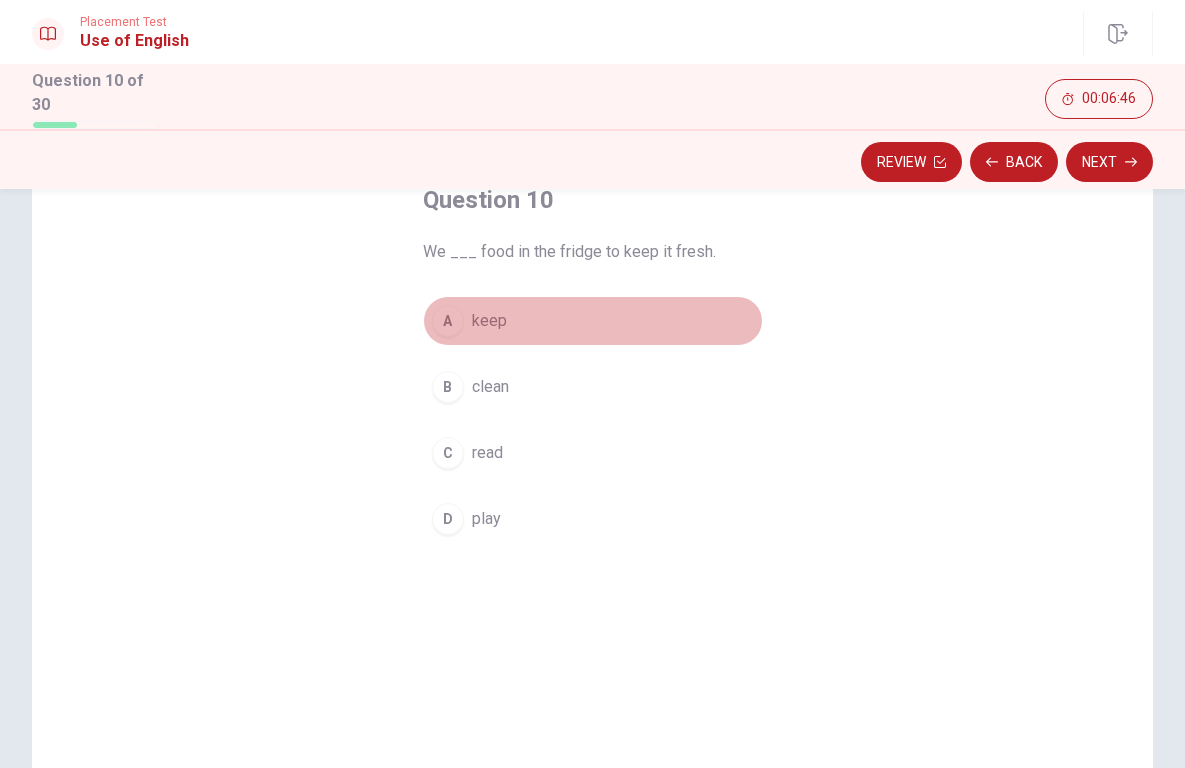 click on "A keep" at bounding box center (593, 321) 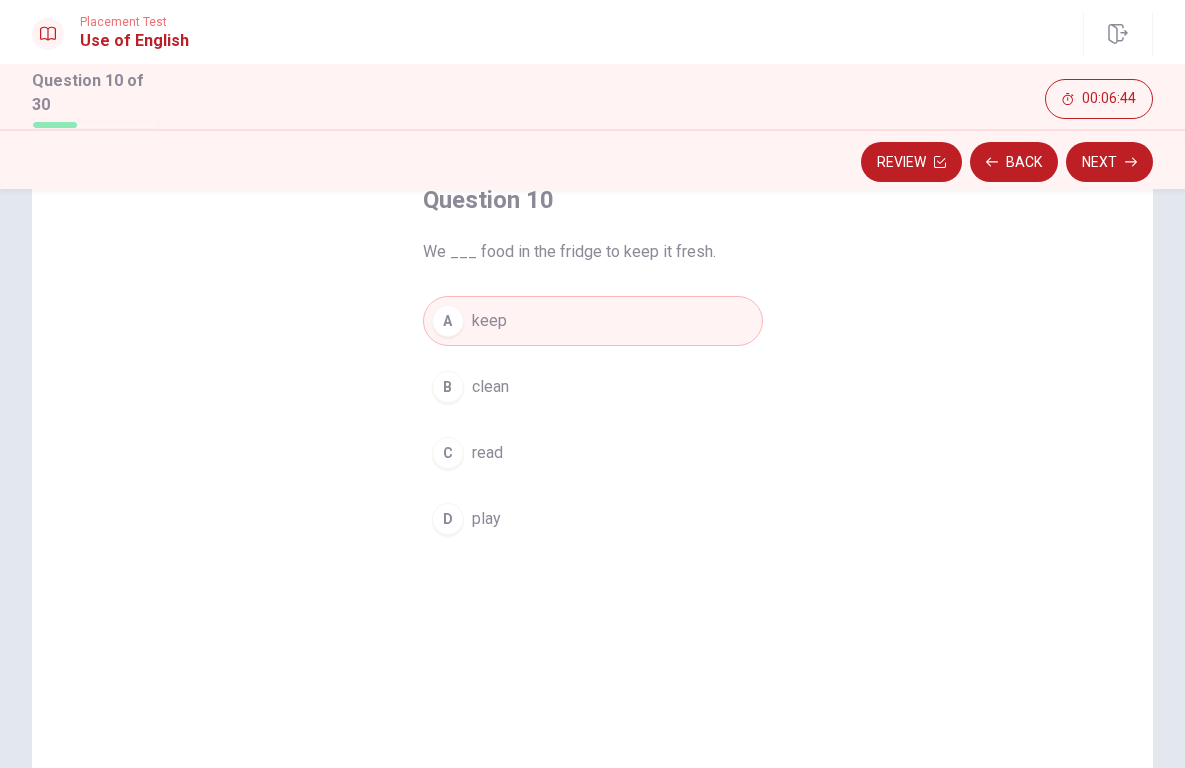 click on "Review Back Next" at bounding box center (592, 159) 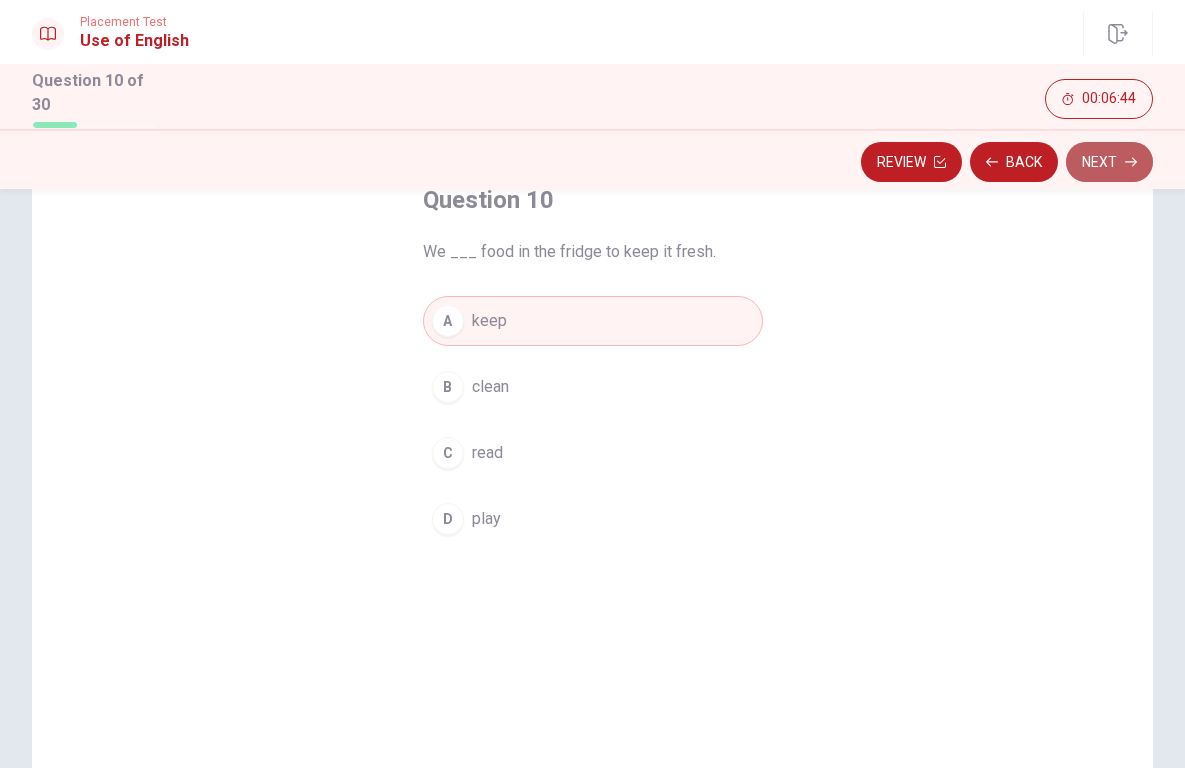 click 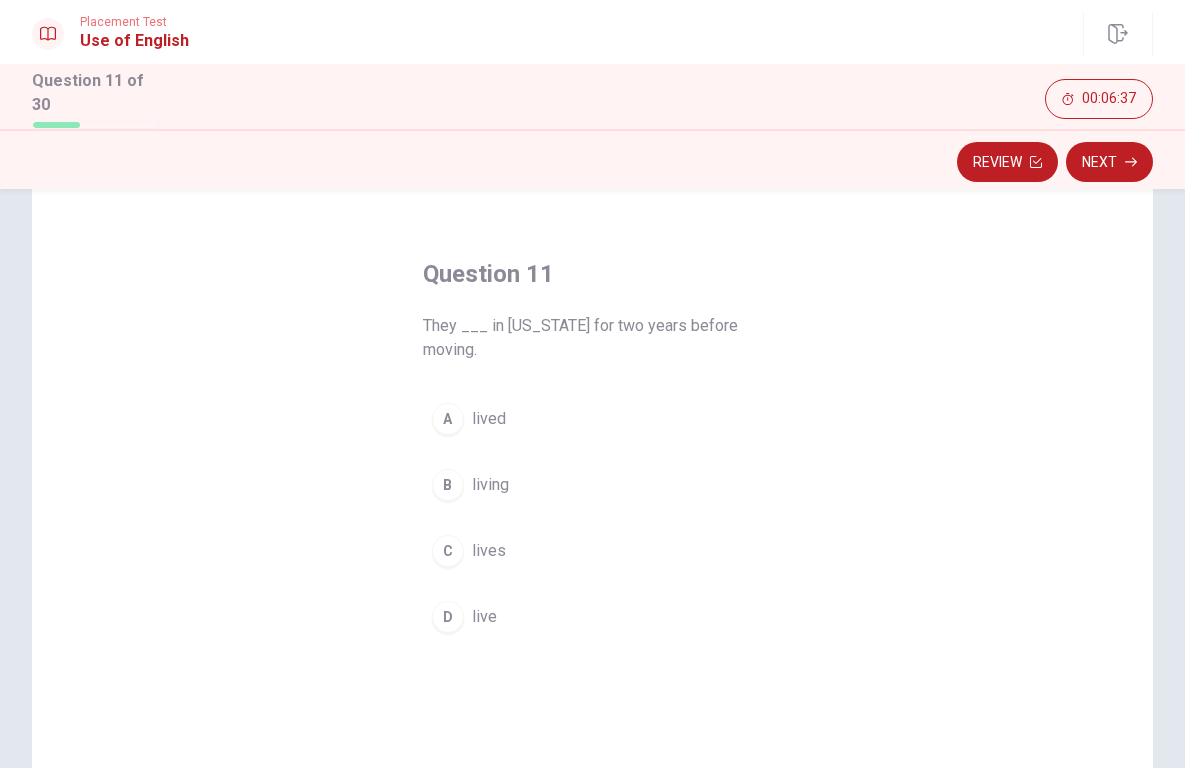 scroll, scrollTop: 55, scrollLeft: 0, axis: vertical 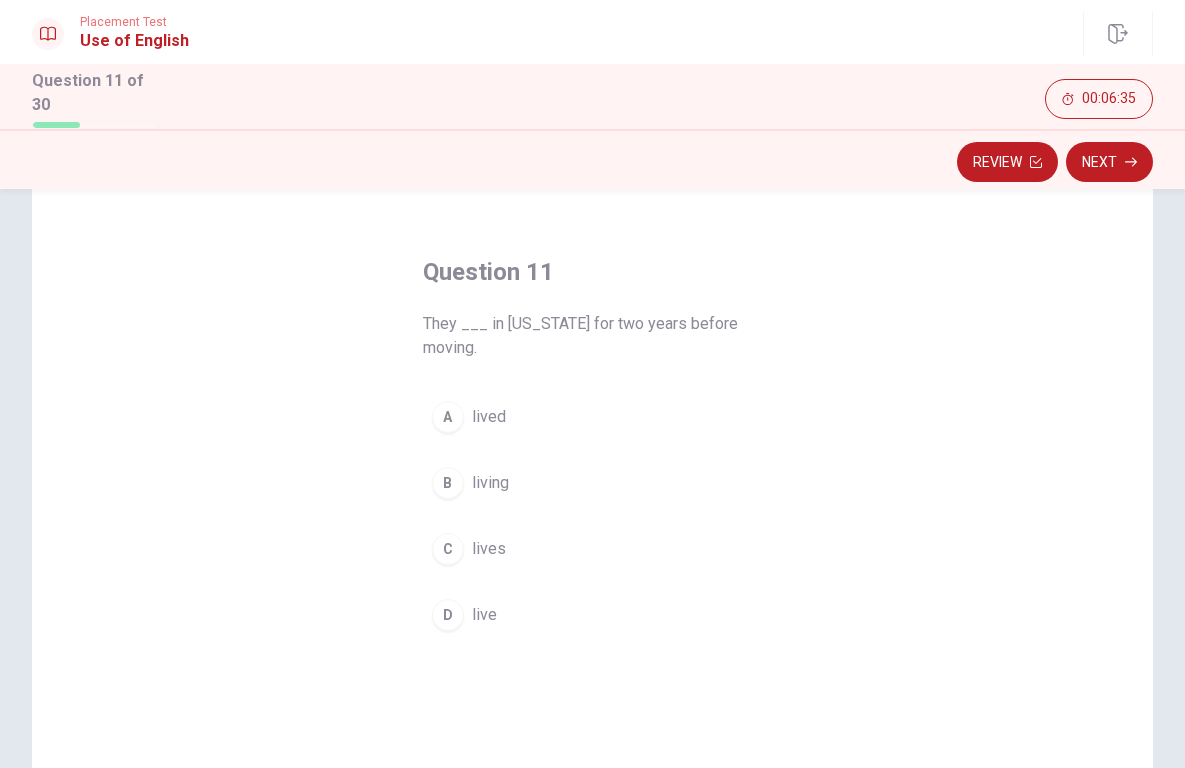 click on "lived" at bounding box center (489, 417) 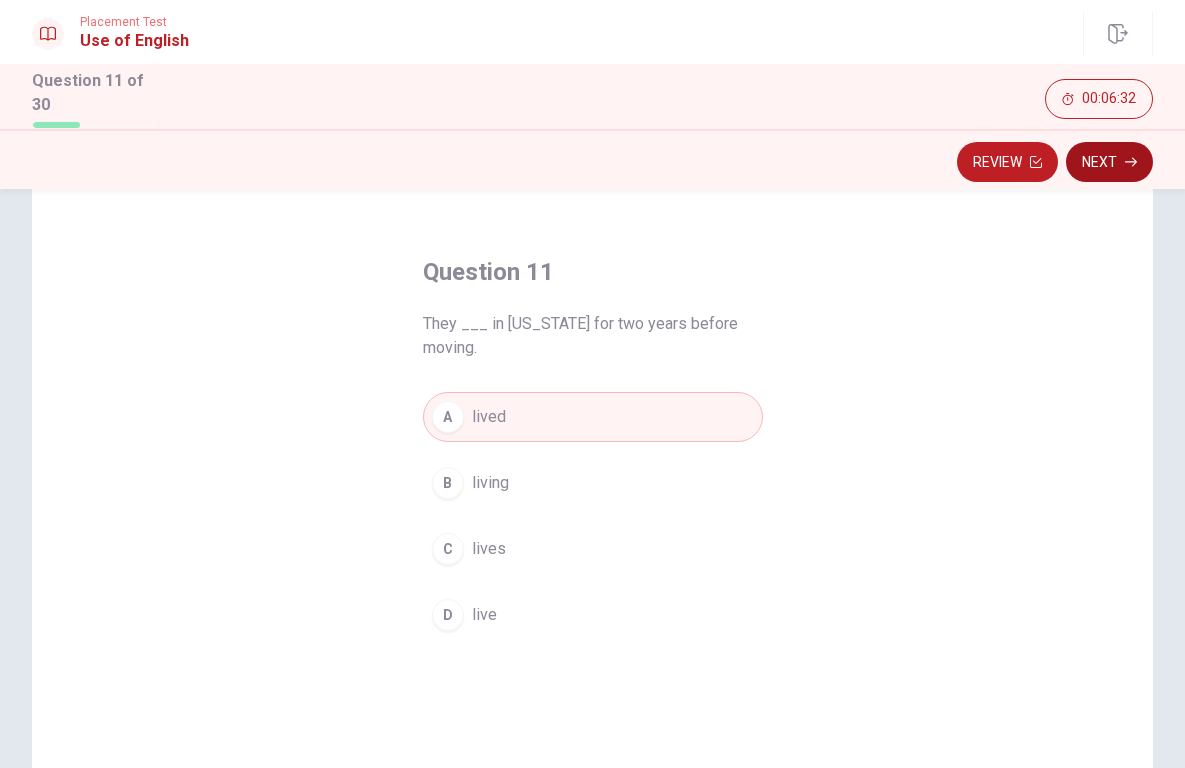 click on "Next" at bounding box center [1109, 162] 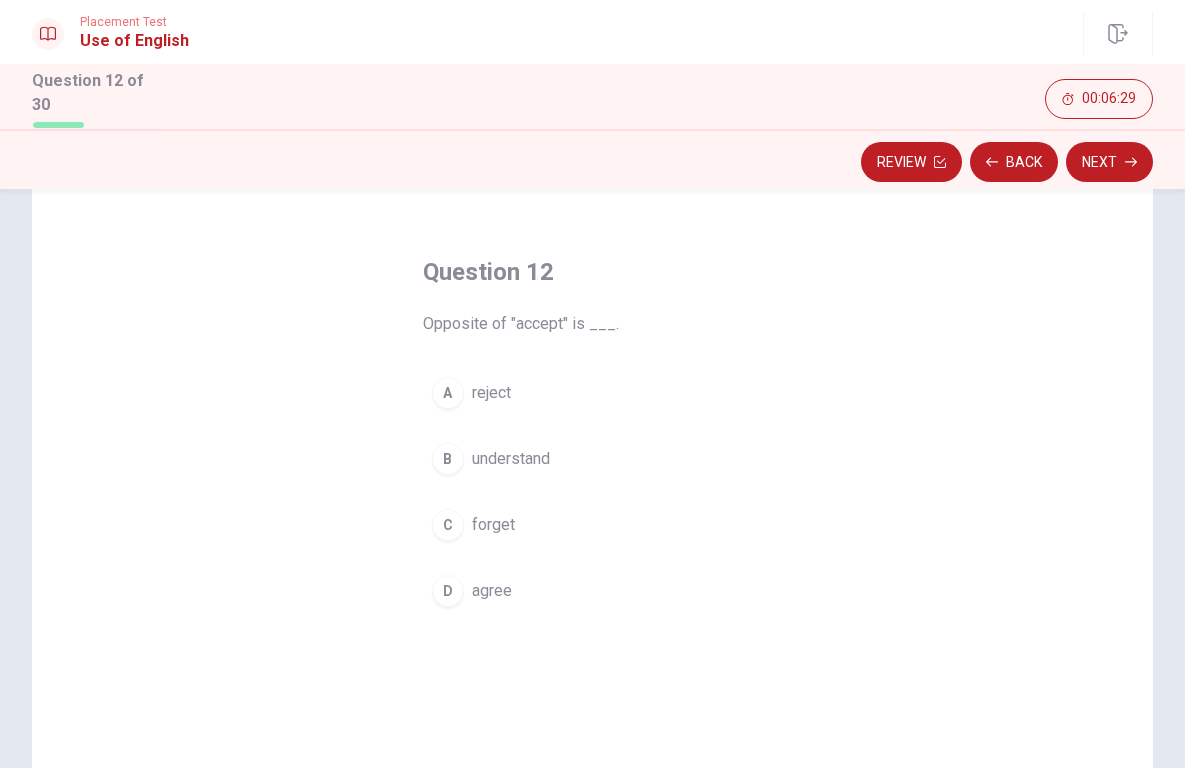 click on "reject" at bounding box center [491, 393] 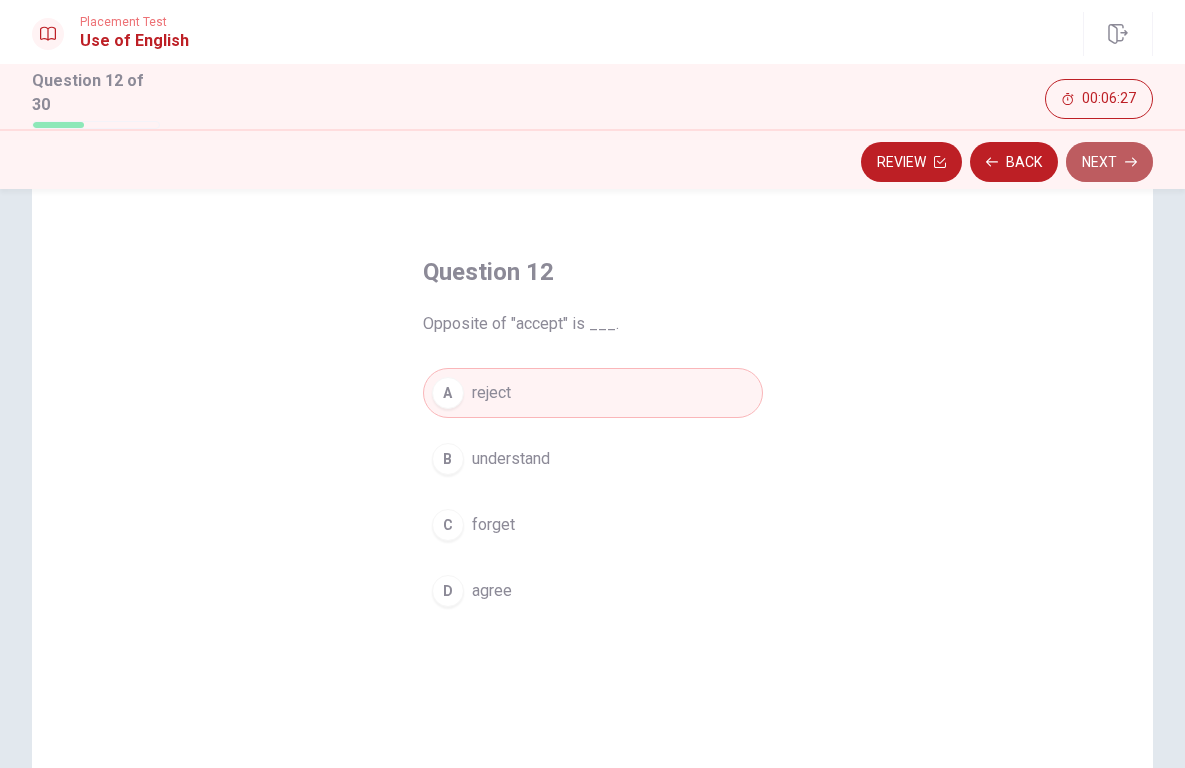 click on "Next" at bounding box center (1109, 162) 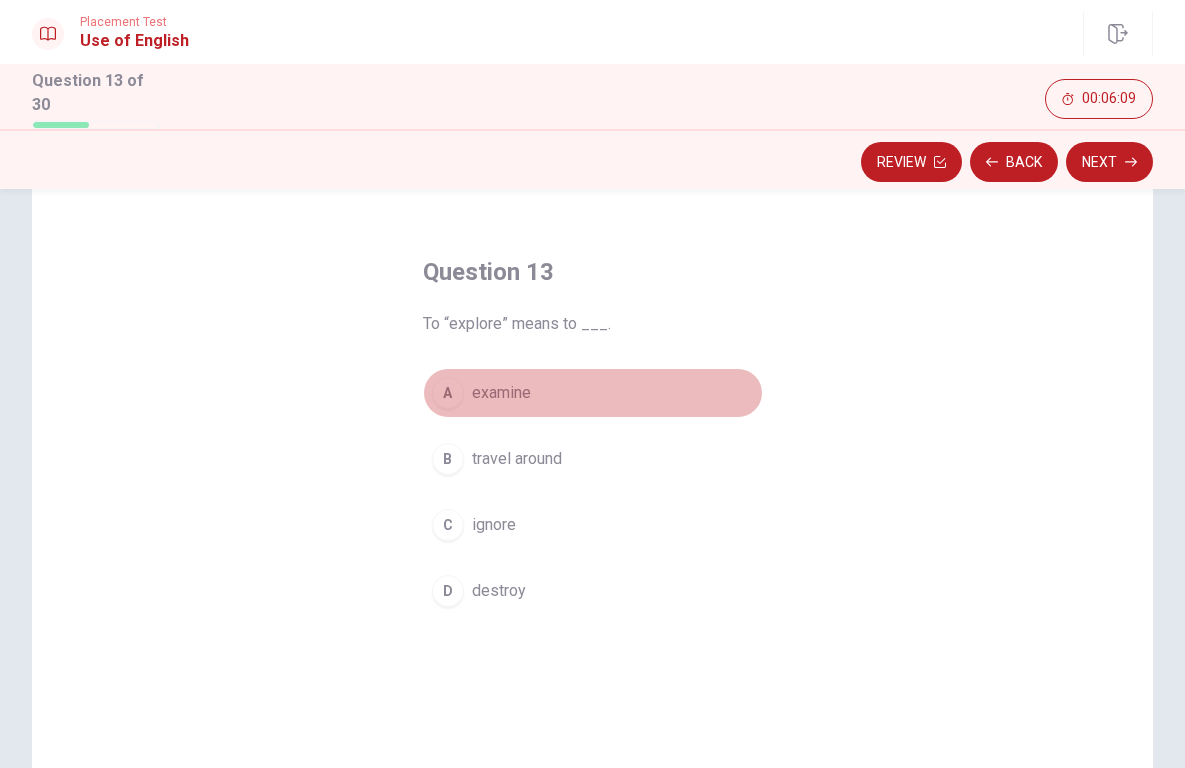 click on "A examine" at bounding box center [593, 393] 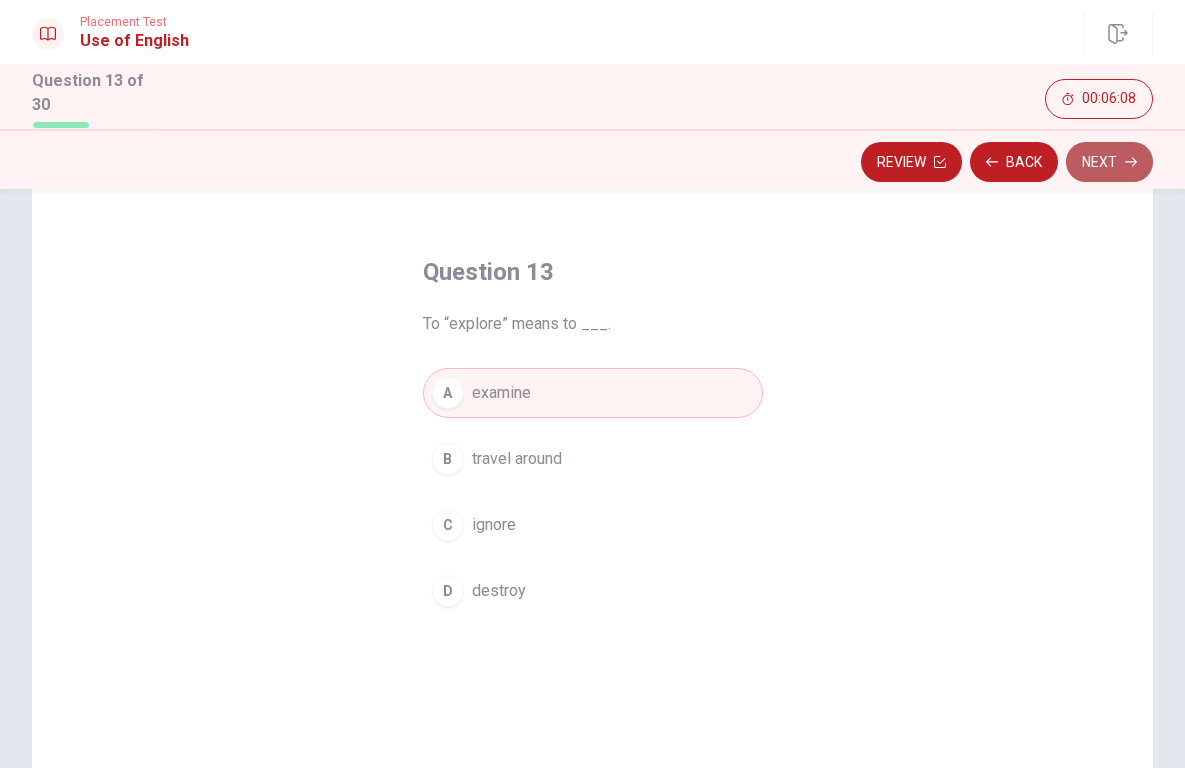 click on "Next" at bounding box center (1109, 162) 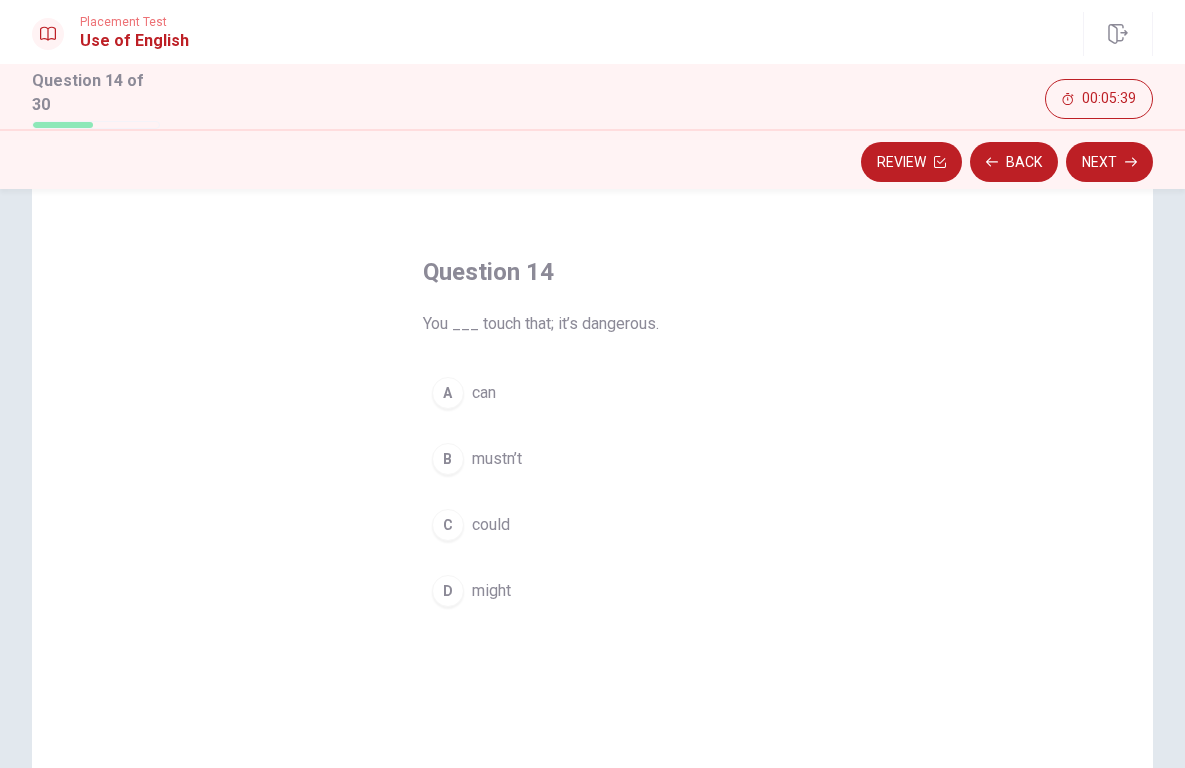 click on "mustn’t" at bounding box center [497, 459] 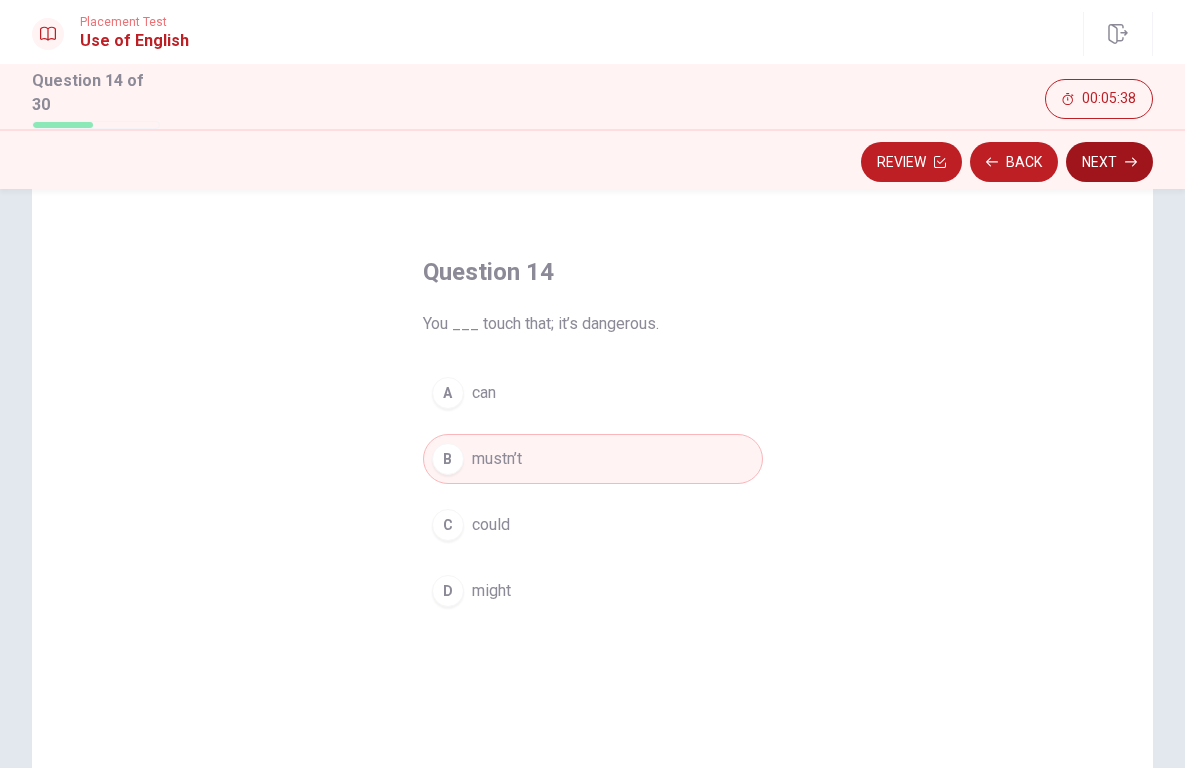 click on "Next" at bounding box center (1109, 162) 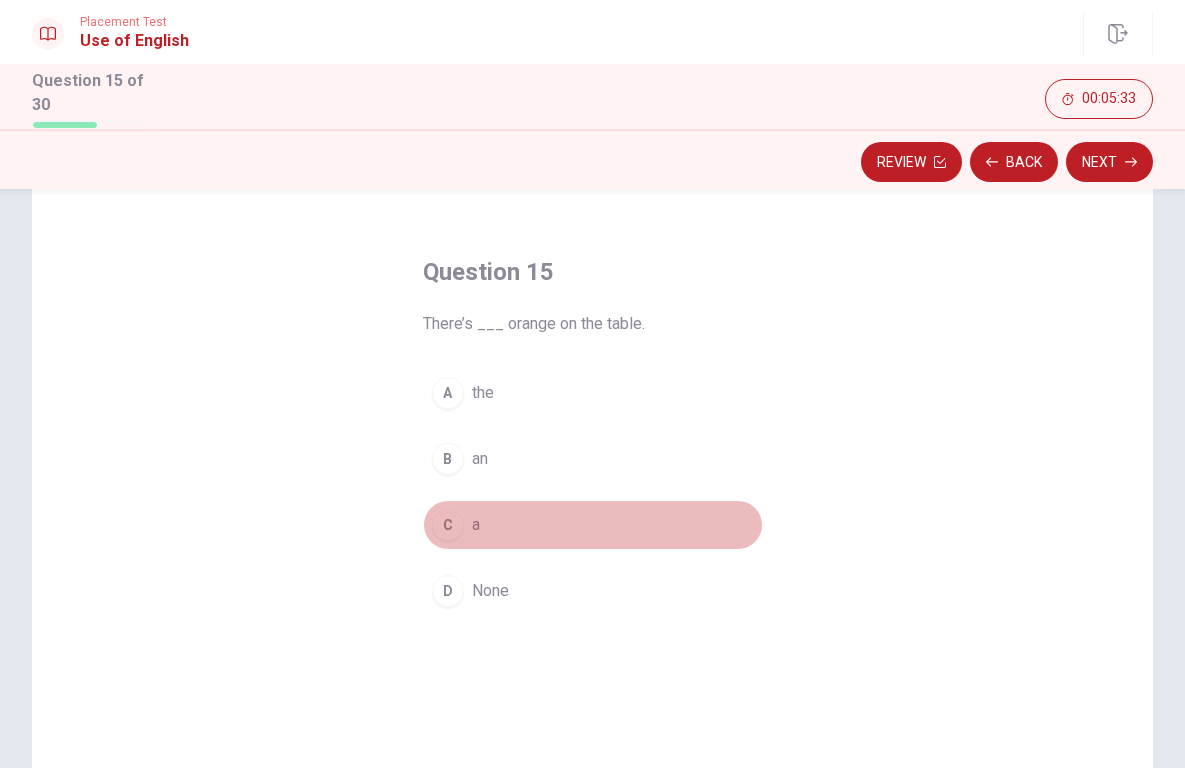 click on "a" at bounding box center (476, 525) 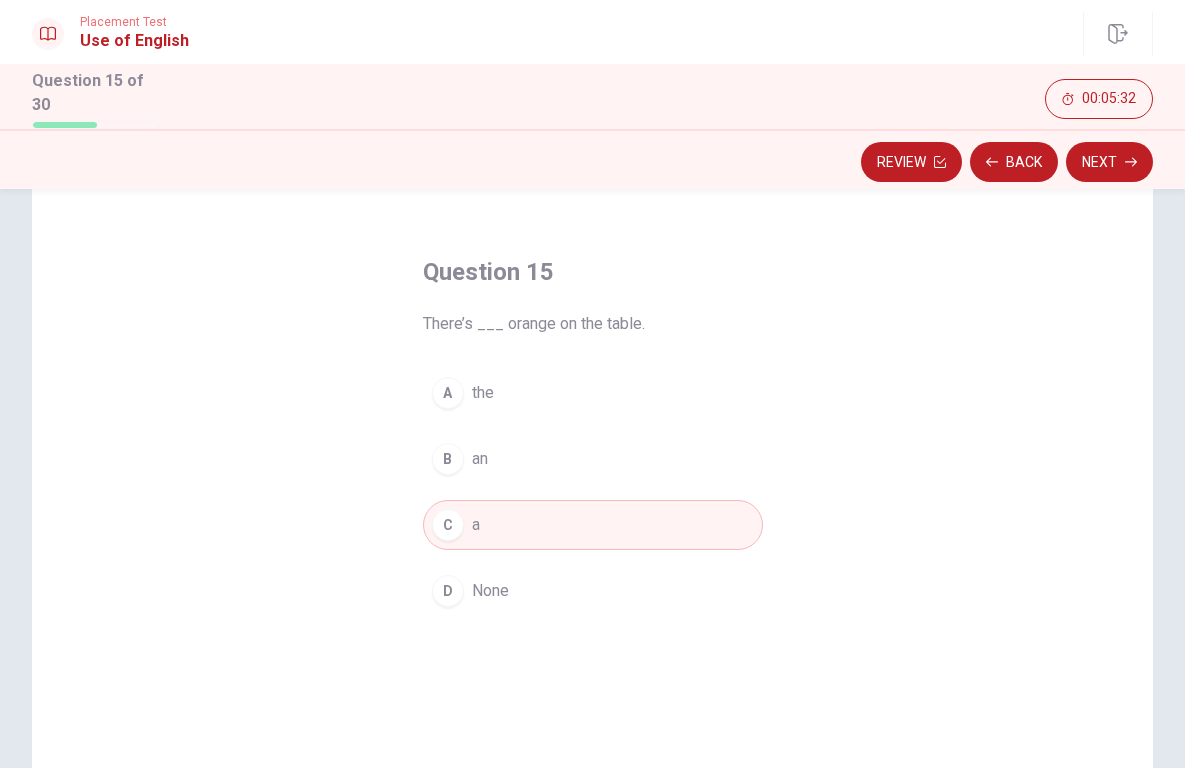 click on "B an" at bounding box center [593, 459] 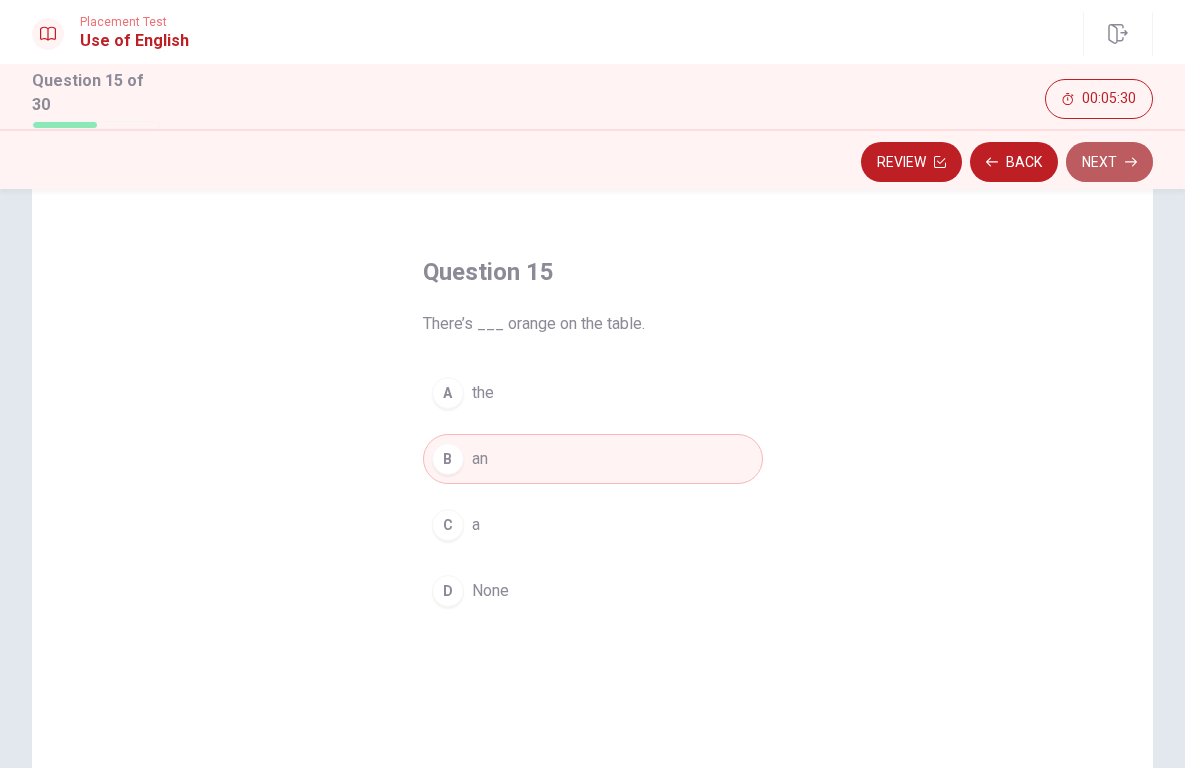 click on "Next" at bounding box center (1109, 162) 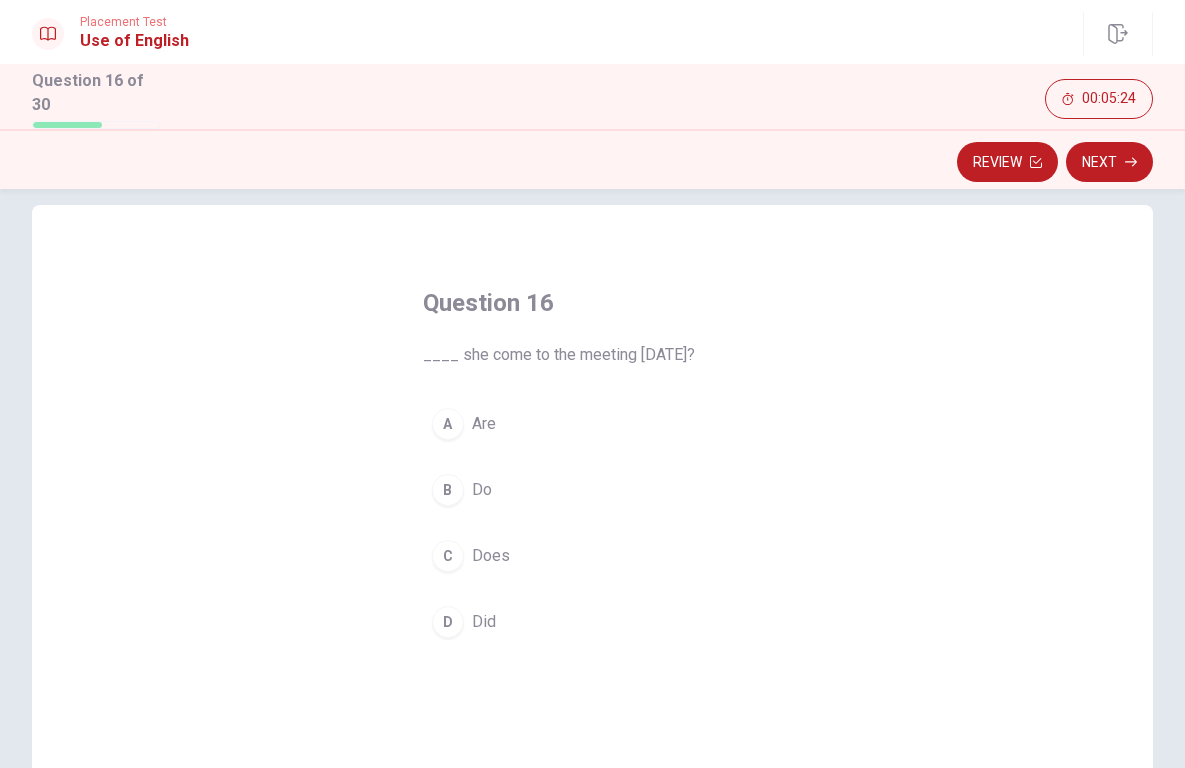 scroll, scrollTop: 34, scrollLeft: 0, axis: vertical 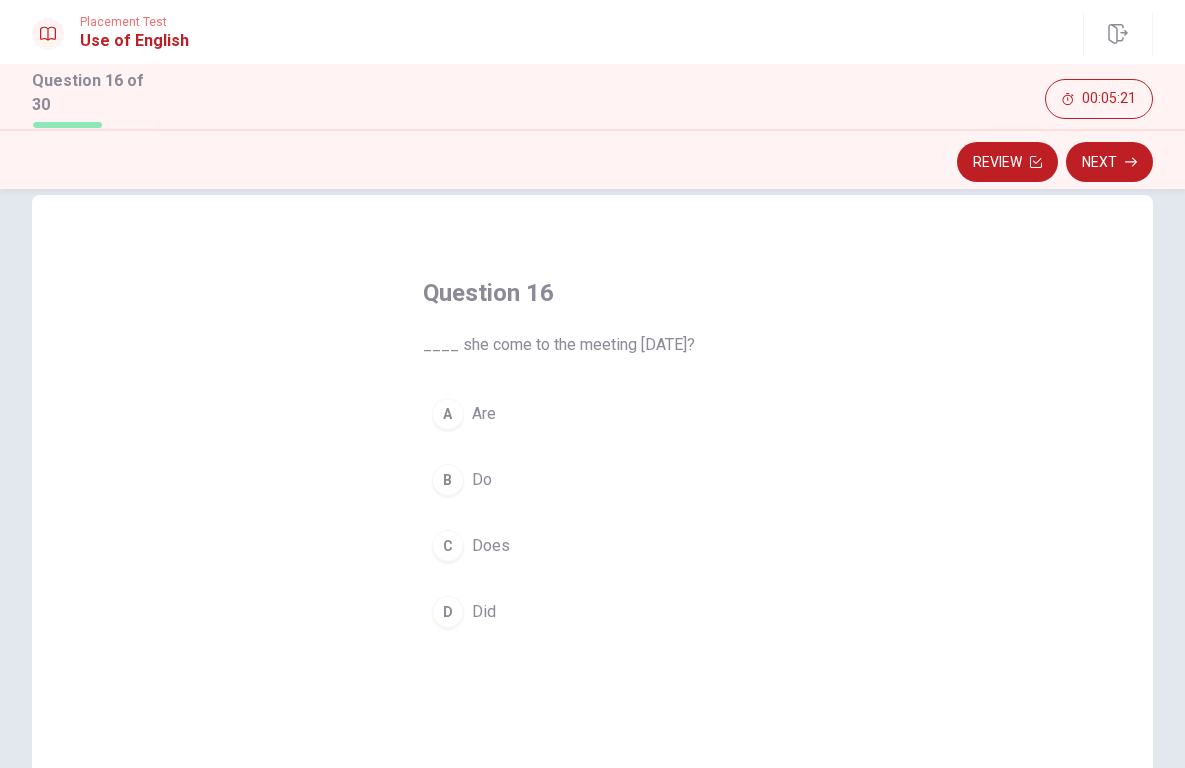 click on "Does" at bounding box center (491, 546) 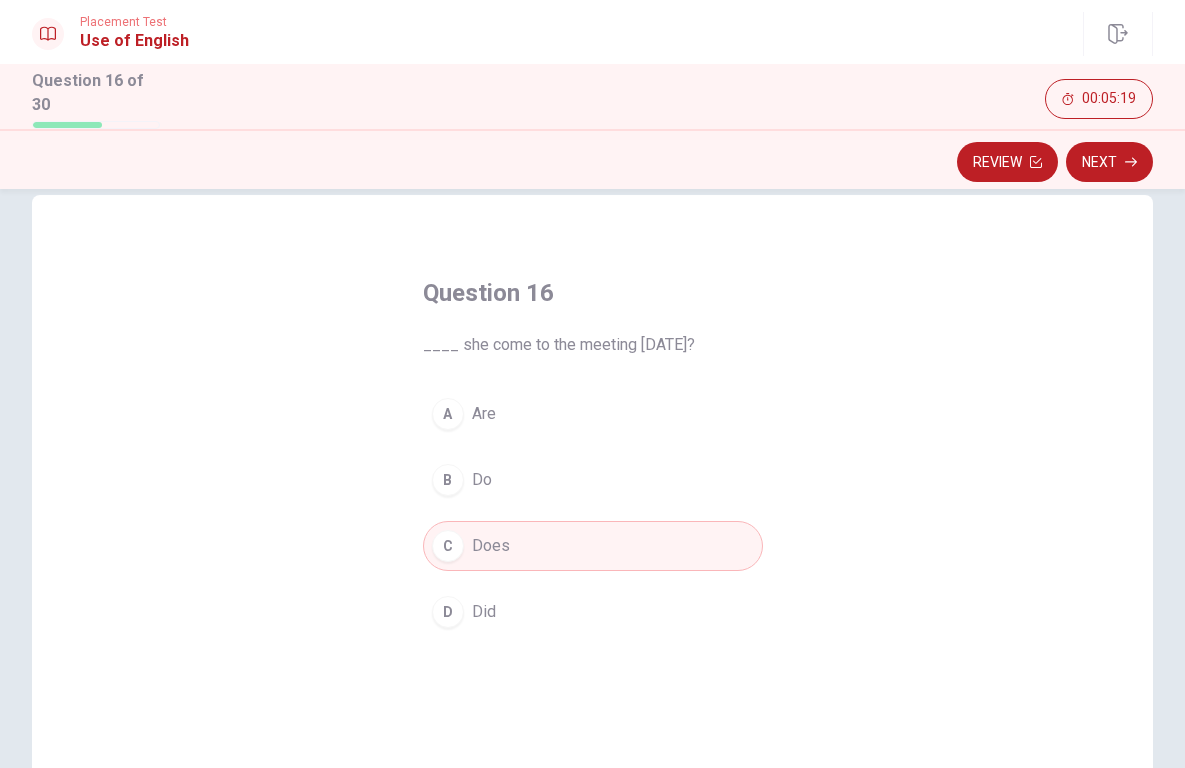 click on "D Did" at bounding box center (593, 612) 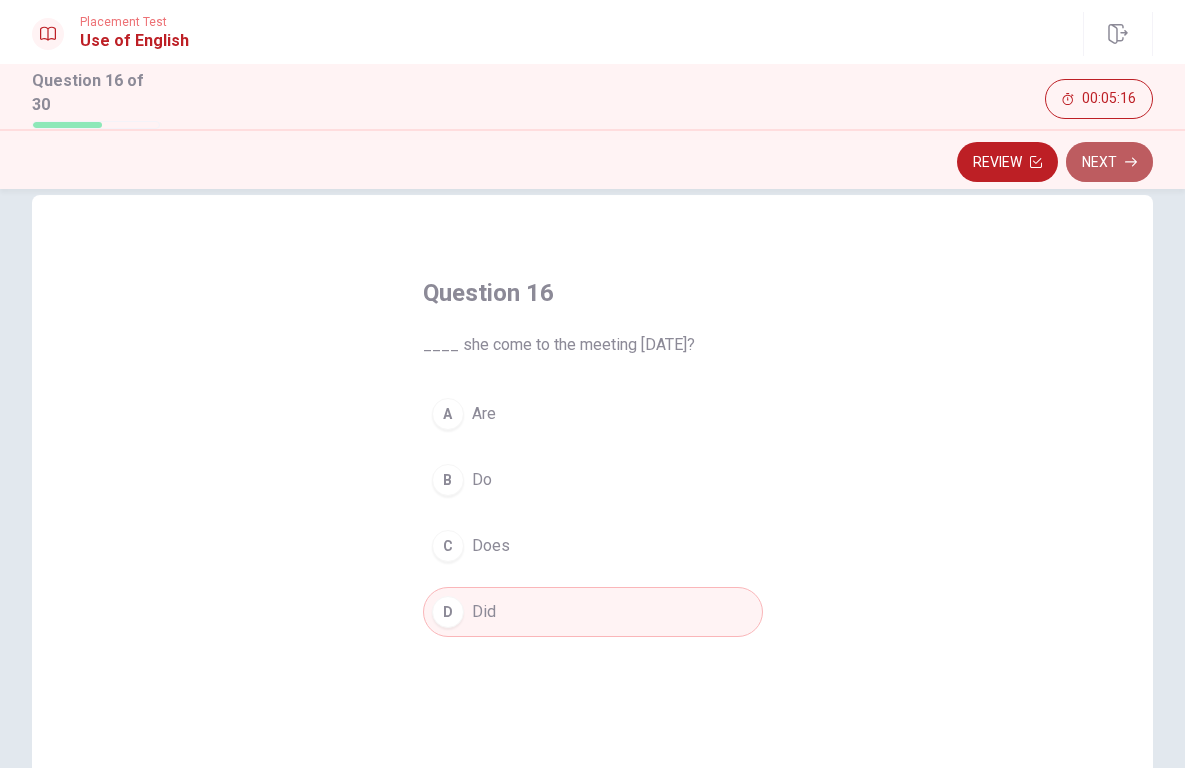 click on "Next" at bounding box center [1109, 162] 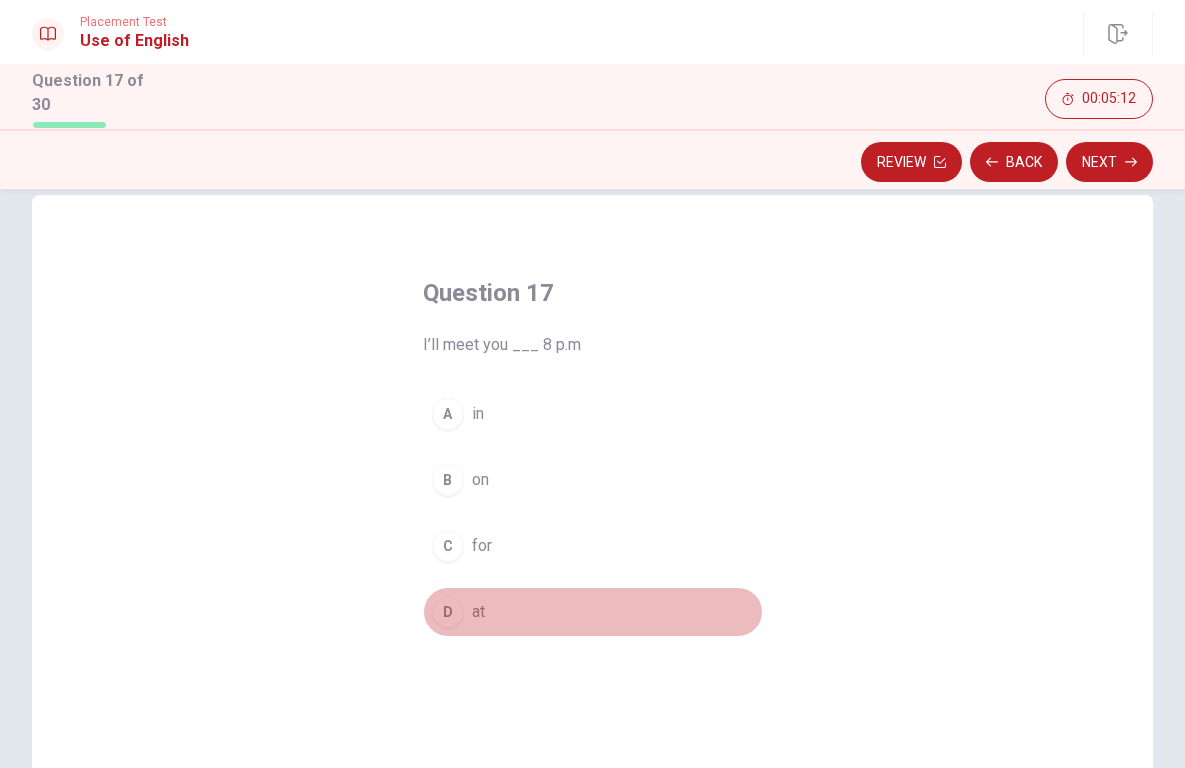 click on "D  at" at bounding box center [593, 612] 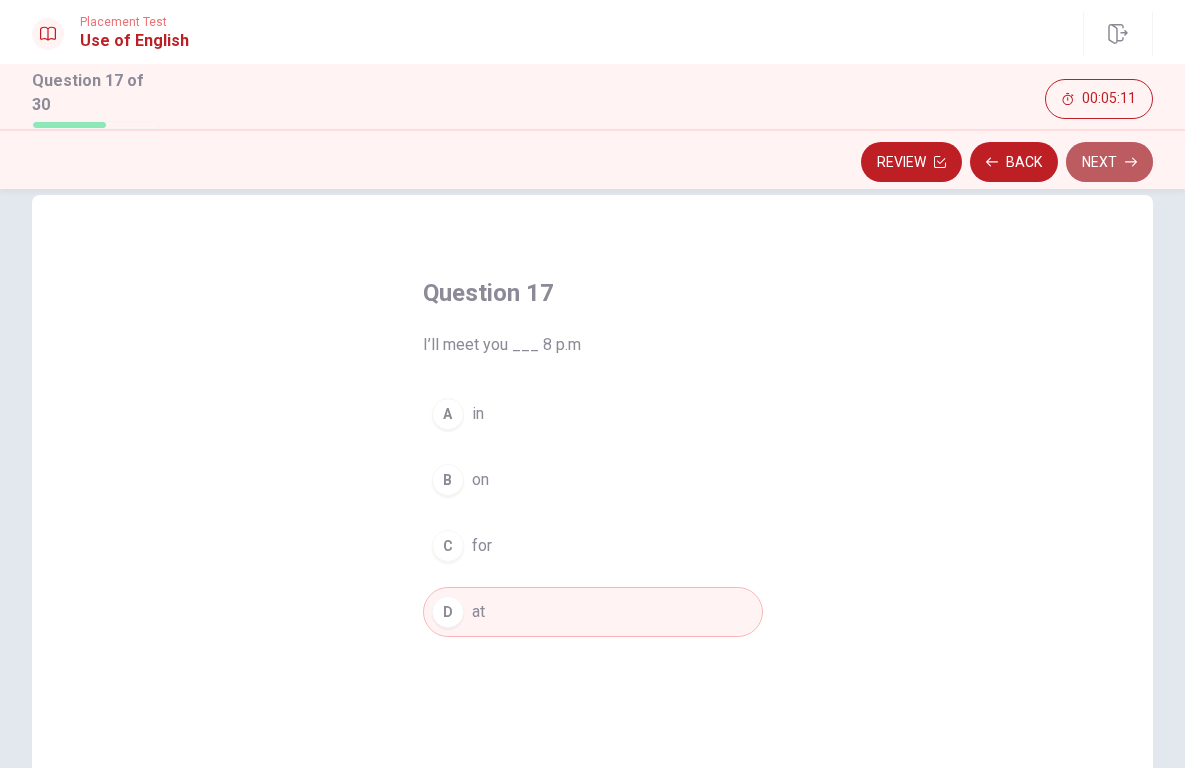 click on "Next" at bounding box center (1109, 162) 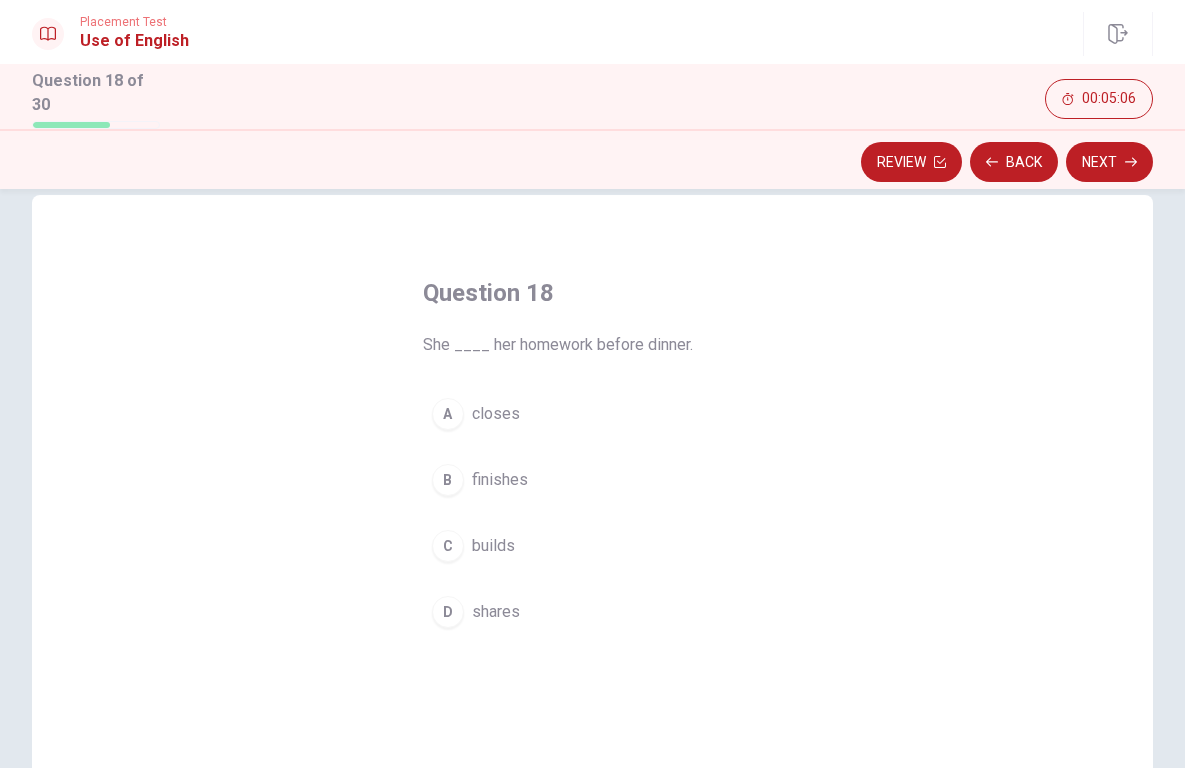 click on "finishes" at bounding box center (500, 480) 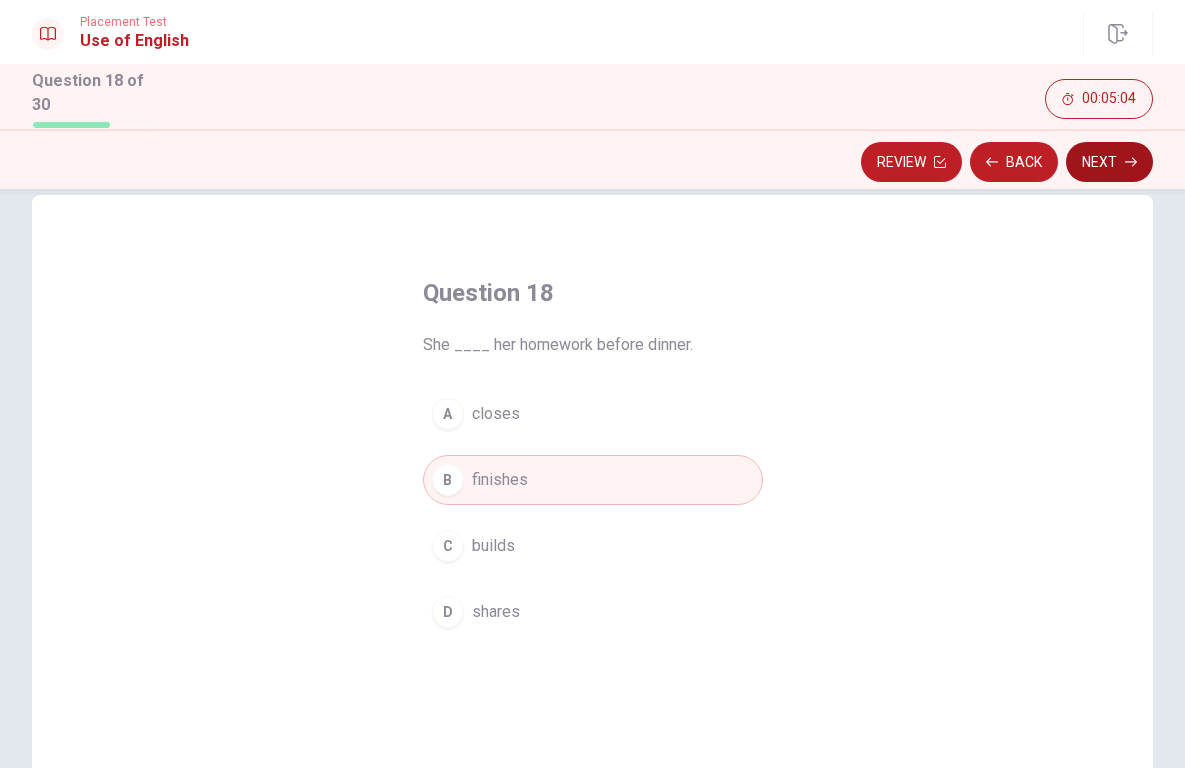 click on "Next" at bounding box center (1109, 162) 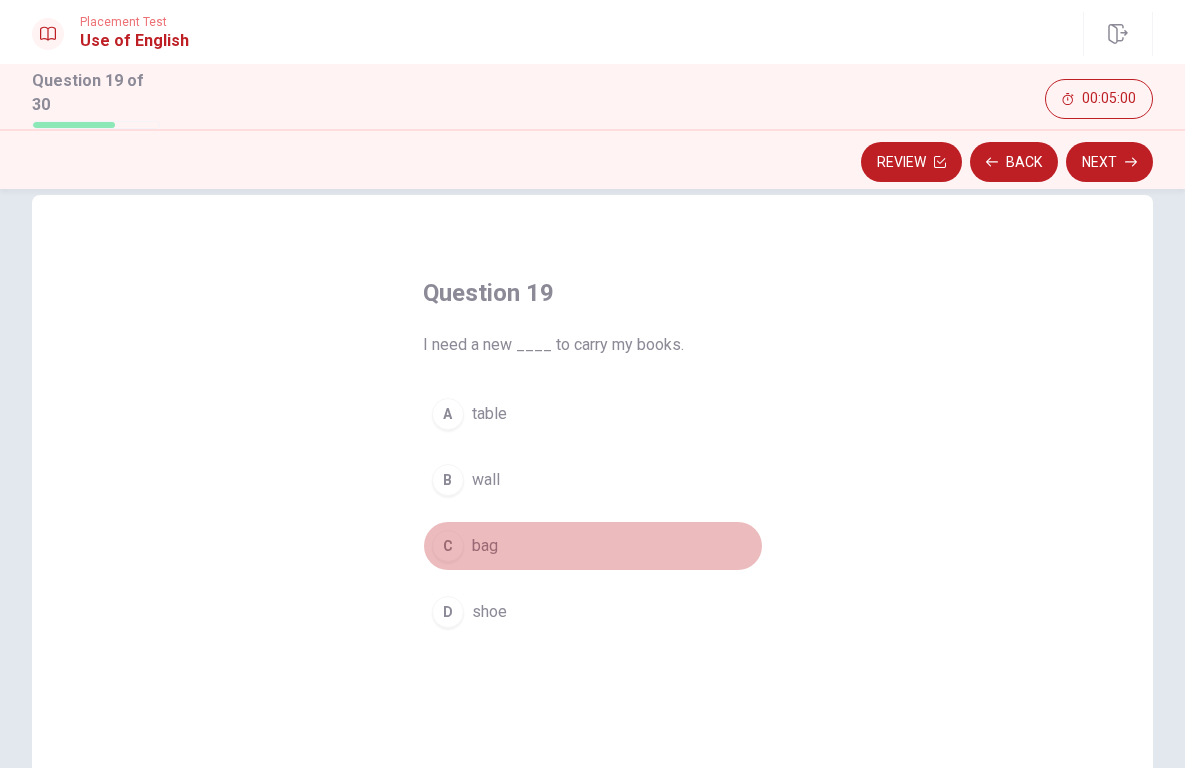 click on "bag" at bounding box center (485, 546) 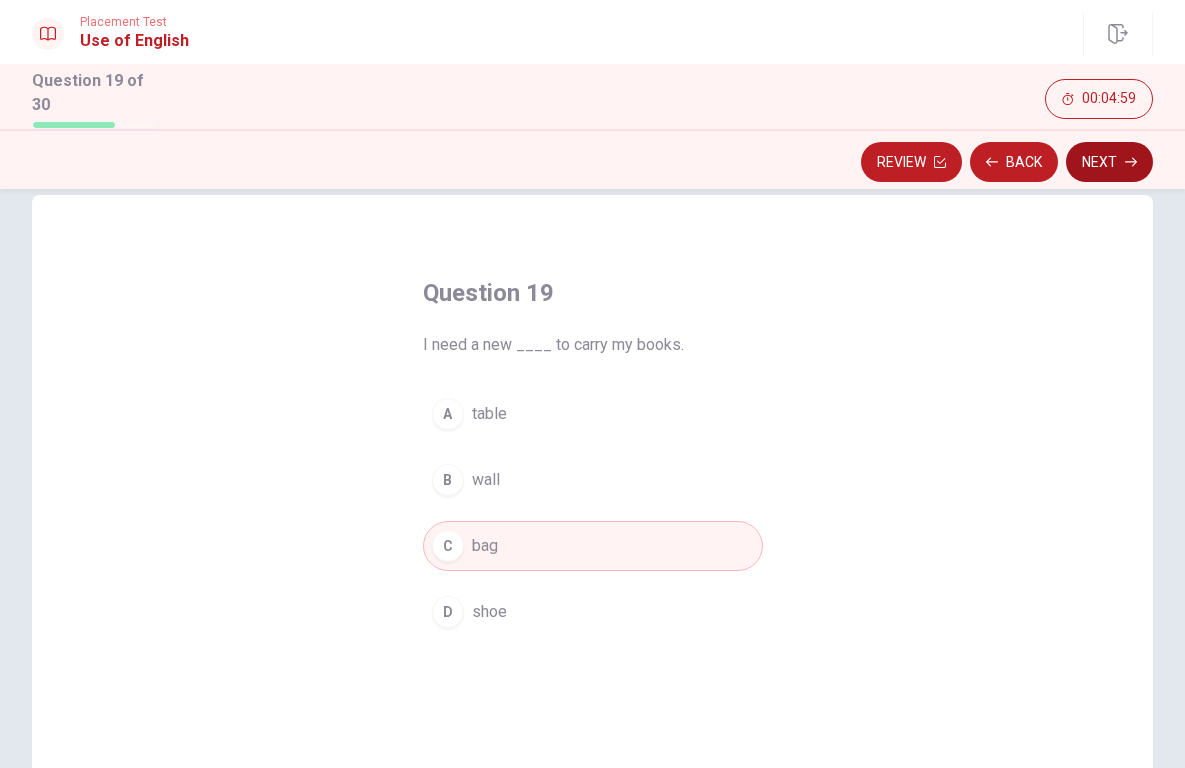 click on "Next" at bounding box center [1109, 162] 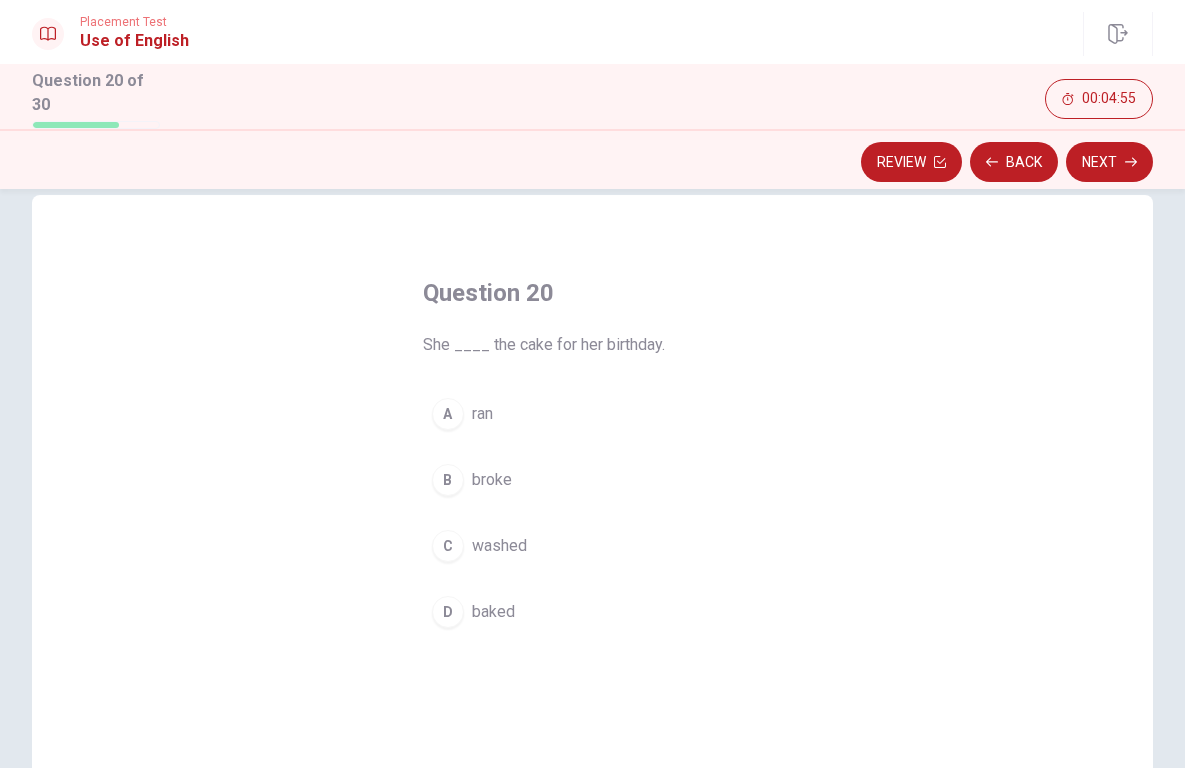 click on "baked" at bounding box center [493, 612] 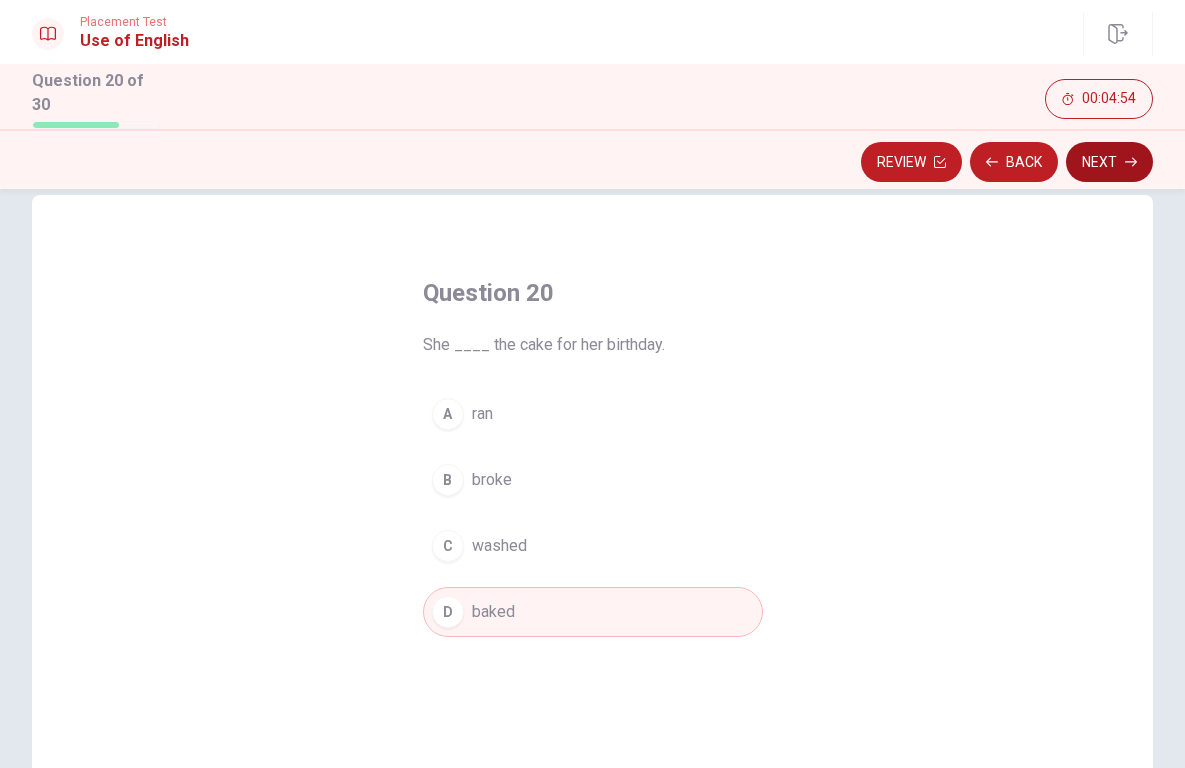 click on "Next" at bounding box center (1109, 162) 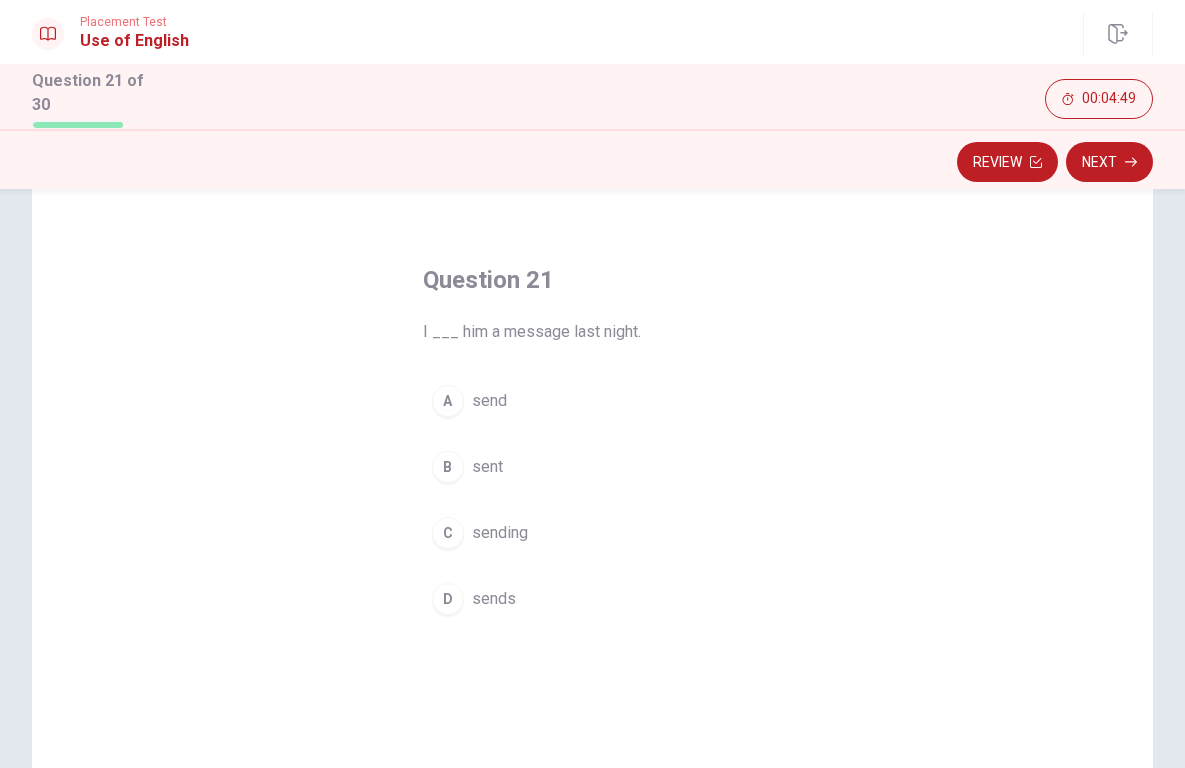 scroll, scrollTop: 51, scrollLeft: 0, axis: vertical 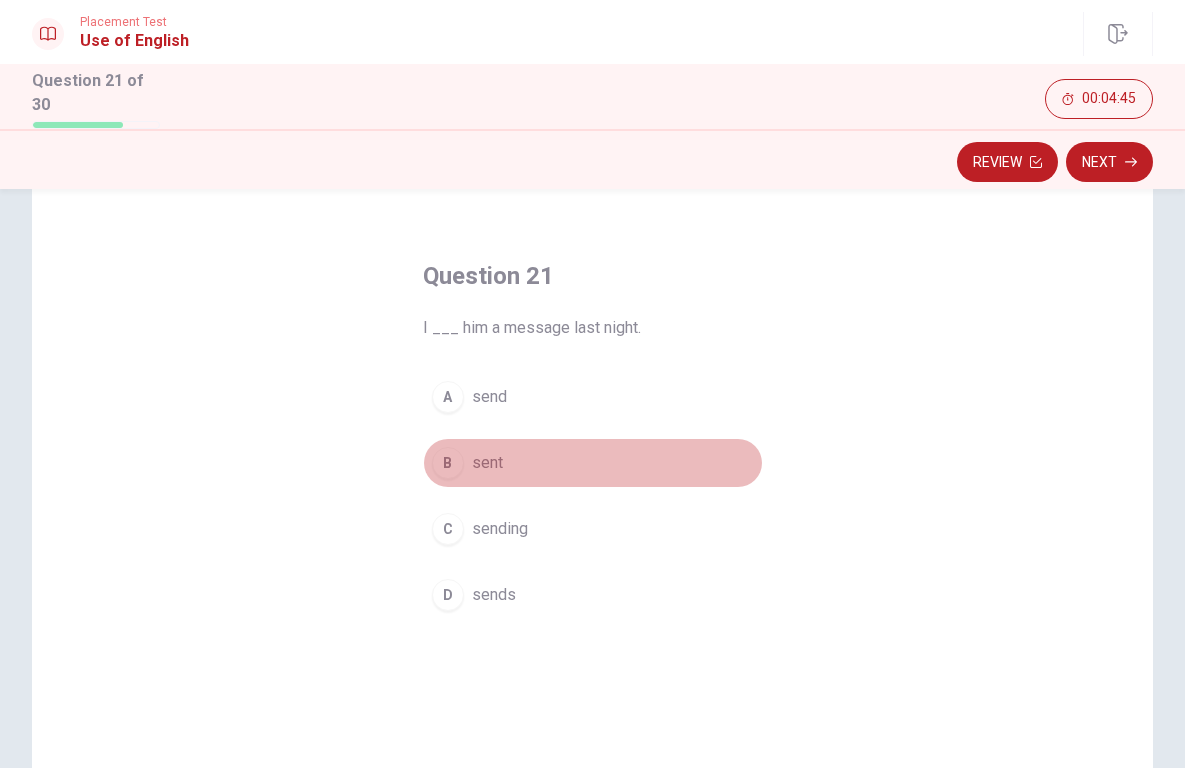 click on "sent" at bounding box center [487, 463] 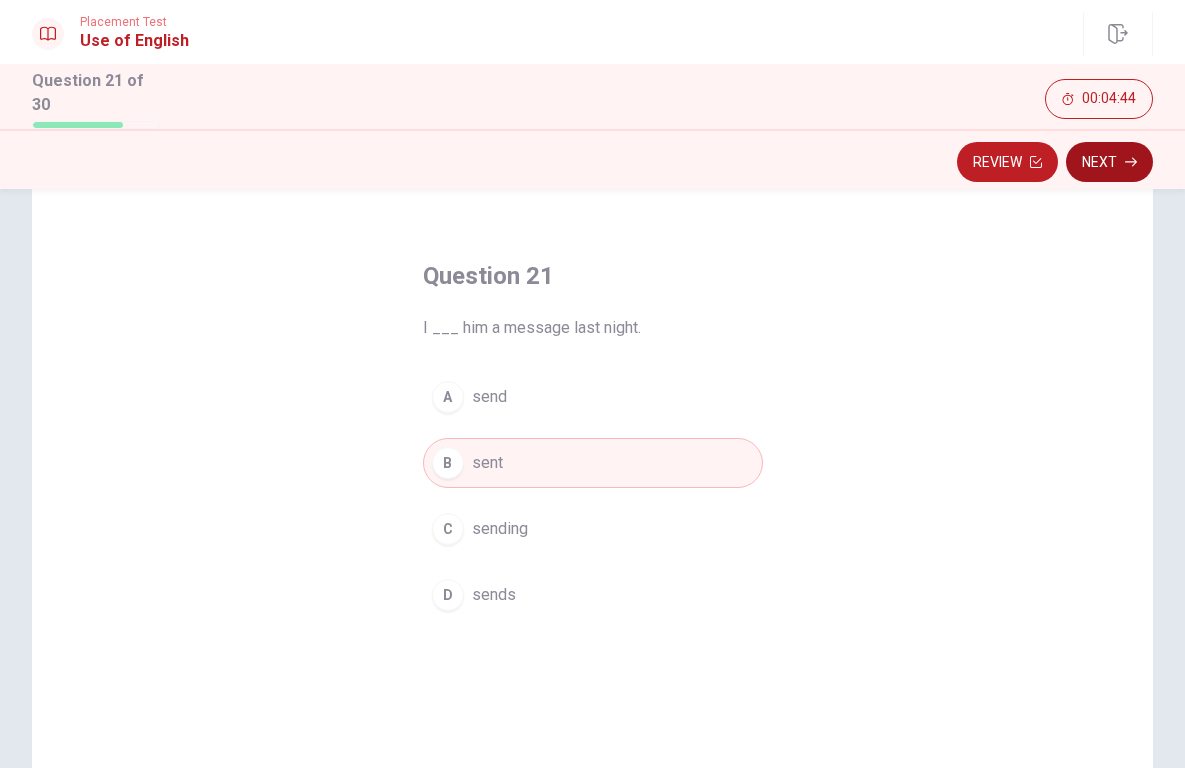 click on "Next" at bounding box center (1109, 162) 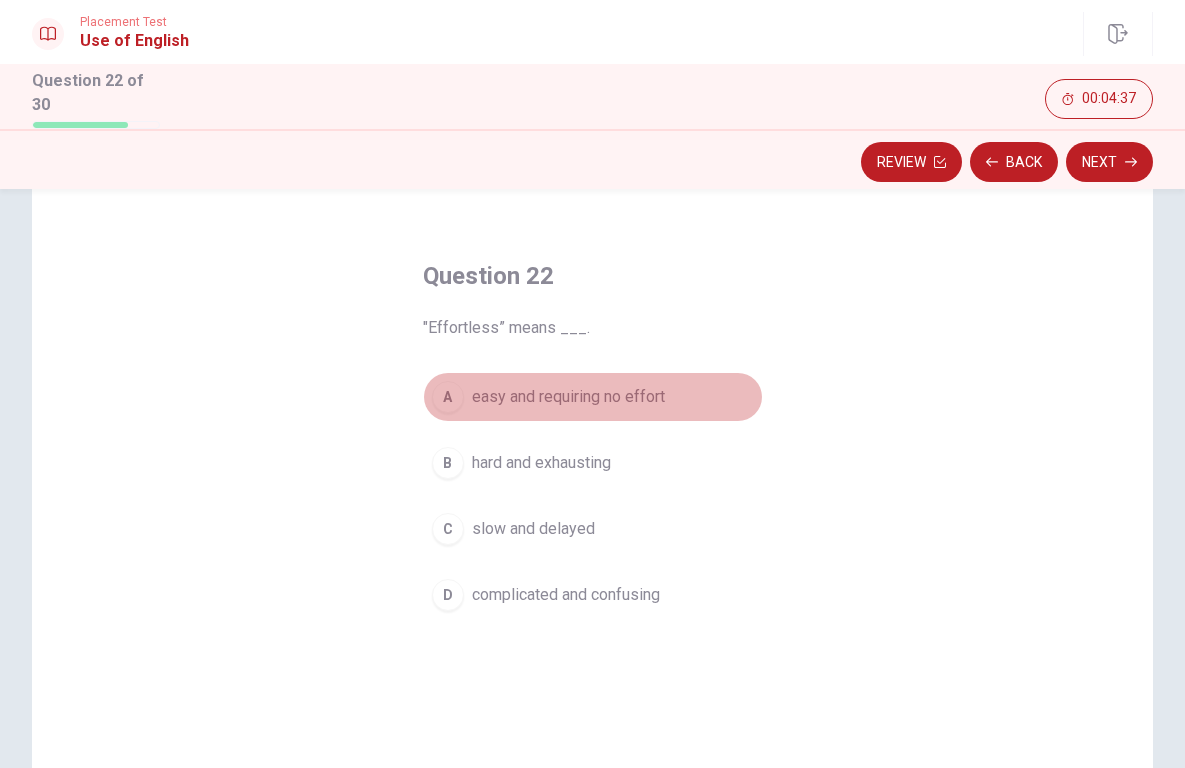 click on "easy and requiring no effort" at bounding box center [568, 397] 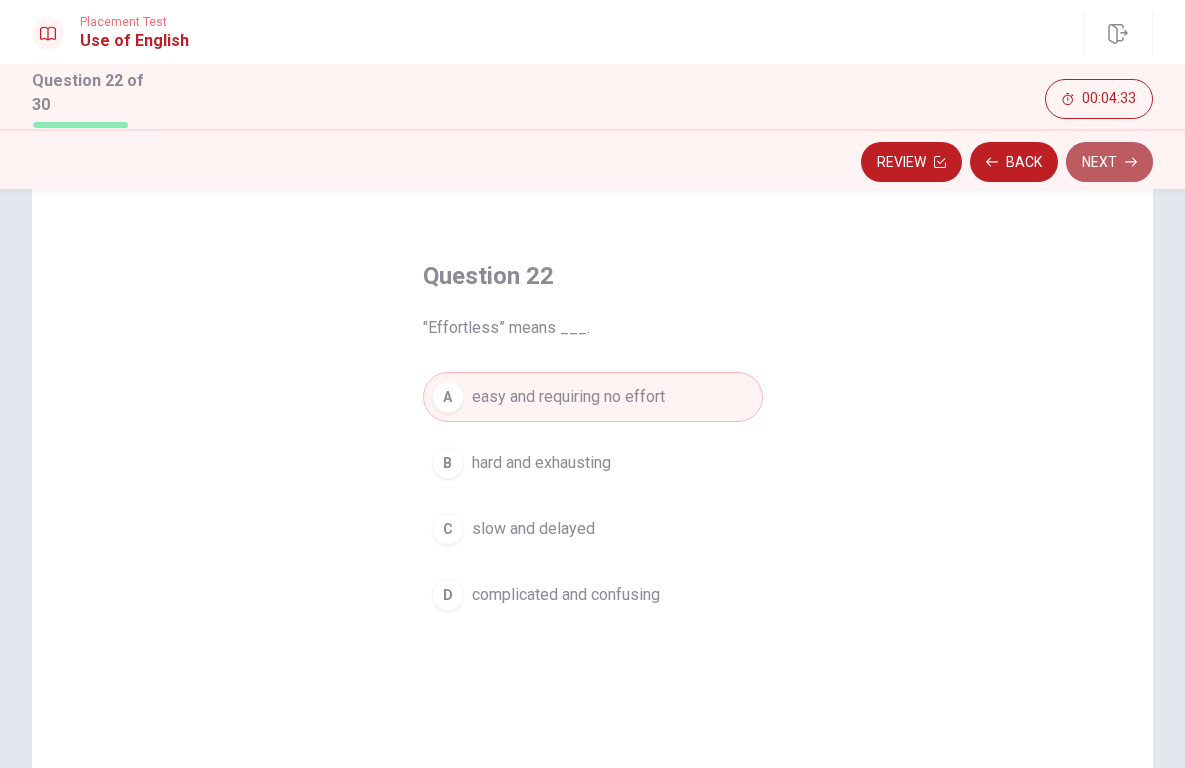 click on "Next" at bounding box center (1109, 162) 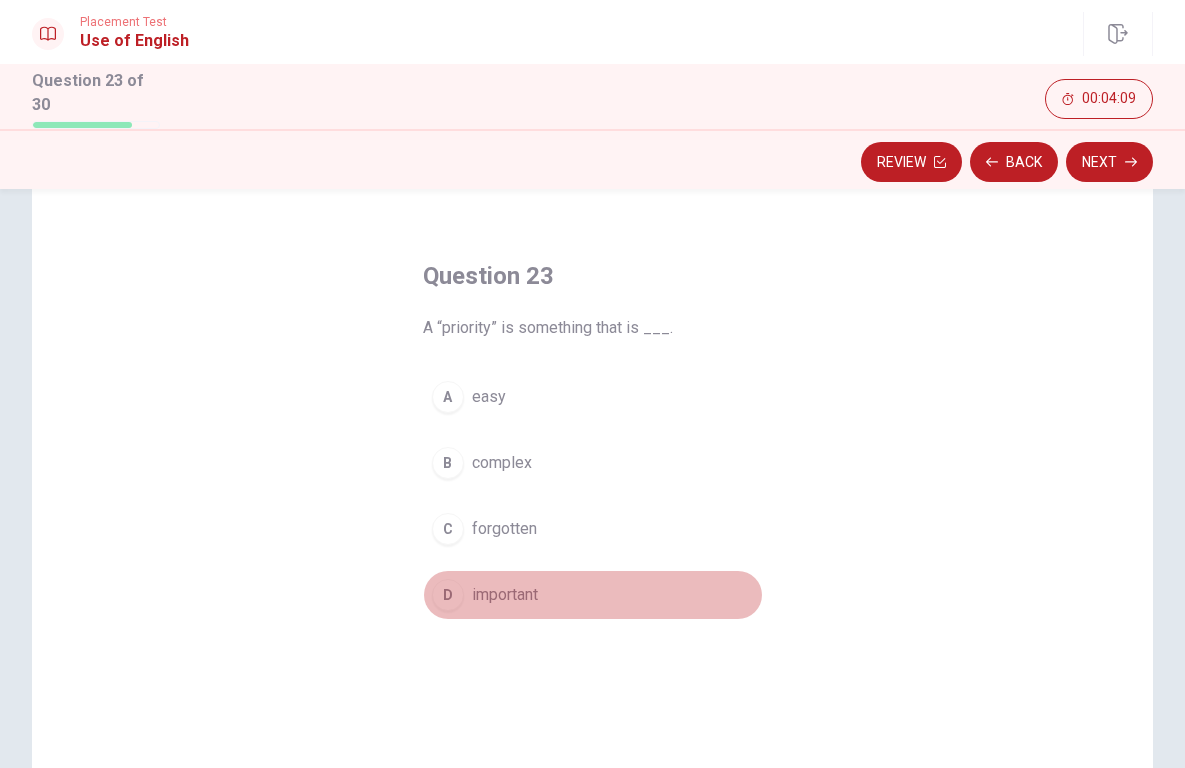 click on "important" at bounding box center [505, 595] 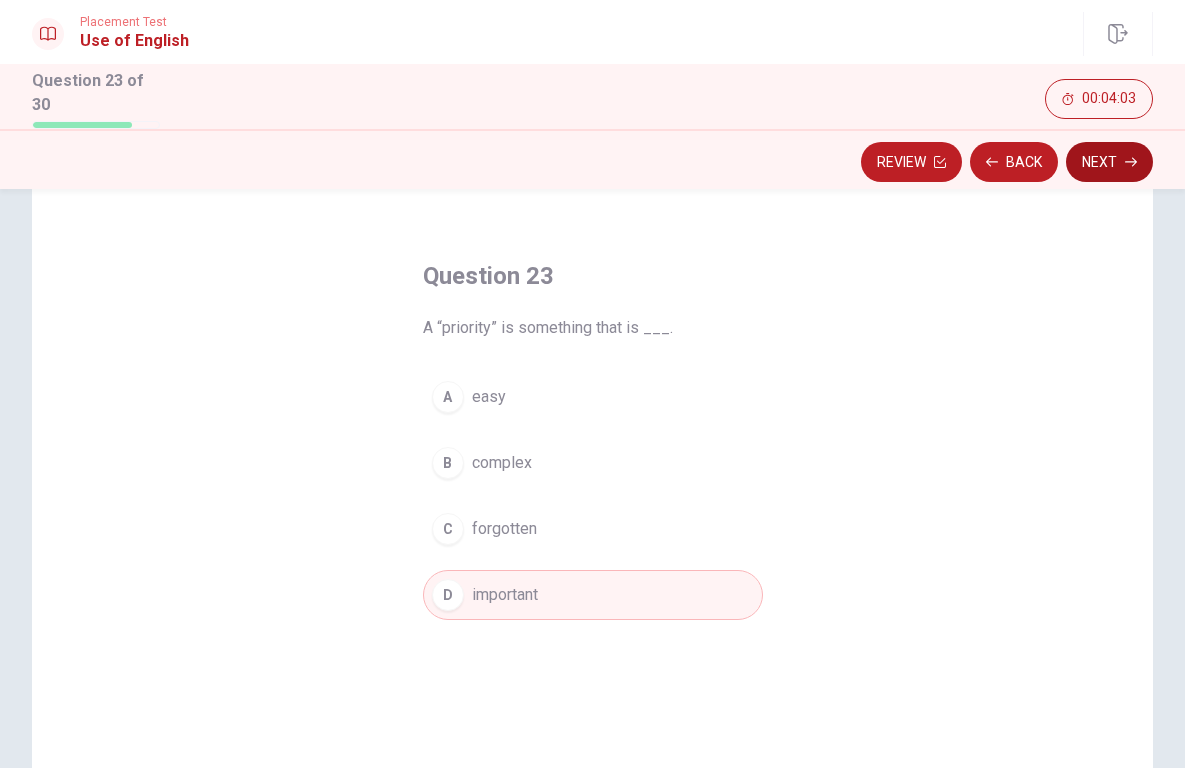 click on "Next" at bounding box center [1109, 162] 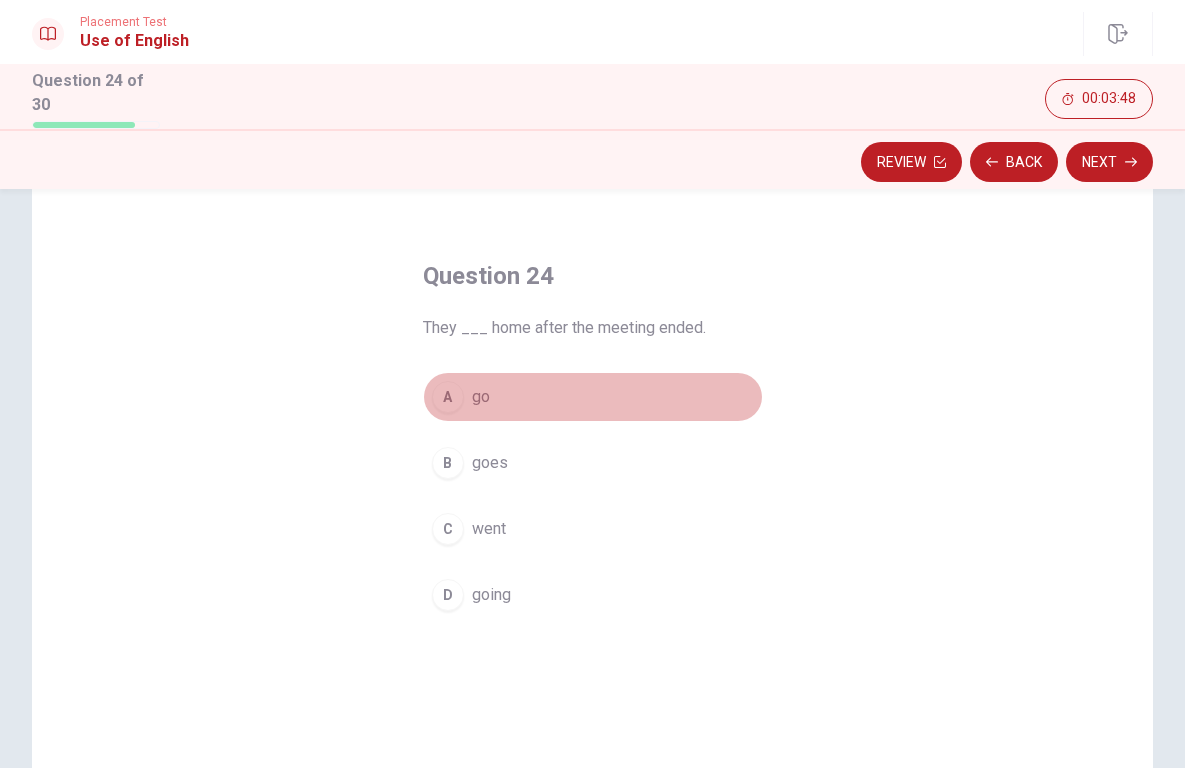click on "go" at bounding box center [481, 397] 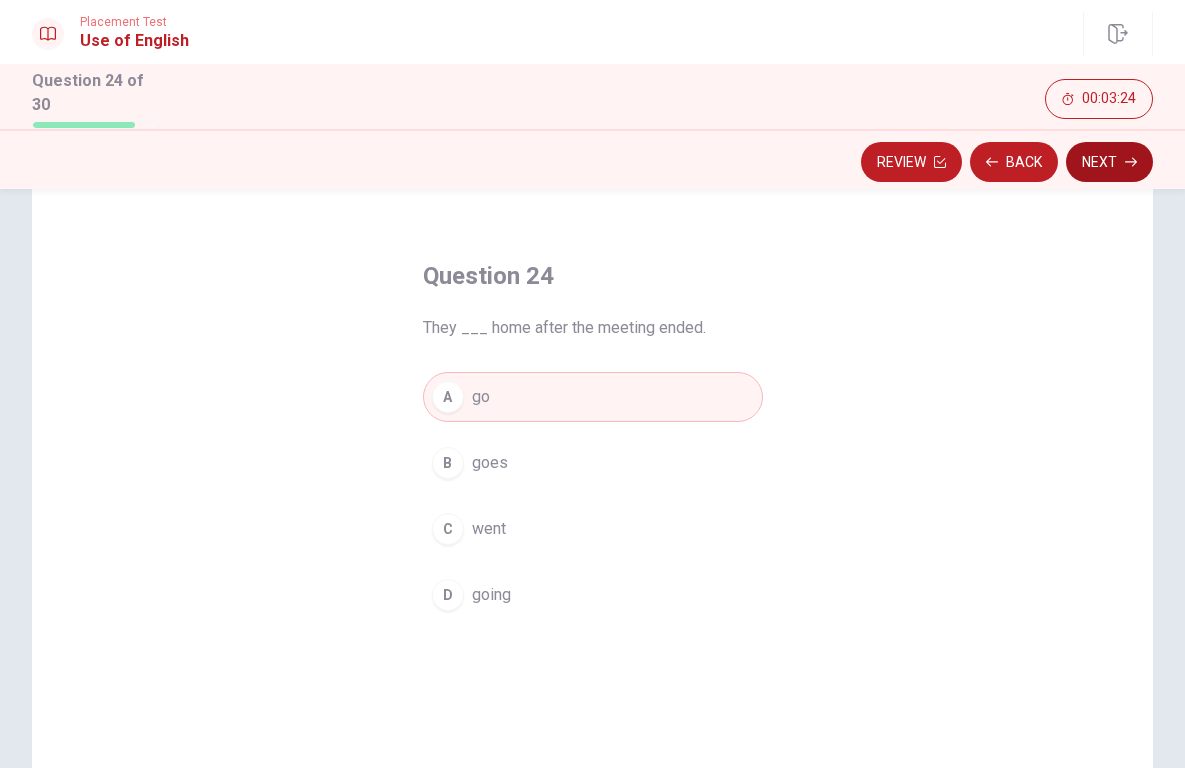 click on "Next" at bounding box center (1109, 162) 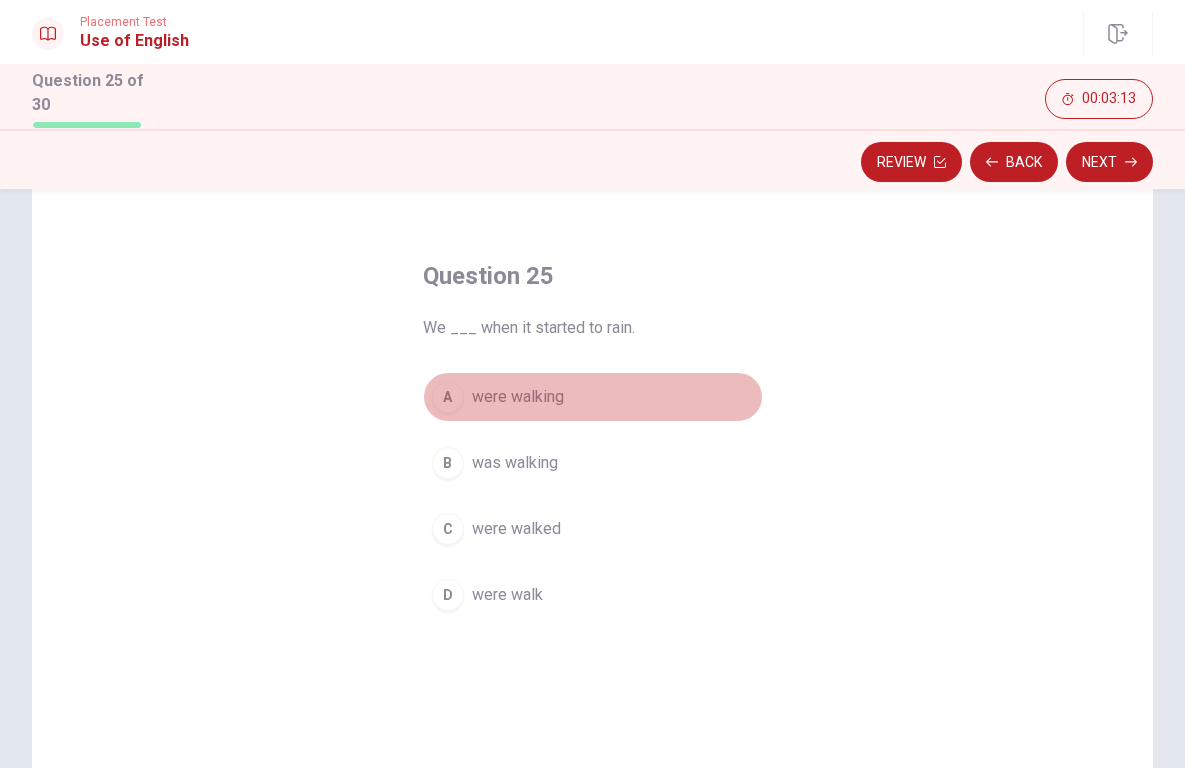 click on "were walking" at bounding box center [518, 397] 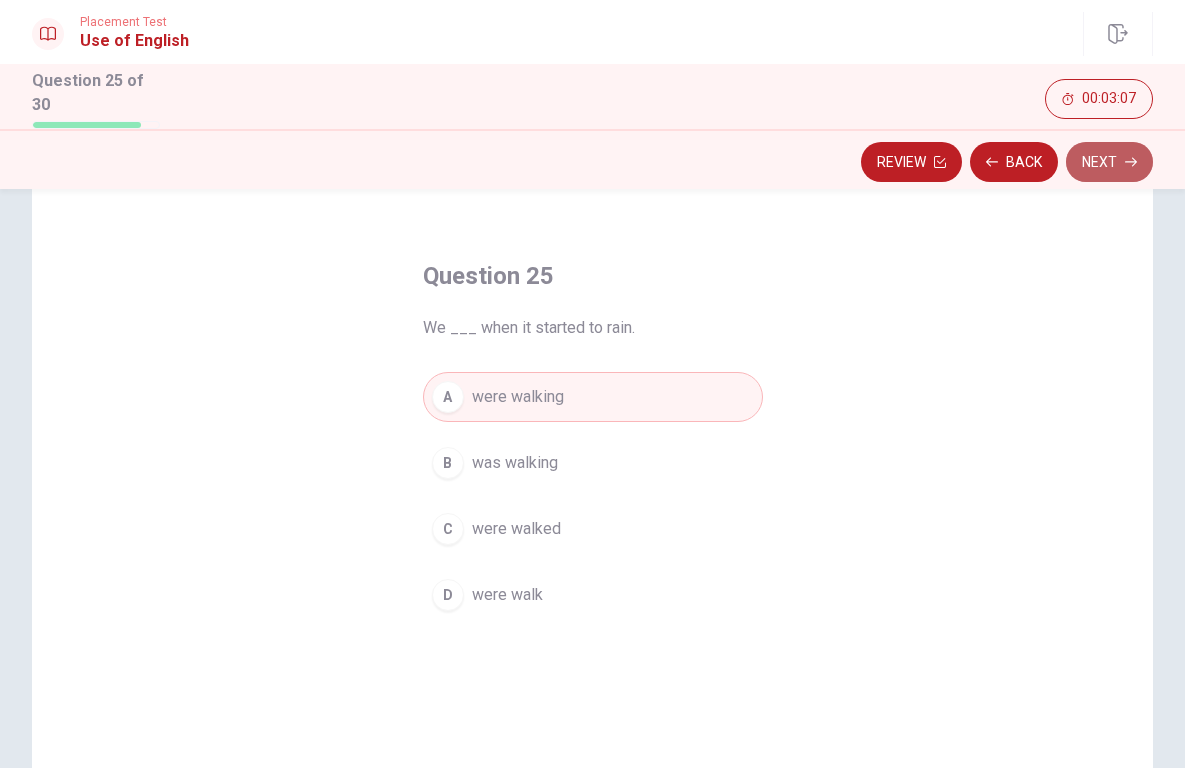 click 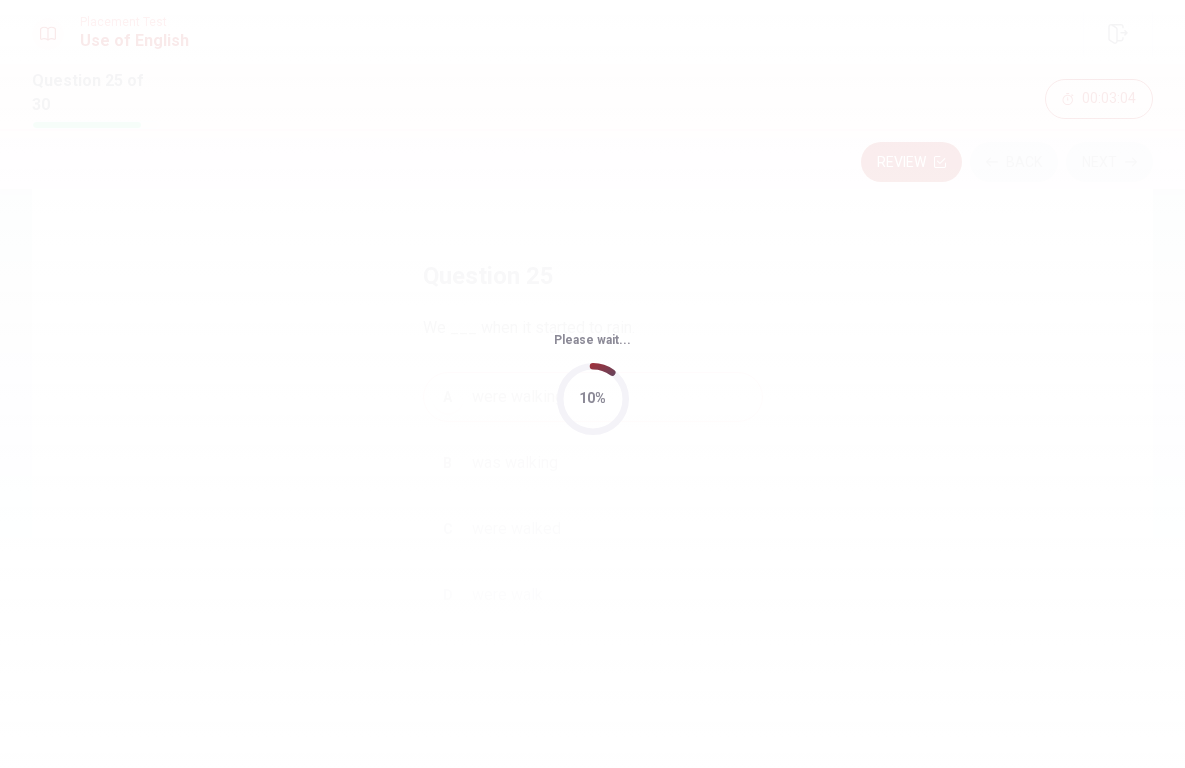 scroll, scrollTop: 0, scrollLeft: 0, axis: both 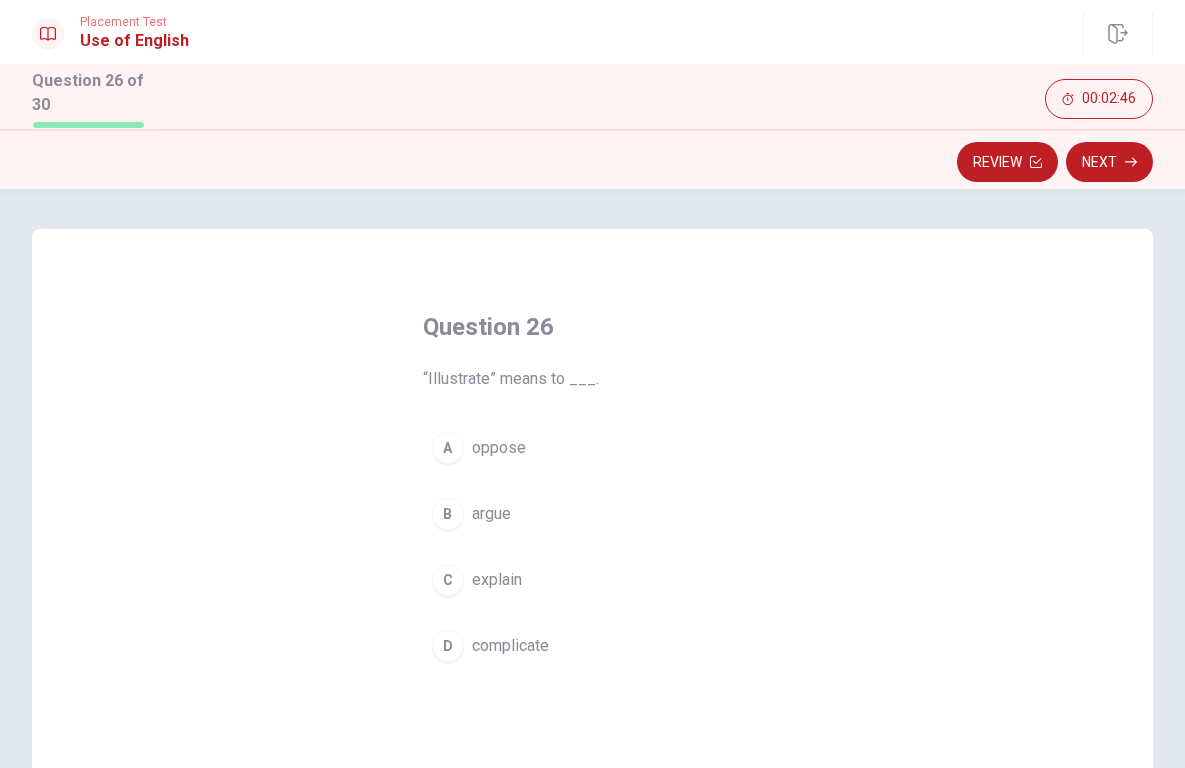 click on "explain" at bounding box center [497, 580] 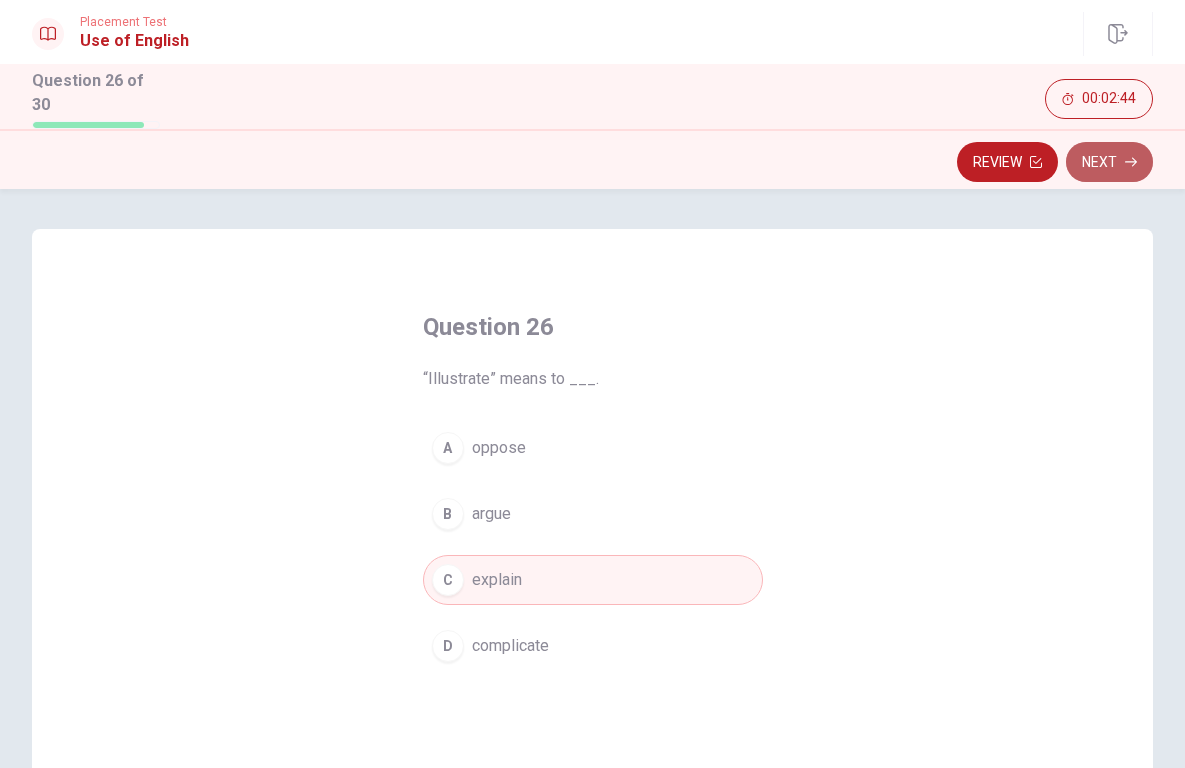 click 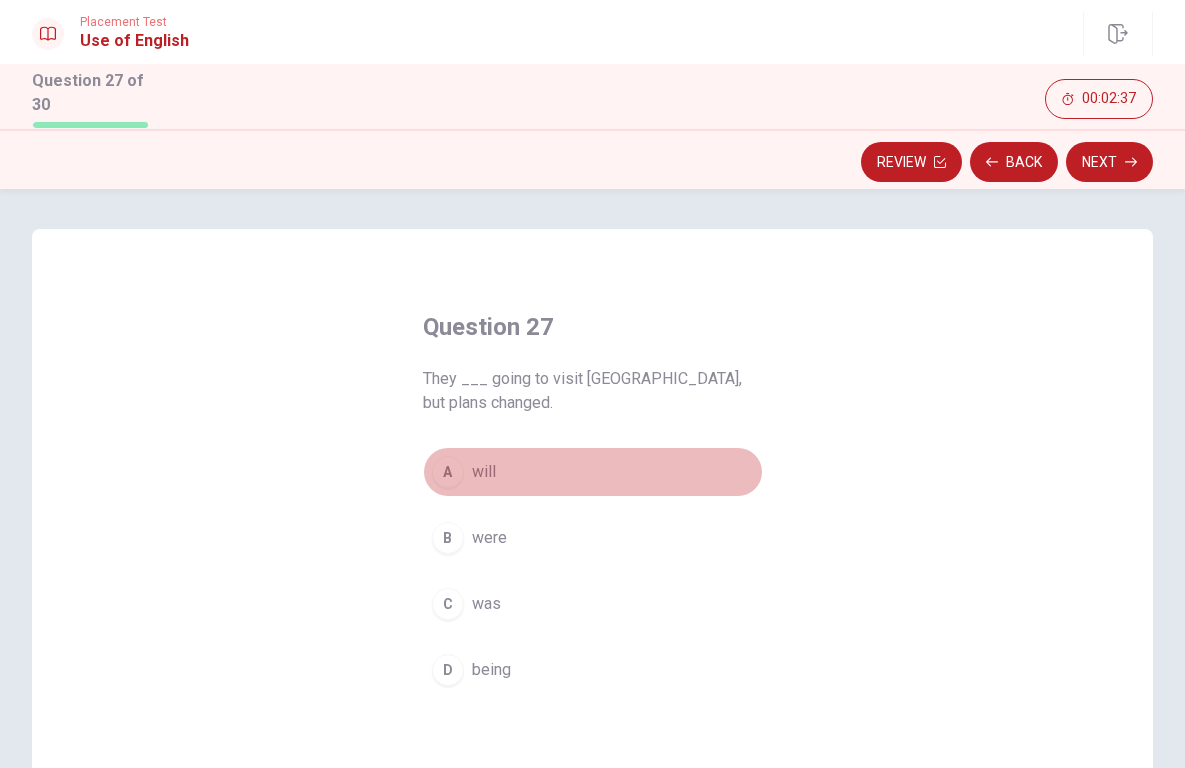 click on "A will" at bounding box center (593, 472) 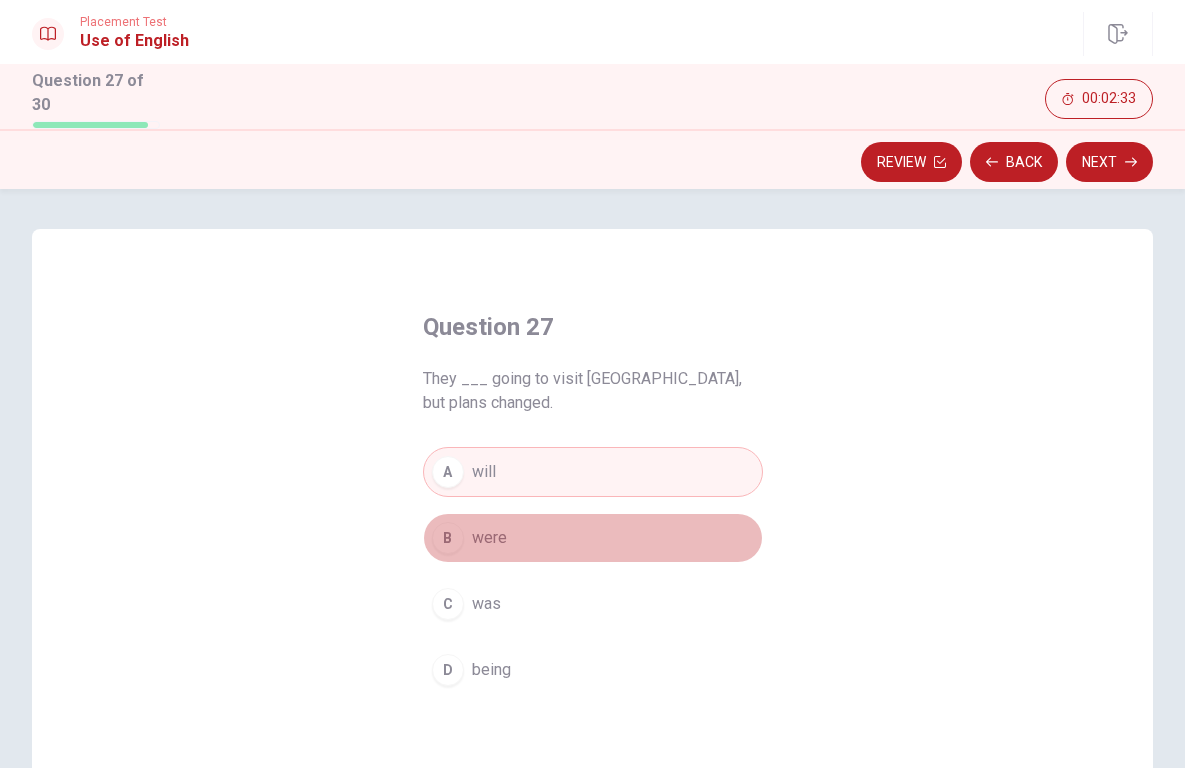 click on "were" at bounding box center (489, 538) 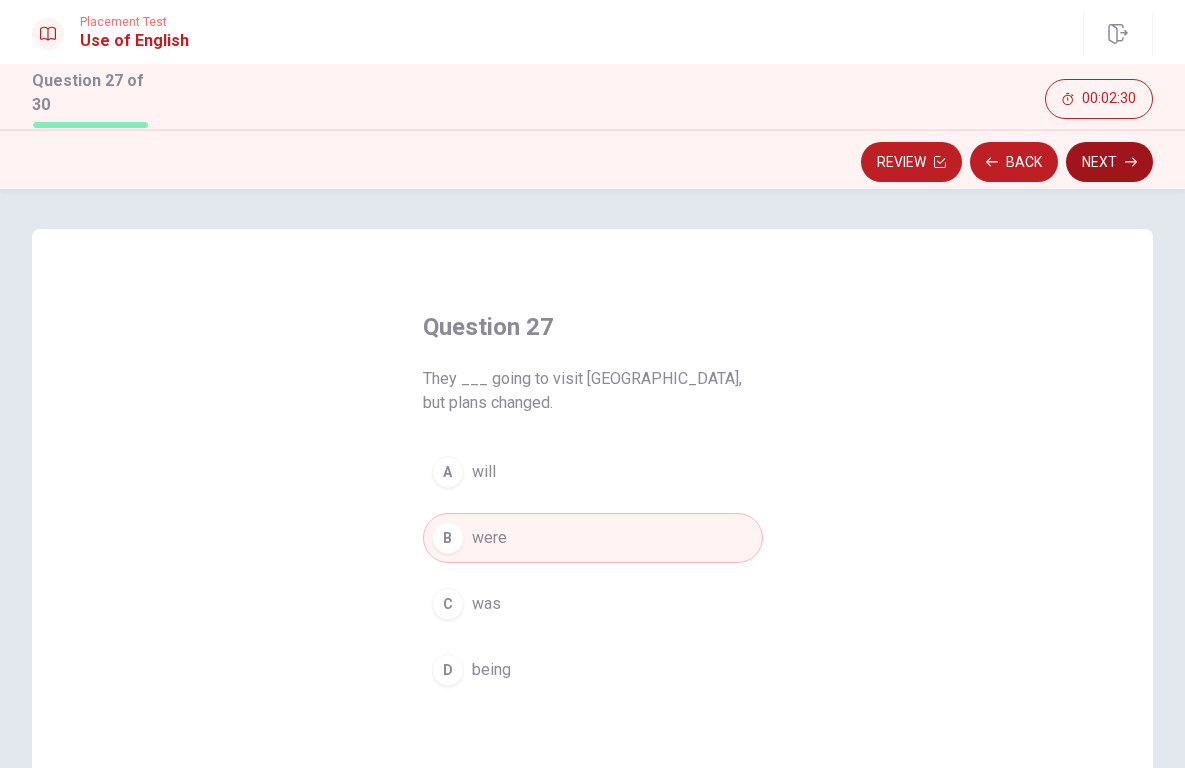 click on "Next" at bounding box center [1109, 162] 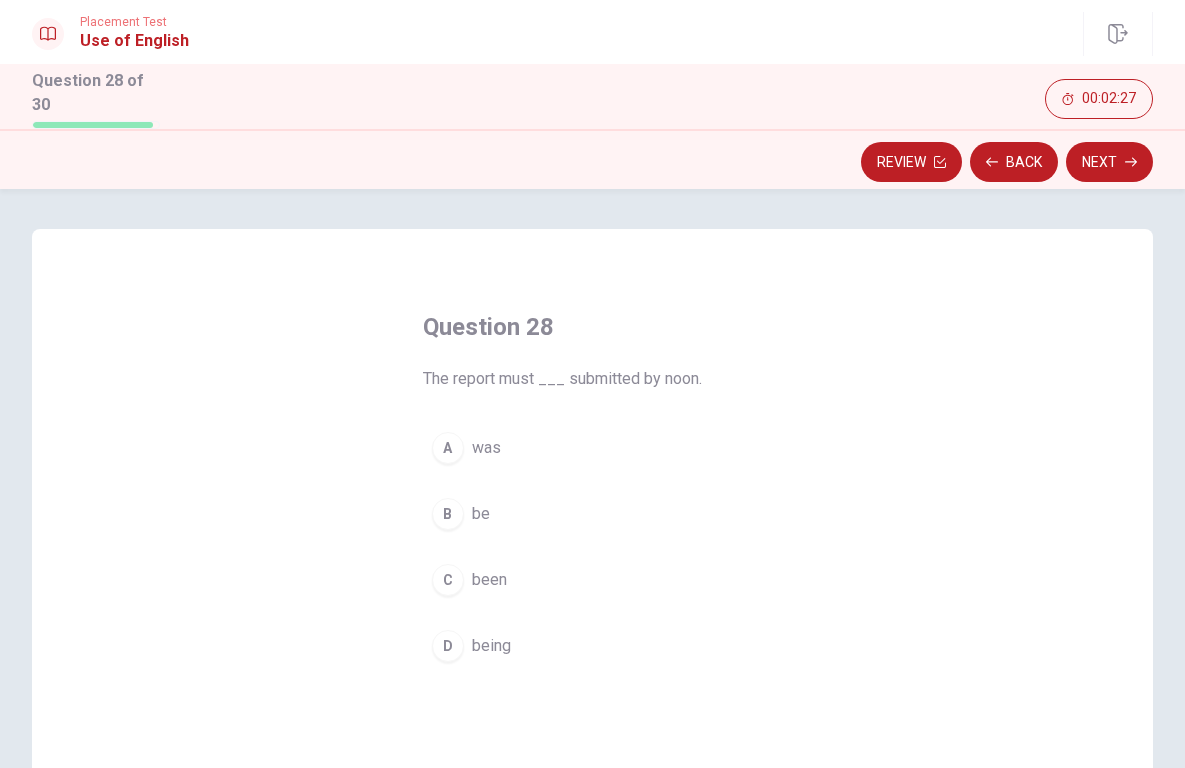 click on "B be" at bounding box center (593, 514) 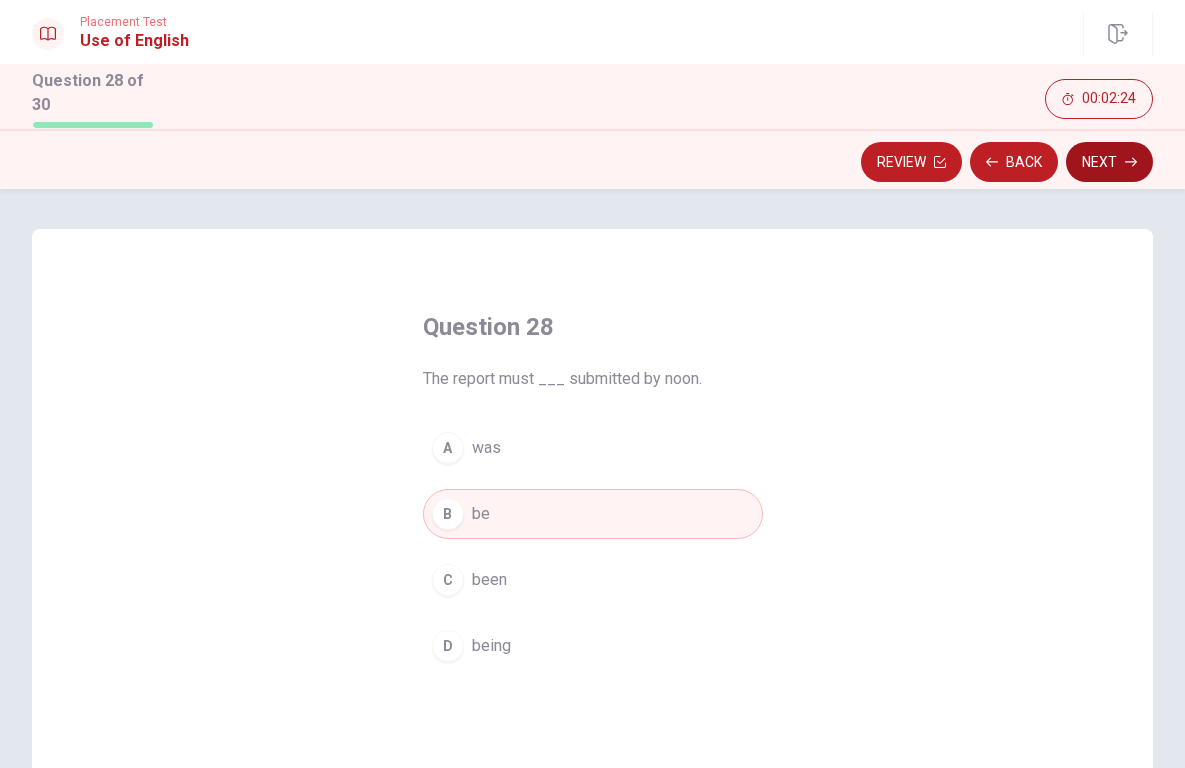 click on "Next" at bounding box center (1109, 162) 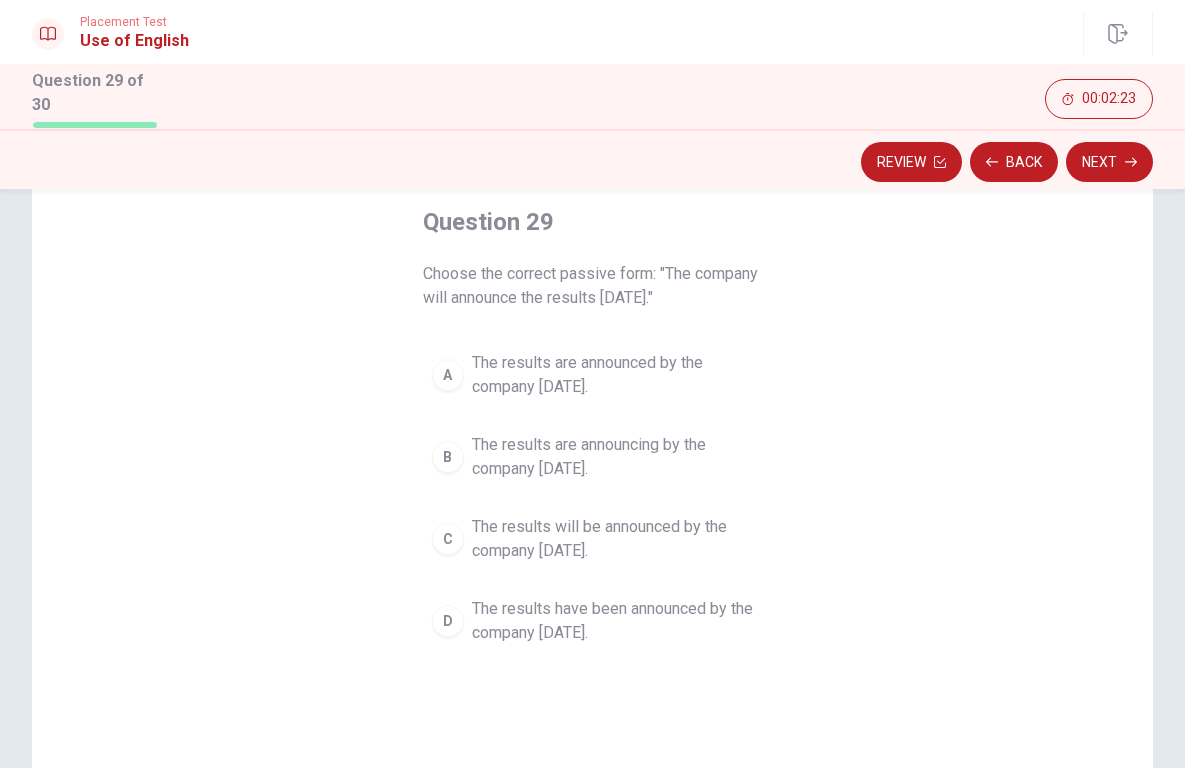 scroll, scrollTop: 107, scrollLeft: 0, axis: vertical 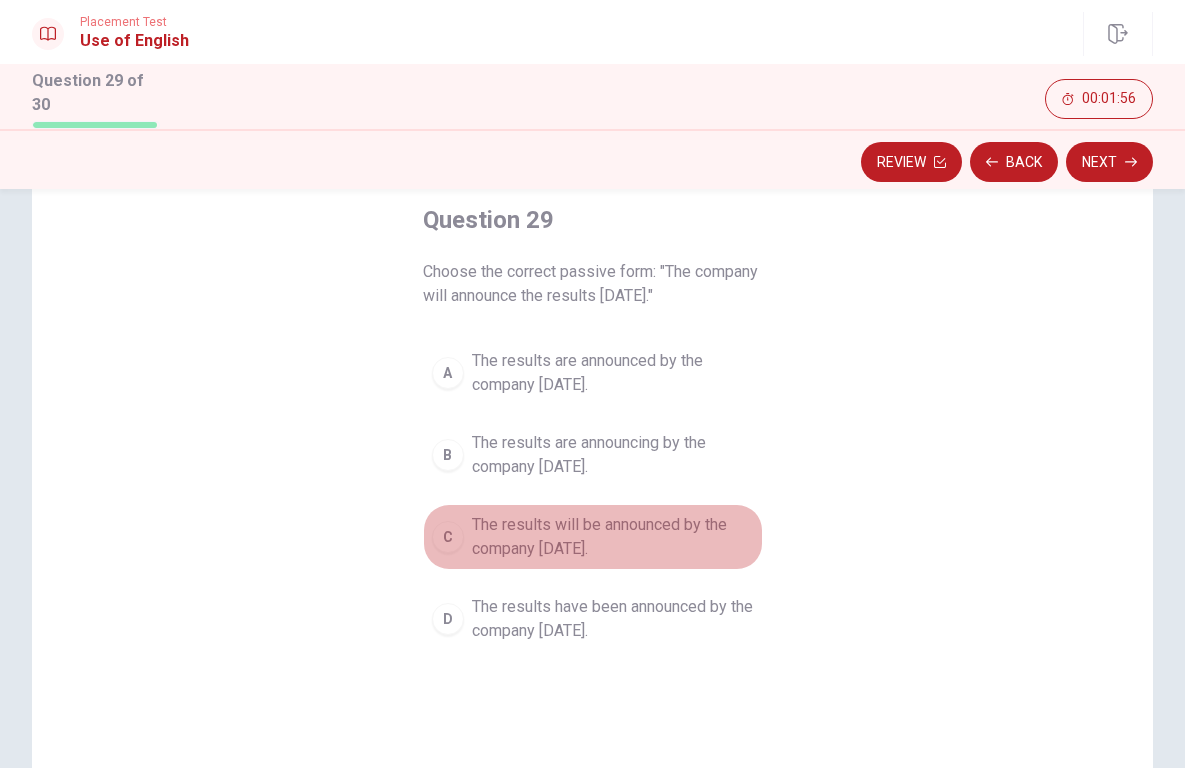 click on "The results will be announced by the company [DATE]." at bounding box center (613, 537) 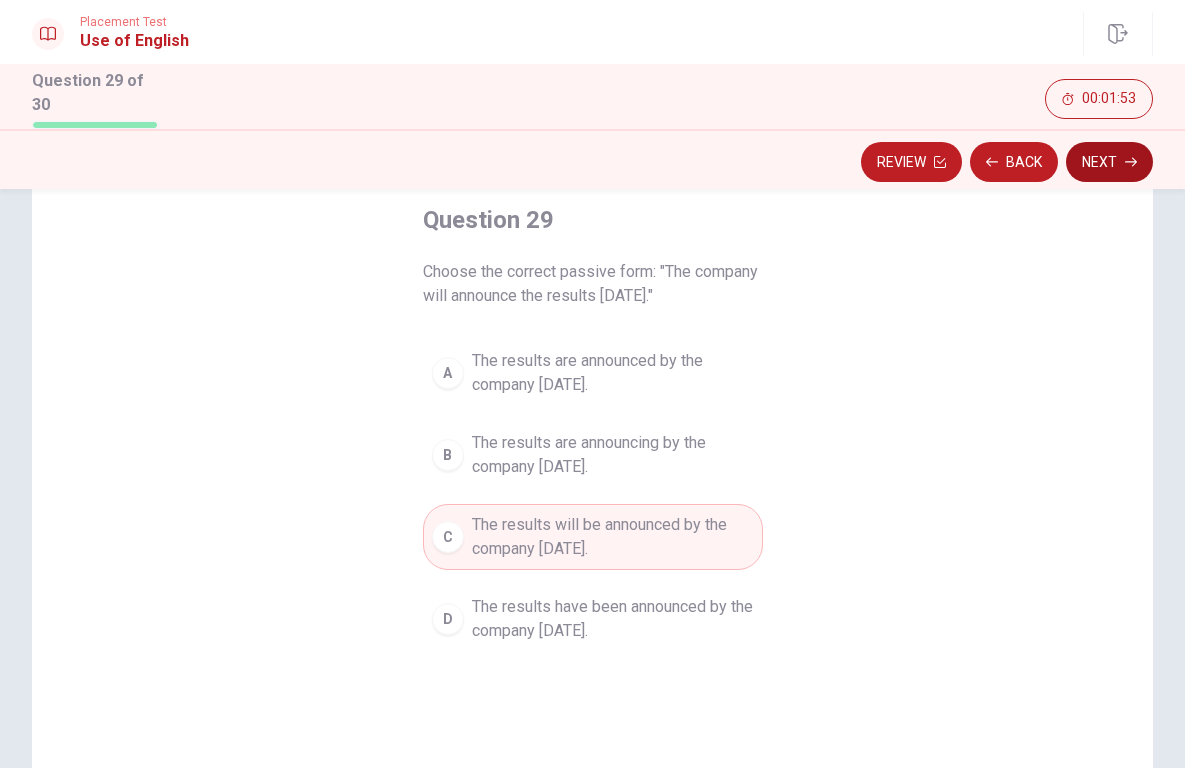 click on "Next" at bounding box center [1109, 162] 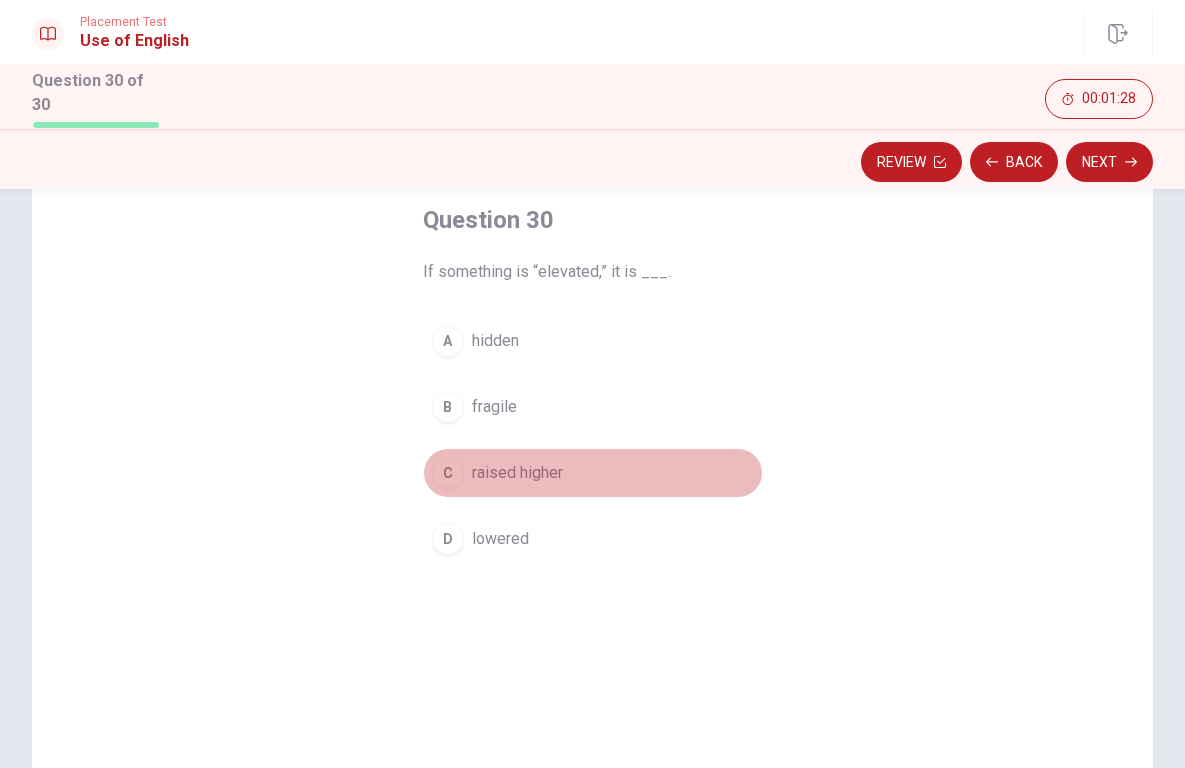 click on "raised higher" at bounding box center (517, 473) 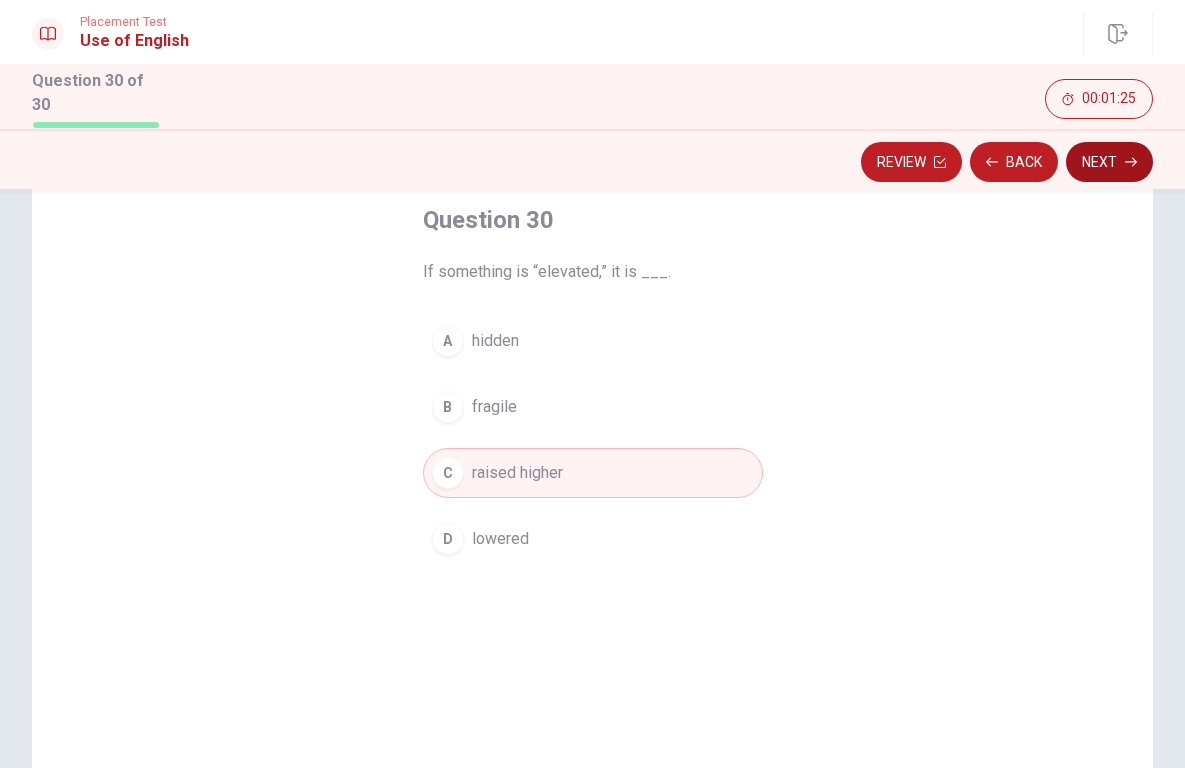 click on "Next" at bounding box center (1109, 162) 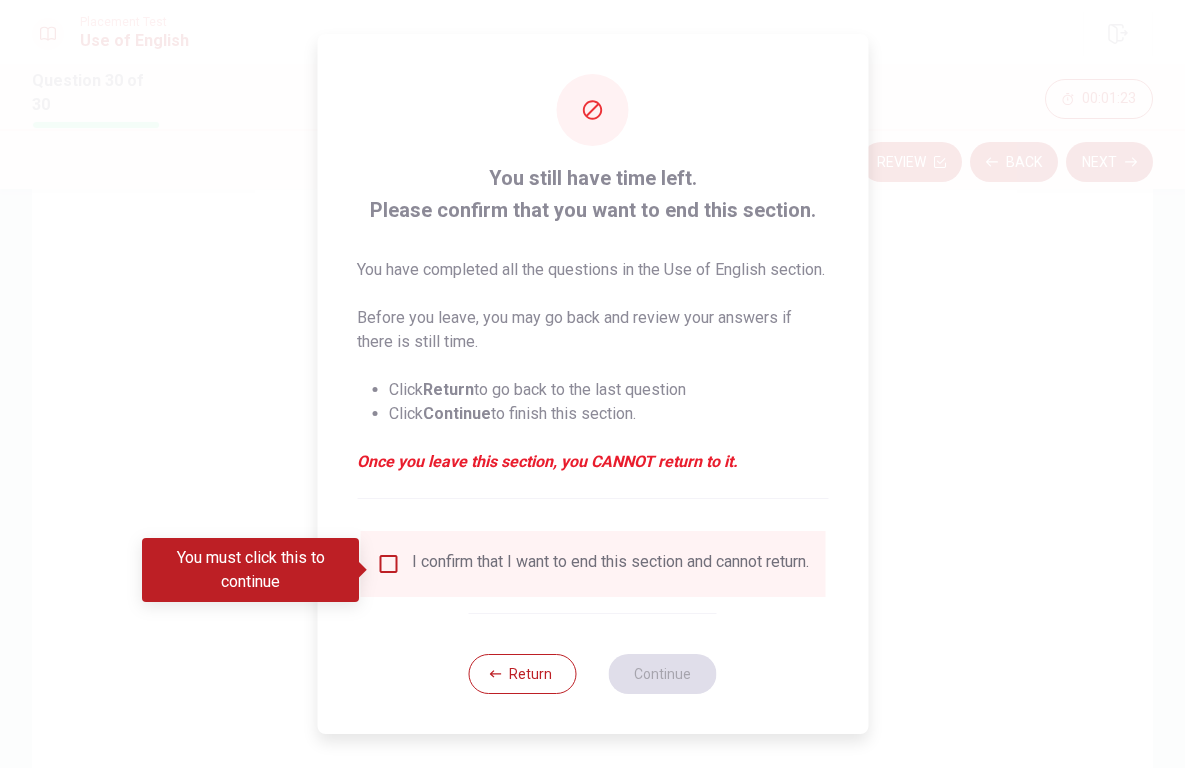 click on "I confirm that I want to end this section and cannot return." at bounding box center [592, 564] 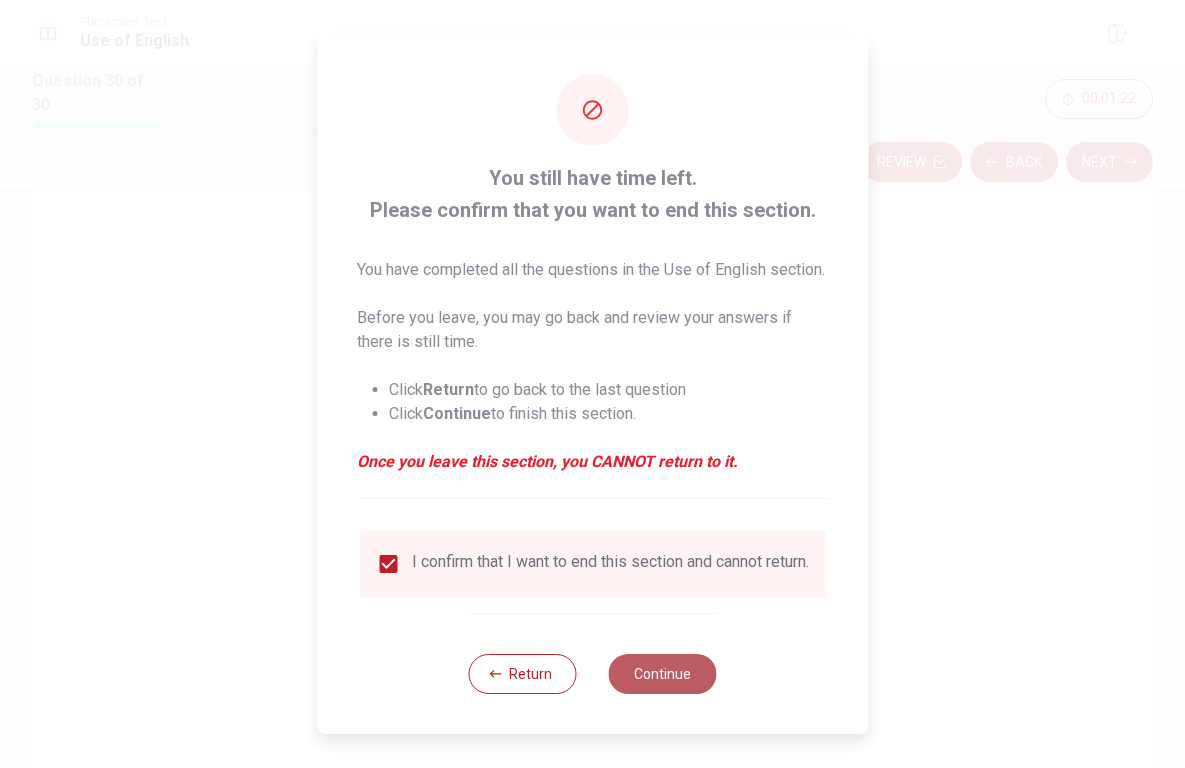 click on "Continue" at bounding box center [663, 674] 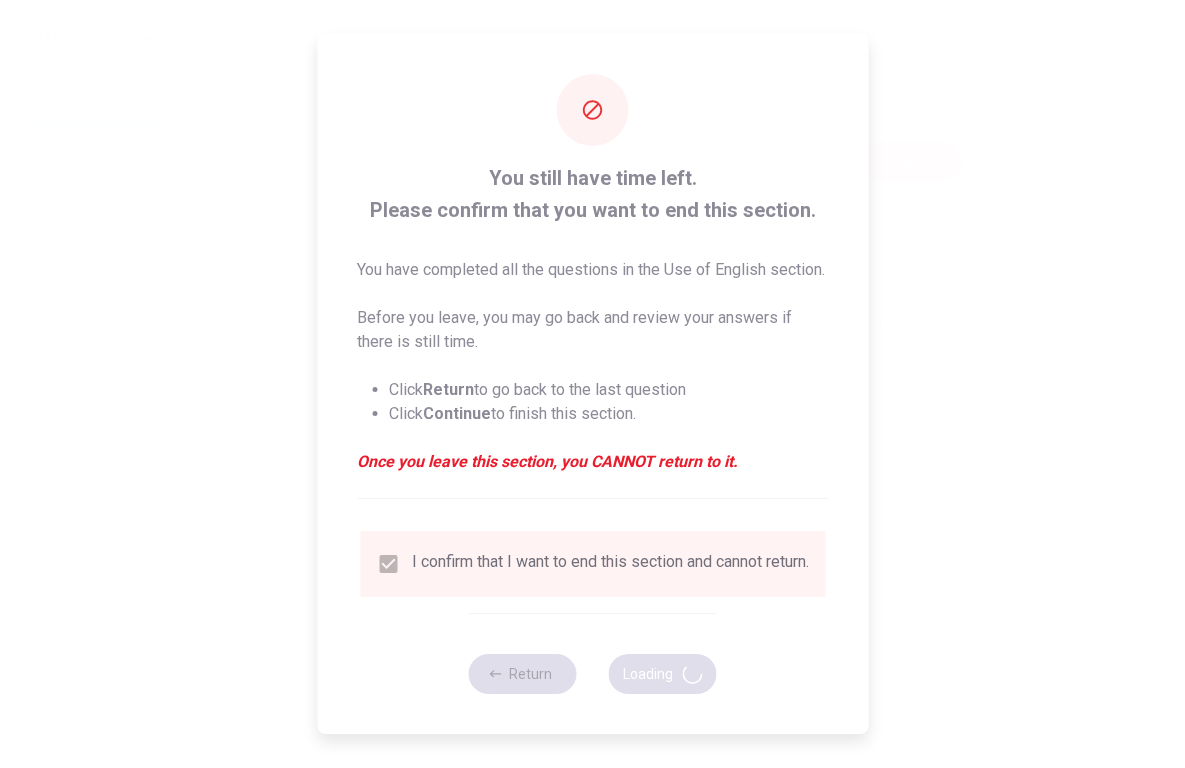 scroll, scrollTop: 0, scrollLeft: 0, axis: both 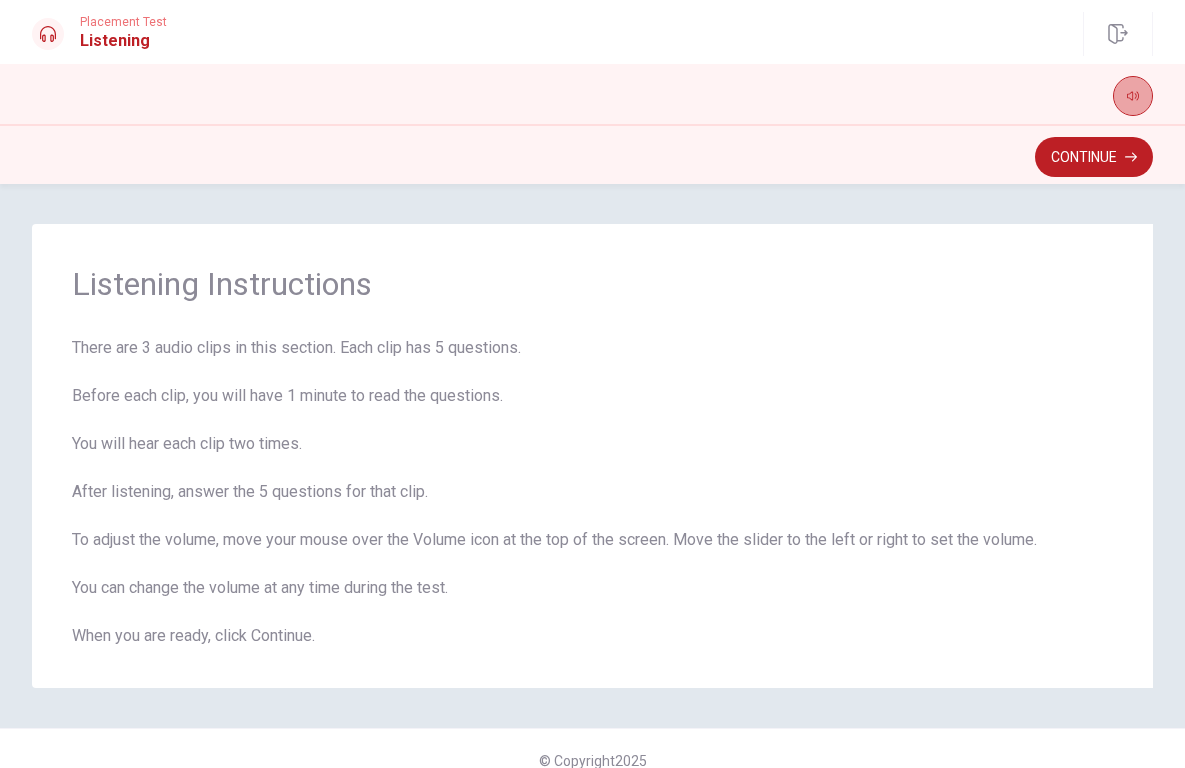 click at bounding box center (1133, 96) 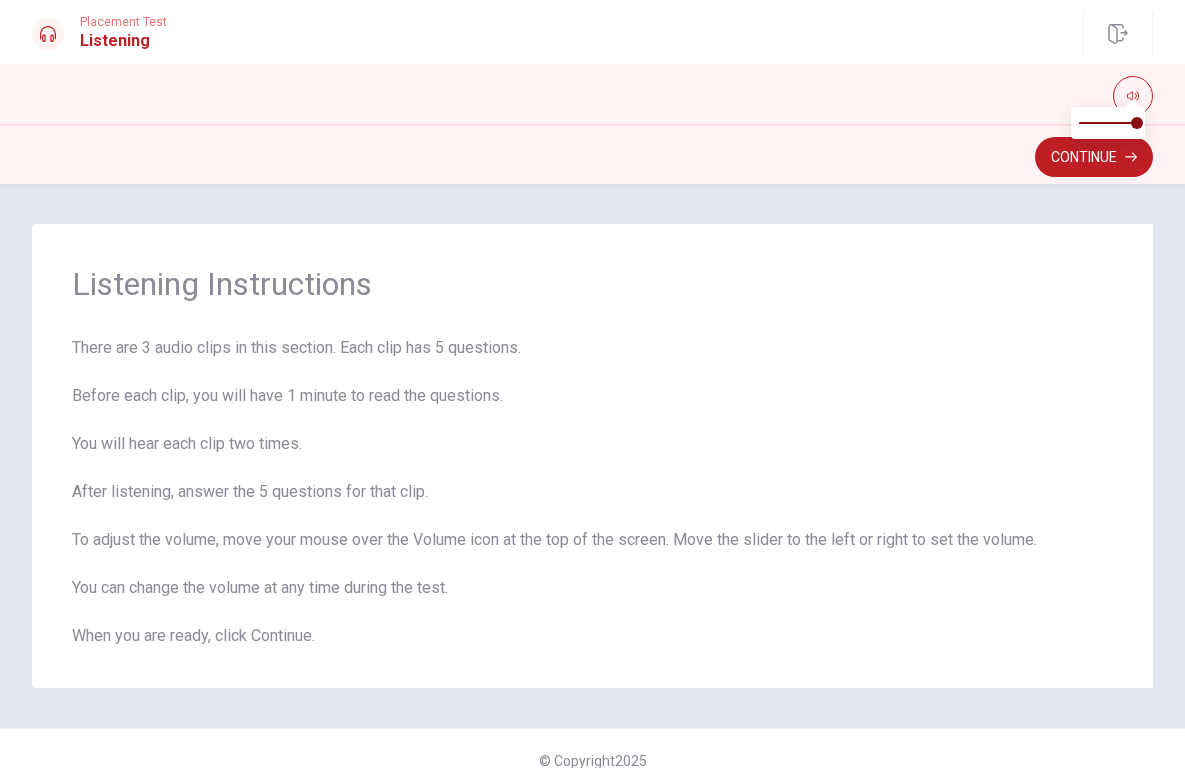 click on "Listening Instructions
There are 3 audio clips in this section. Each clip has 5 questions.
Before each clip, you will have 1 minute to read the questions.
You will hear each clip two times.
After listening, answer the 5 questions for that clip.
To adjust the volume, move your mouse over the Volume icon at the top of the screen. Move the slider to the left or right to set the volume.
You can change the volume at any time during the test.
When you are ready, click Continue. © Copyright  2025" at bounding box center [592, 476] 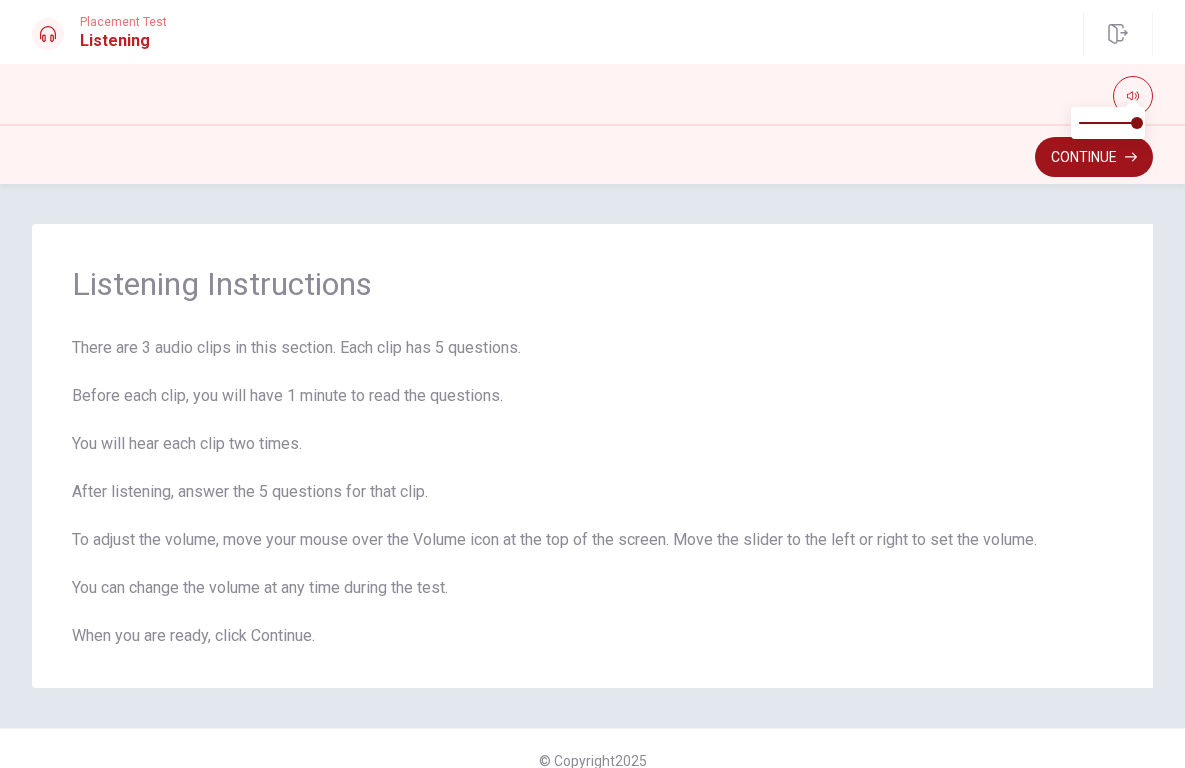 click on "Continue" at bounding box center [1094, 157] 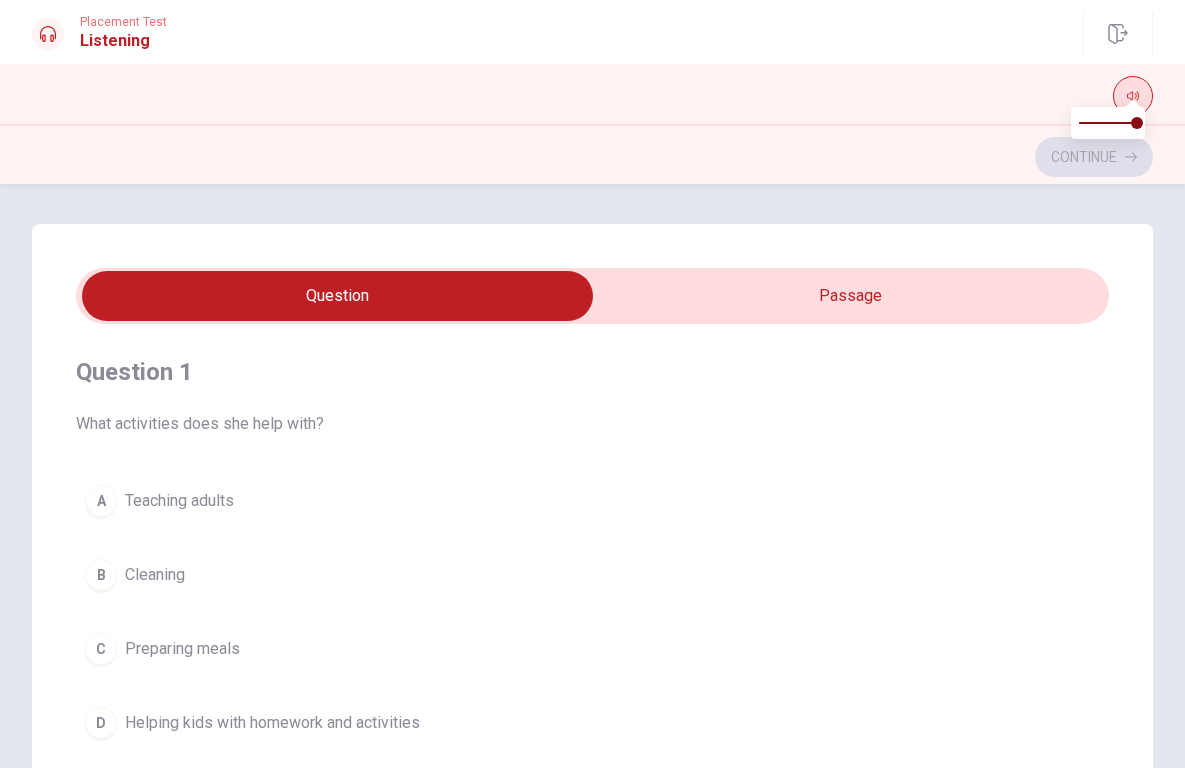 click at bounding box center (1133, 96) 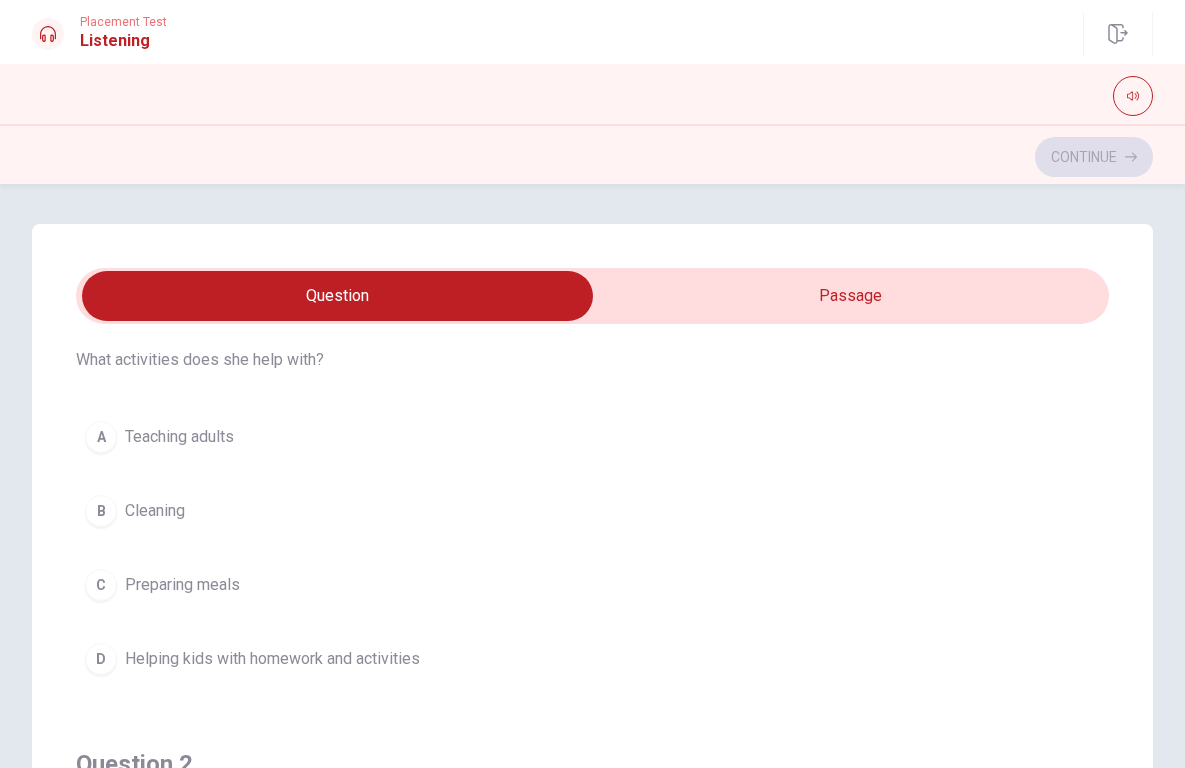 scroll, scrollTop: 63, scrollLeft: 0, axis: vertical 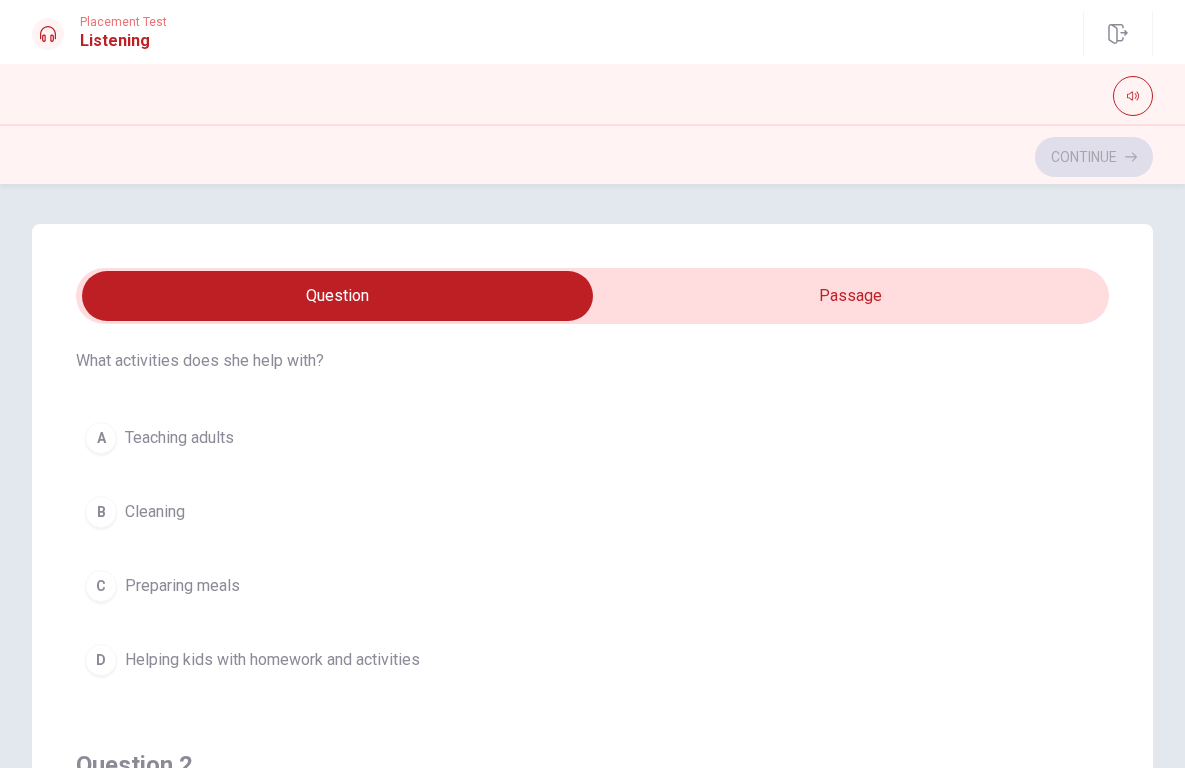 click at bounding box center [338, 296] 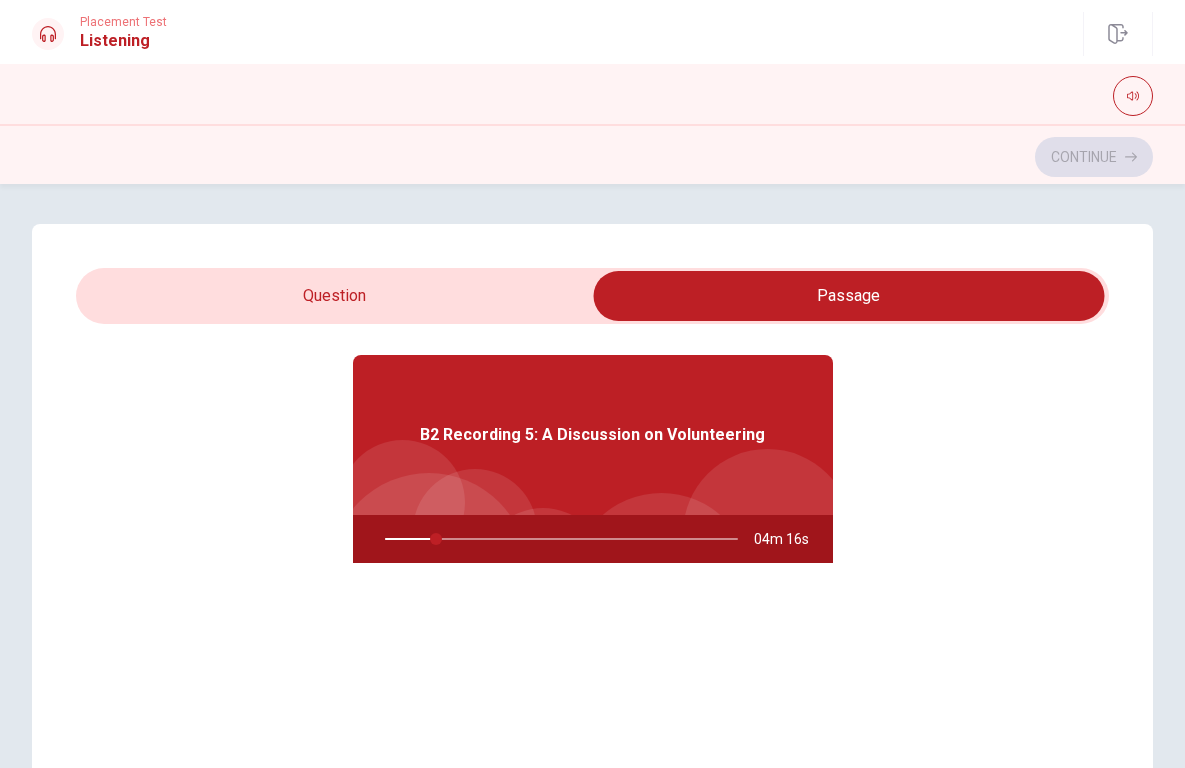 type on "15" 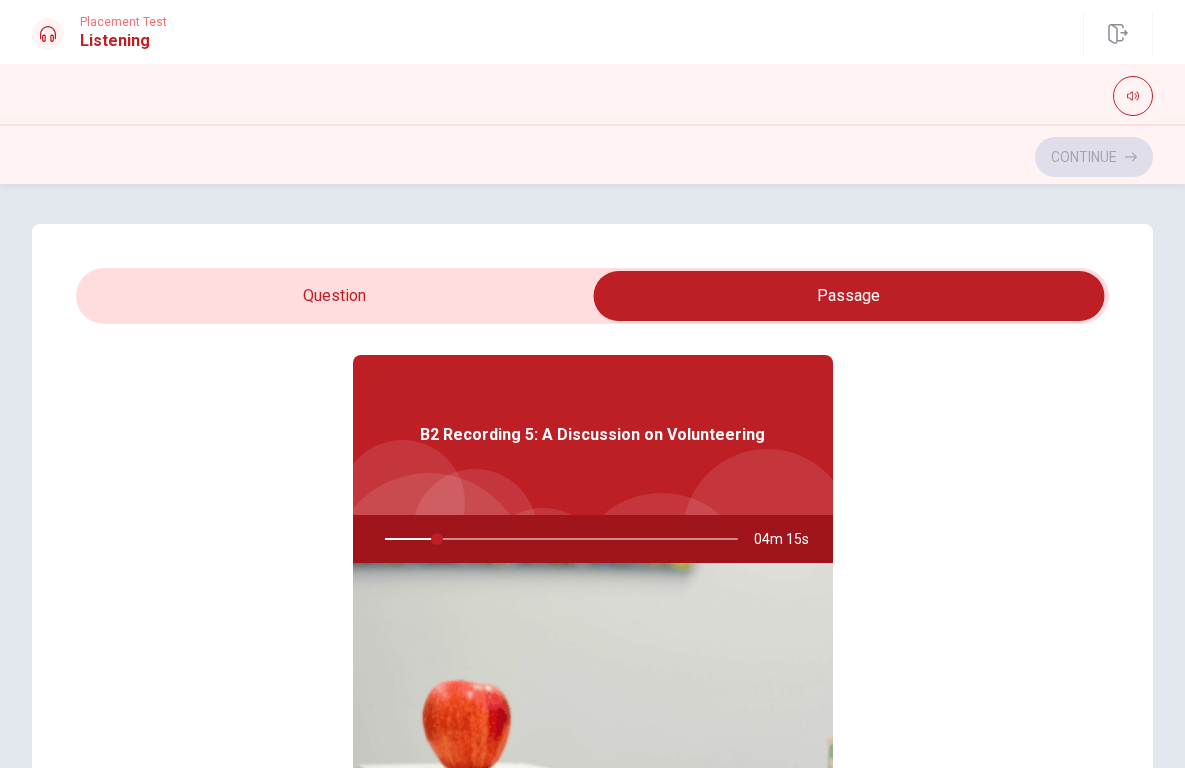 click at bounding box center (849, 296) 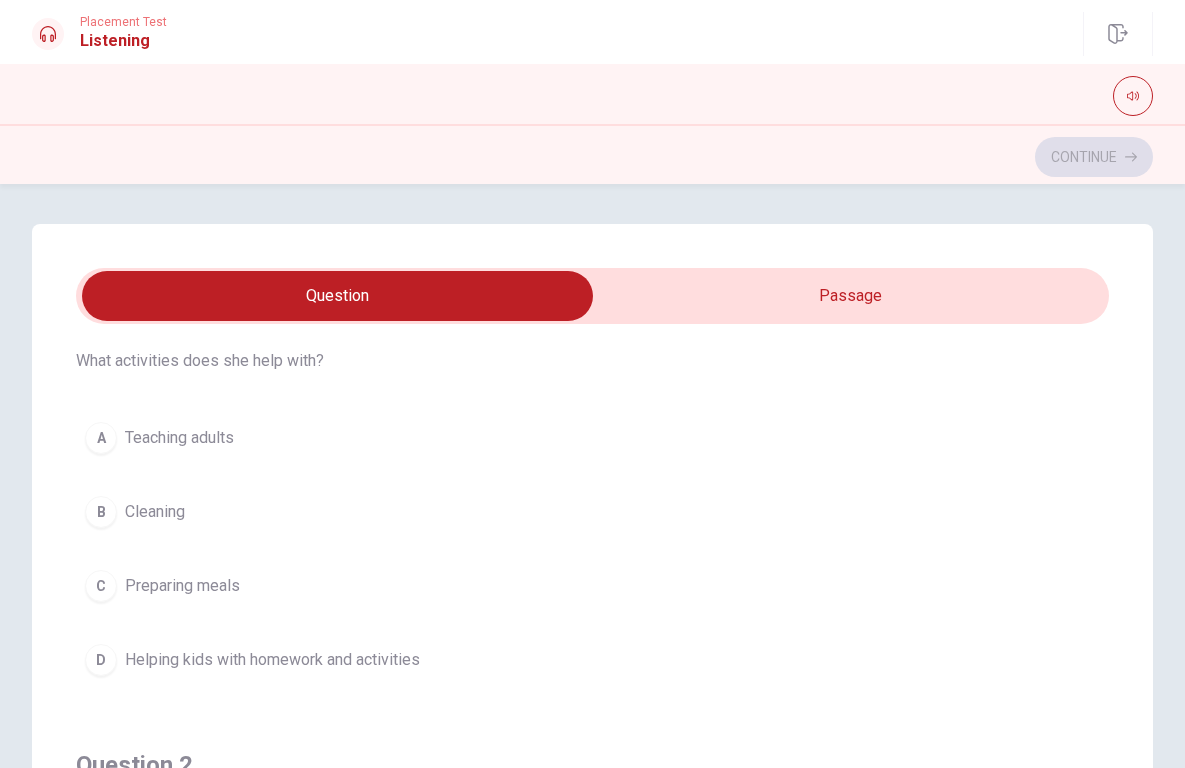 scroll, scrollTop: 0, scrollLeft: 0, axis: both 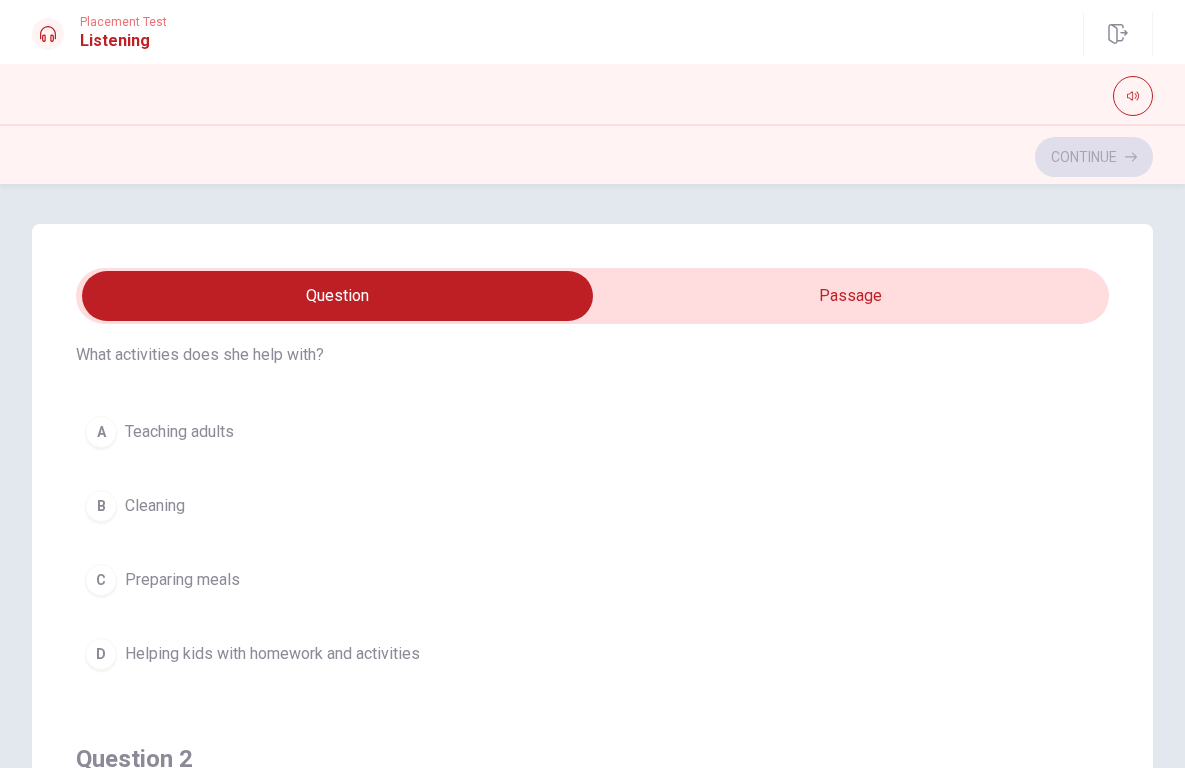 click on "Helping kids with homework and activities" at bounding box center [272, 654] 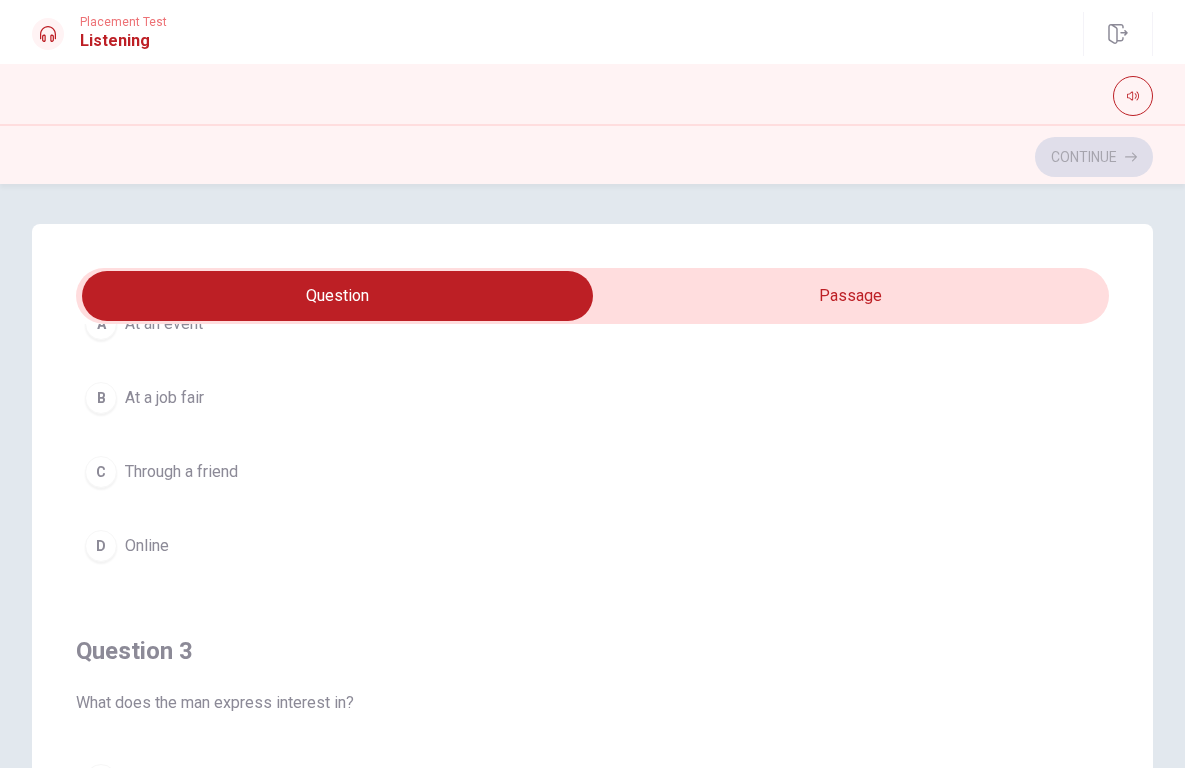 scroll, scrollTop: 637, scrollLeft: 0, axis: vertical 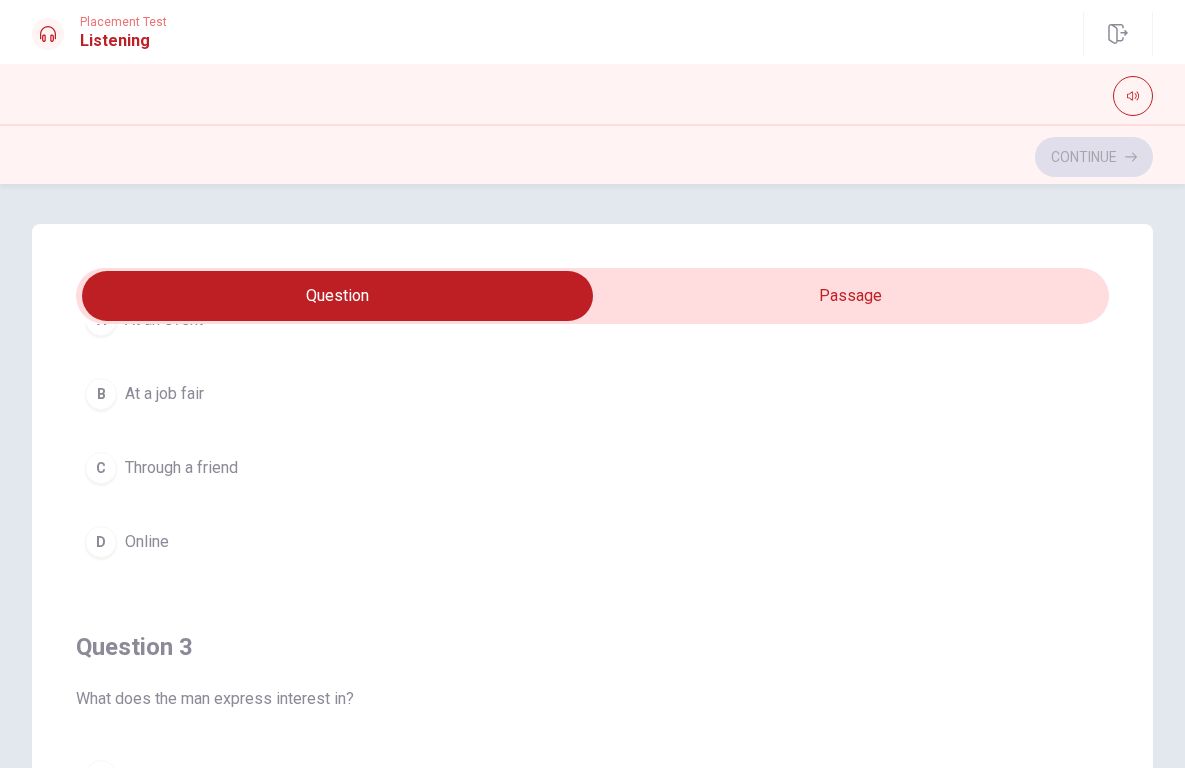 click on "Online" at bounding box center (147, 542) 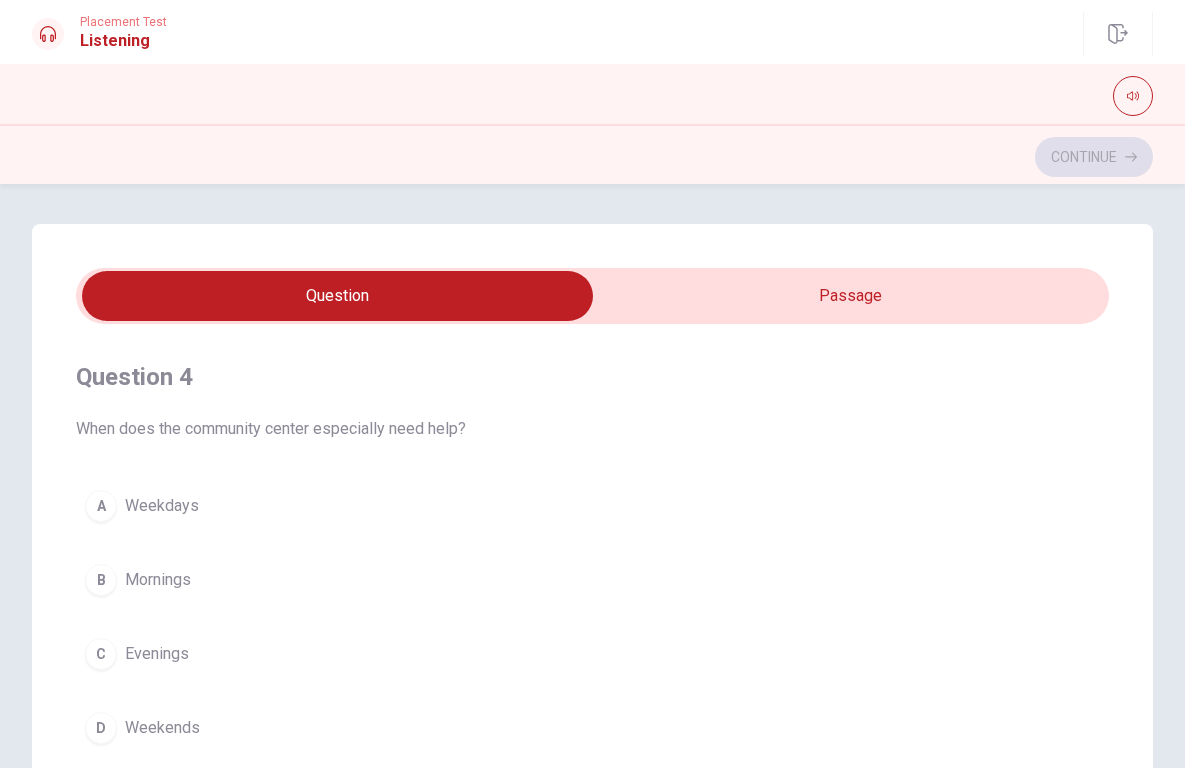scroll, scrollTop: 1384, scrollLeft: 0, axis: vertical 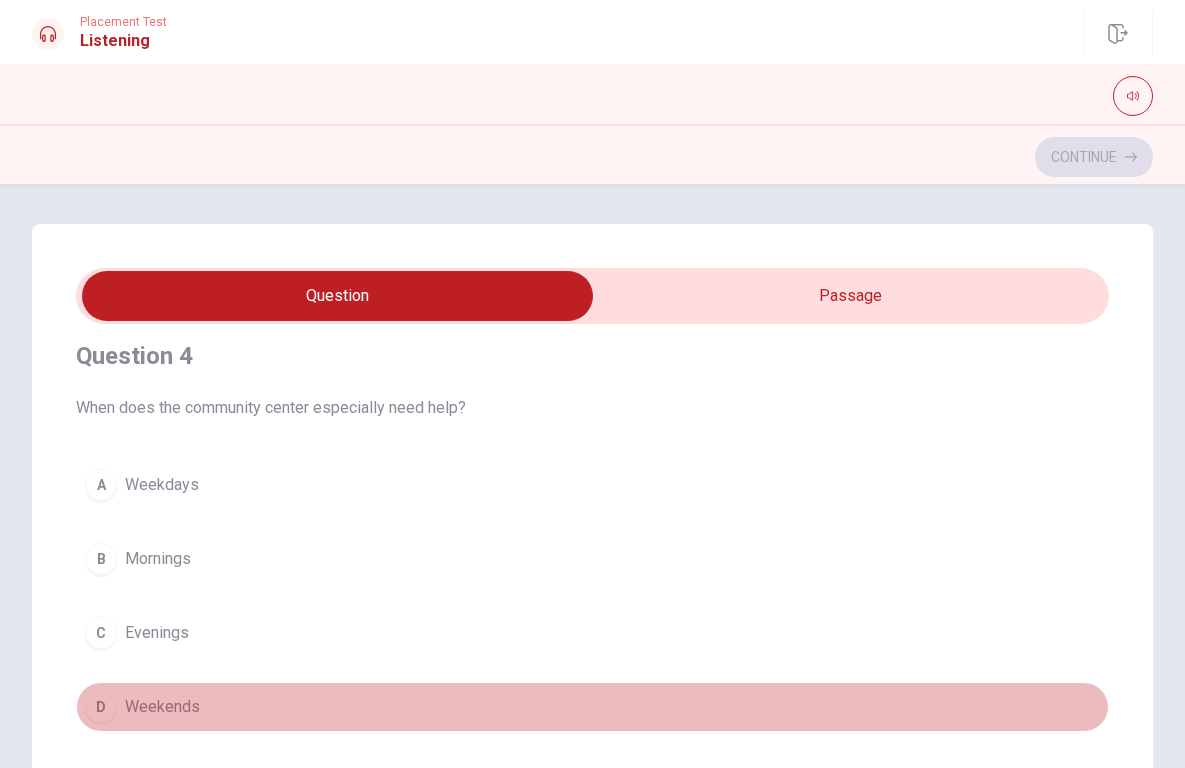 click on "Weekends" at bounding box center (162, 707) 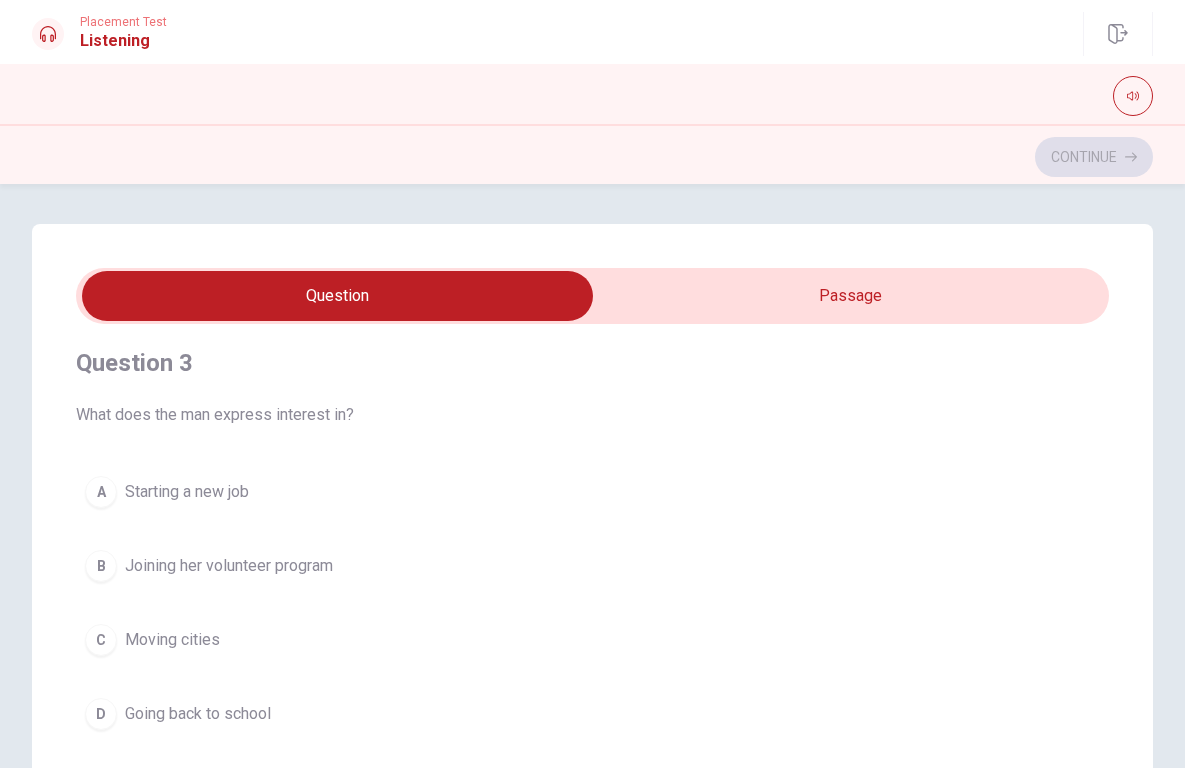 scroll, scrollTop: 923, scrollLeft: 0, axis: vertical 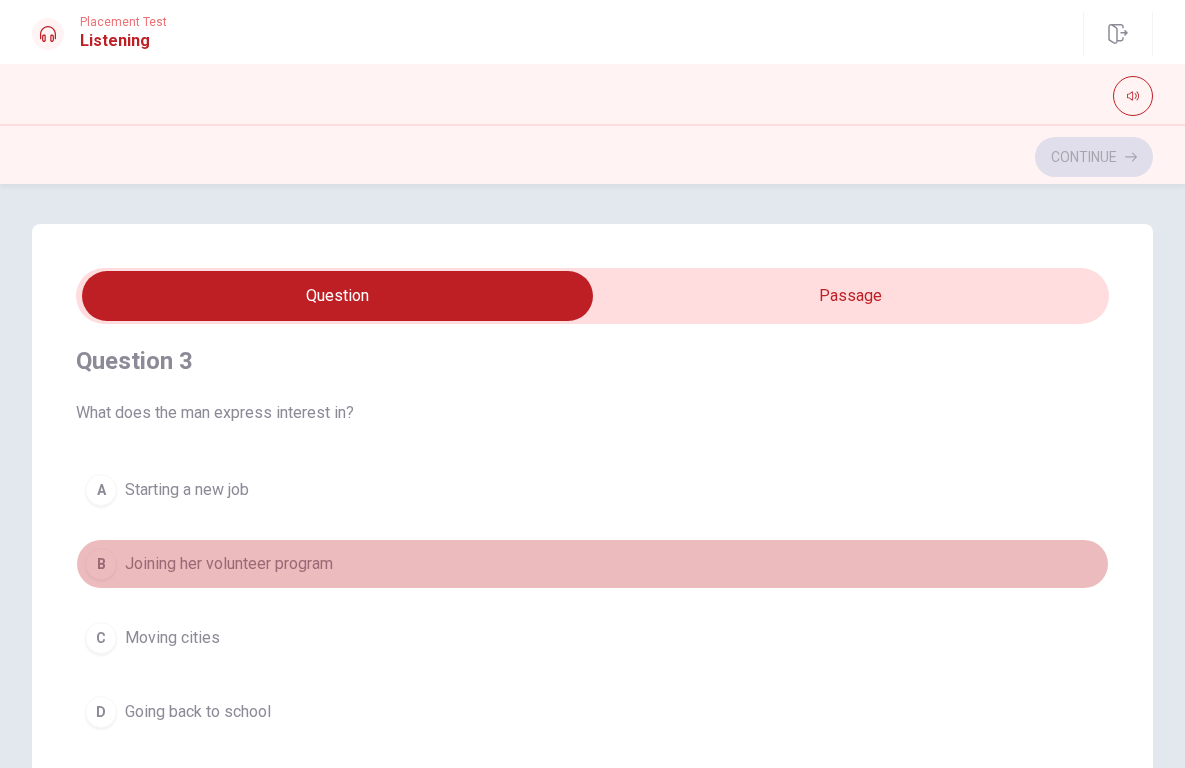 click on "Joining her volunteer program" at bounding box center [229, 564] 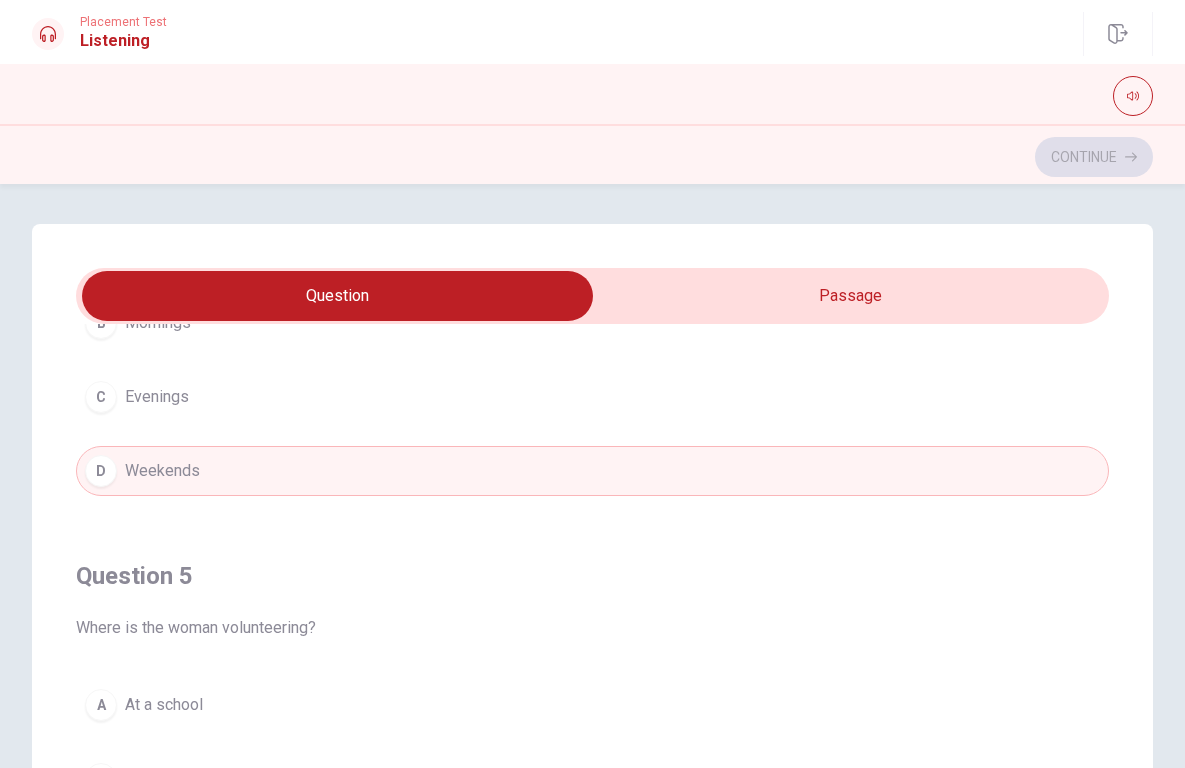 scroll, scrollTop: 1620, scrollLeft: 0, axis: vertical 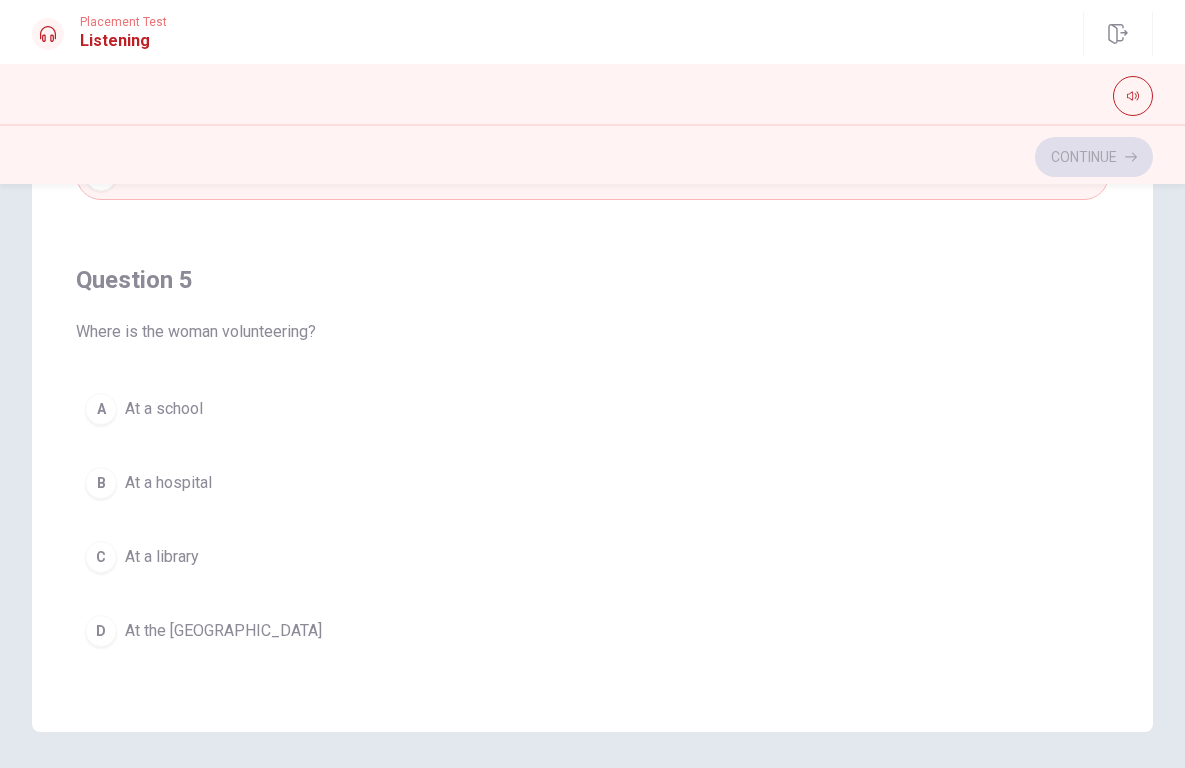 click on "At the [GEOGRAPHIC_DATA]" at bounding box center (223, 631) 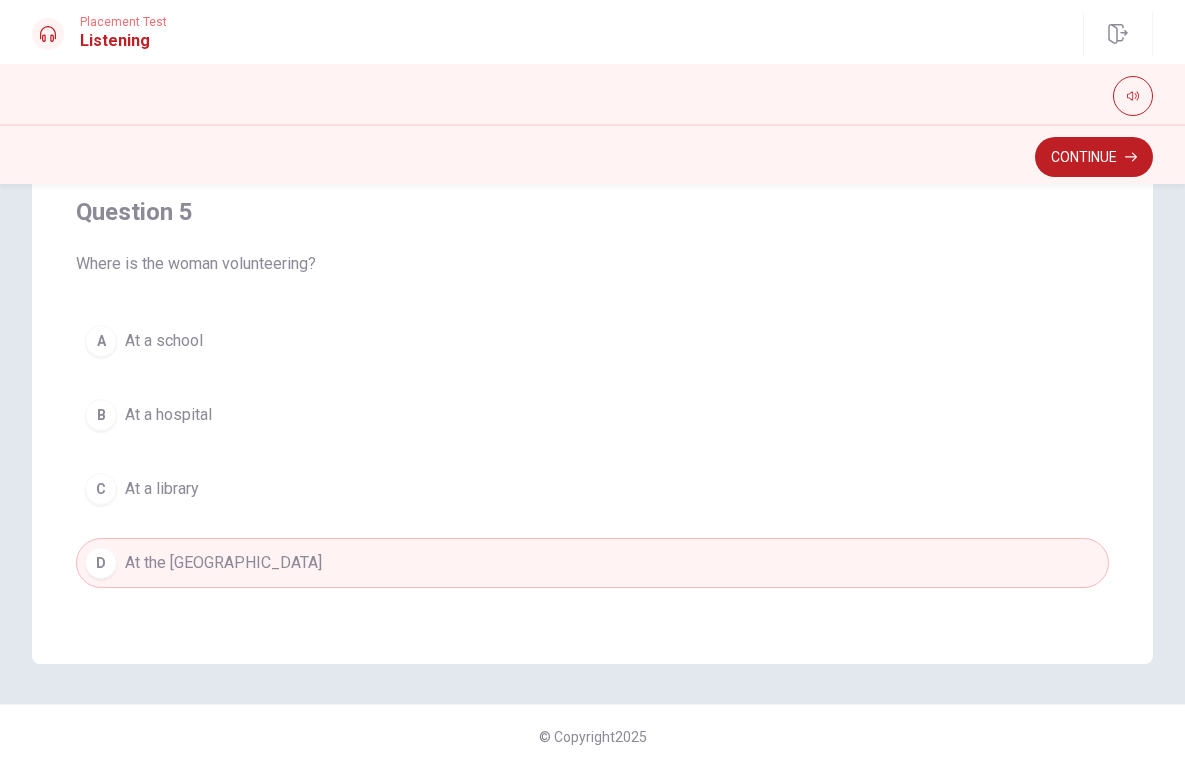 scroll, scrollTop: 364, scrollLeft: 0, axis: vertical 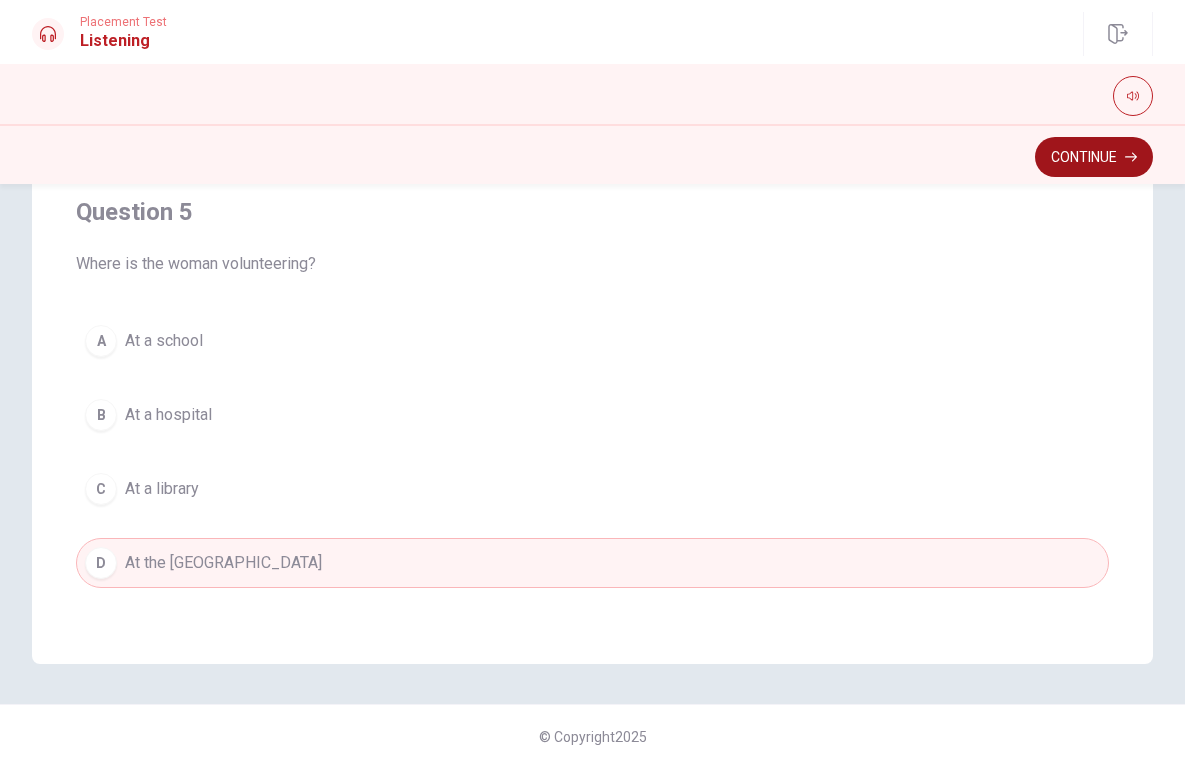 click on "Continue" at bounding box center (1094, 157) 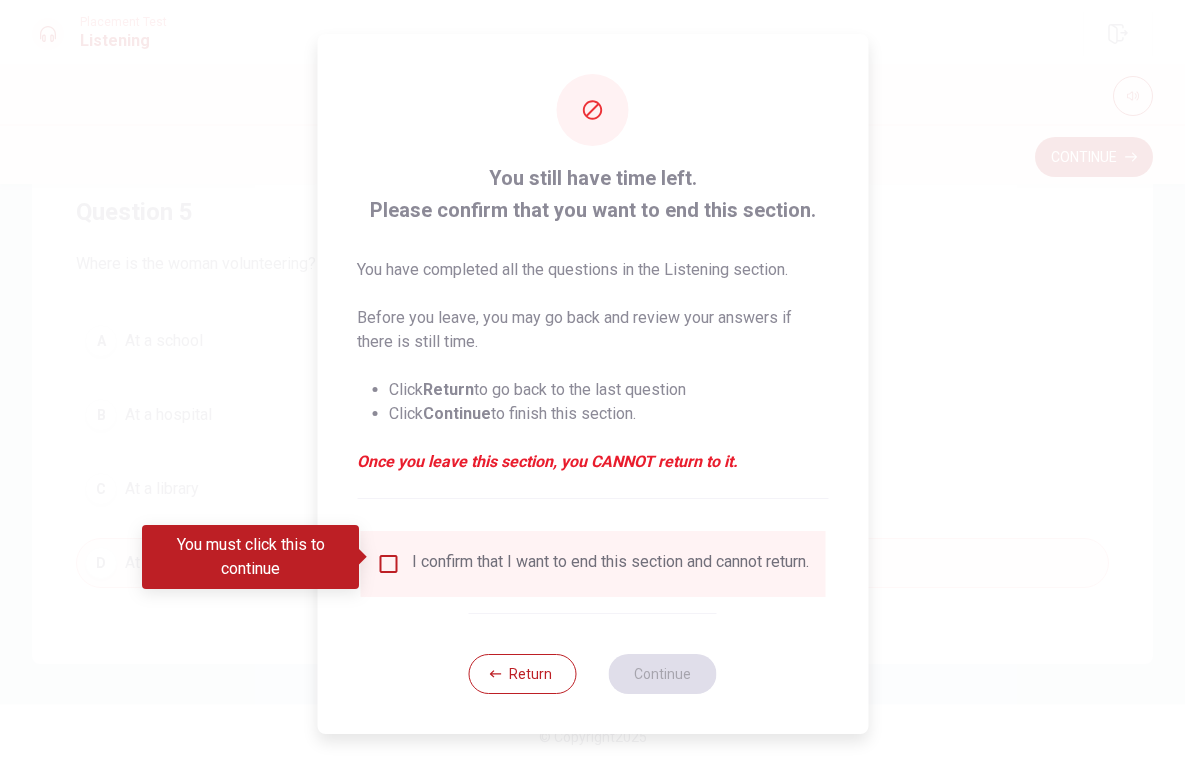 click at bounding box center (388, 564) 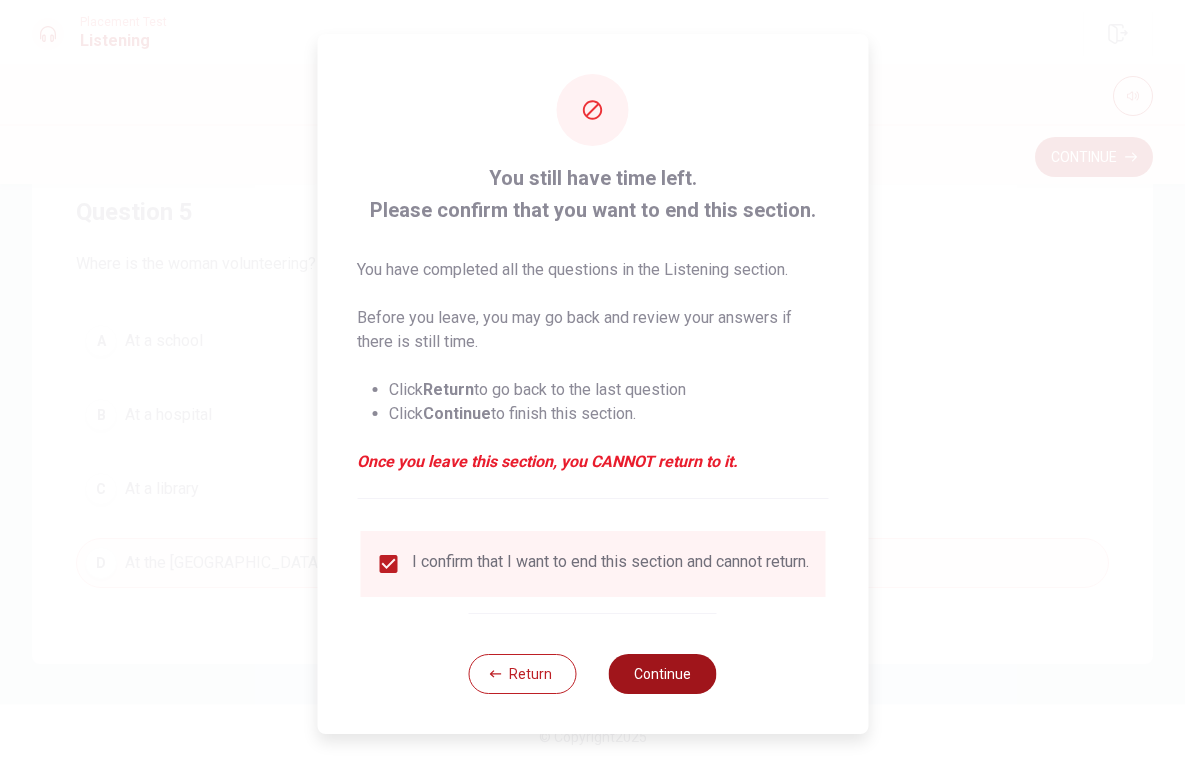 click on "Continue" at bounding box center [663, 674] 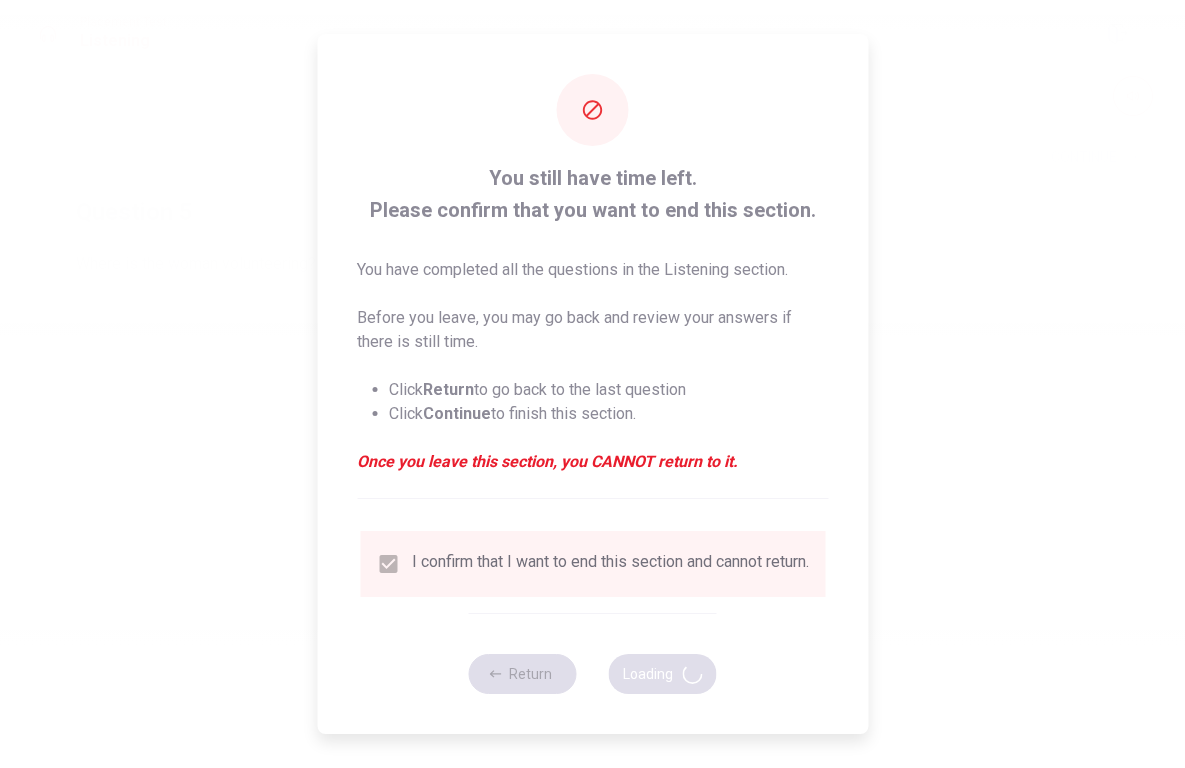 scroll, scrollTop: 0, scrollLeft: 0, axis: both 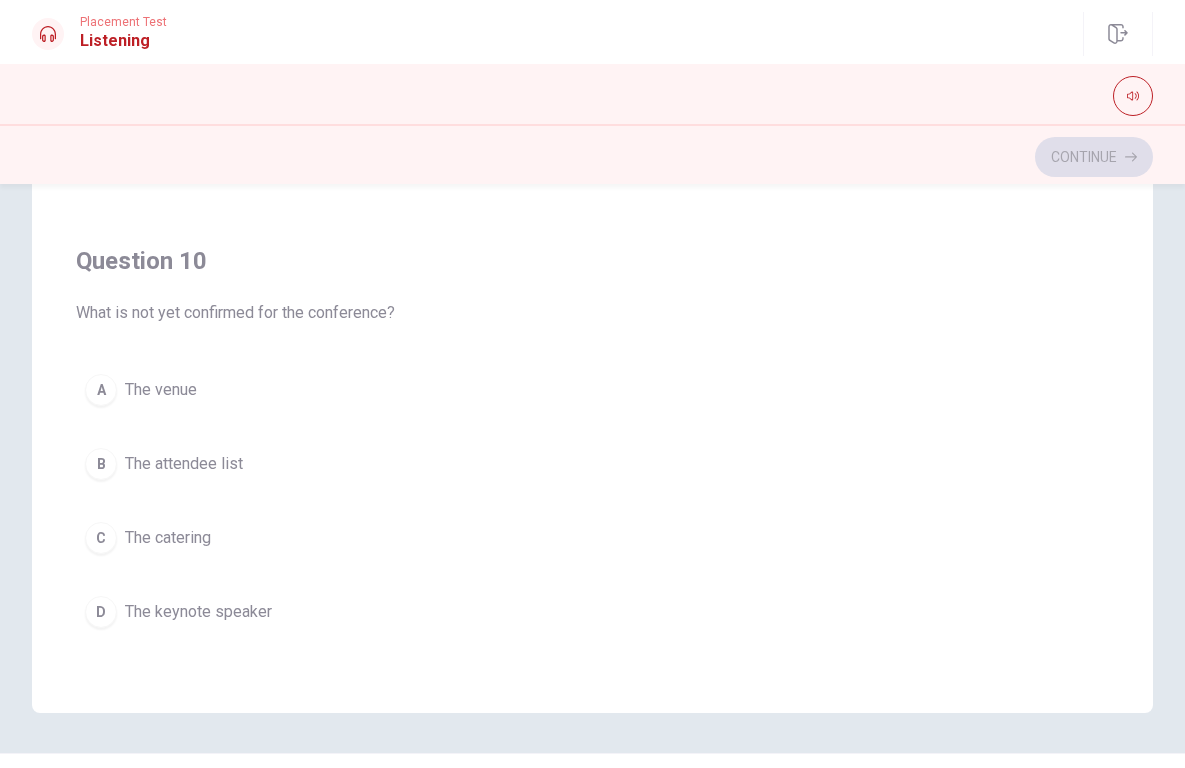 click on "B The attendee list" at bounding box center [592, 464] 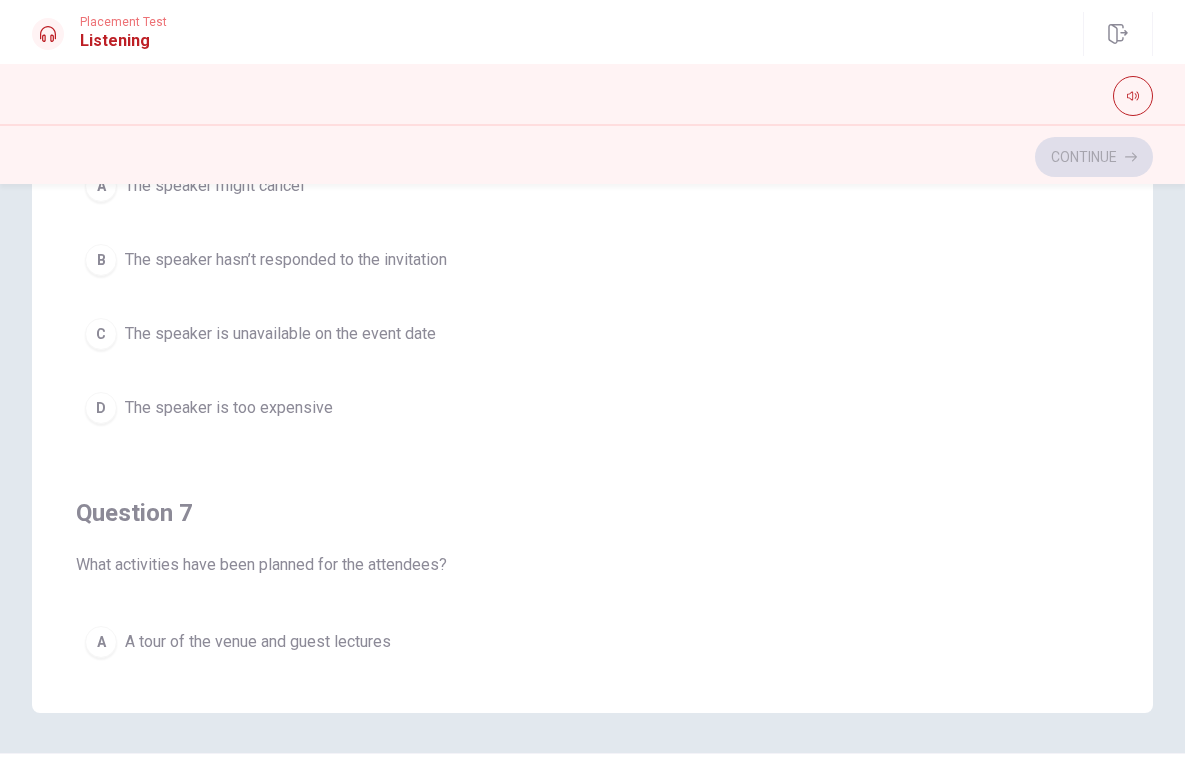 scroll, scrollTop: 0, scrollLeft: 0, axis: both 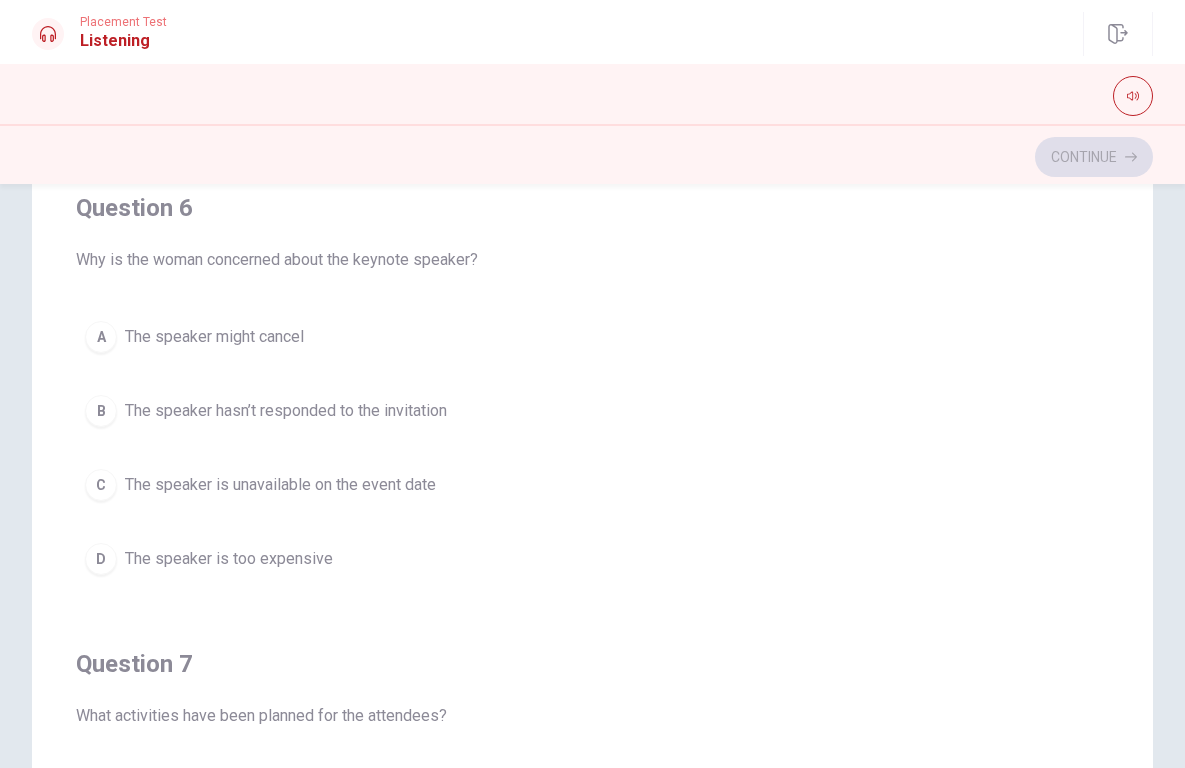 click on "The speaker is unavailable on the event date" at bounding box center (280, 485) 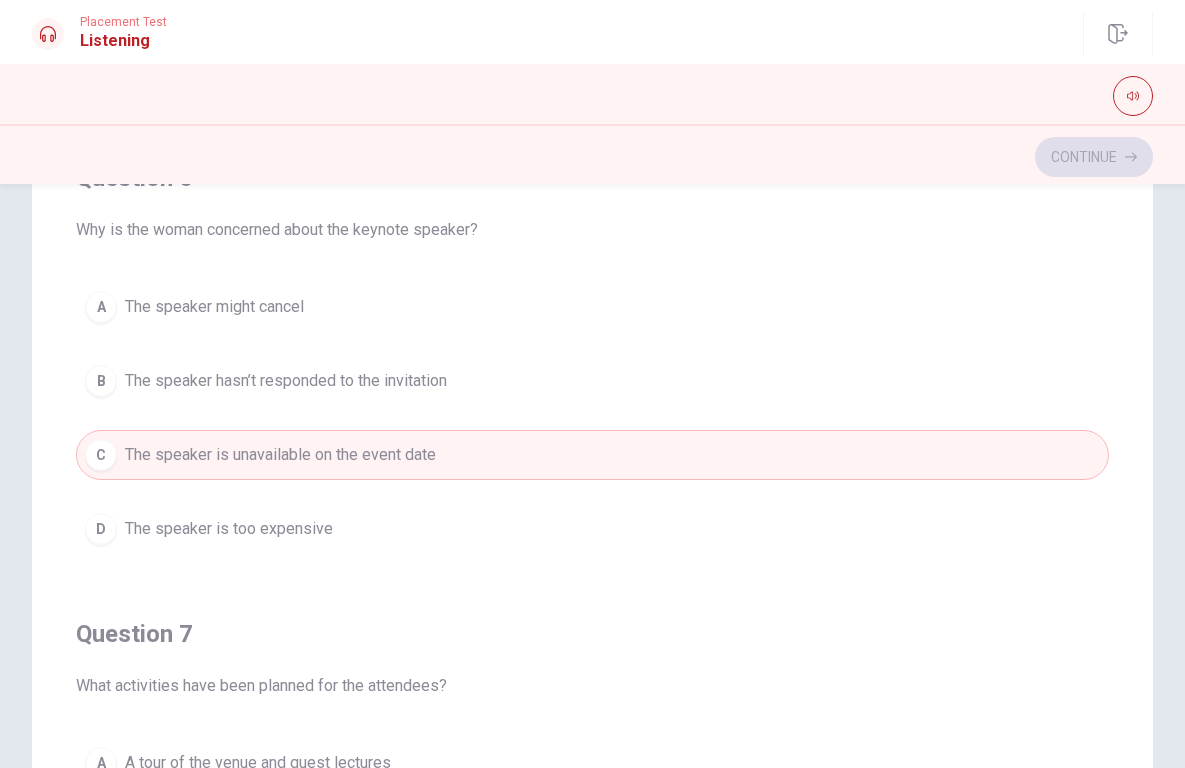 scroll, scrollTop: 32, scrollLeft: 0, axis: vertical 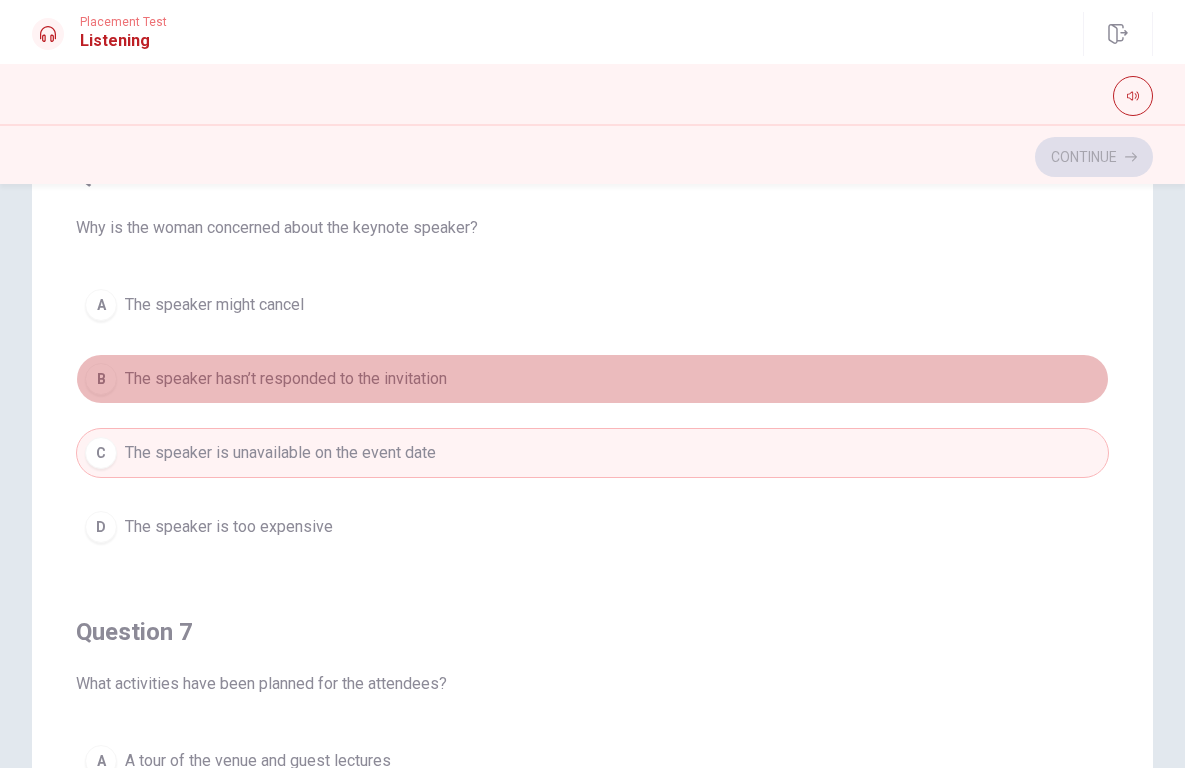 click on "B The speaker hasn’t responded to the invitation" at bounding box center [592, 379] 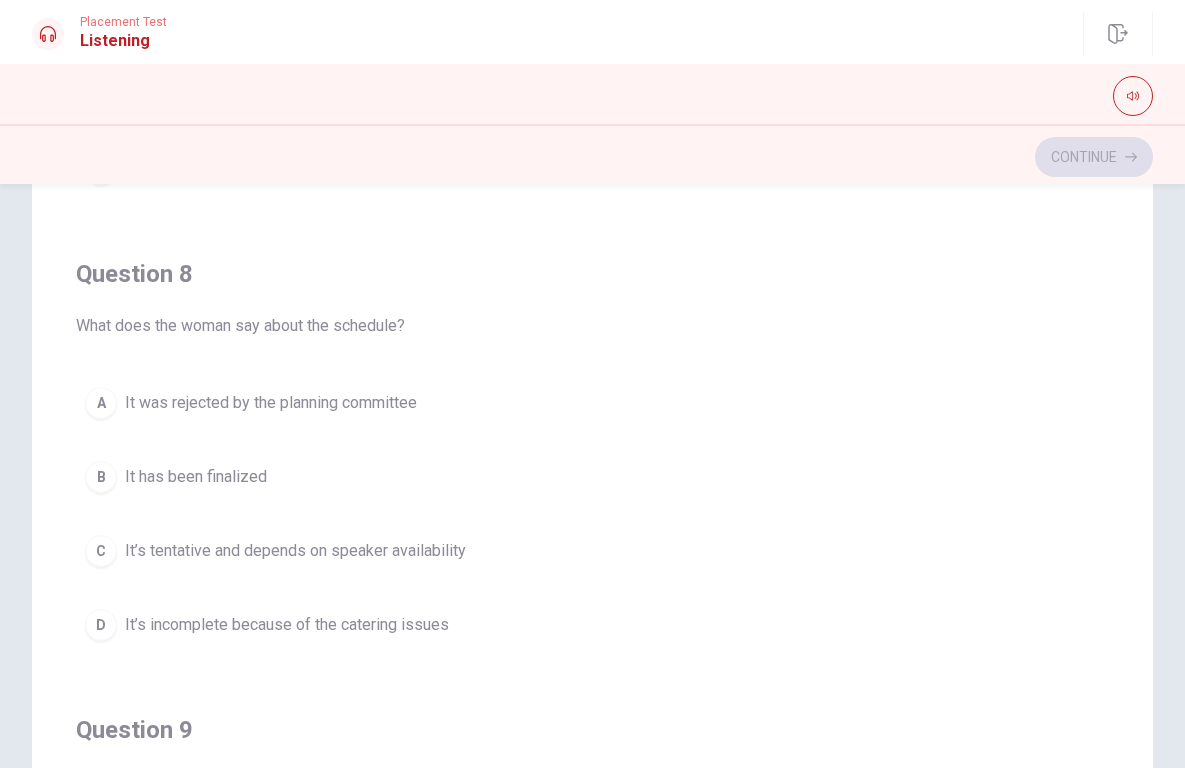 scroll, scrollTop: 849, scrollLeft: 0, axis: vertical 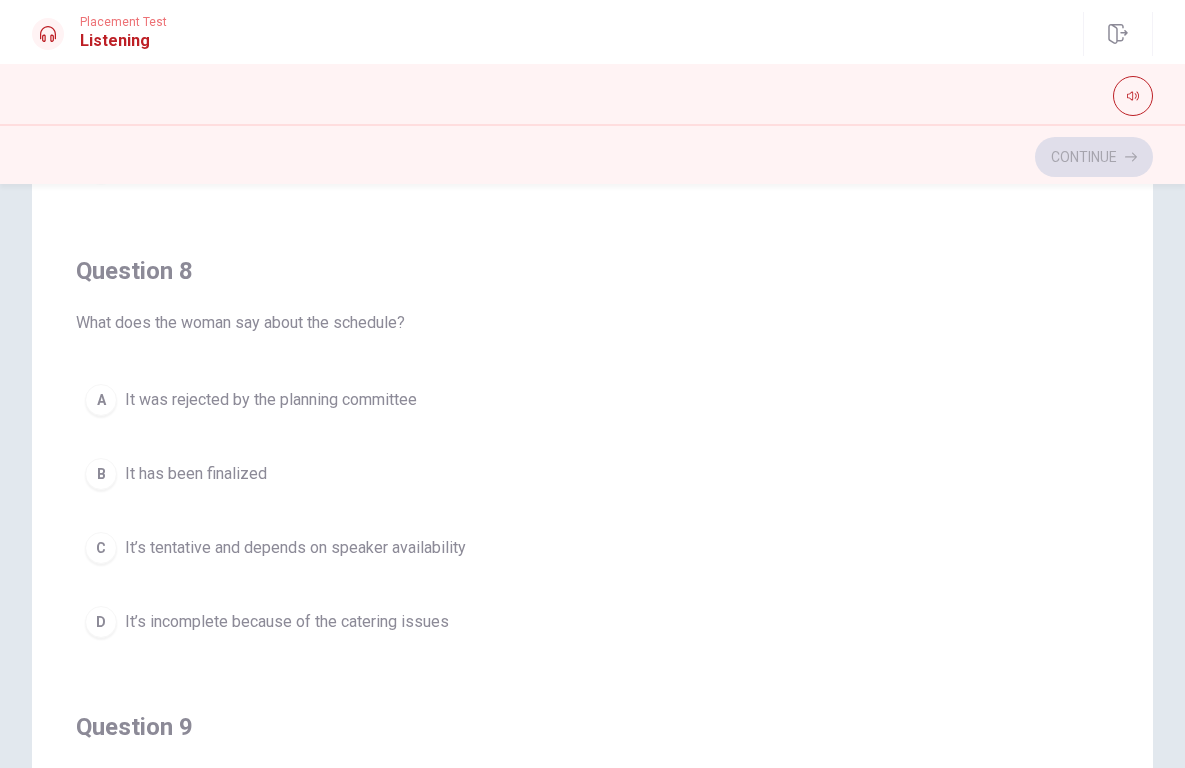 click on "It’s tentative and depends on speaker availability" at bounding box center (295, 548) 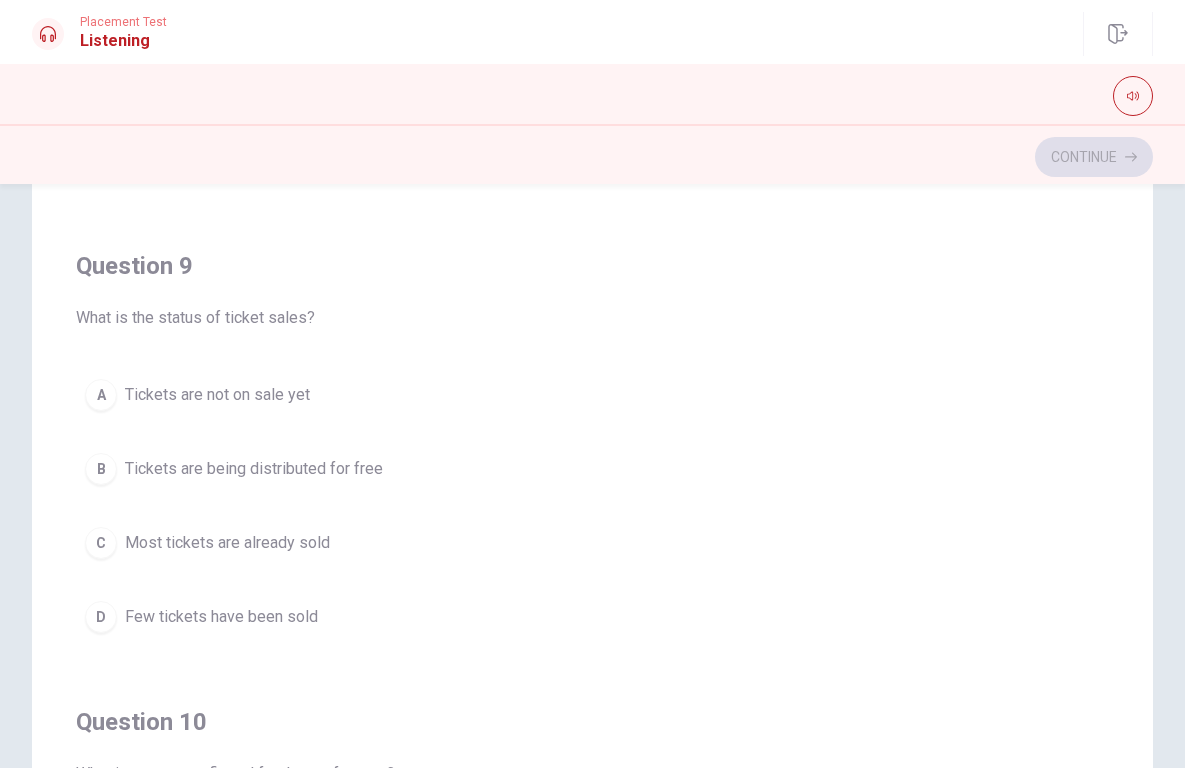 scroll, scrollTop: 1324, scrollLeft: 0, axis: vertical 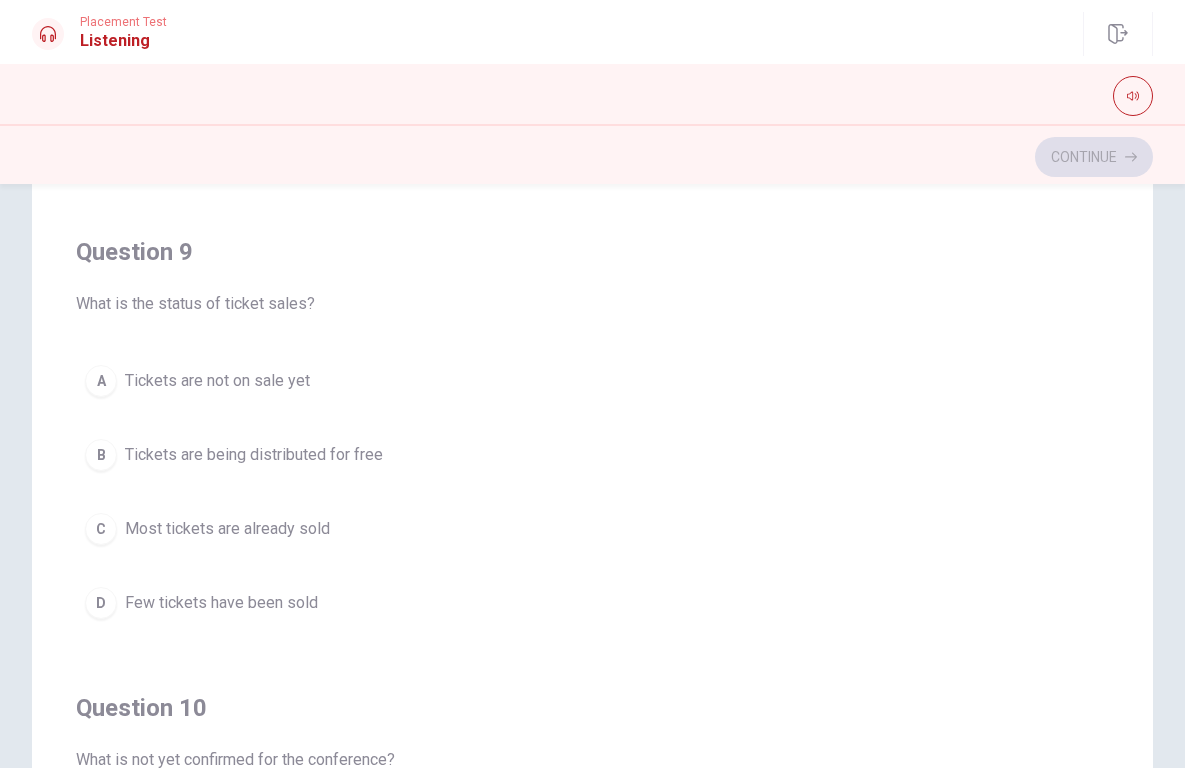 click on "C Most tickets are already sold" at bounding box center (592, 529) 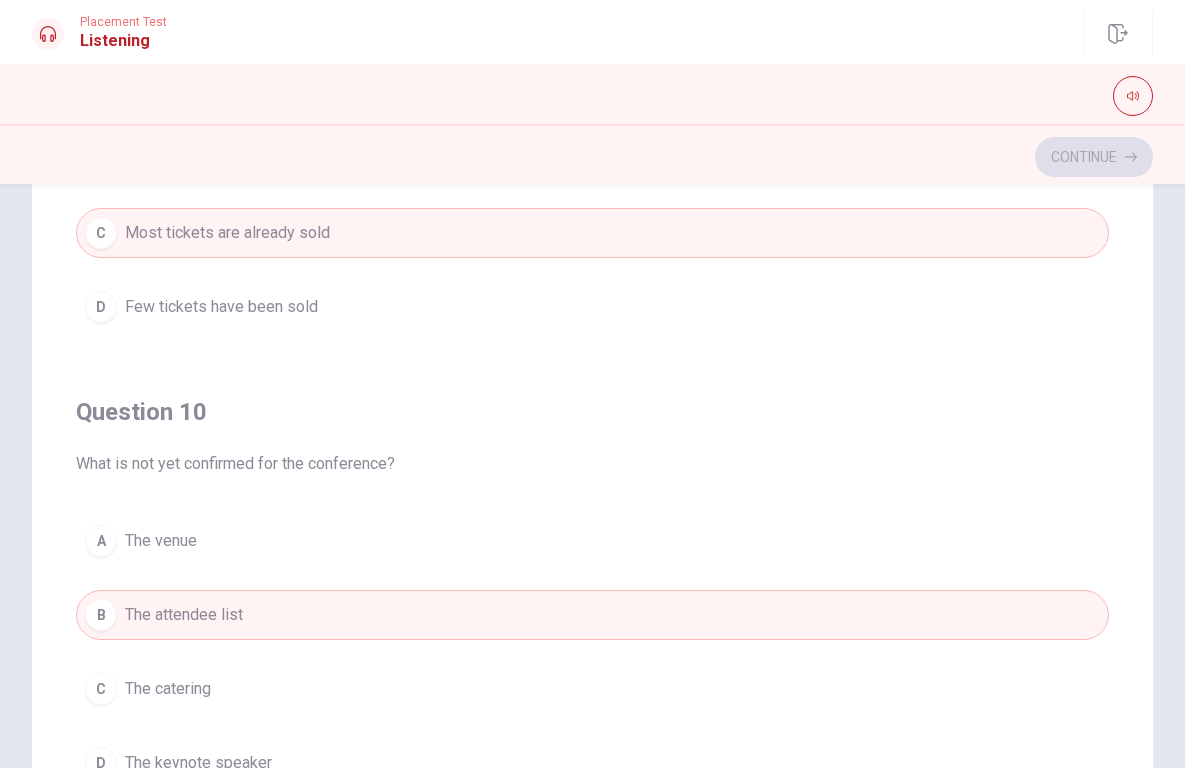 scroll, scrollTop: 1620, scrollLeft: 0, axis: vertical 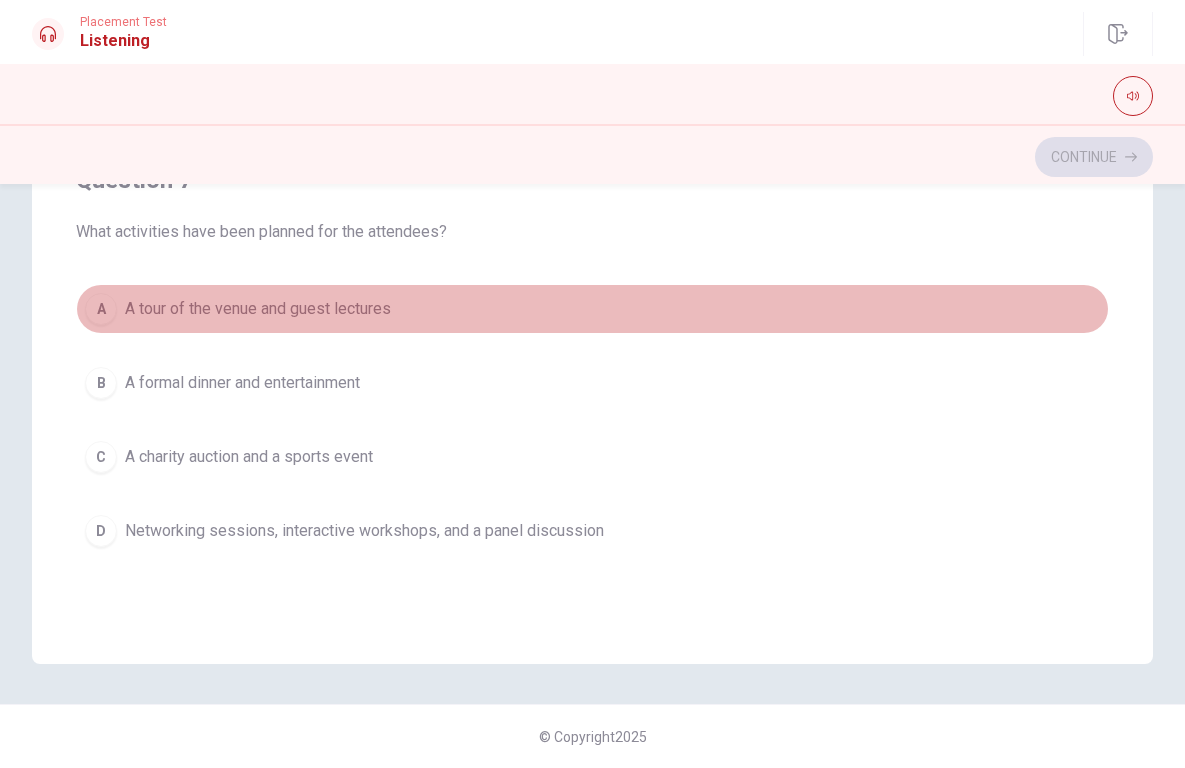 click on "A tour of the venue and guest lectures" at bounding box center [258, 309] 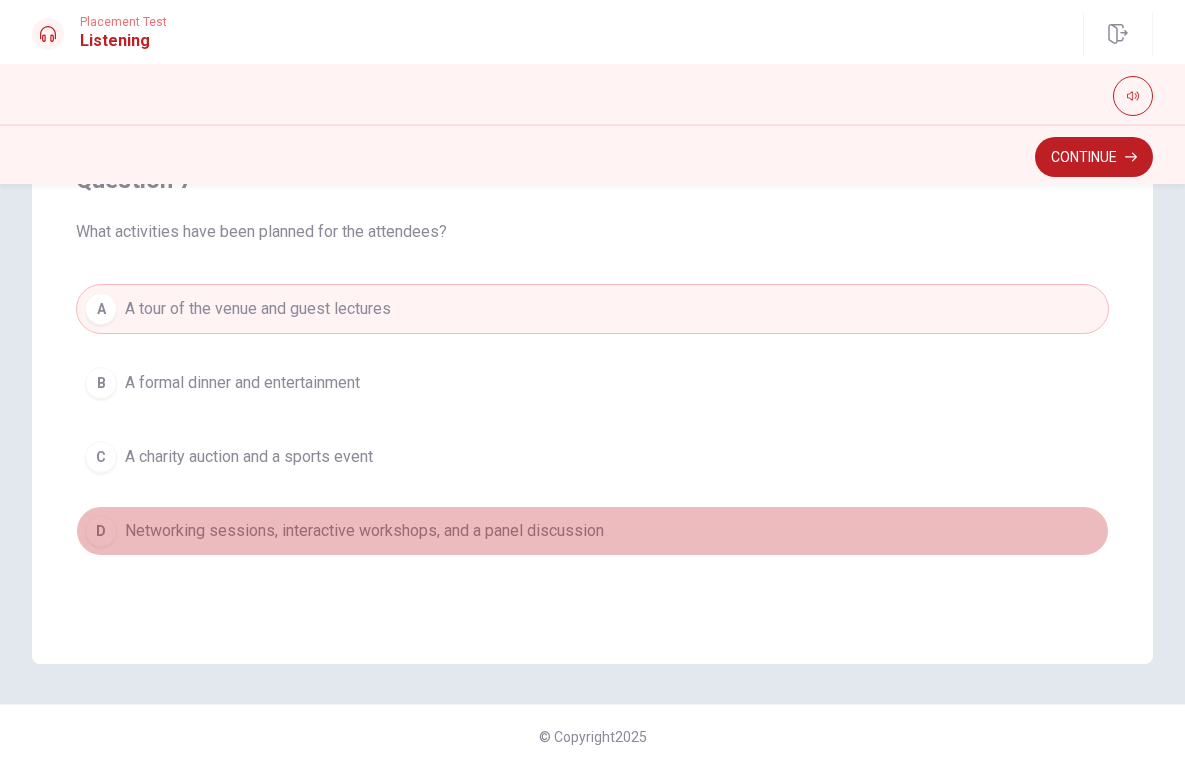 click on "D Networking sessions, interactive workshops, and a panel discussion" at bounding box center [592, 531] 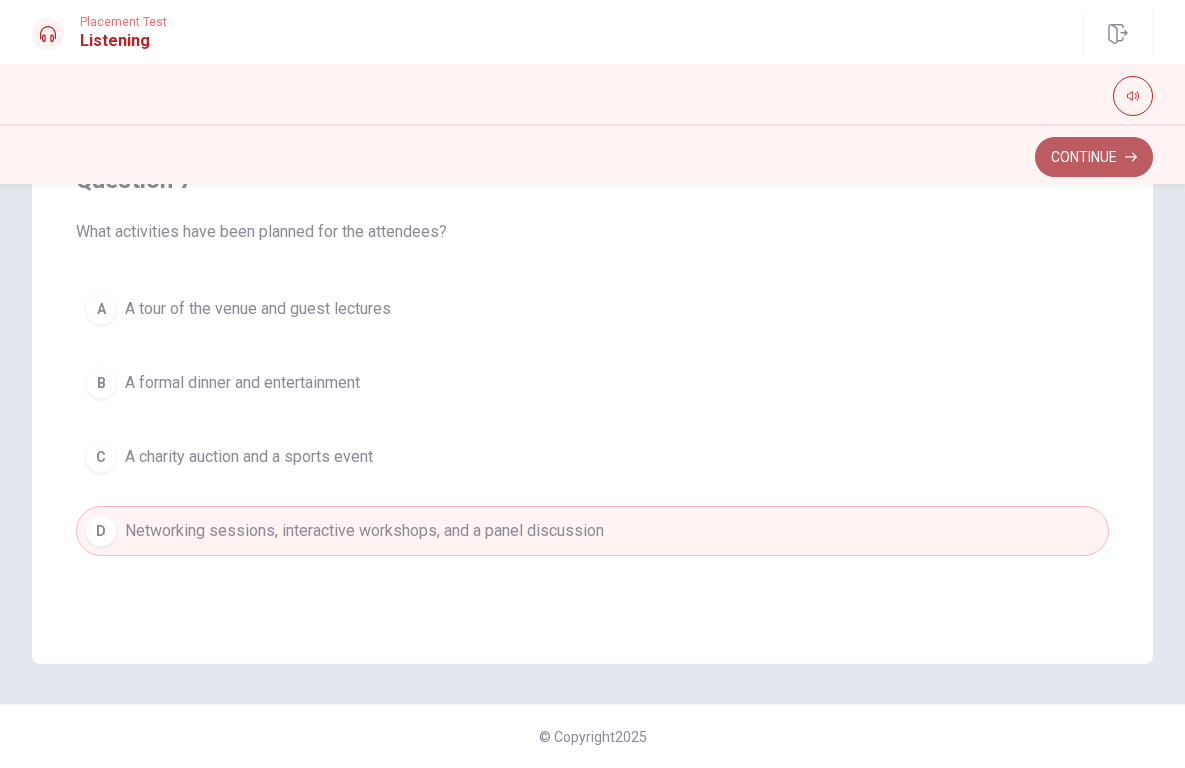 click on "Continue" at bounding box center (1094, 157) 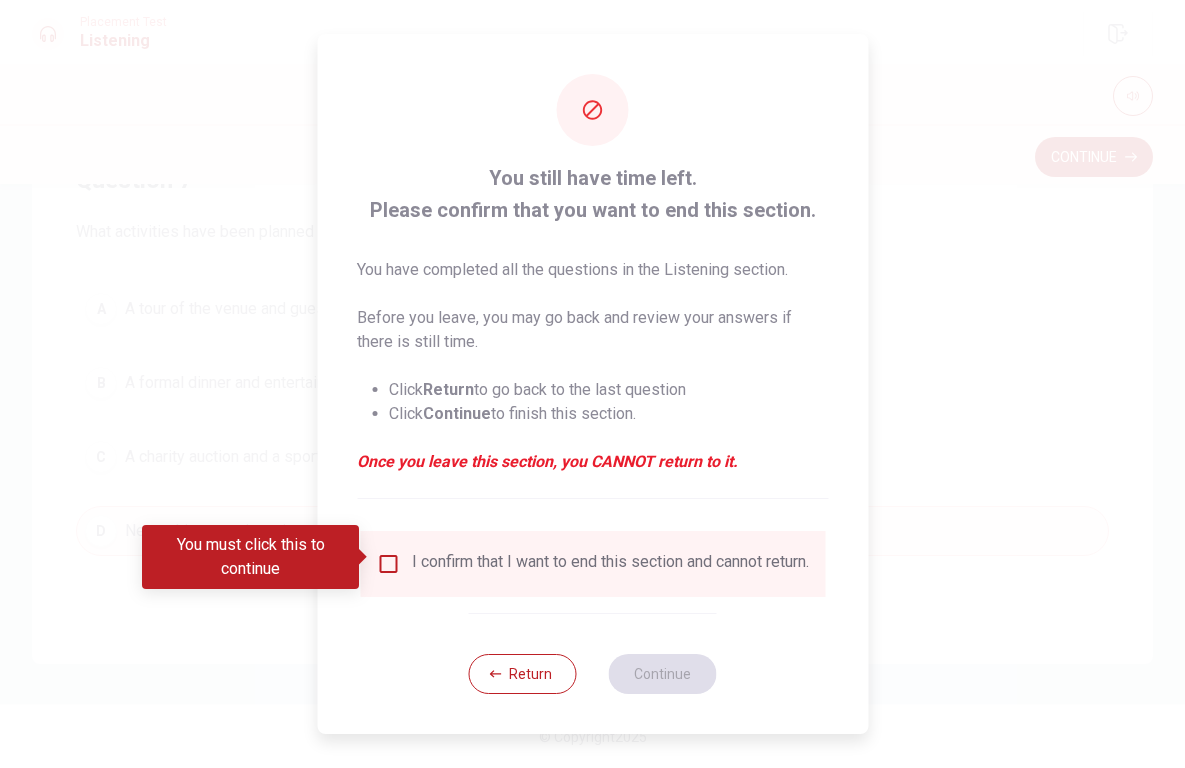click on "I confirm that I want to end this section and cannot return." at bounding box center [610, 564] 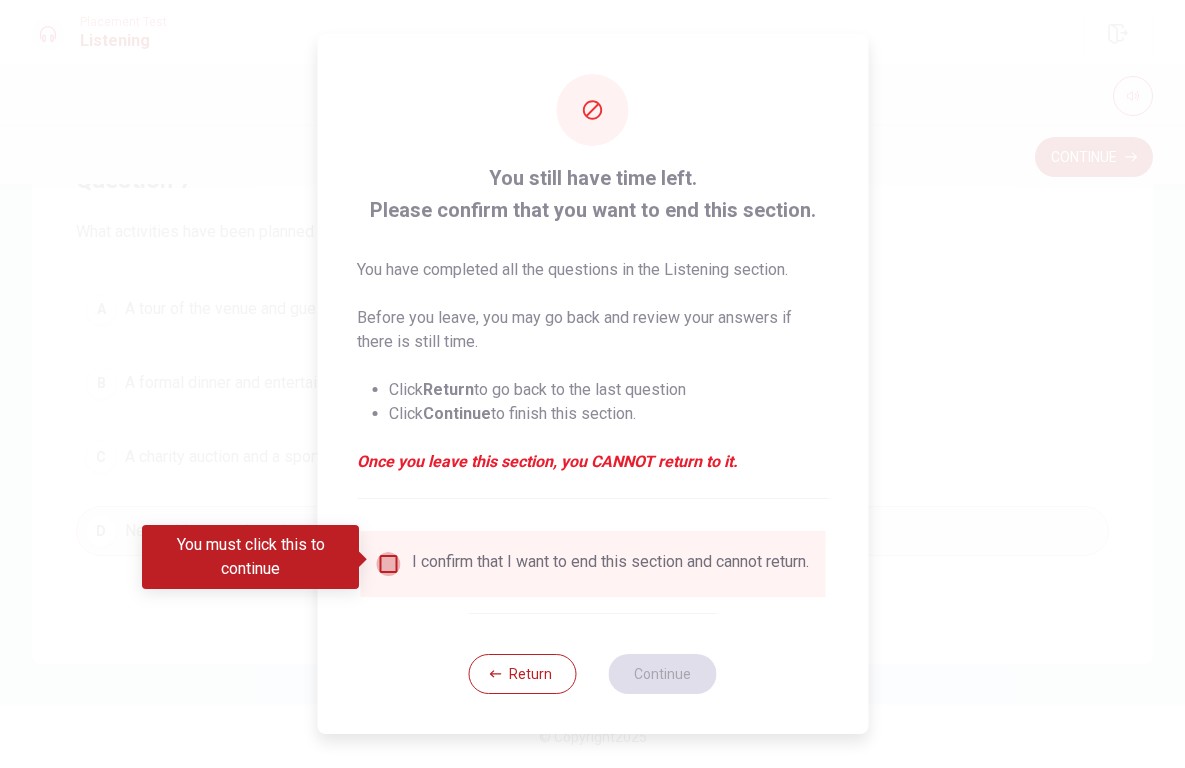 click at bounding box center [388, 564] 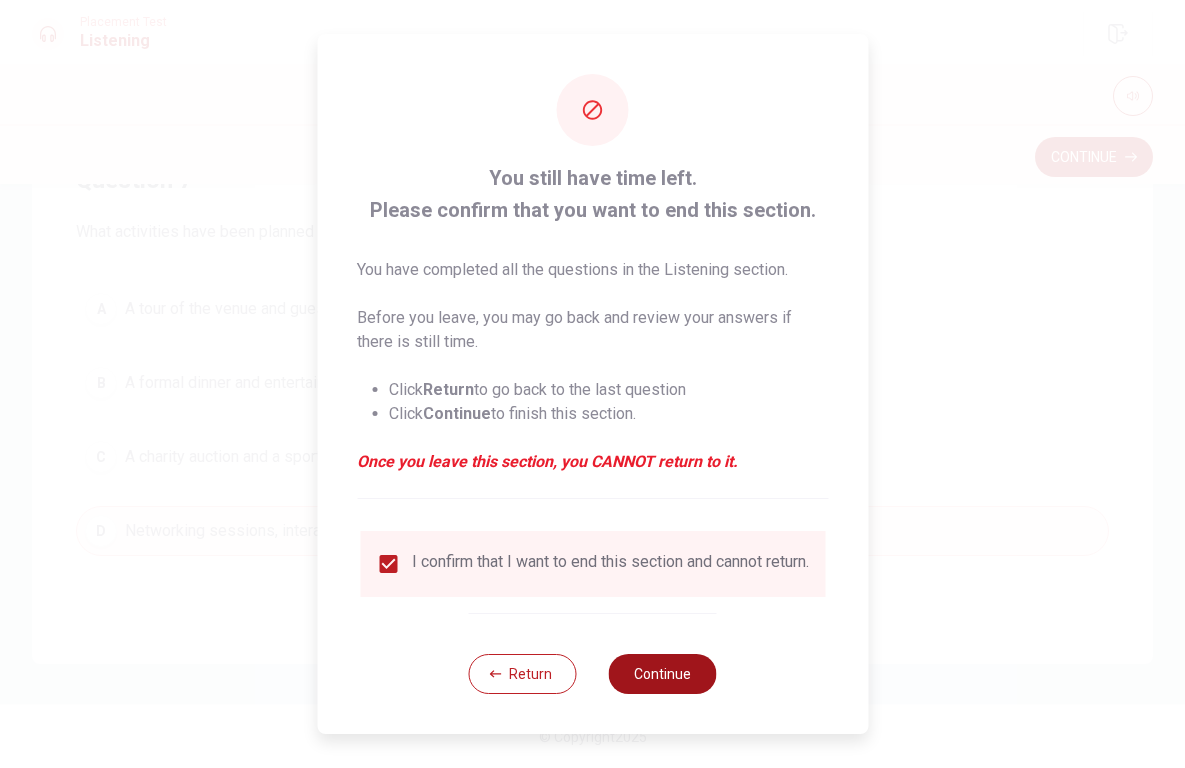 click on "Continue" at bounding box center (663, 674) 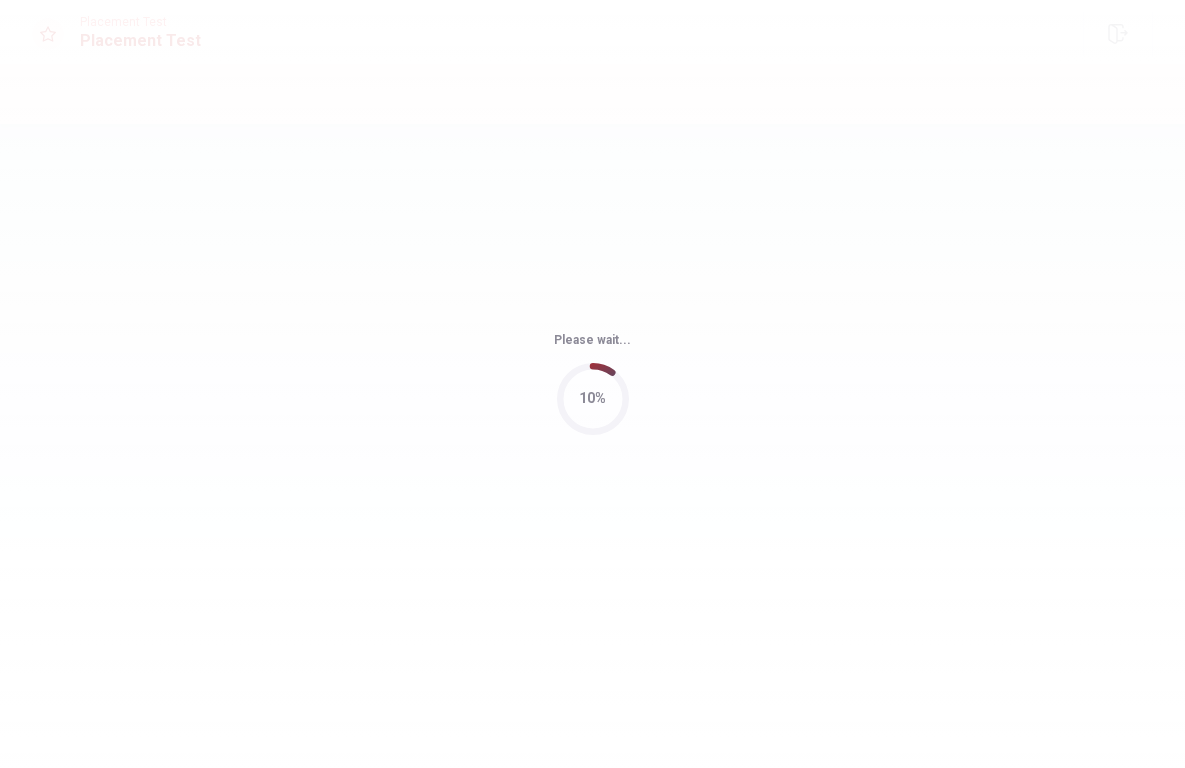 scroll, scrollTop: 0, scrollLeft: 0, axis: both 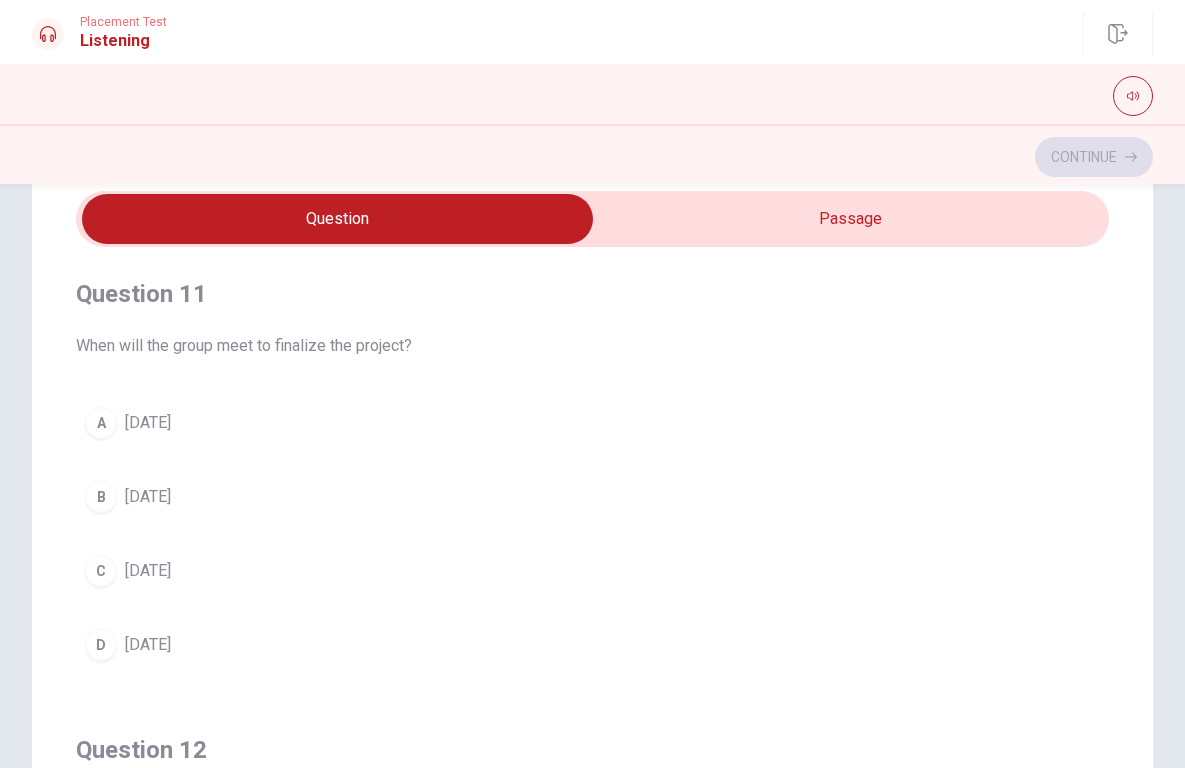 click on "[DATE]" at bounding box center [148, 497] 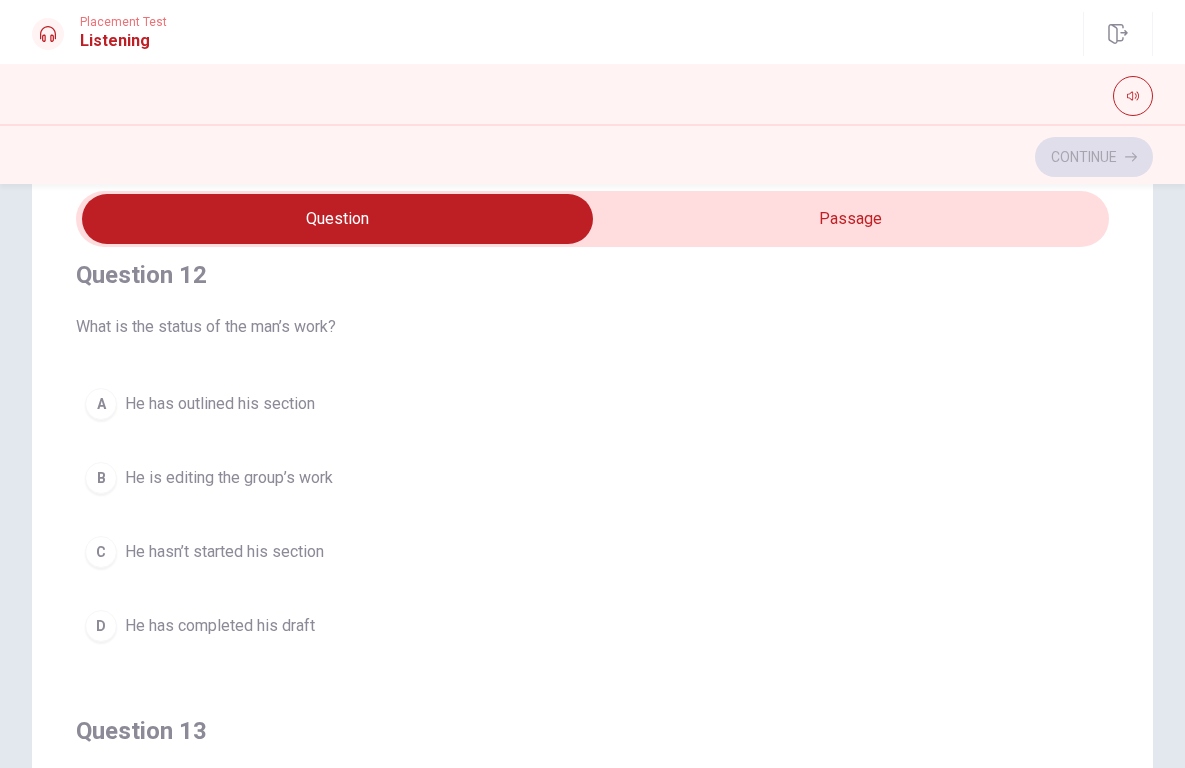 scroll, scrollTop: 478, scrollLeft: 0, axis: vertical 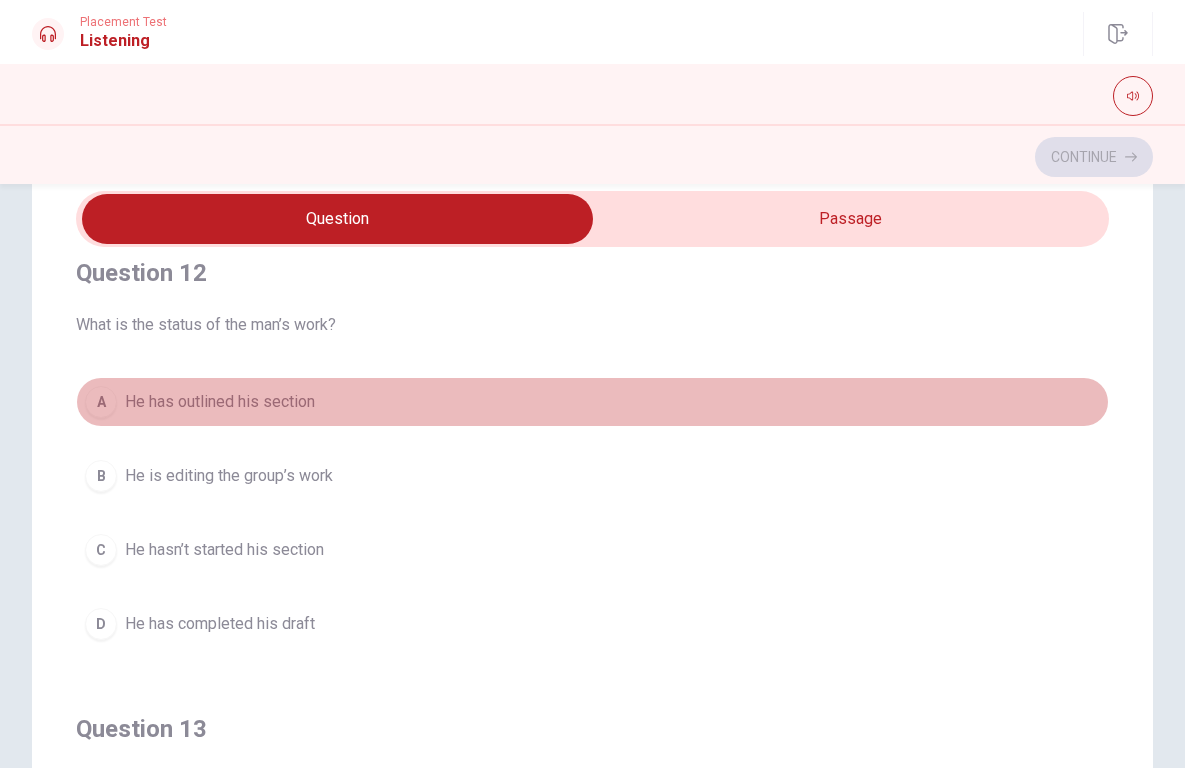 click on "He has outlined his section" at bounding box center [220, 402] 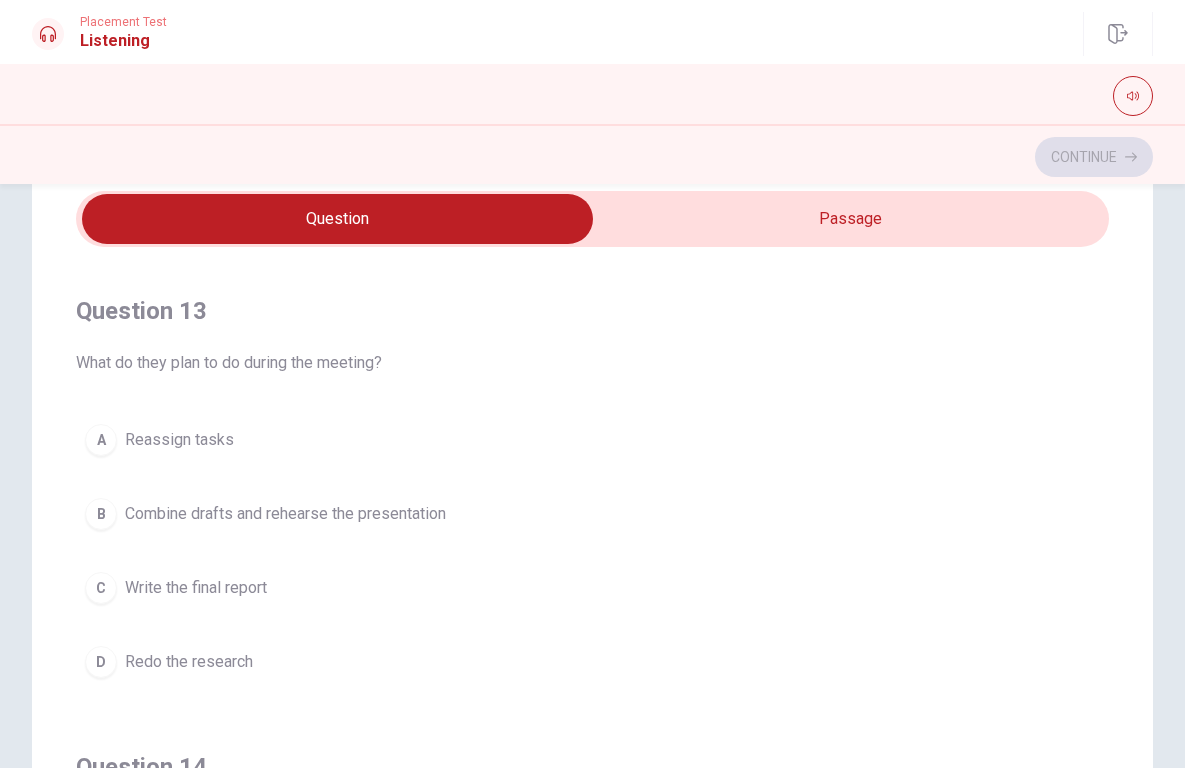 scroll, scrollTop: 898, scrollLeft: 0, axis: vertical 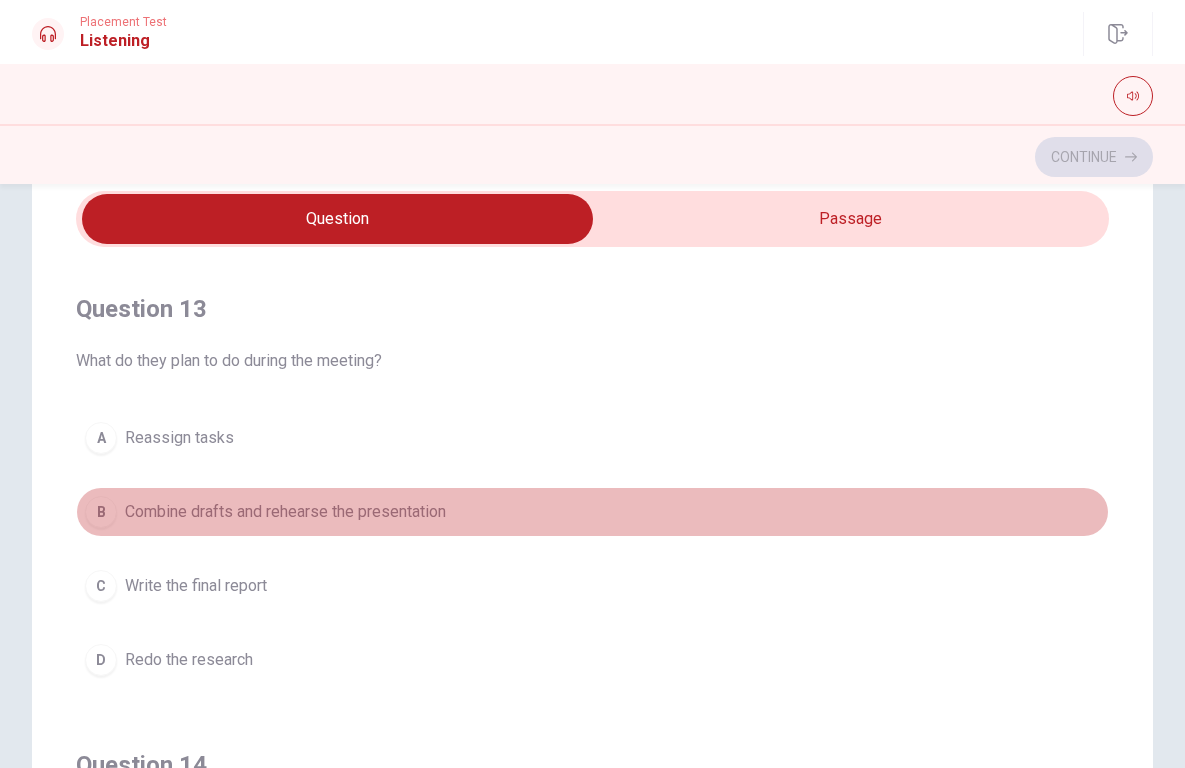 click on "Combine drafts and rehearse the presentation" at bounding box center (285, 512) 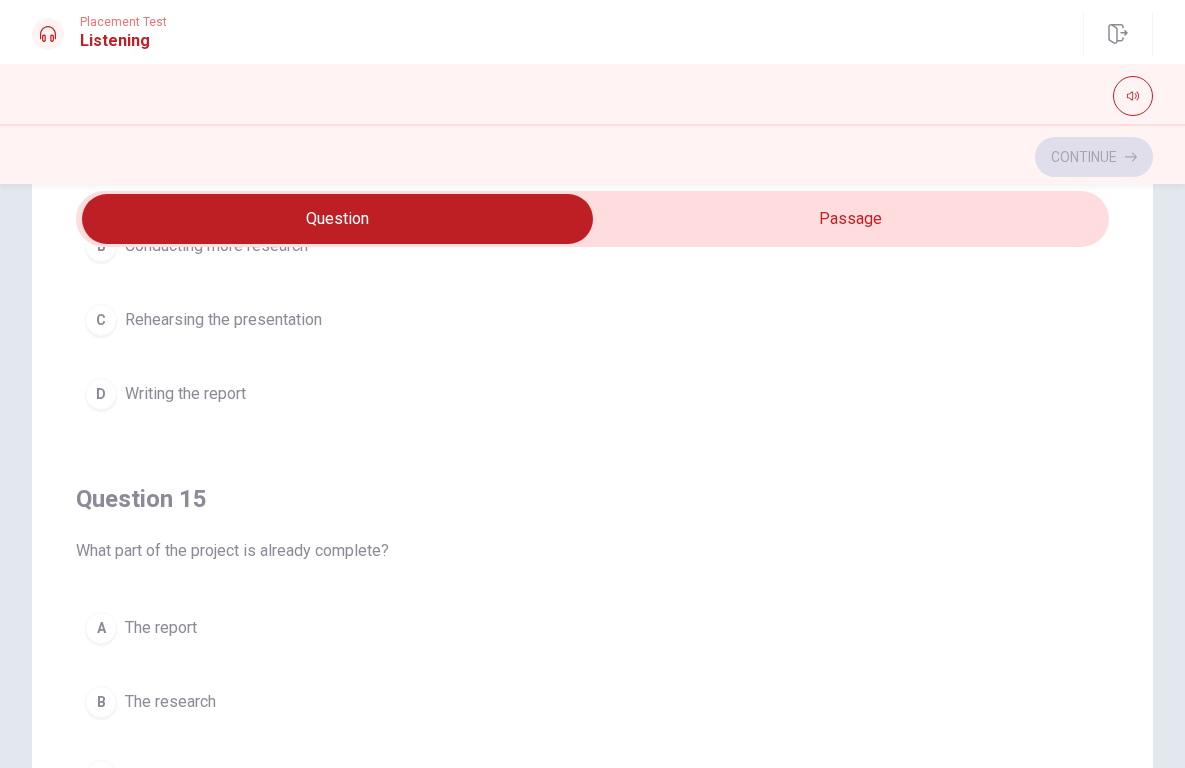 scroll, scrollTop: 1620, scrollLeft: 0, axis: vertical 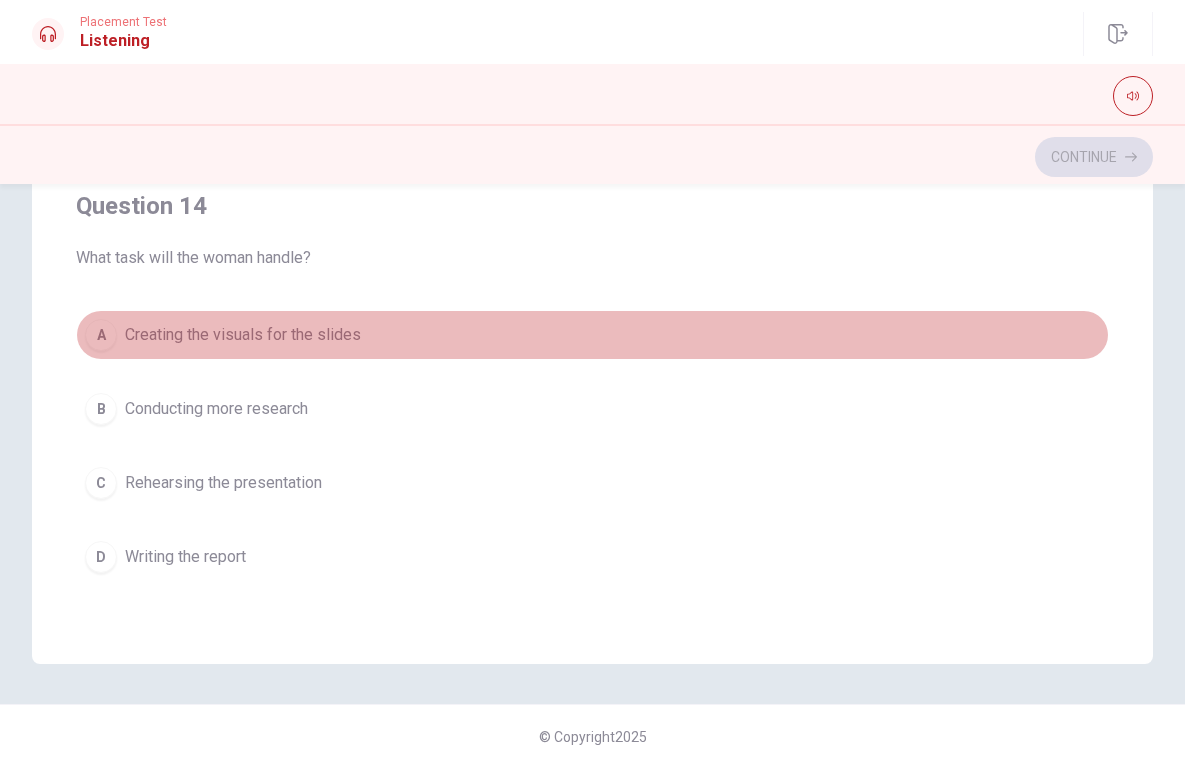 click on "Creating the visuals for the slides" at bounding box center [243, 335] 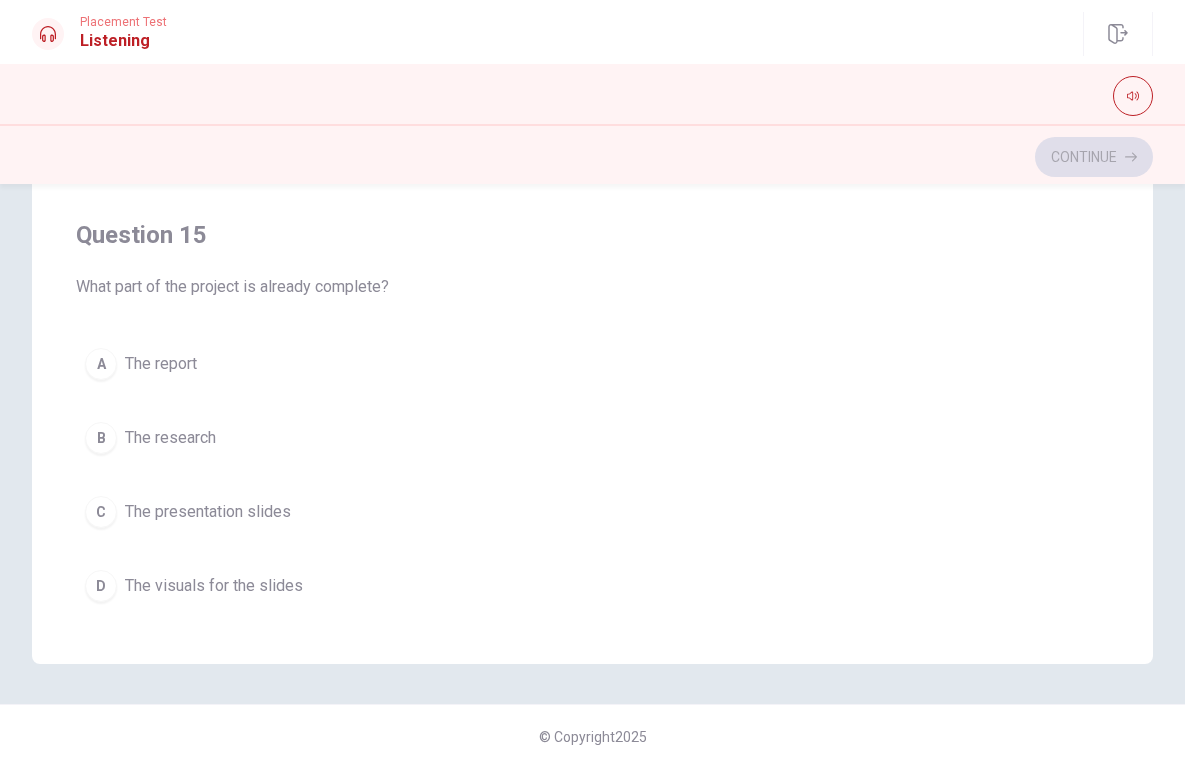 scroll, scrollTop: 1607, scrollLeft: 0, axis: vertical 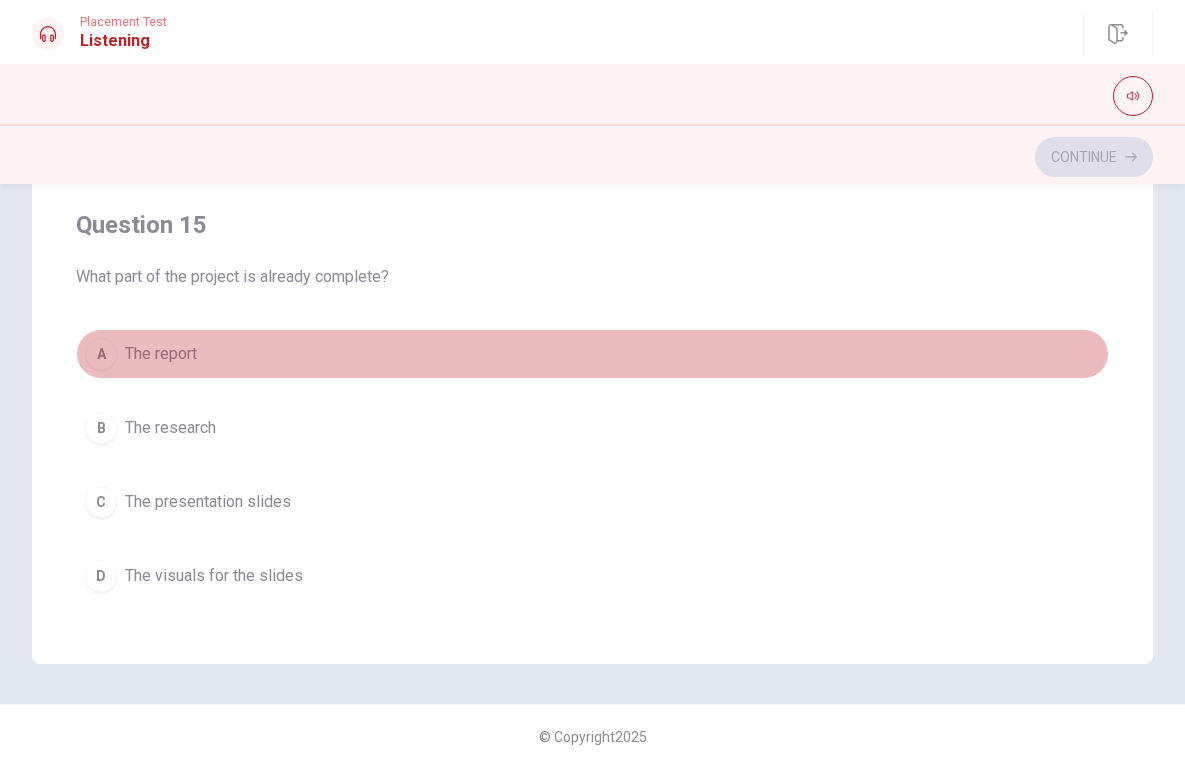 click on "A The report" at bounding box center (592, 354) 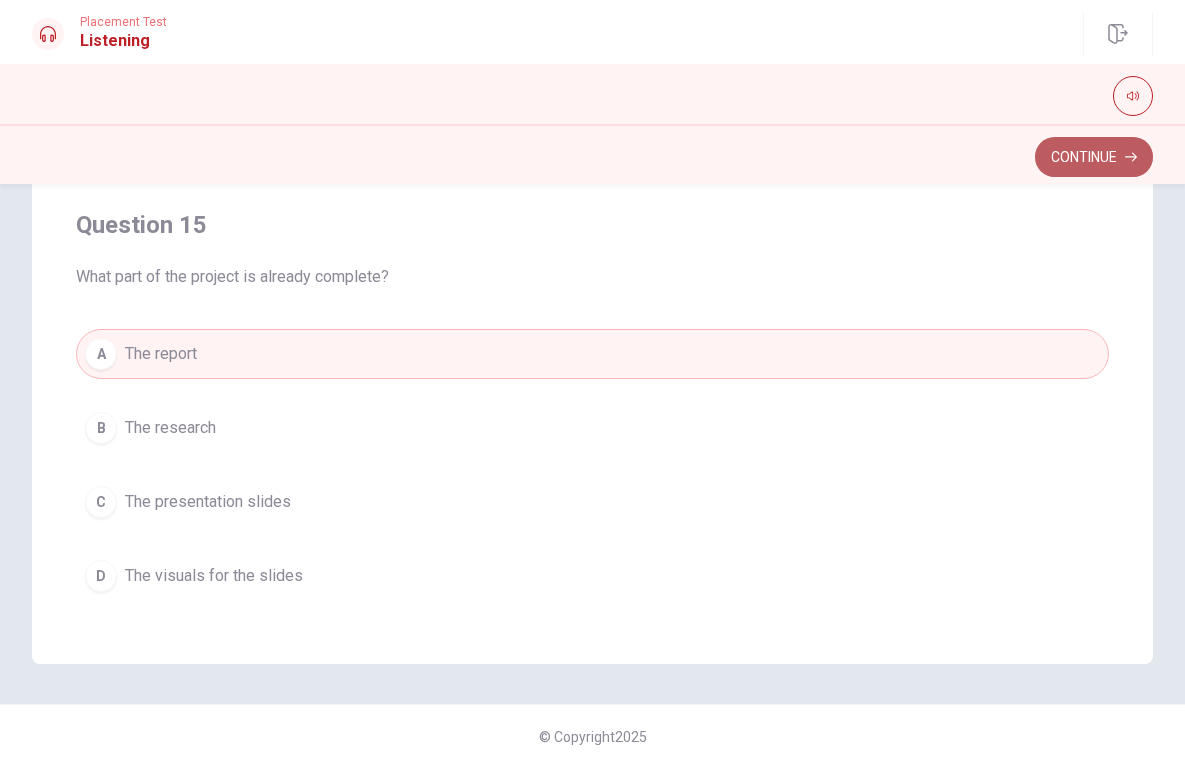 click on "Continue" at bounding box center [1094, 157] 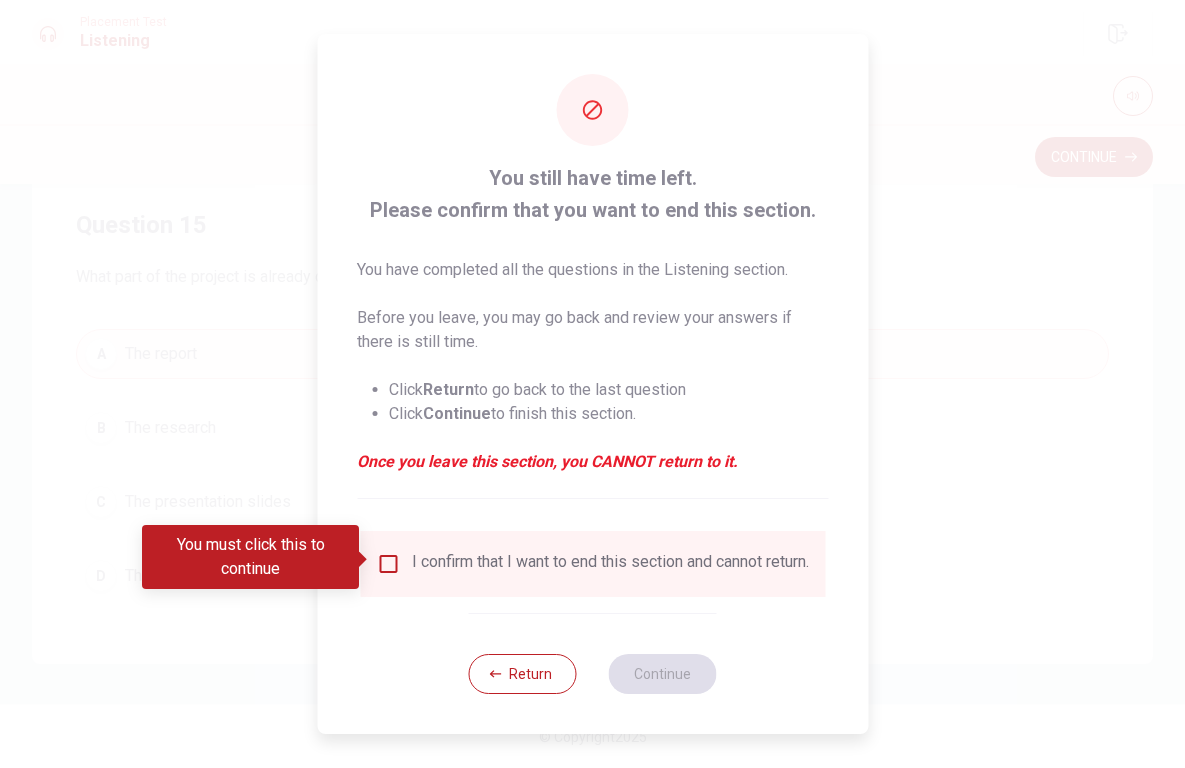click on "I confirm that I want to end this section and cannot return." at bounding box center (610, 564) 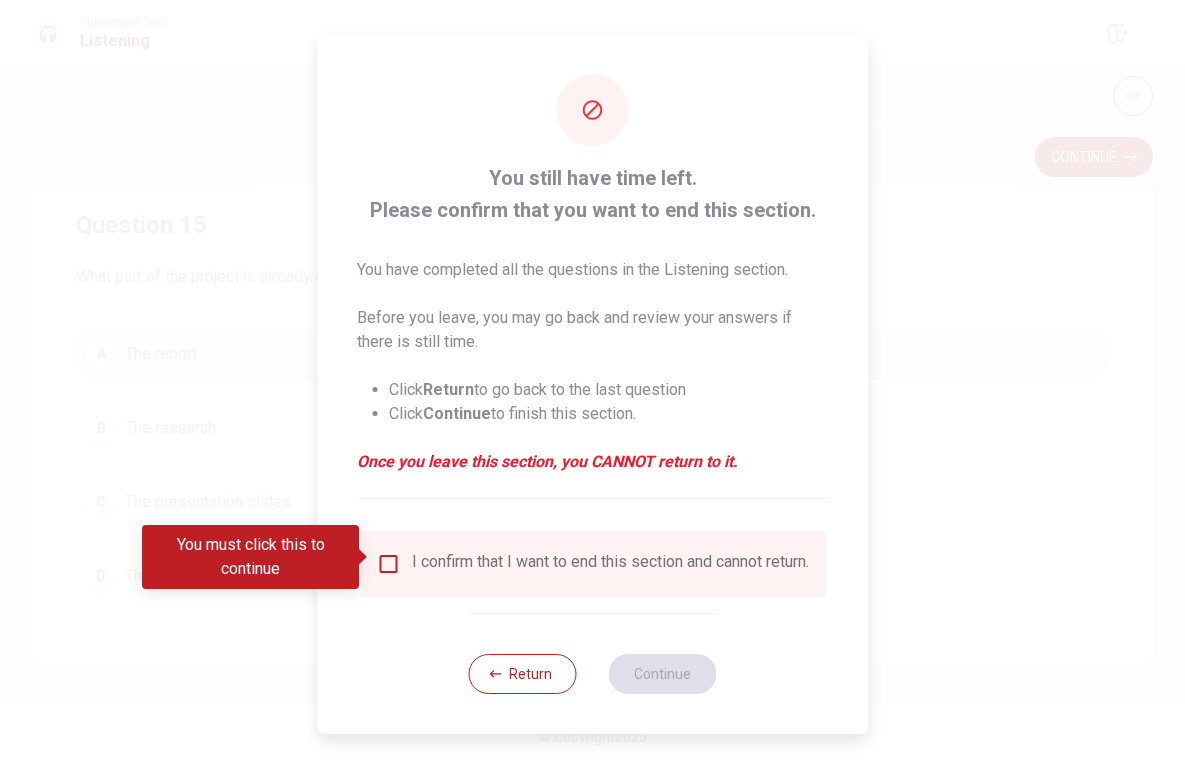click on "I confirm that I want to end this section and cannot return." at bounding box center [610, 564] 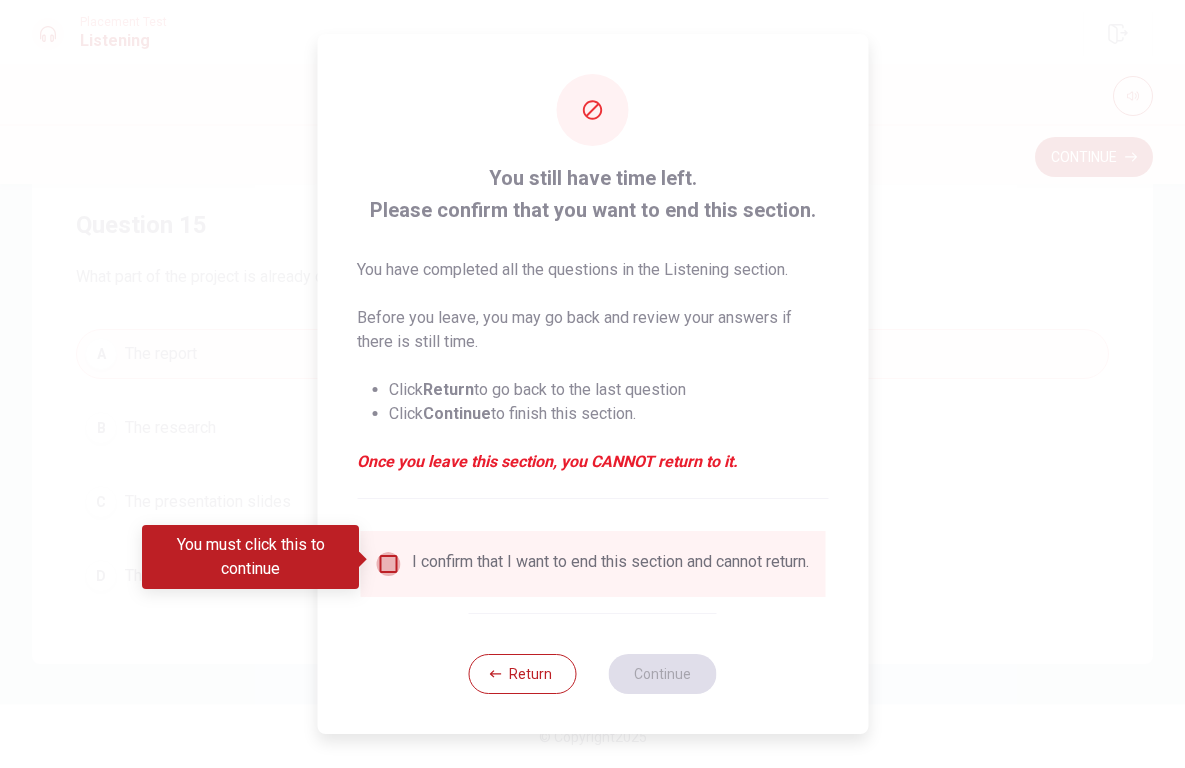 click at bounding box center (388, 564) 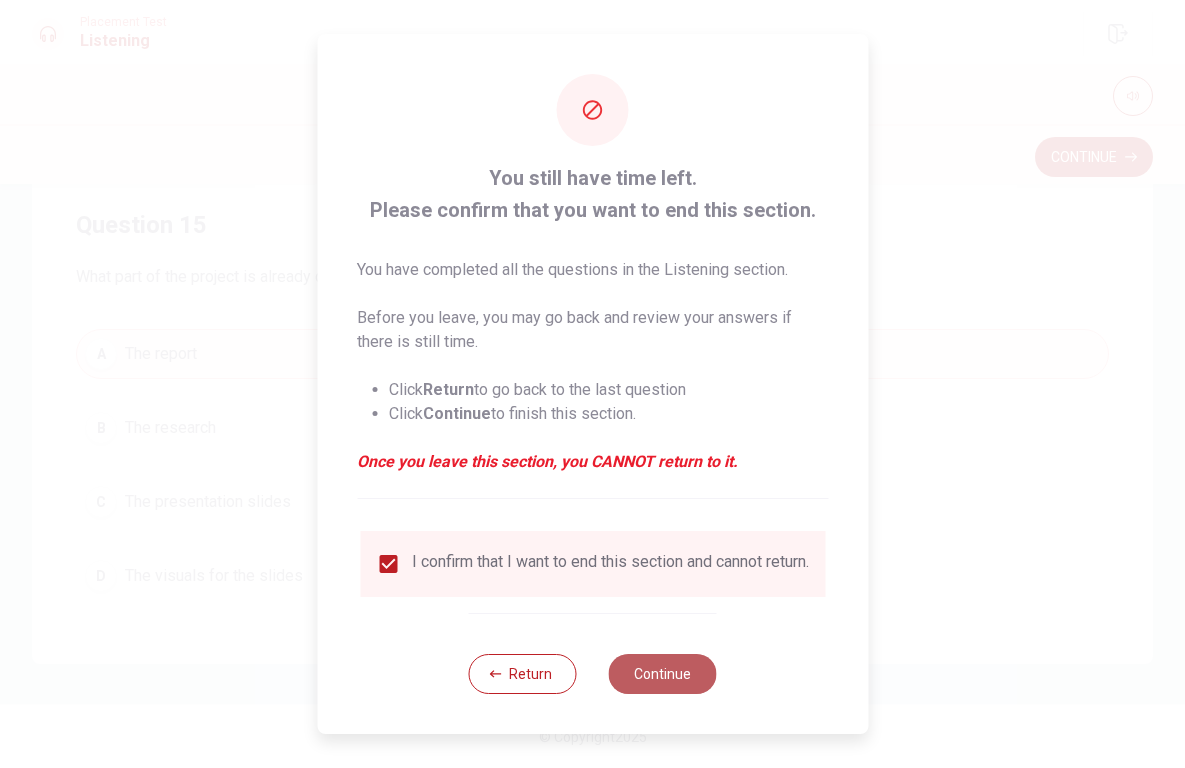 click on "Continue" at bounding box center [663, 674] 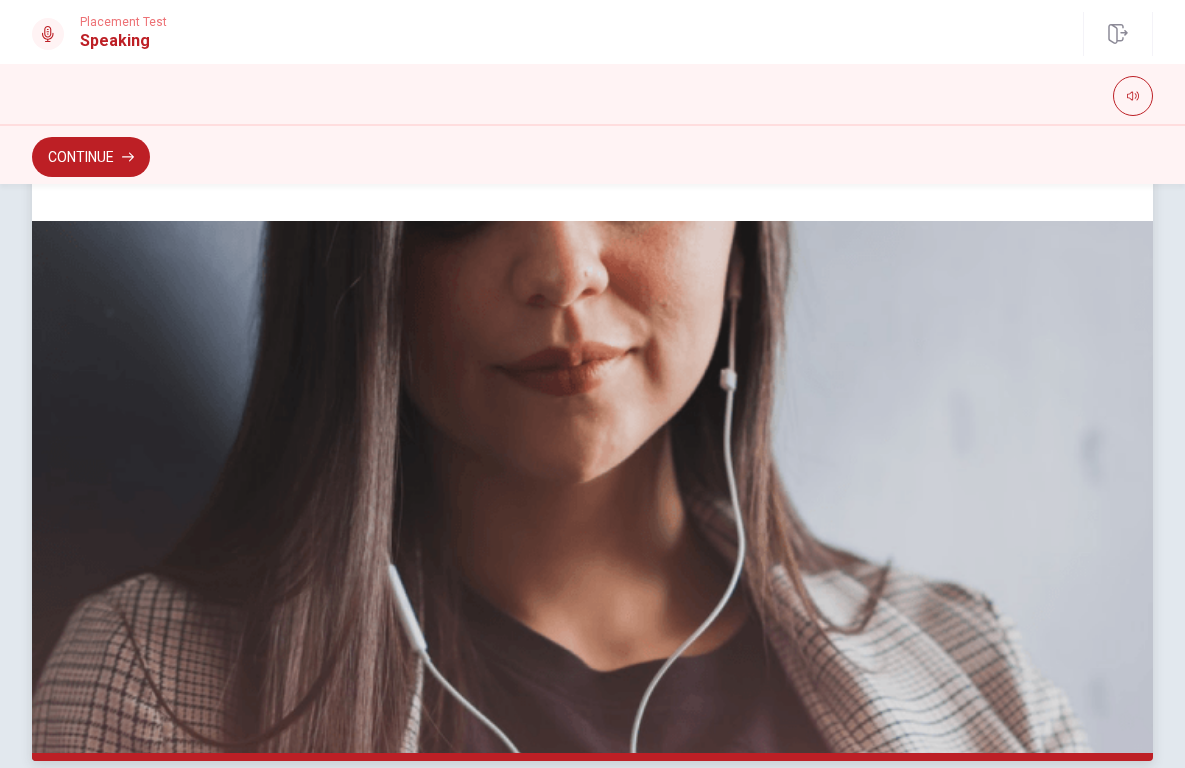 scroll, scrollTop: 438, scrollLeft: 0, axis: vertical 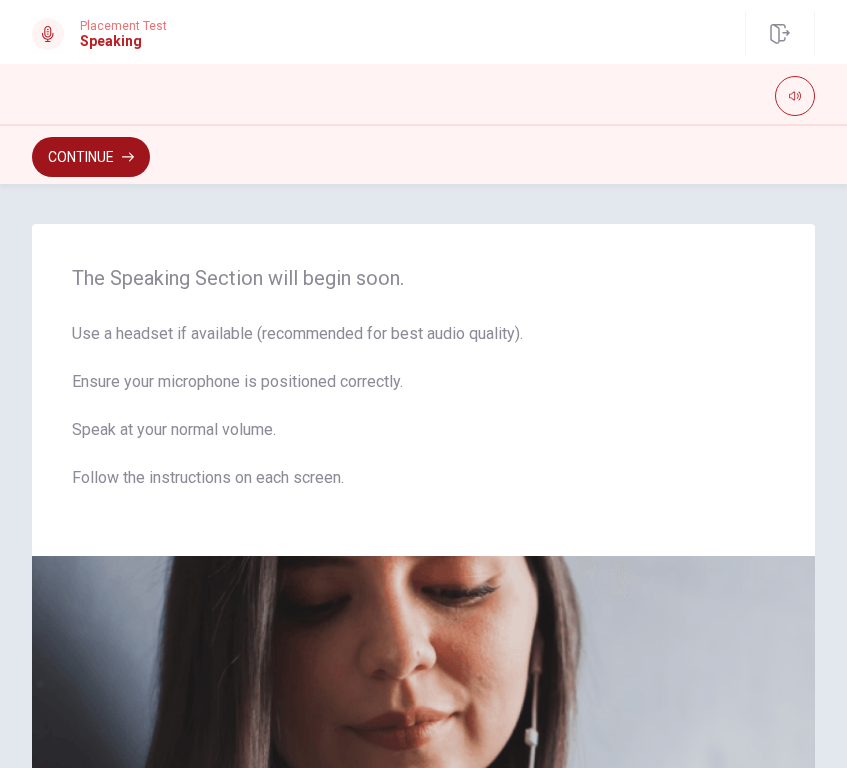 click 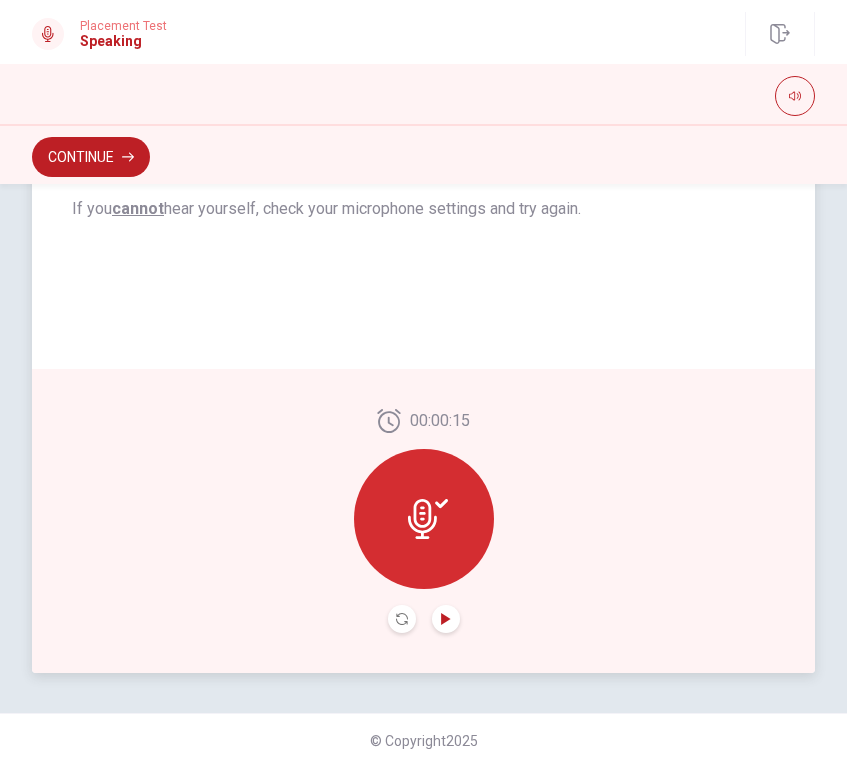 scroll, scrollTop: 423, scrollLeft: 0, axis: vertical 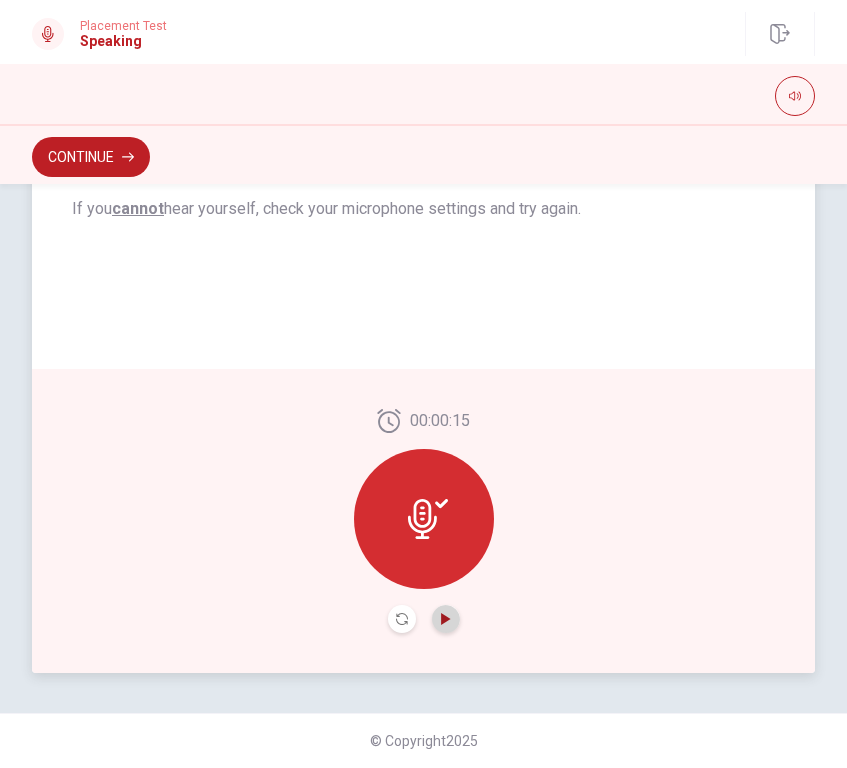 click 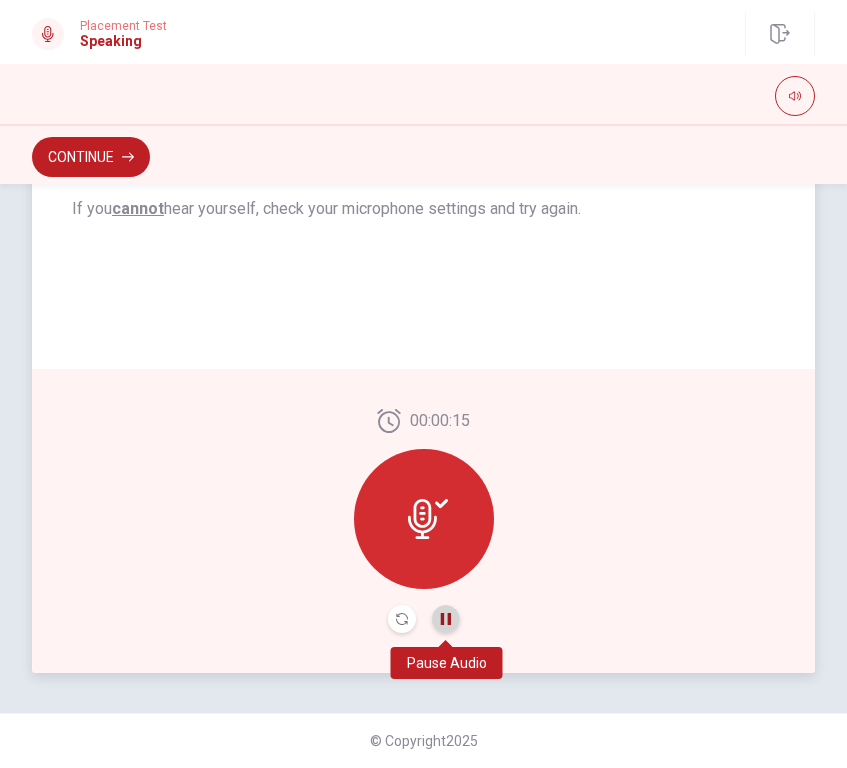 click 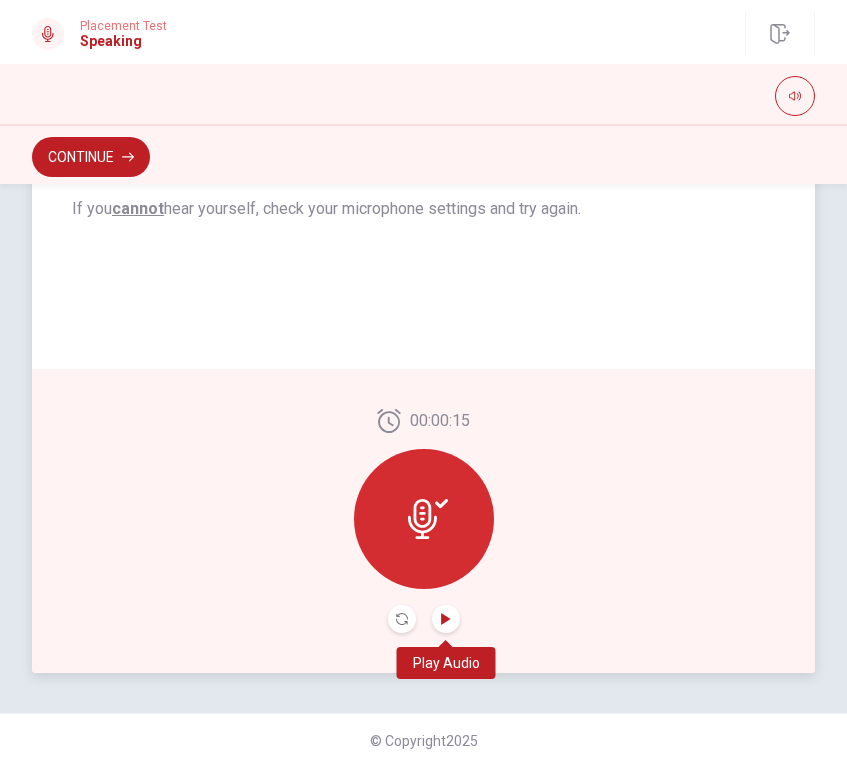 click 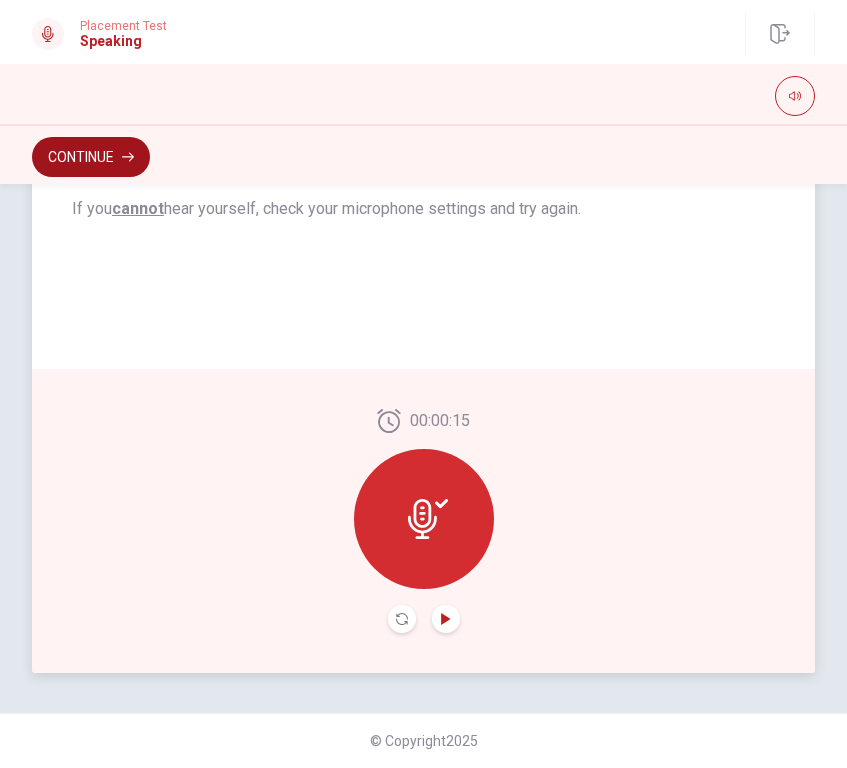 click on "Continue" at bounding box center (91, 157) 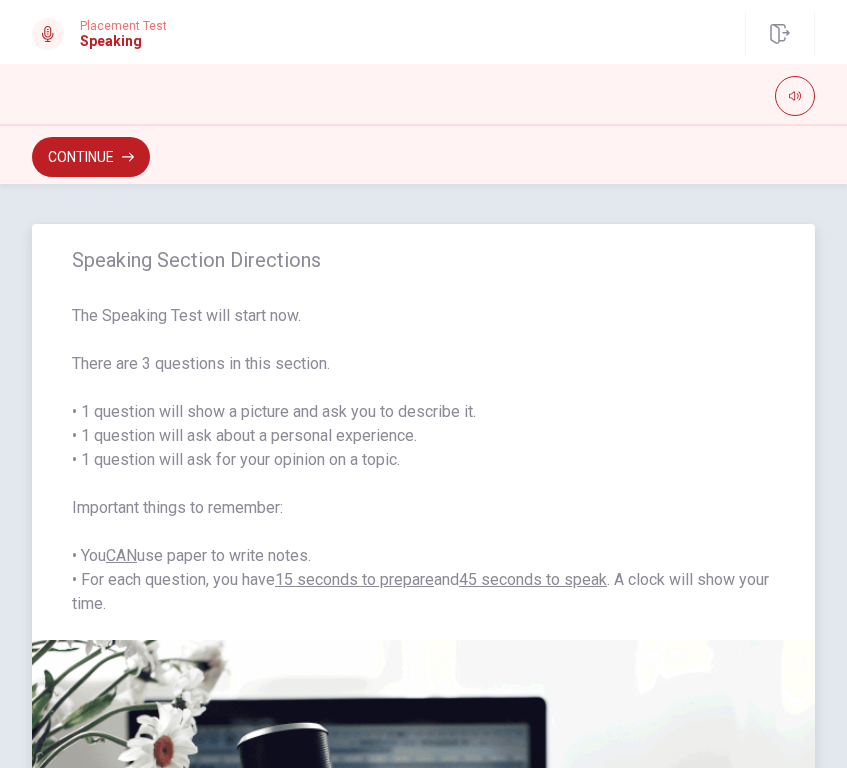 scroll, scrollTop: 0, scrollLeft: 0, axis: both 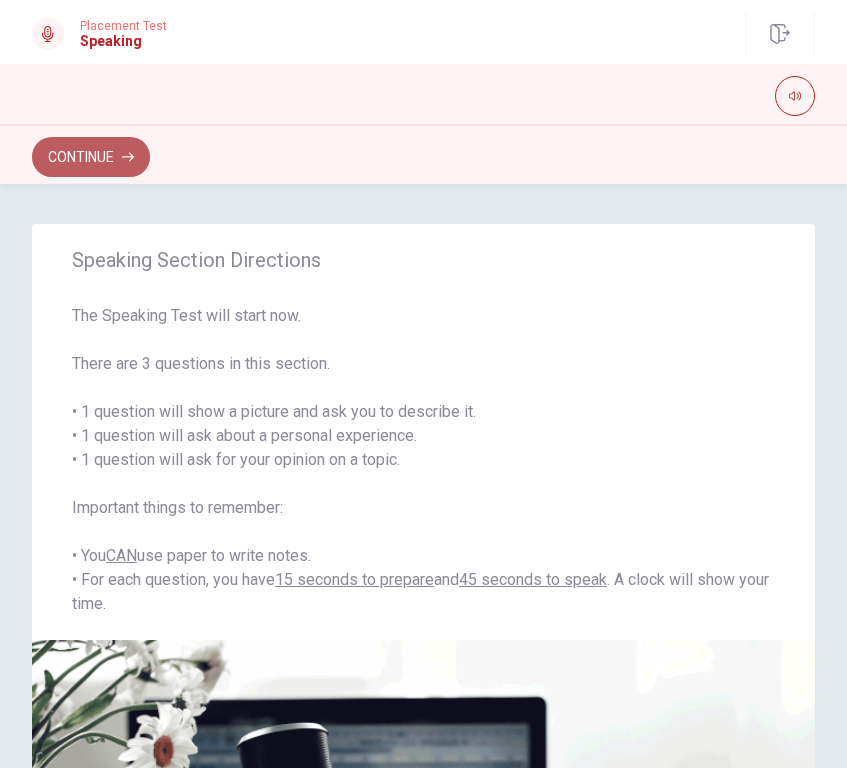click on "Continue" at bounding box center (91, 157) 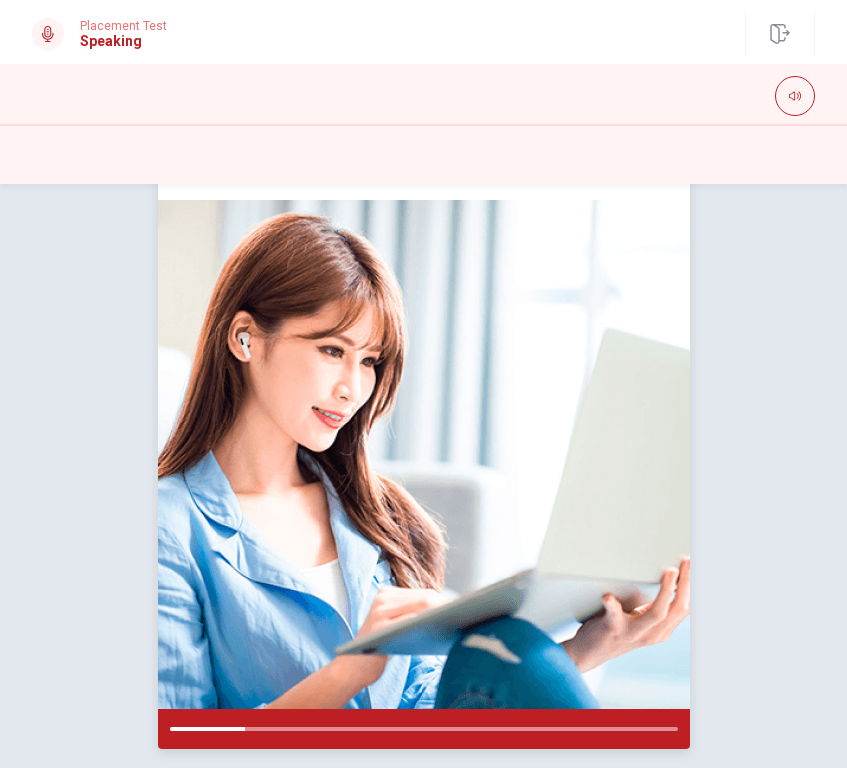scroll, scrollTop: 225, scrollLeft: 0, axis: vertical 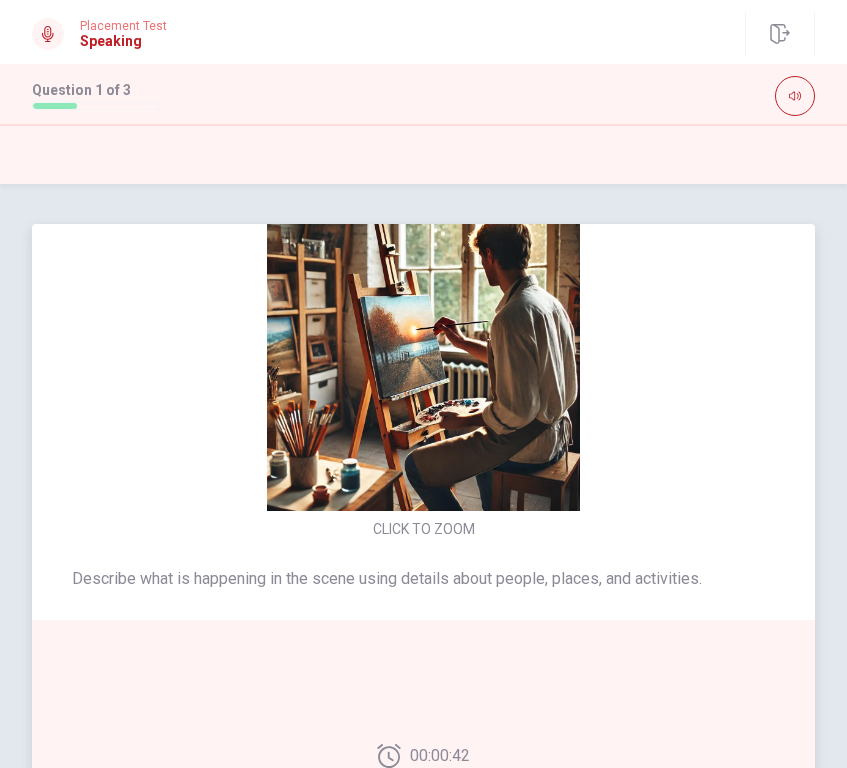 click at bounding box center (424, 354) 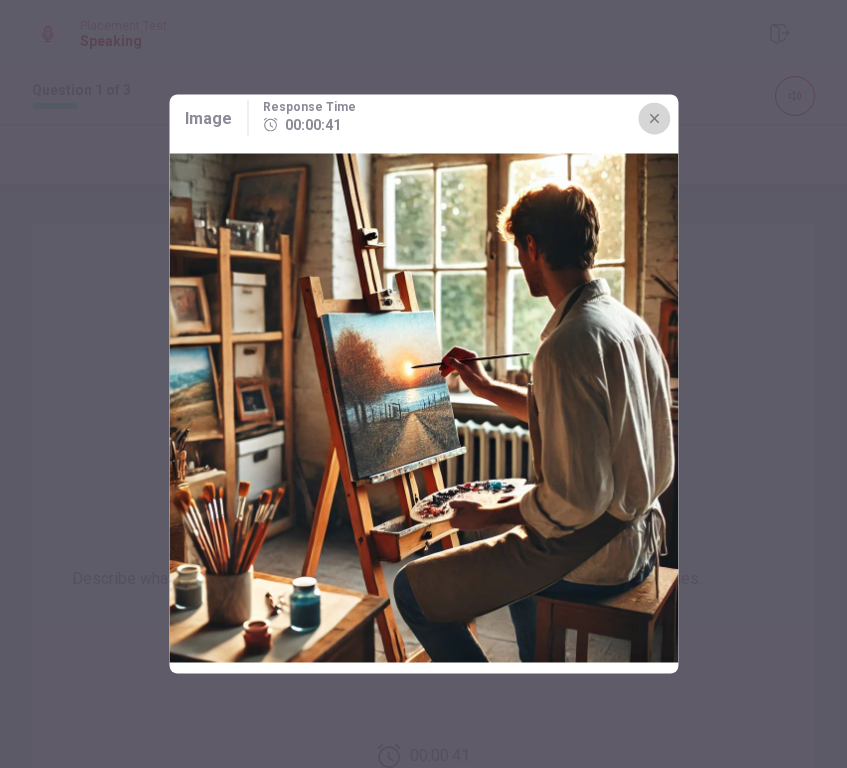 click 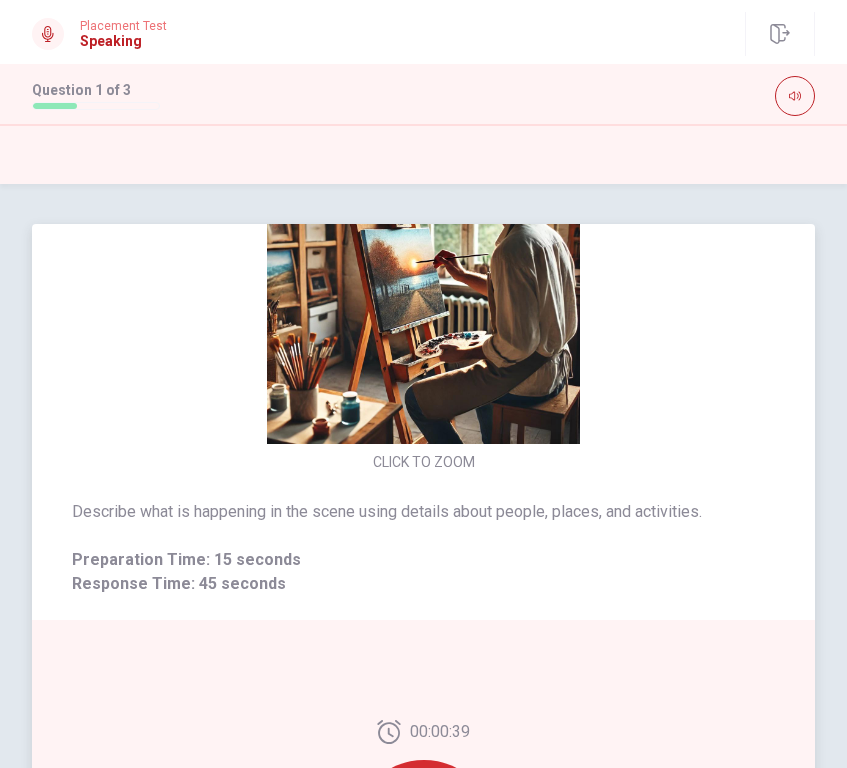 scroll, scrollTop: 67, scrollLeft: 0, axis: vertical 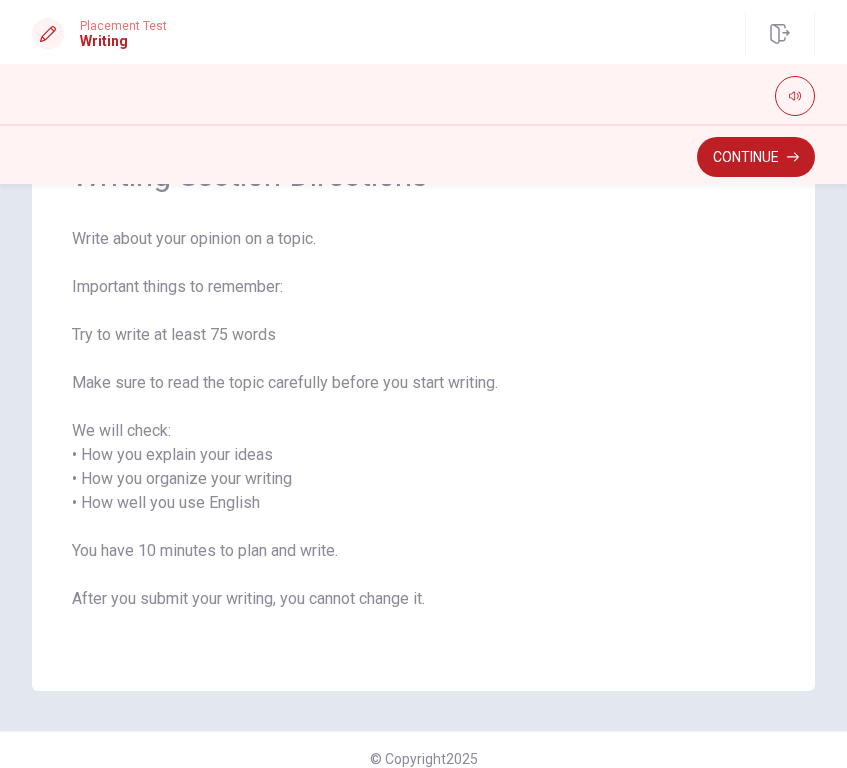 drag, startPoint x: 272, startPoint y: 461, endPoint x: 174, endPoint y: 457, distance: 98.0816 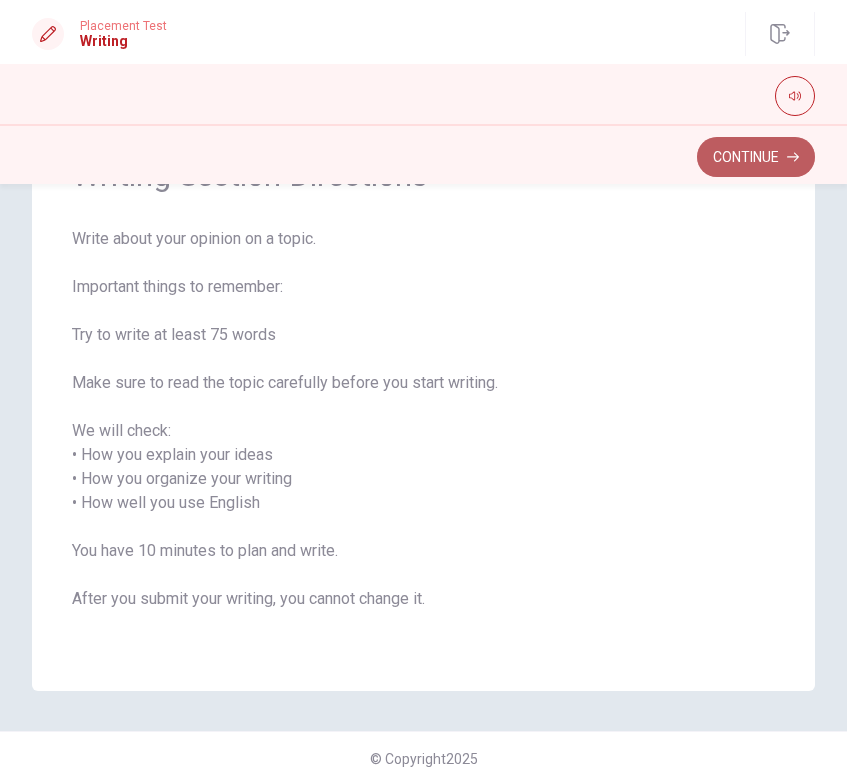 click on "Continue" at bounding box center (756, 157) 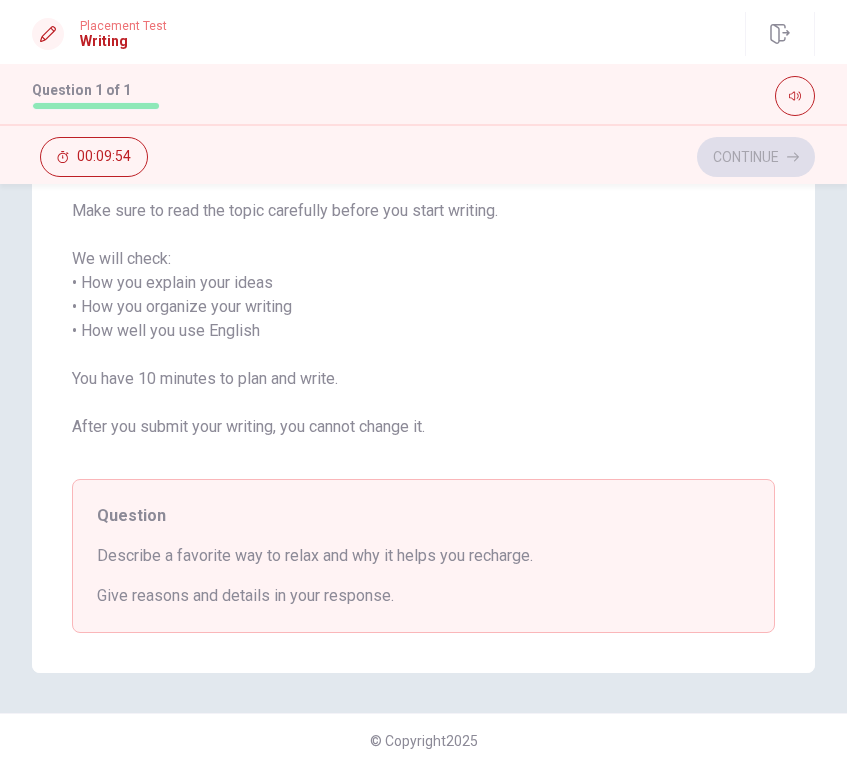 scroll, scrollTop: 353, scrollLeft: 0, axis: vertical 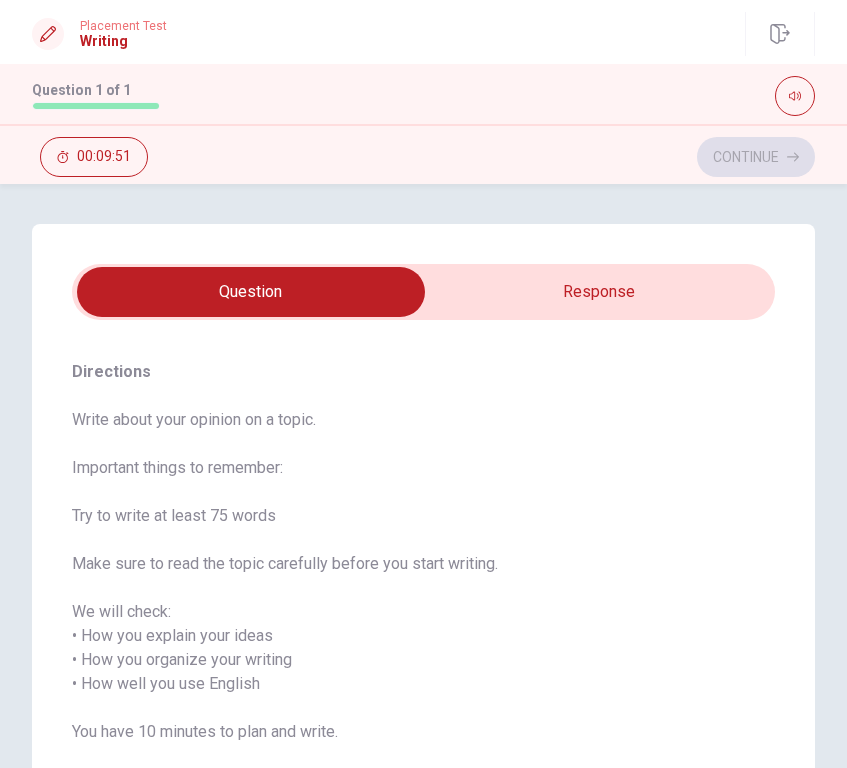 click at bounding box center (251, 292) 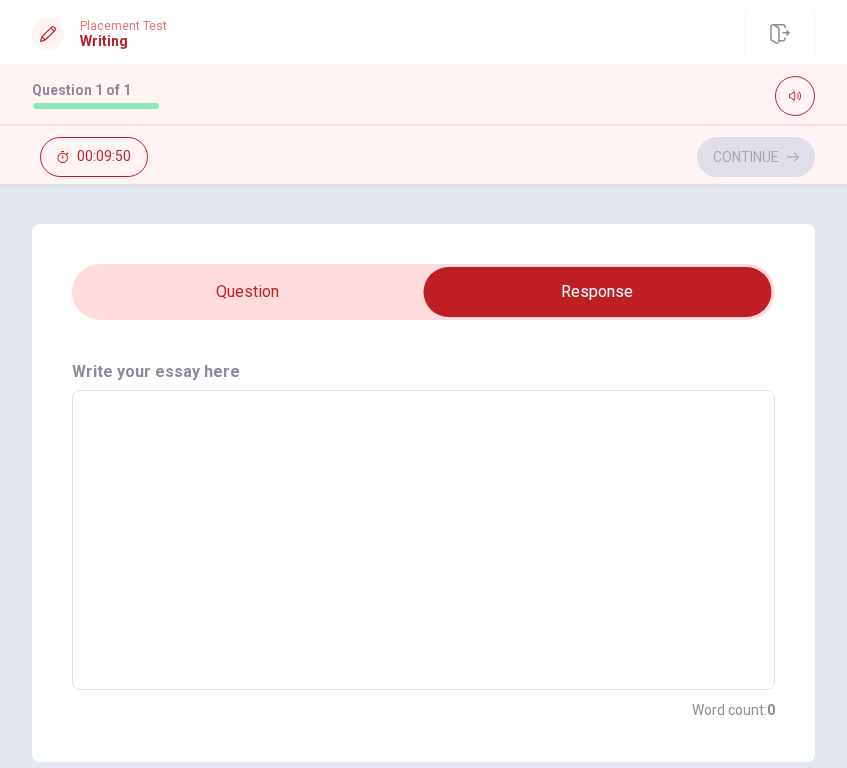 click at bounding box center (423, 540) 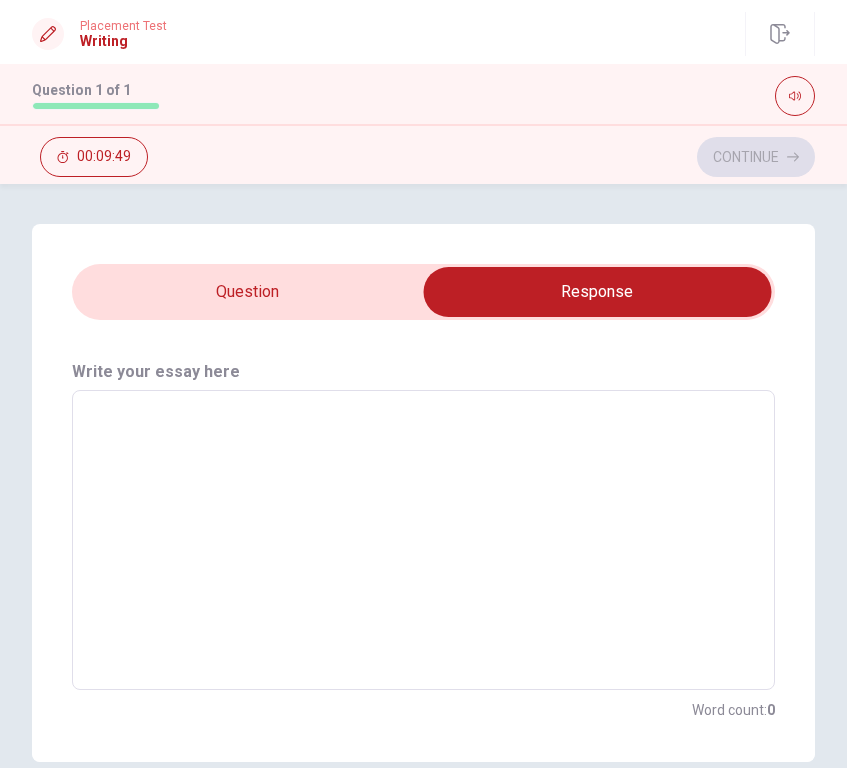 click at bounding box center (597, 292) 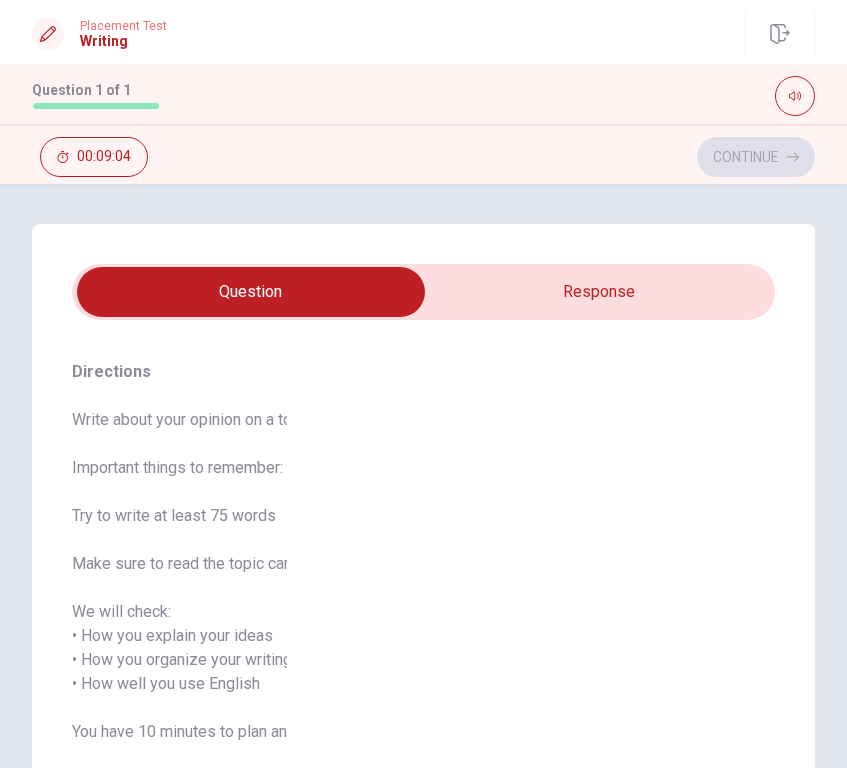 scroll, scrollTop: 0, scrollLeft: 0, axis: both 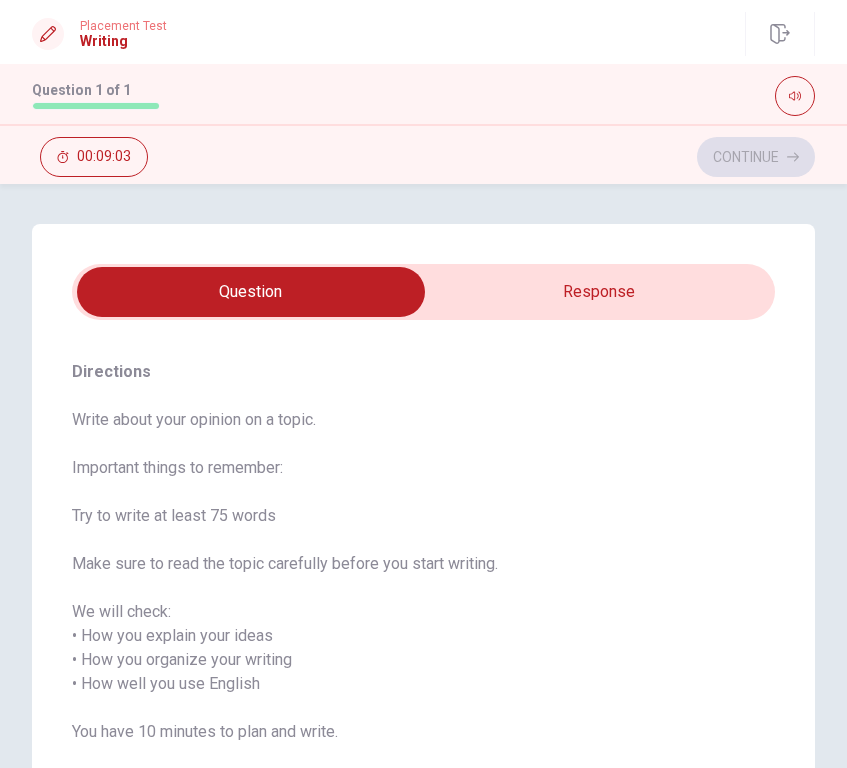 click at bounding box center (251, 292) 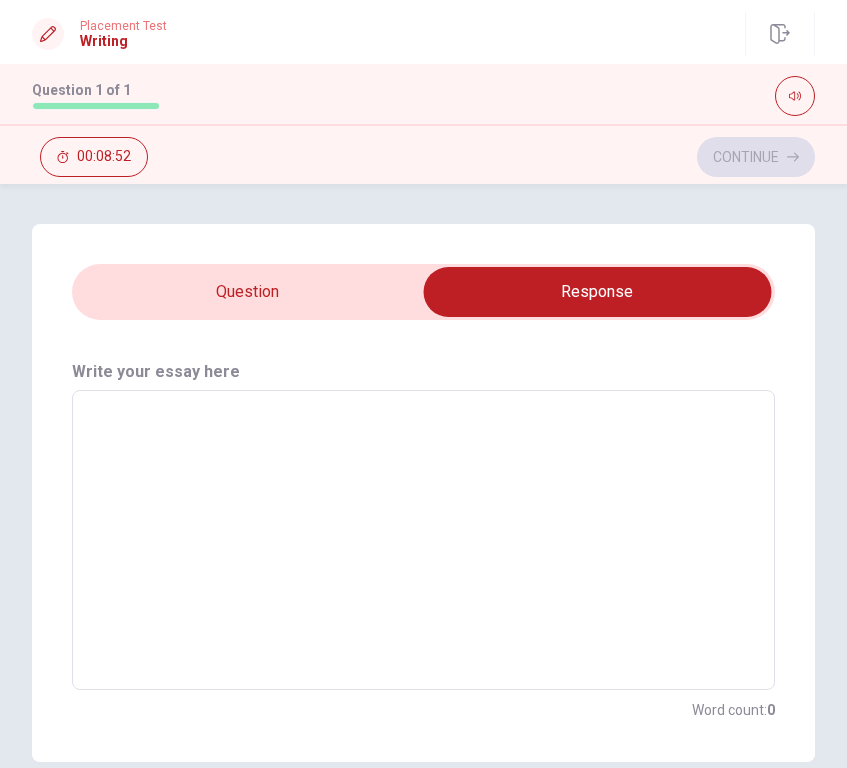 click at bounding box center [423, 540] 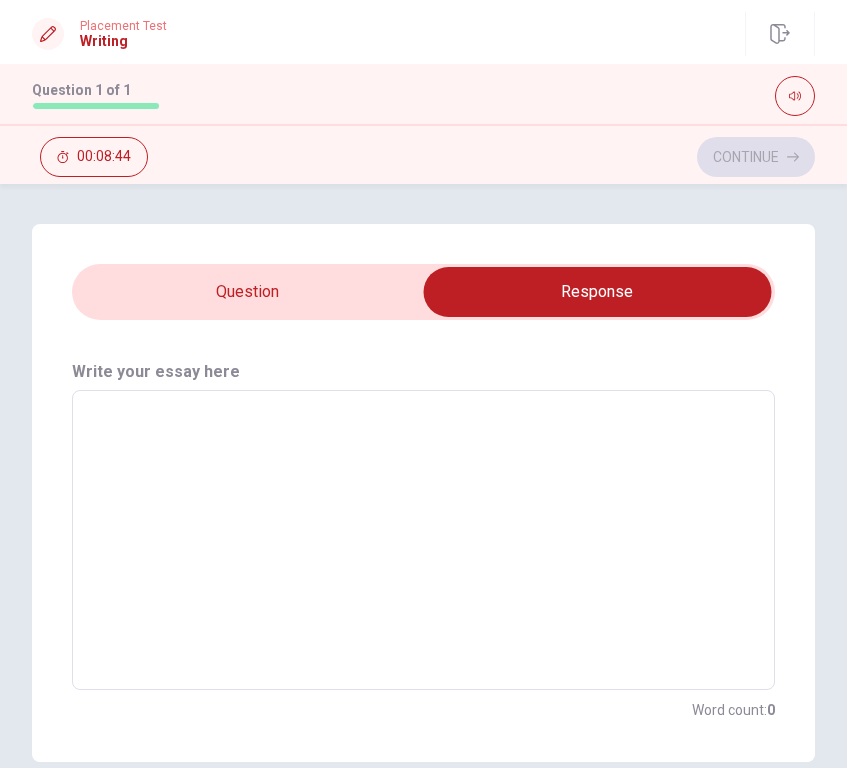 type on "m" 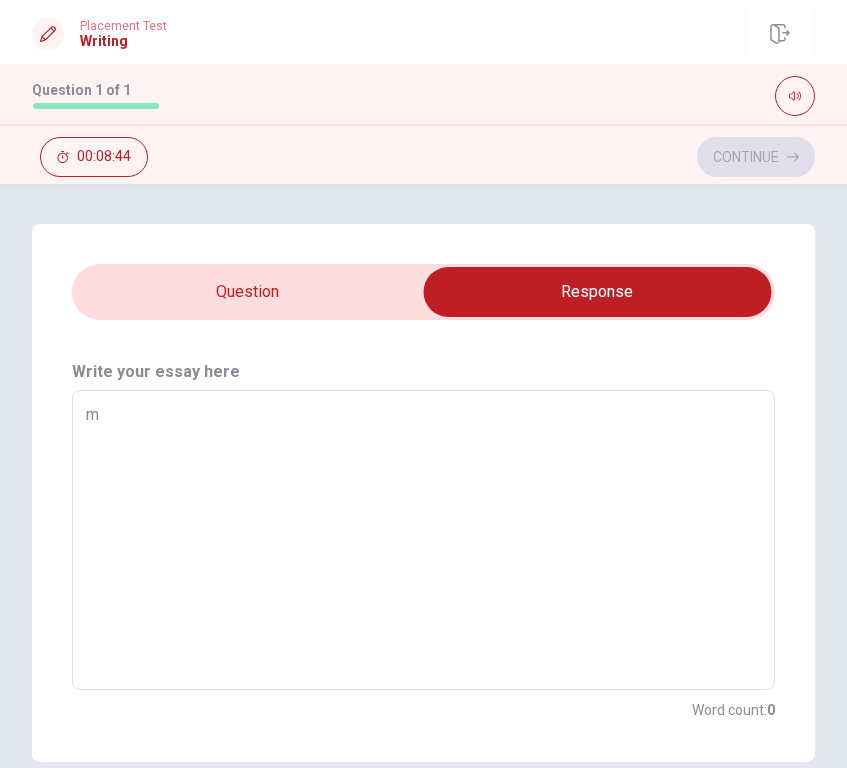 type on "x" 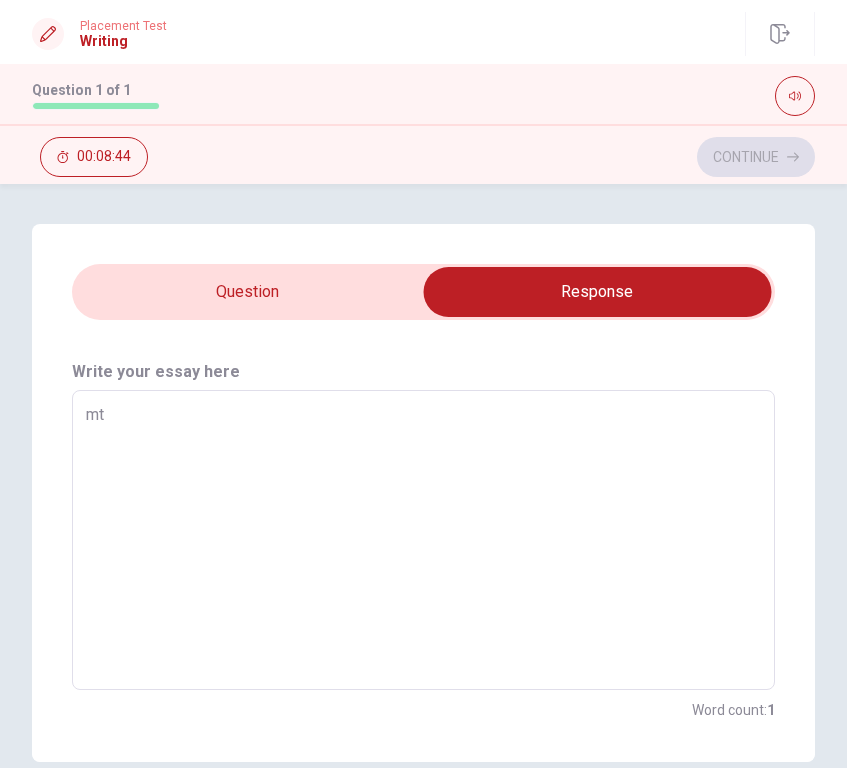 type on "x" 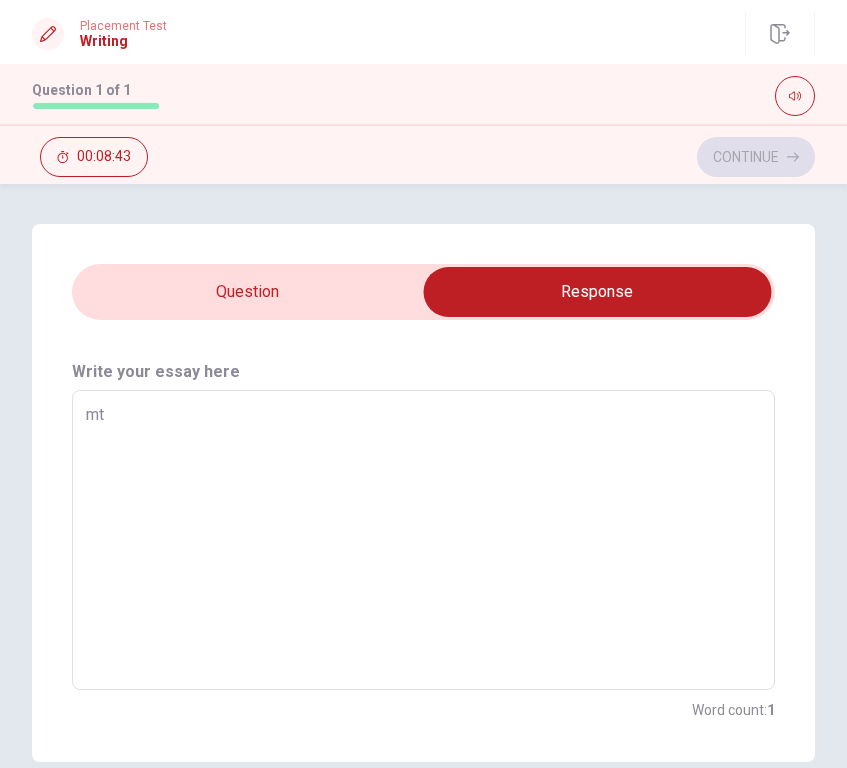 type on "m" 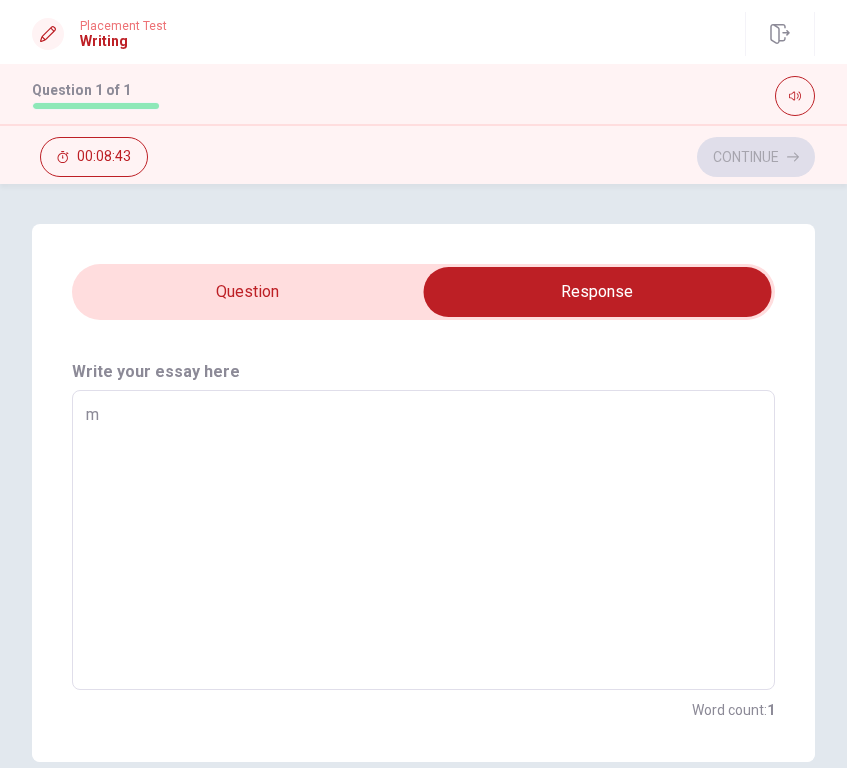 type on "x" 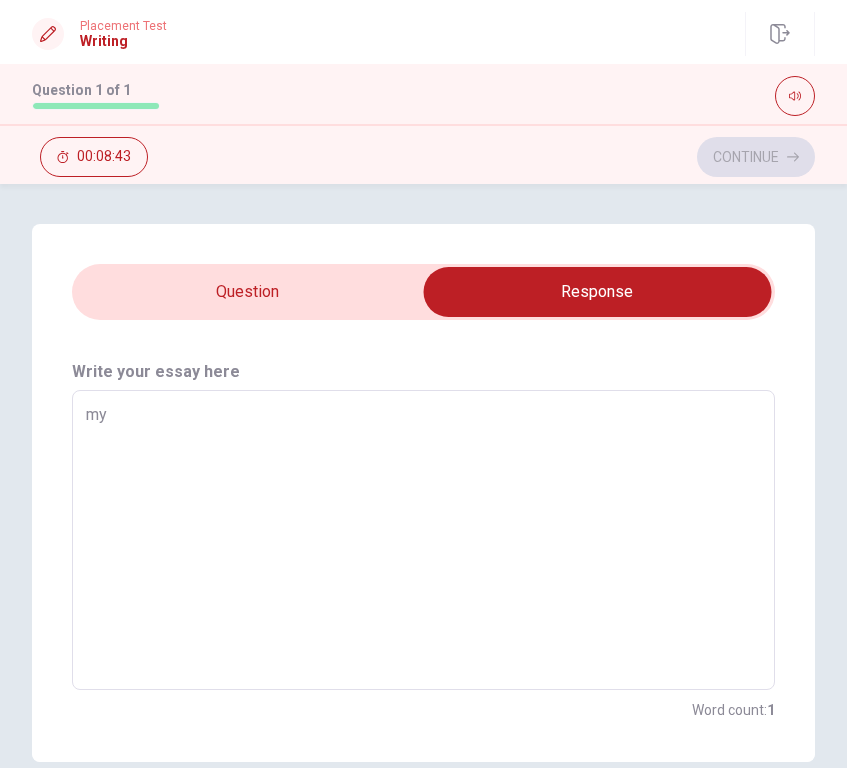 type on "x" 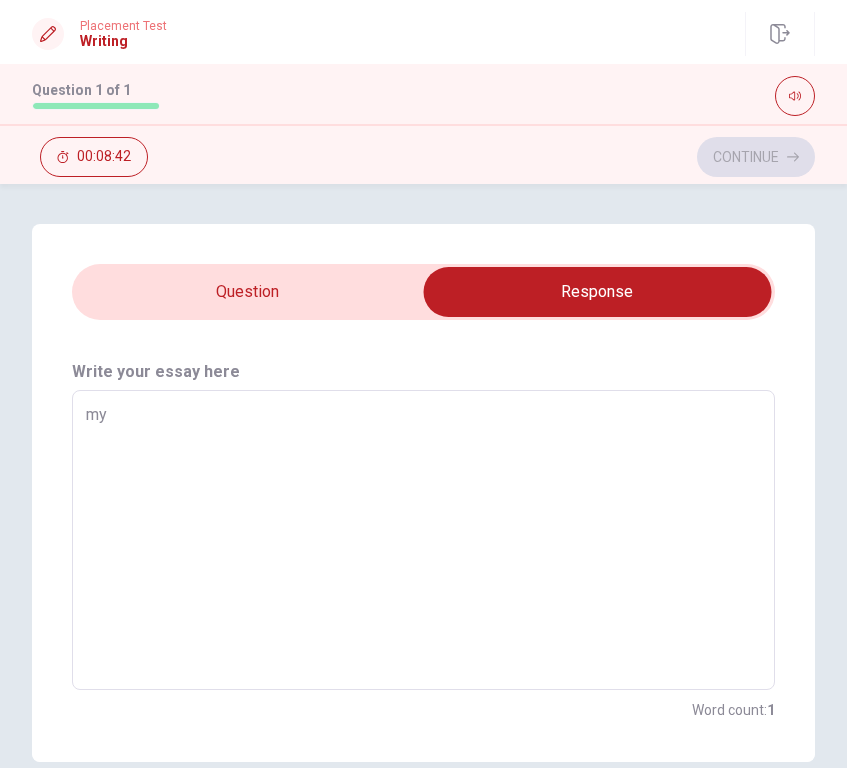 type on "my f" 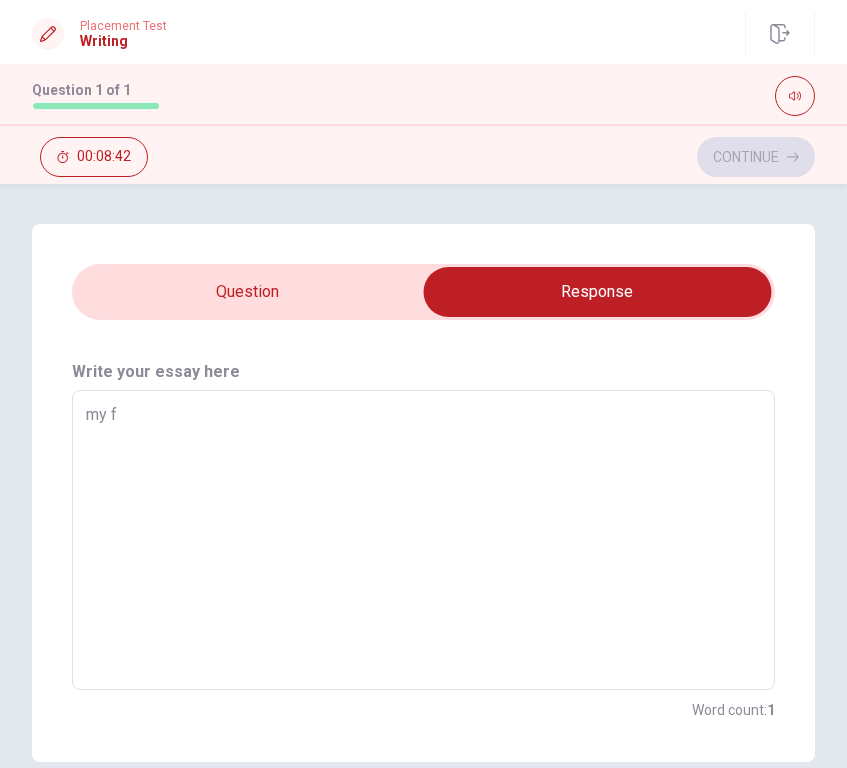 type on "x" 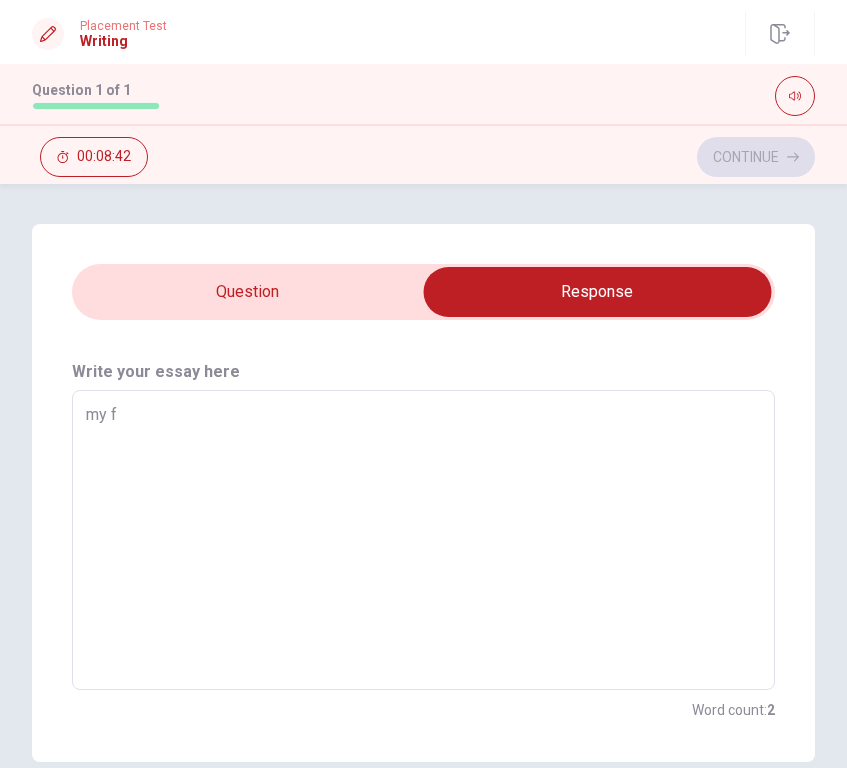 type on "my fa" 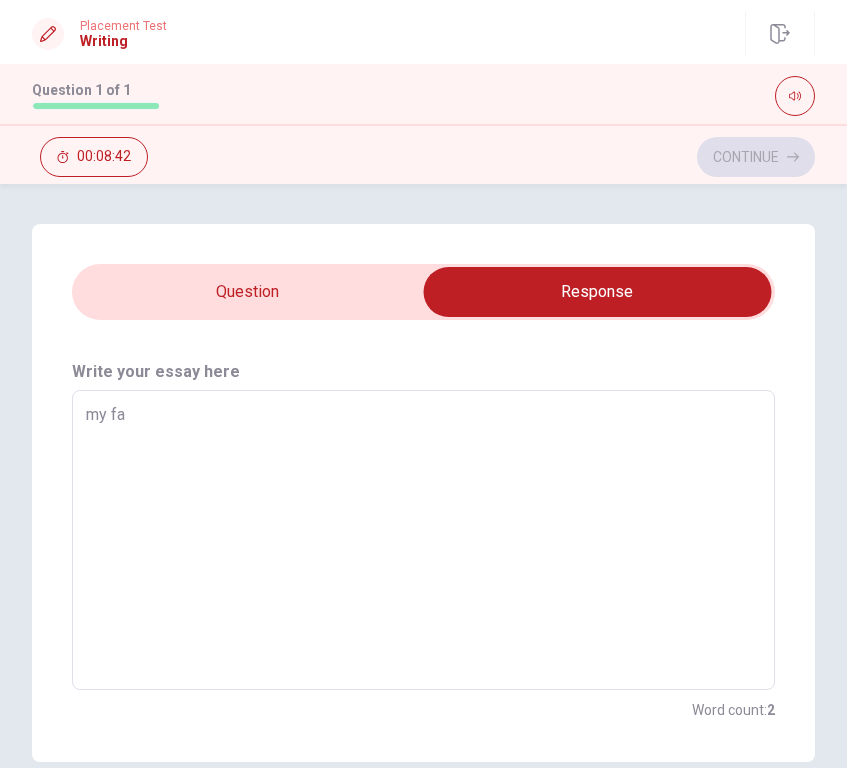 type on "x" 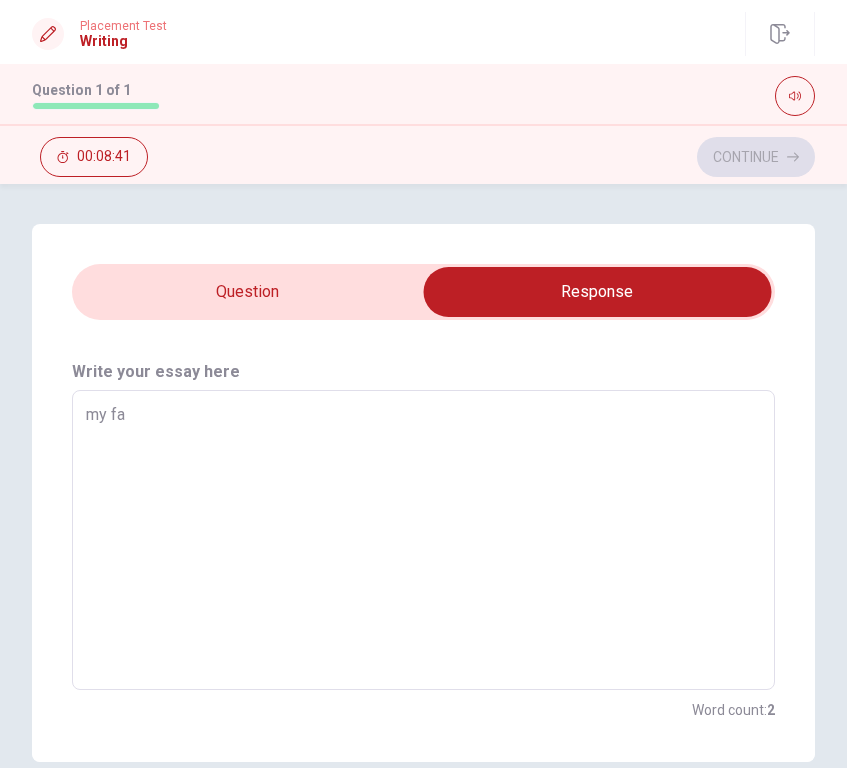 type on "my fav" 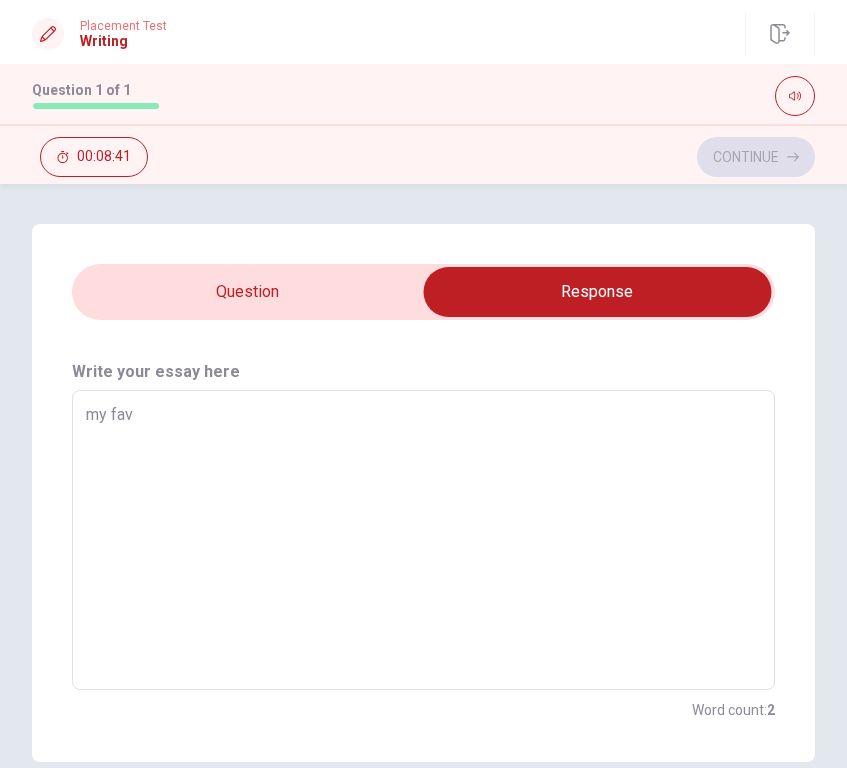 type on "x" 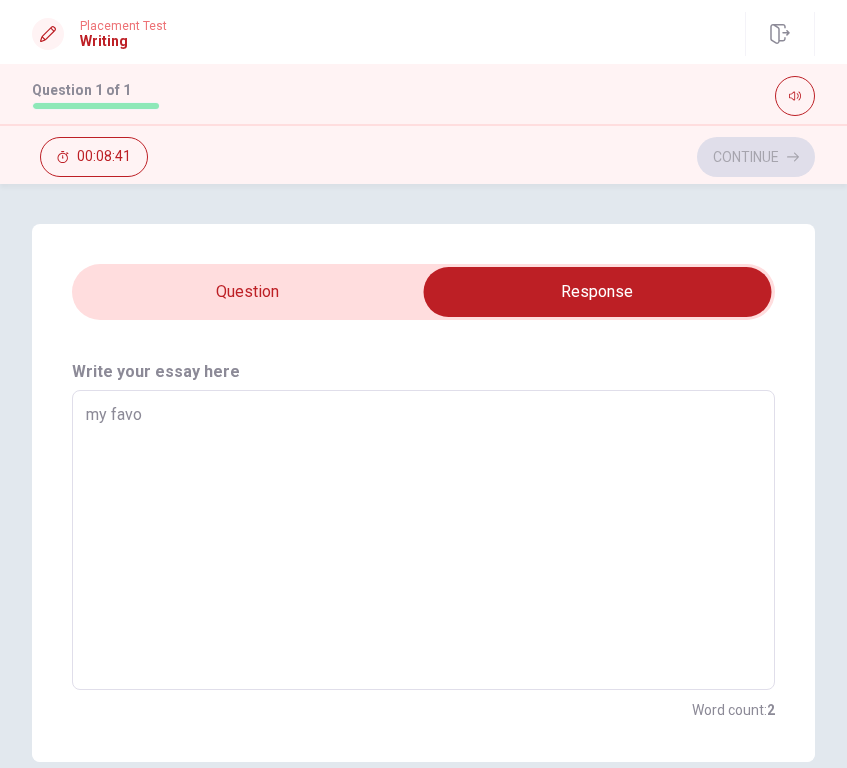 type on "x" 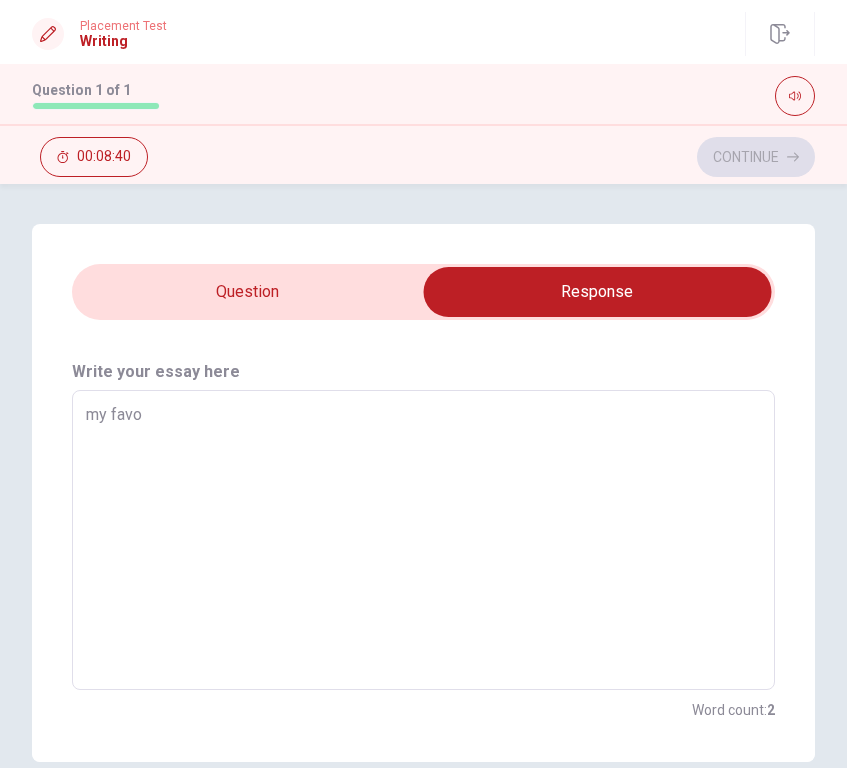 type on "my favor" 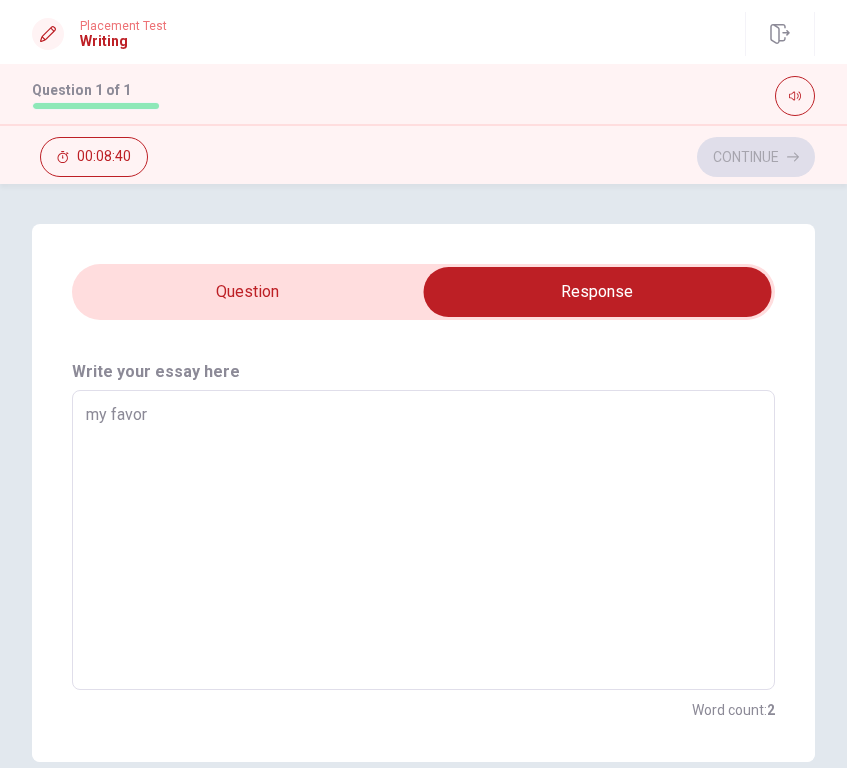type on "x" 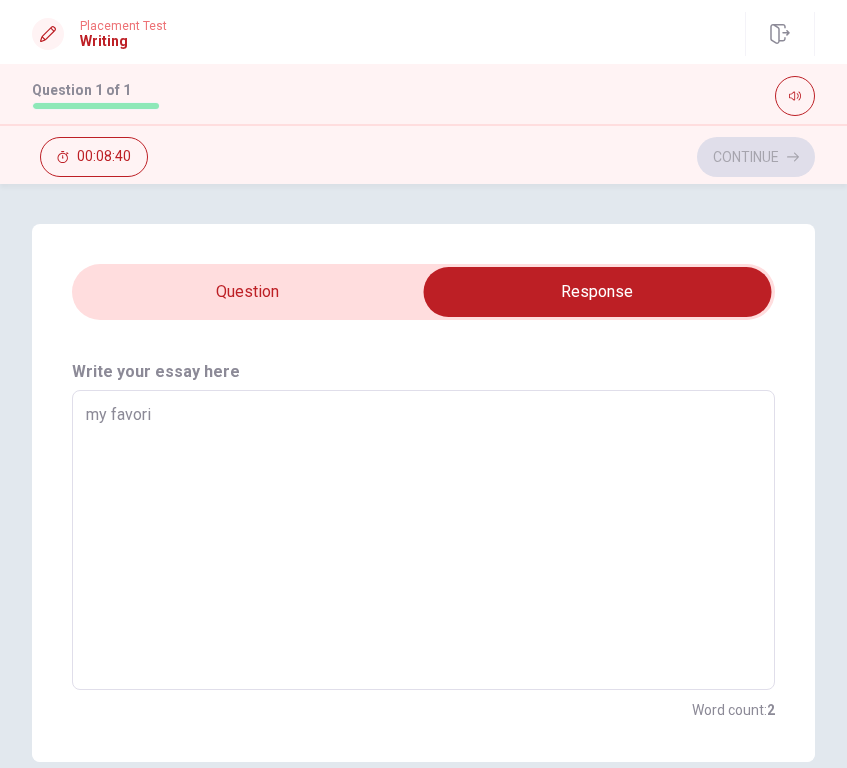 type on "x" 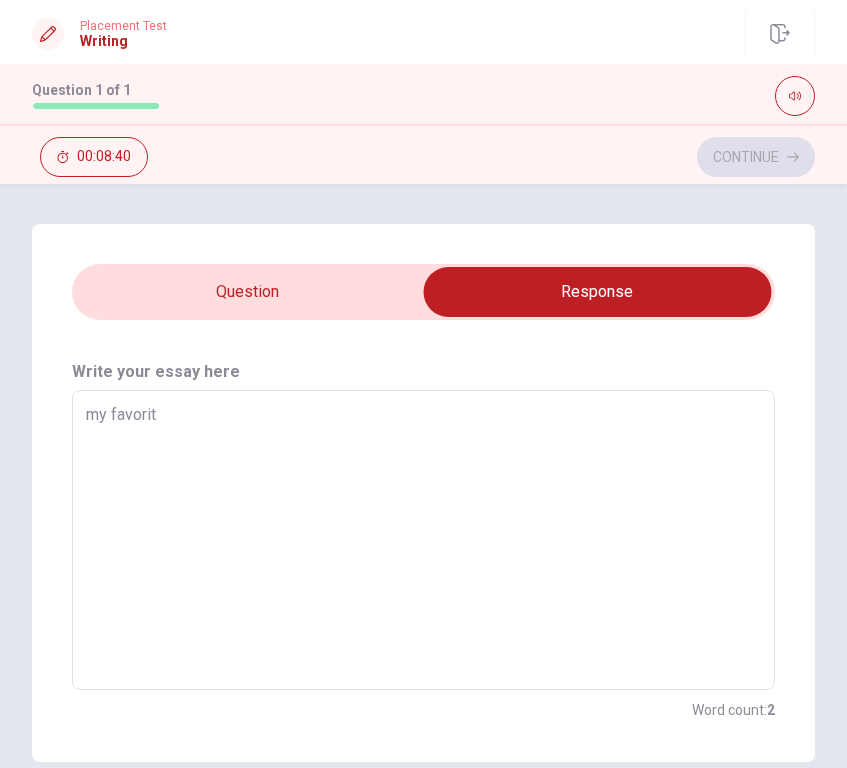 type on "x" 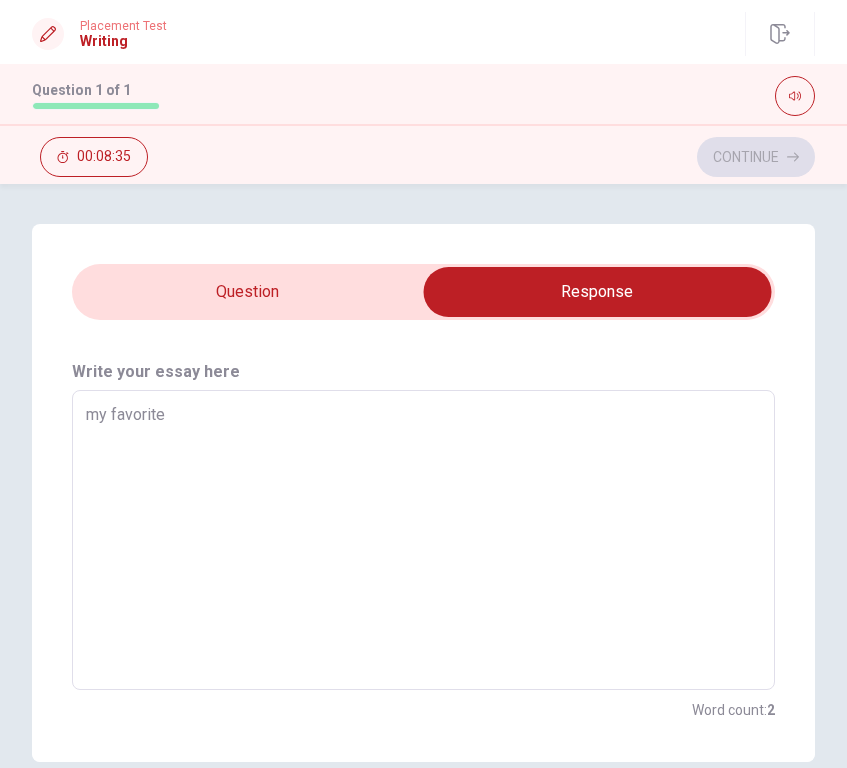 type on "x" 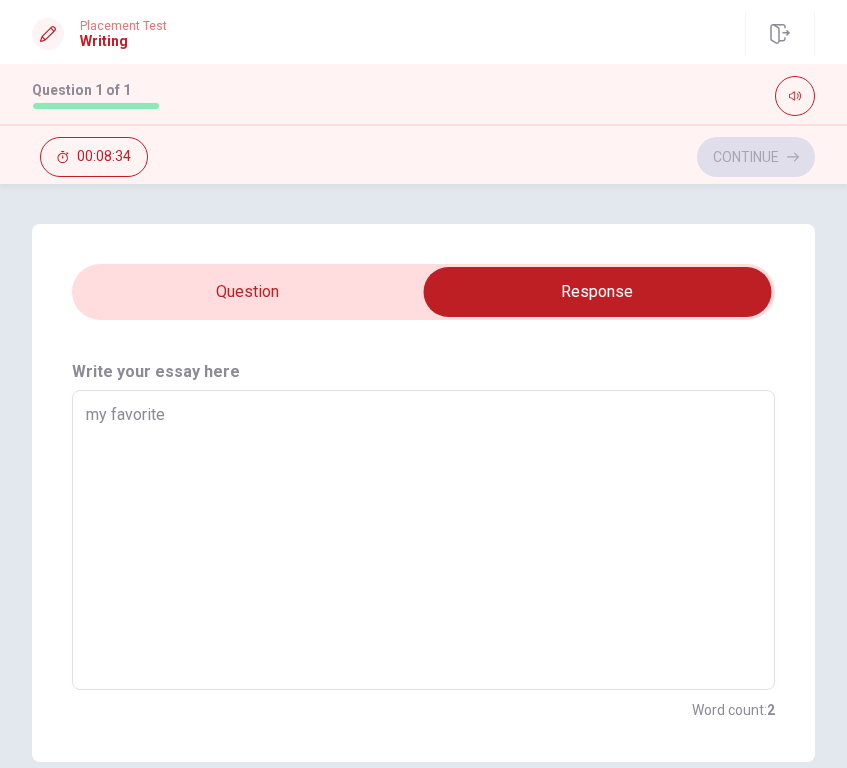 type on "my favorite" 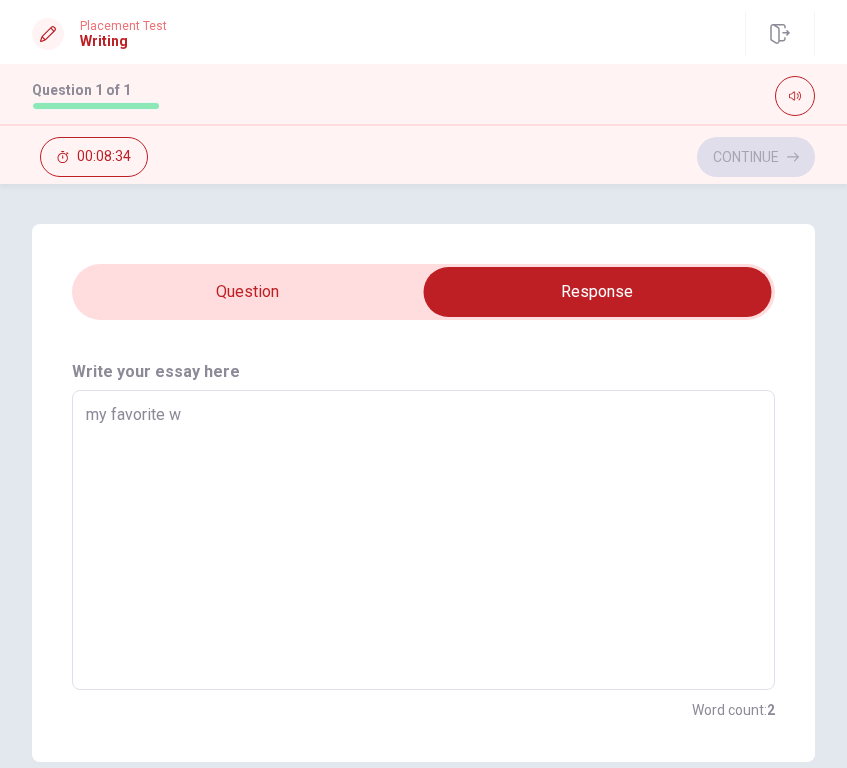 type on "x" 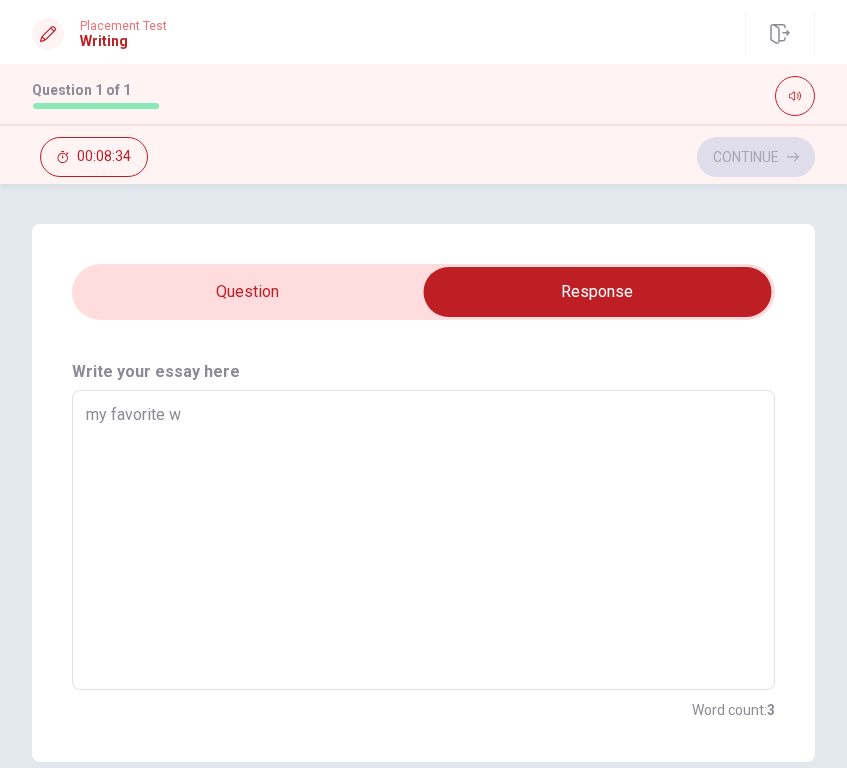 type on "my favorite wa" 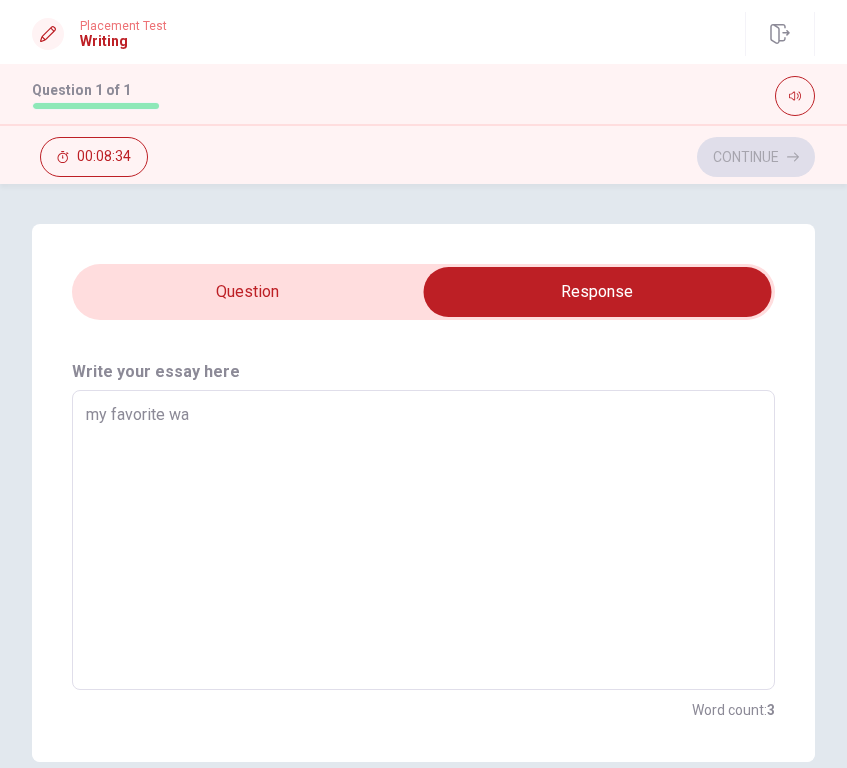 type on "x" 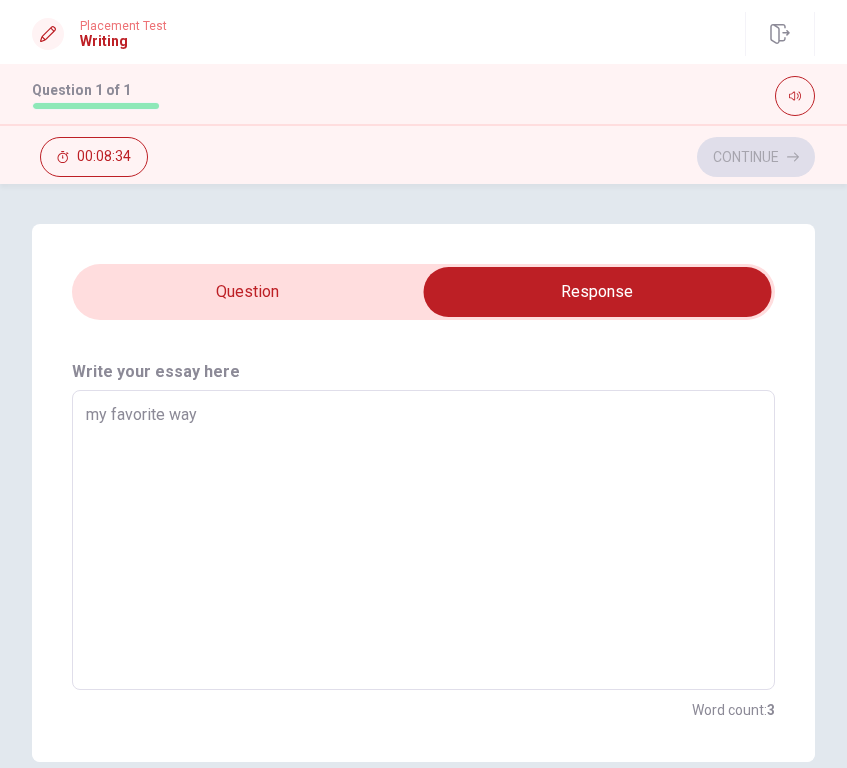type on "x" 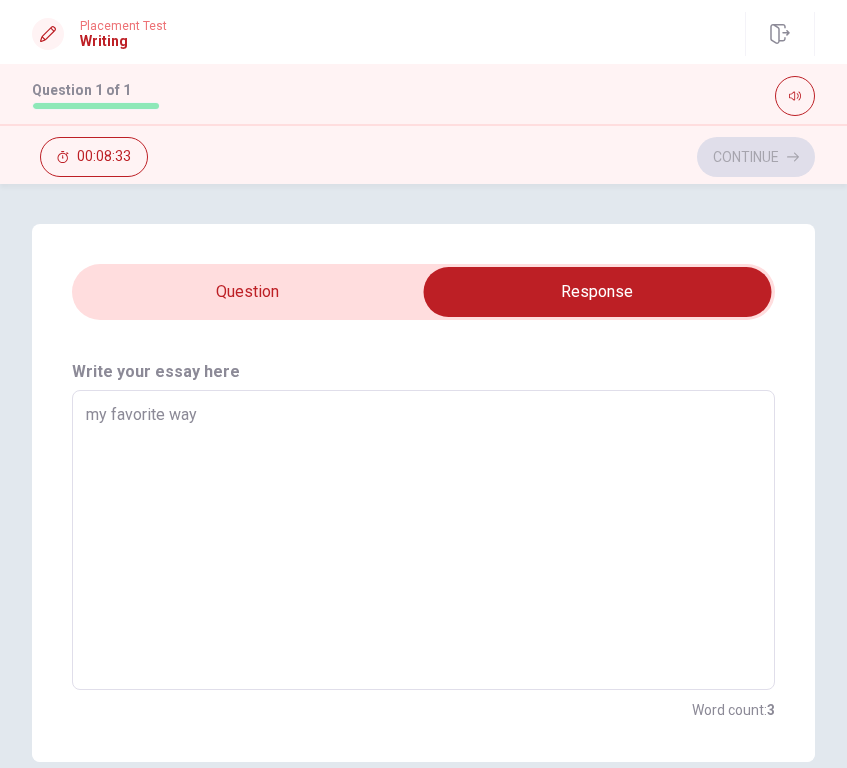 type on "my favorite way" 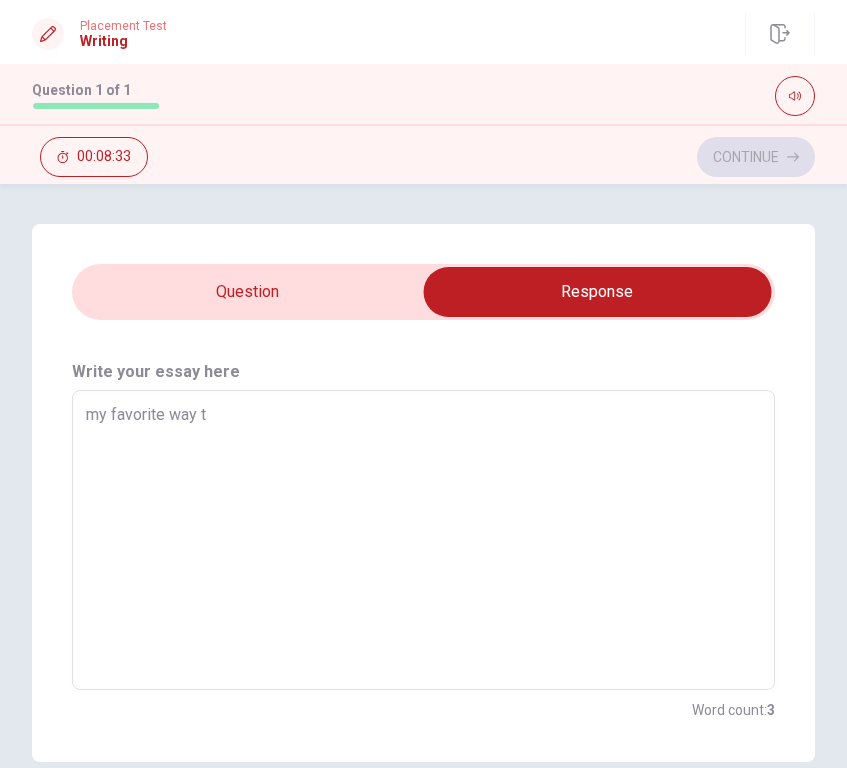 type on "x" 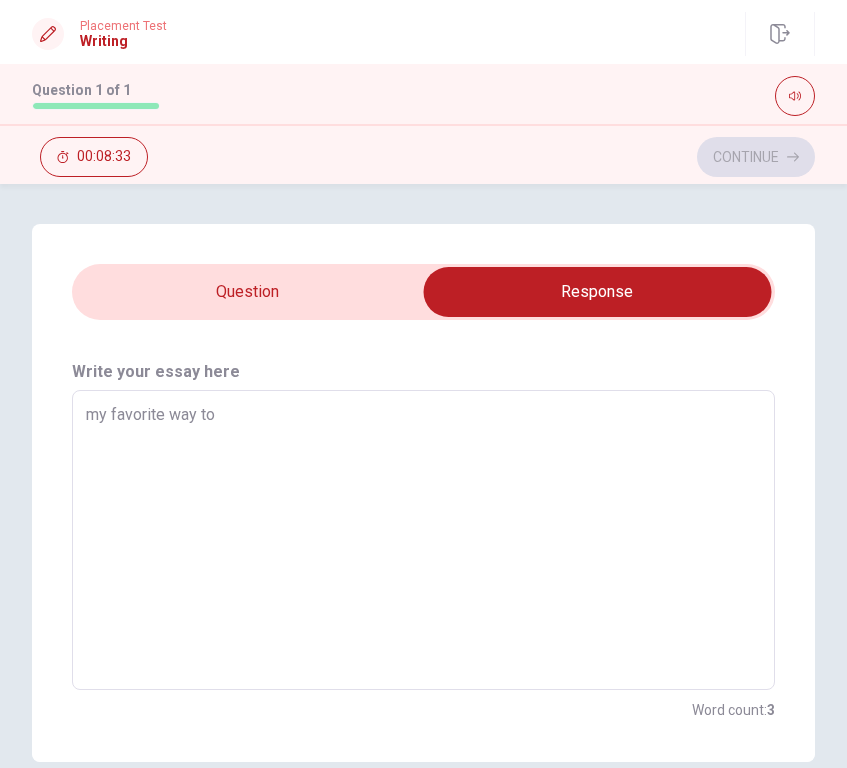type on "x" 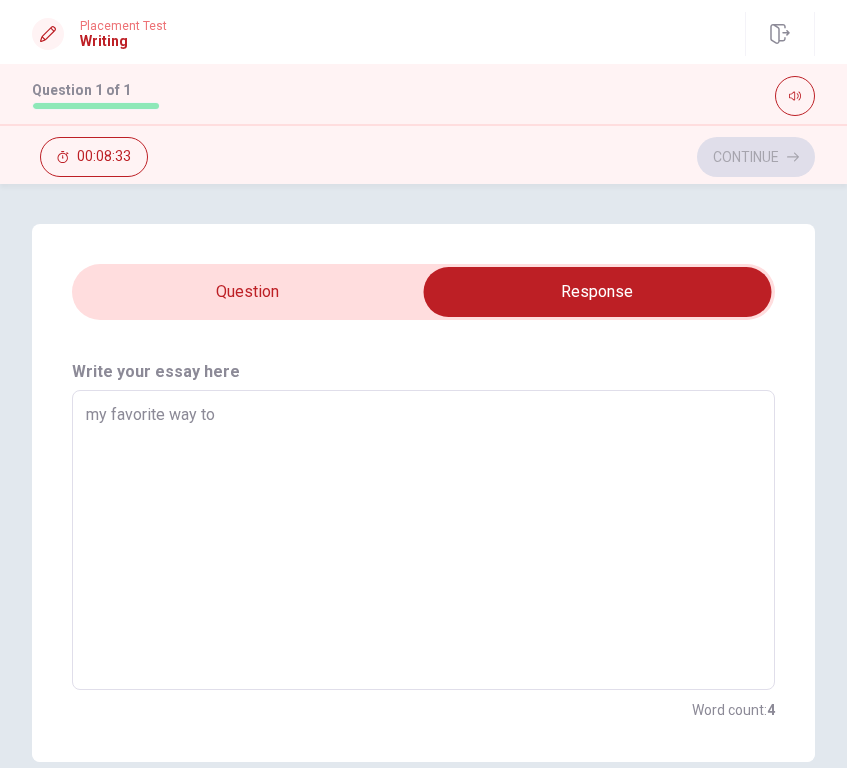 type on "my favorite way to" 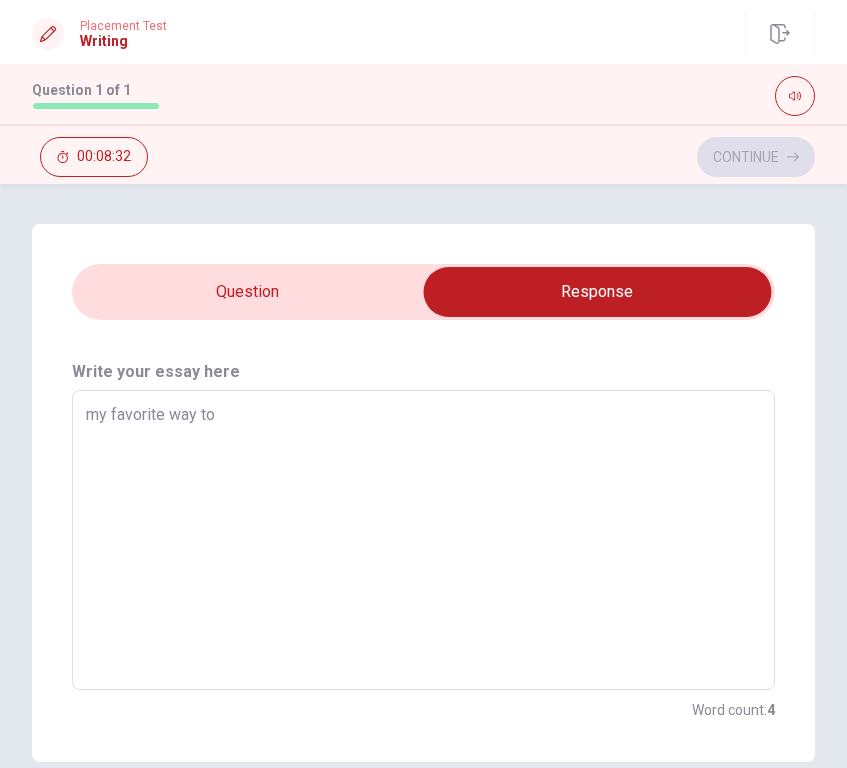 type on "my favorite way to r" 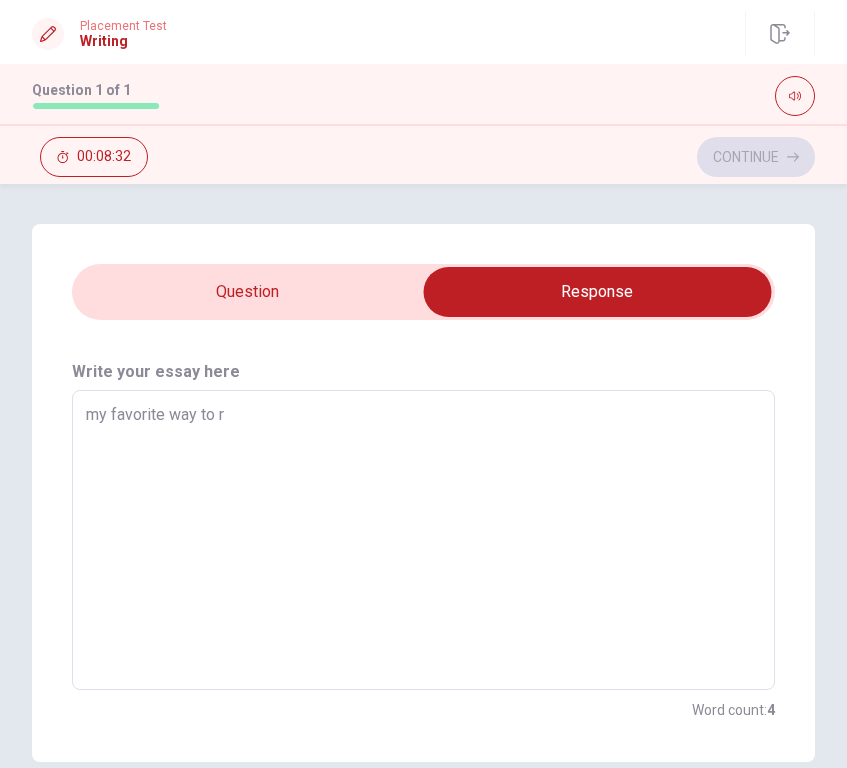 type on "x" 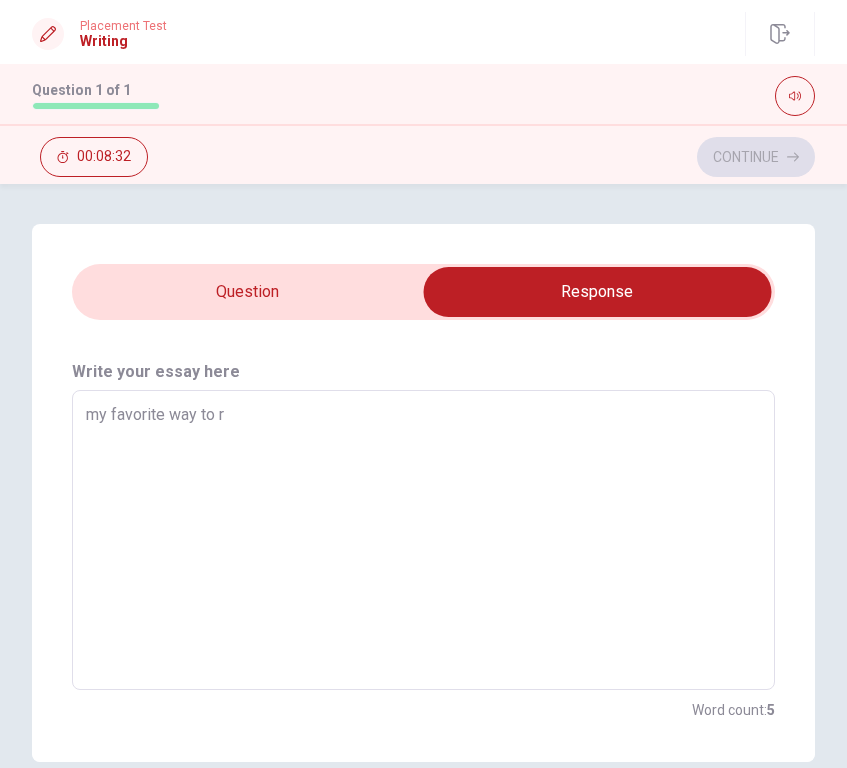 type on "my favorite way to re" 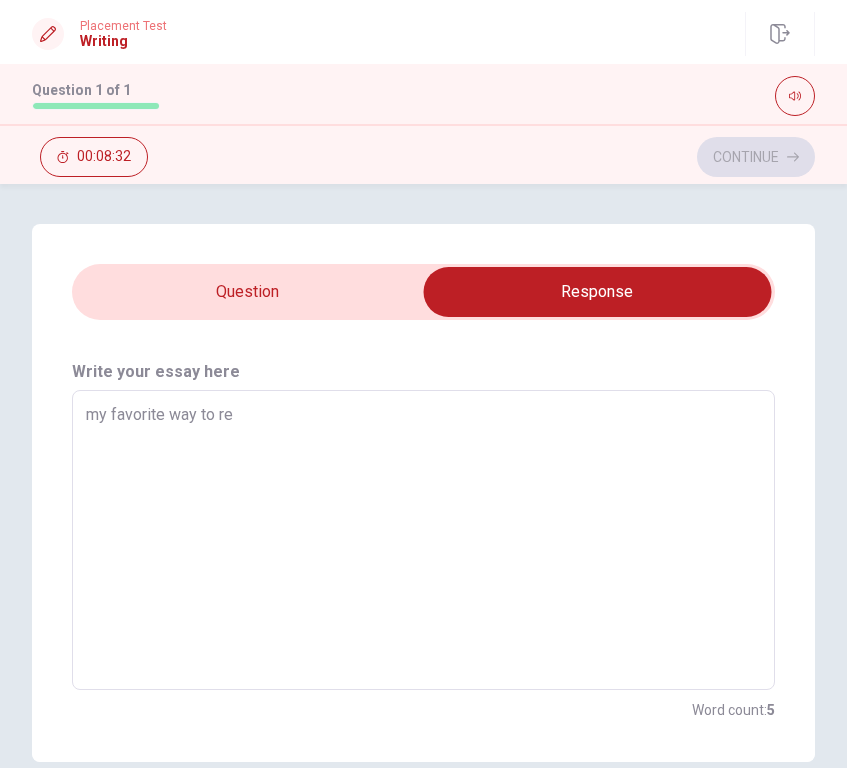 type on "x" 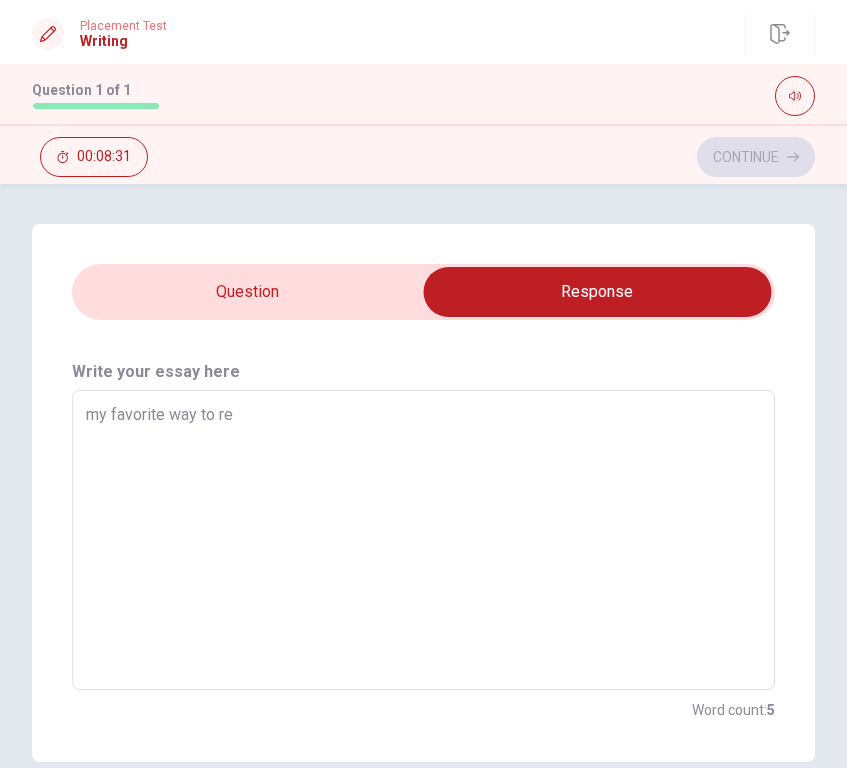 type on "my favorite way to rel" 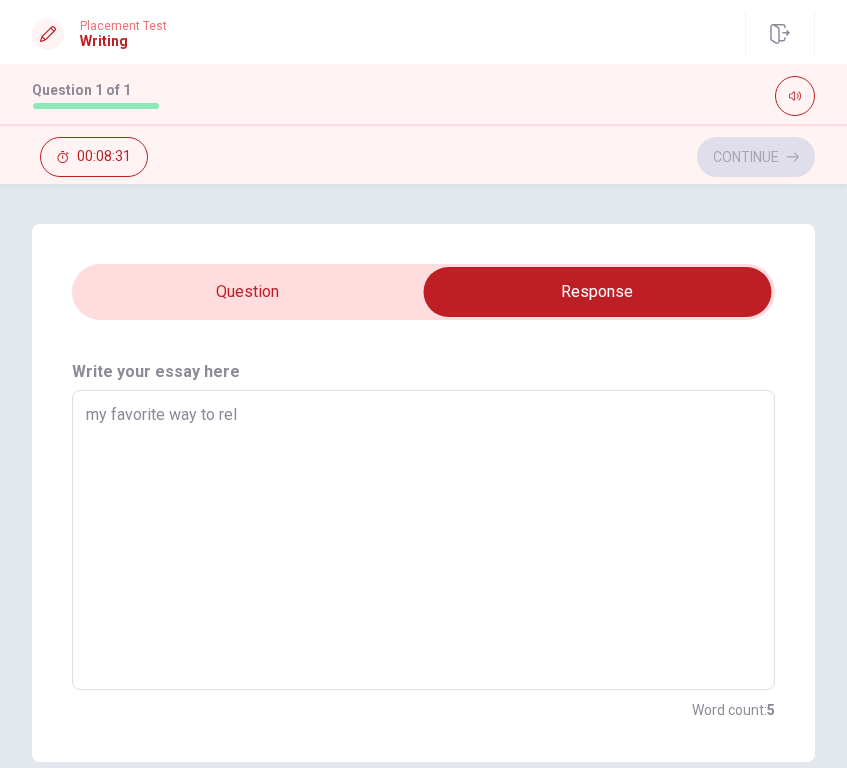 type on "x" 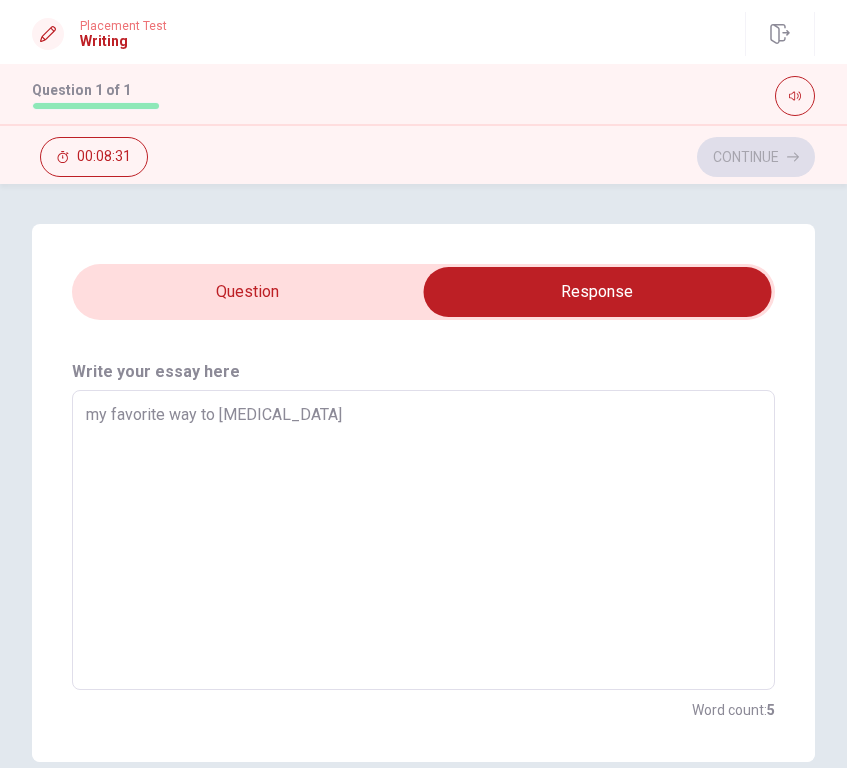 type on "x" 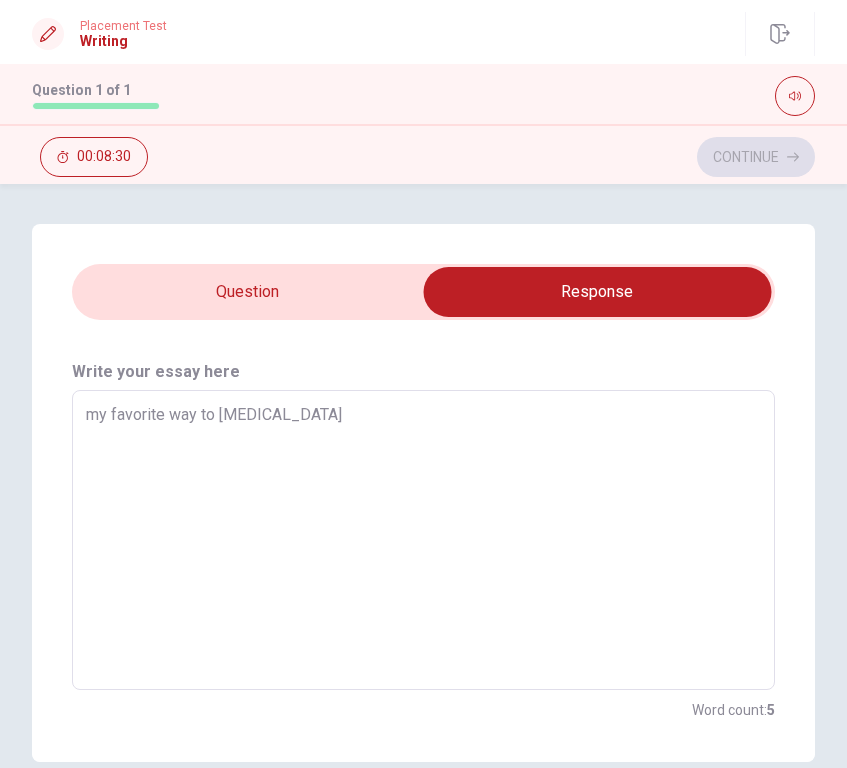 type on "my favorite way to relax" 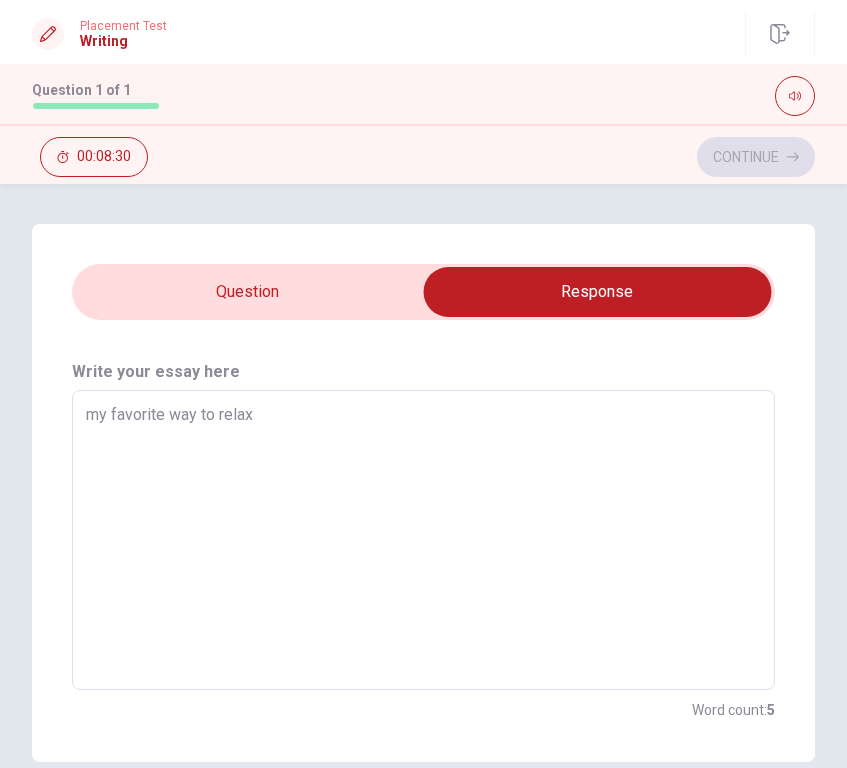 type on "x" 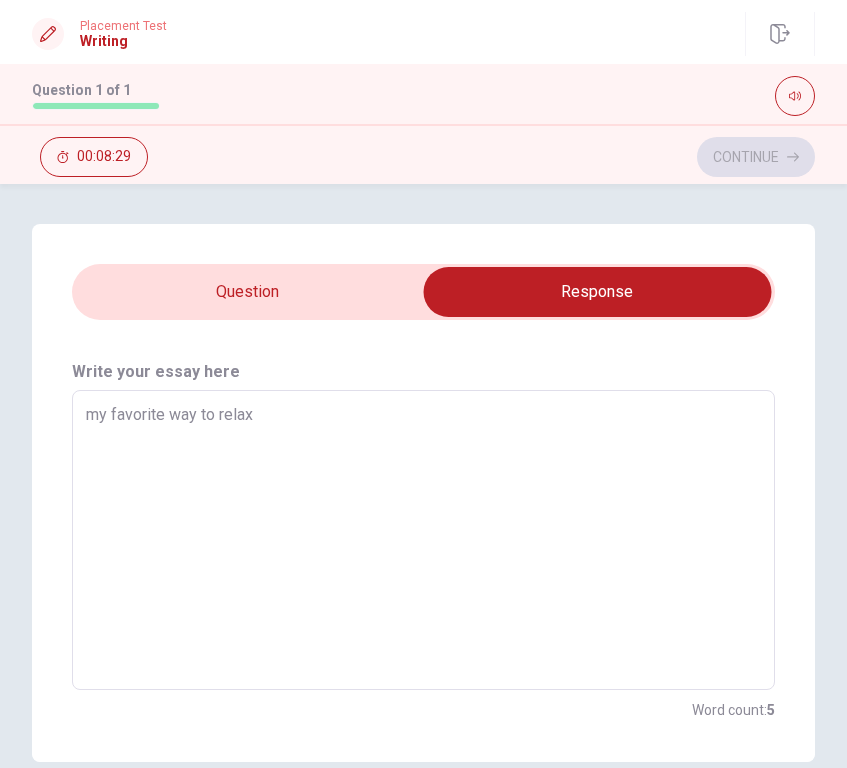 type on "my favorite way to relaxd" 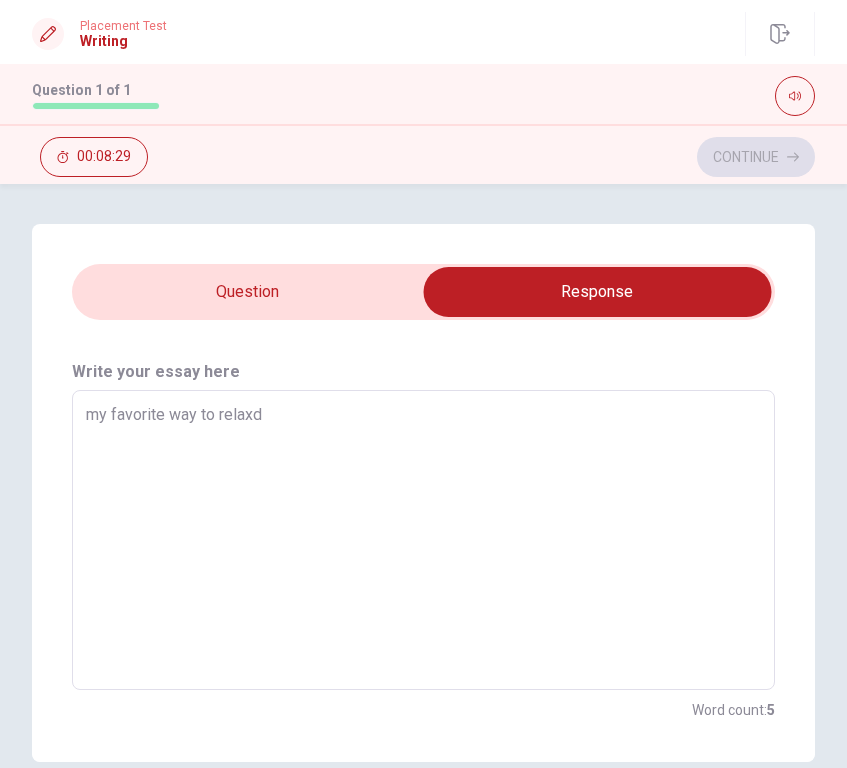 type on "x" 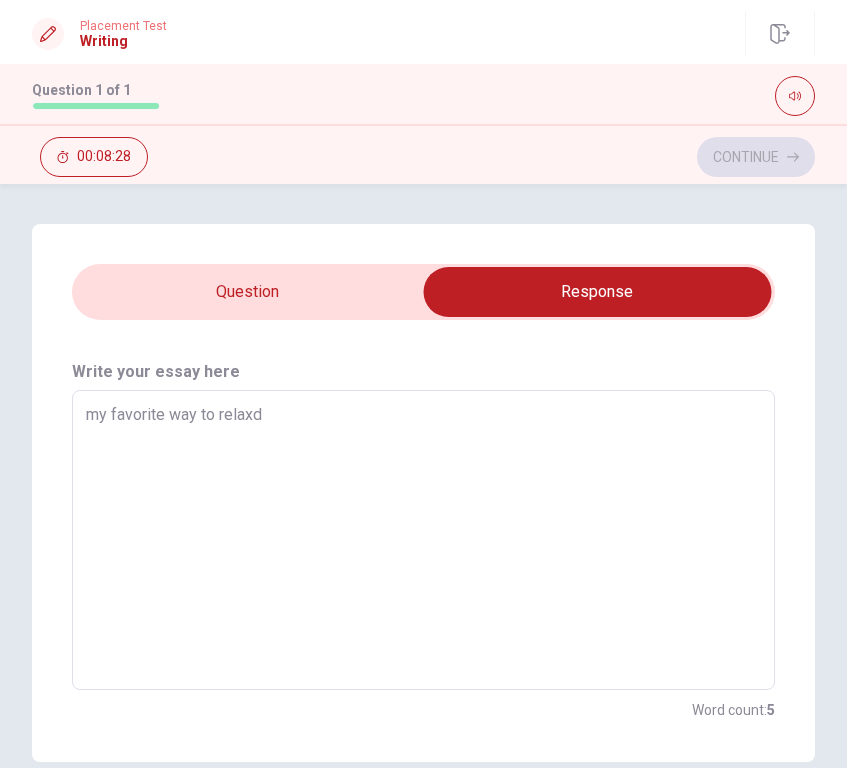 type on "my favorite way to relax" 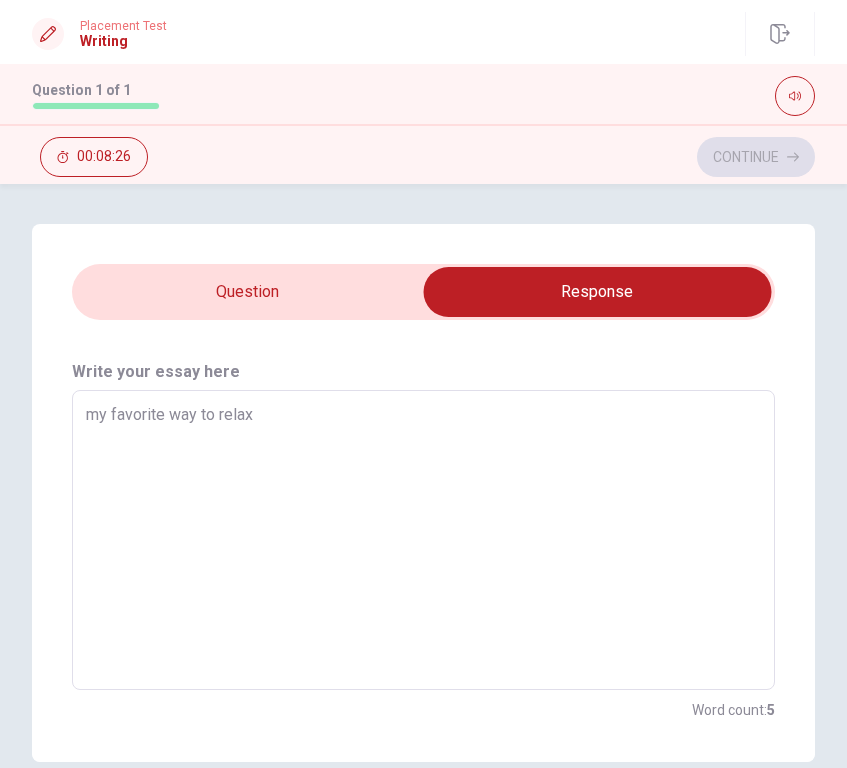 type on "x" 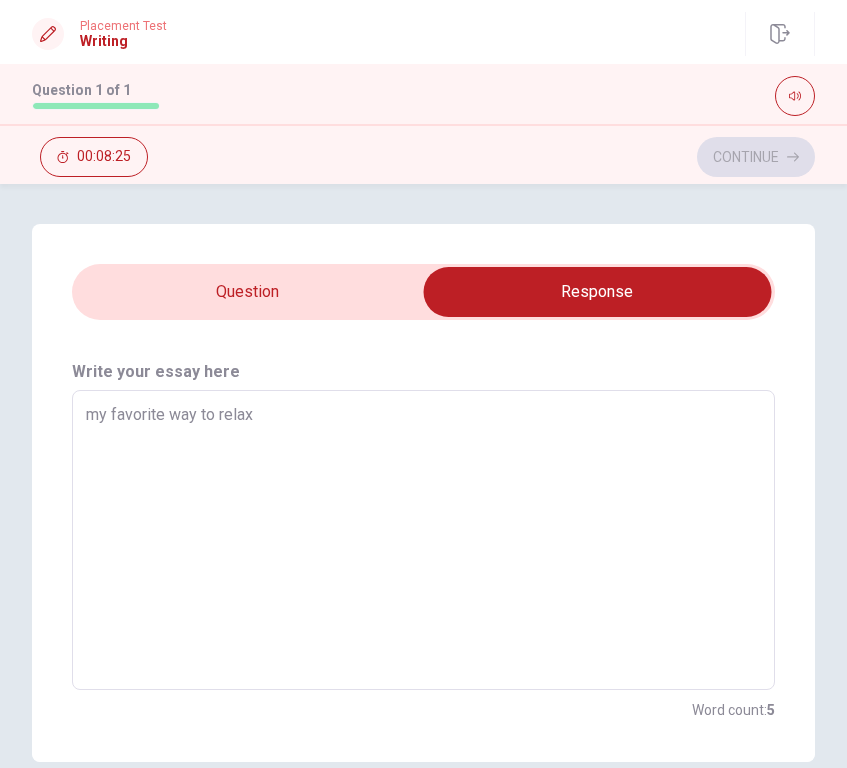 type on "my favorite way to relax" 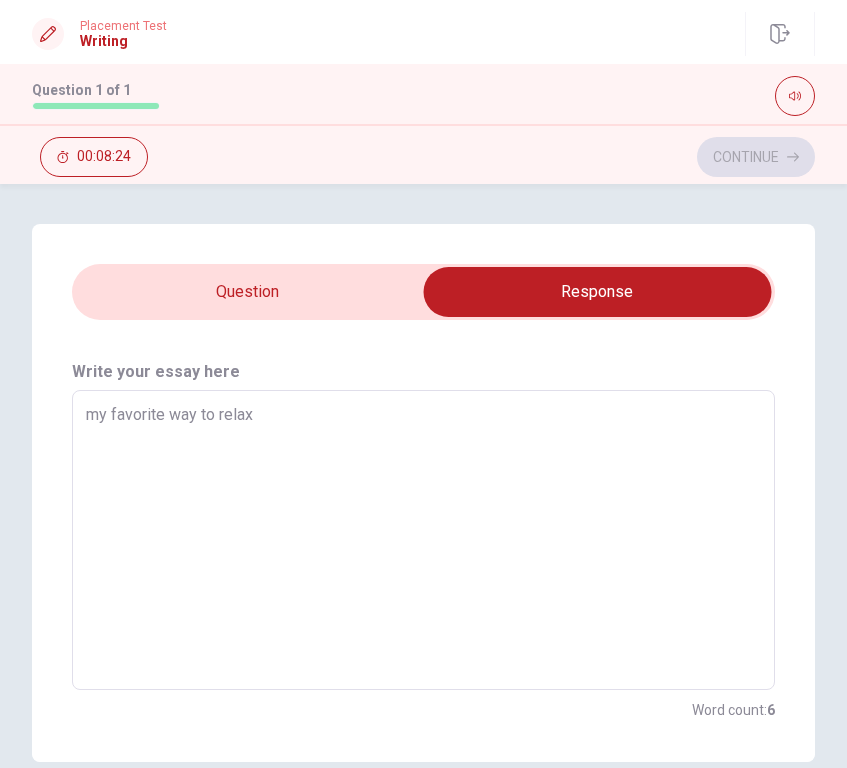 type on "my favorite way to relax i" 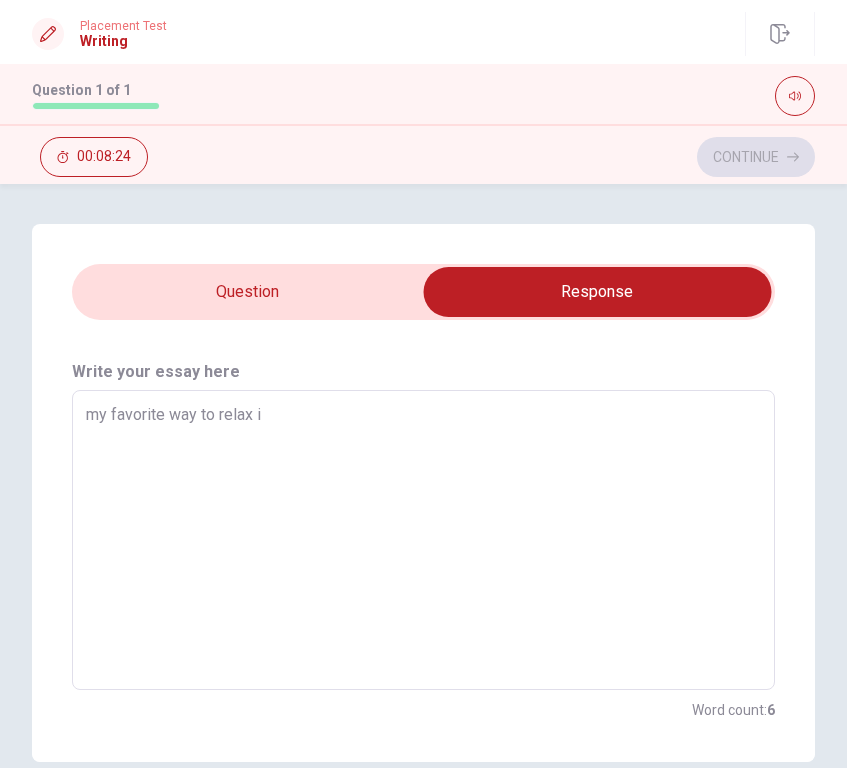 type on "x" 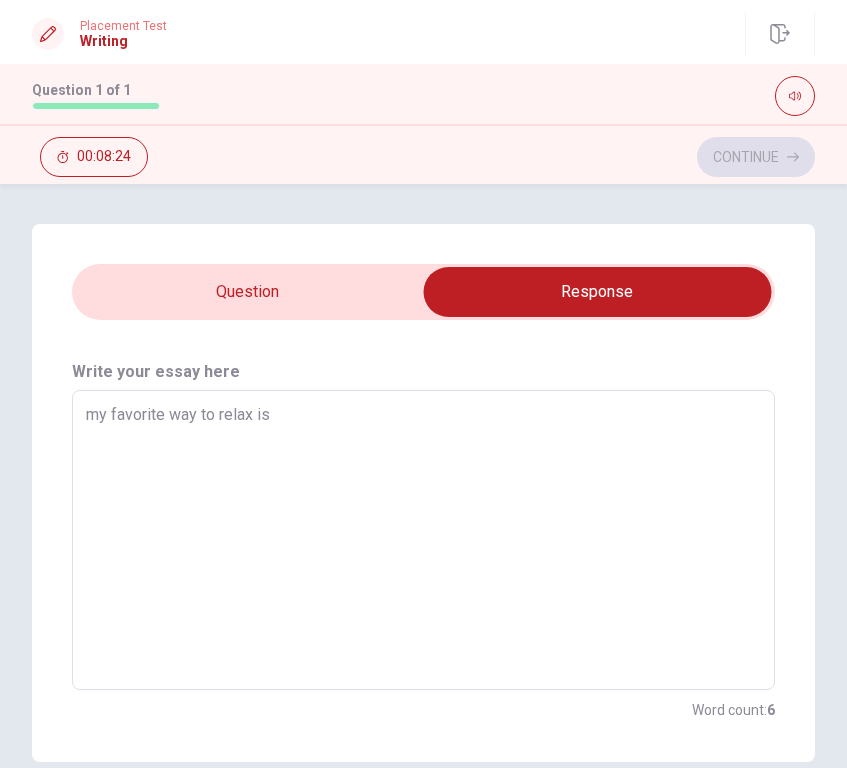type on "x" 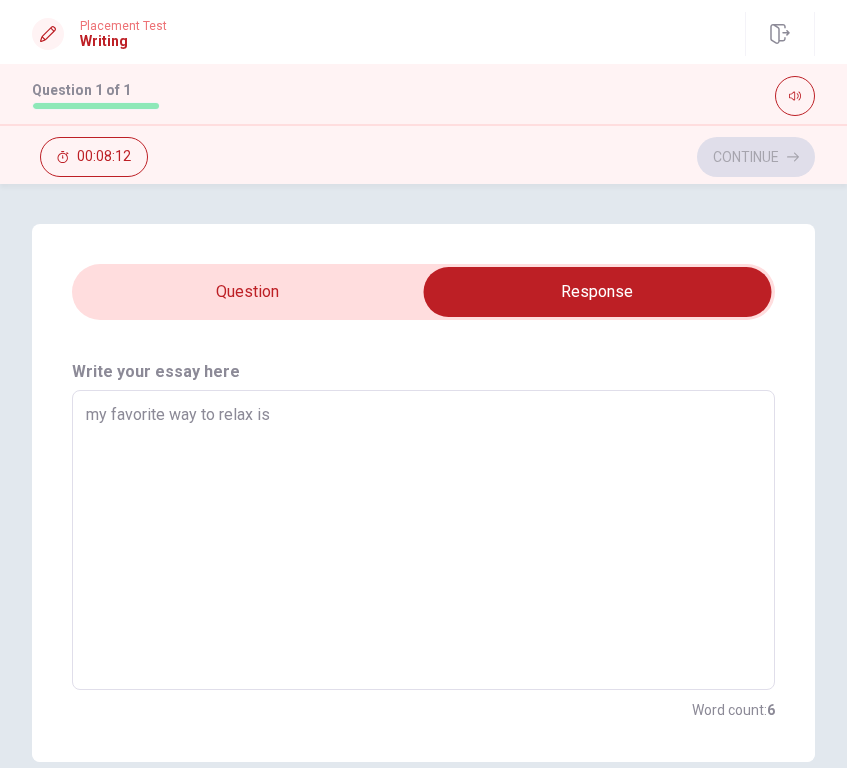 type on "x" 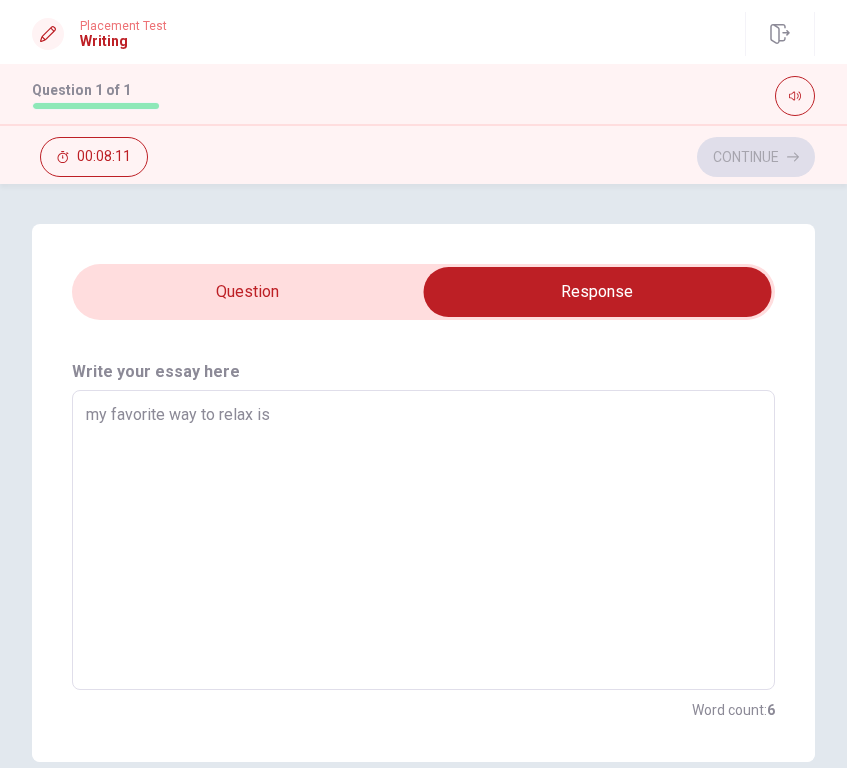 type on "my favorite way to relax is s" 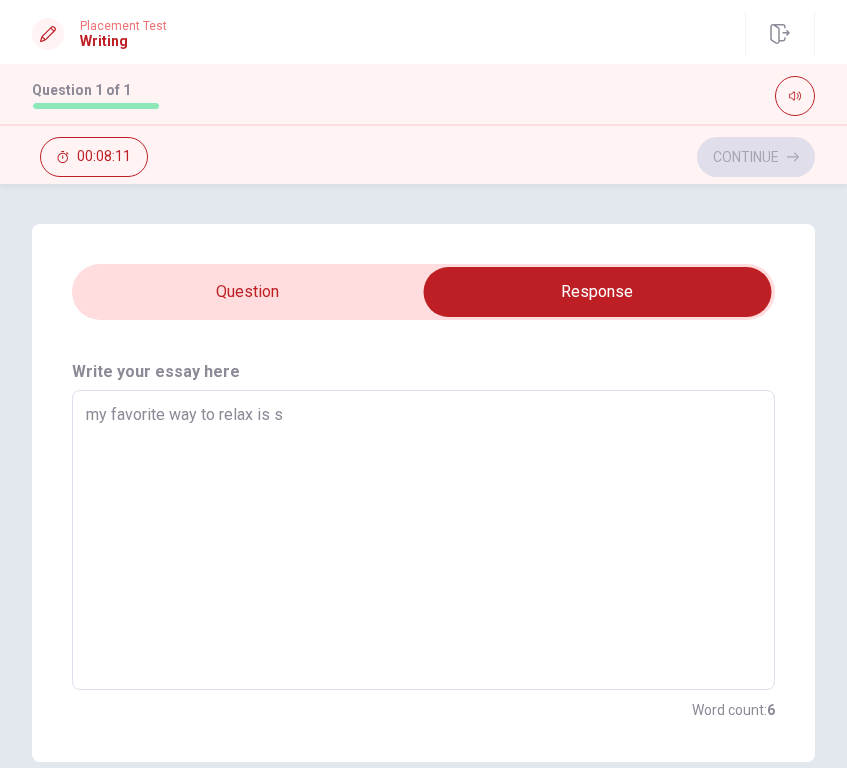 type on "x" 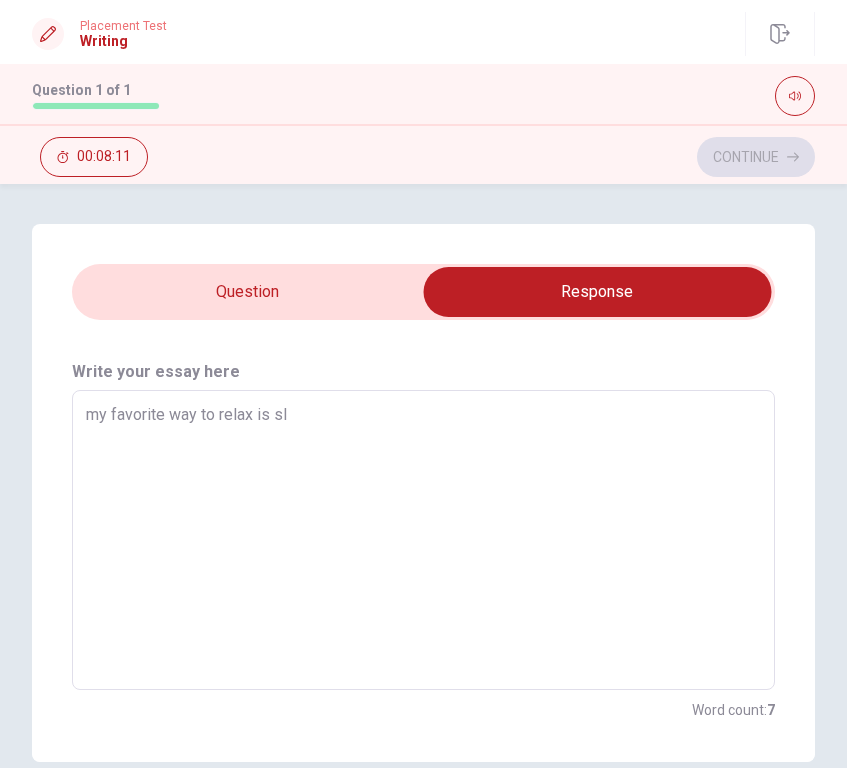 type on "x" 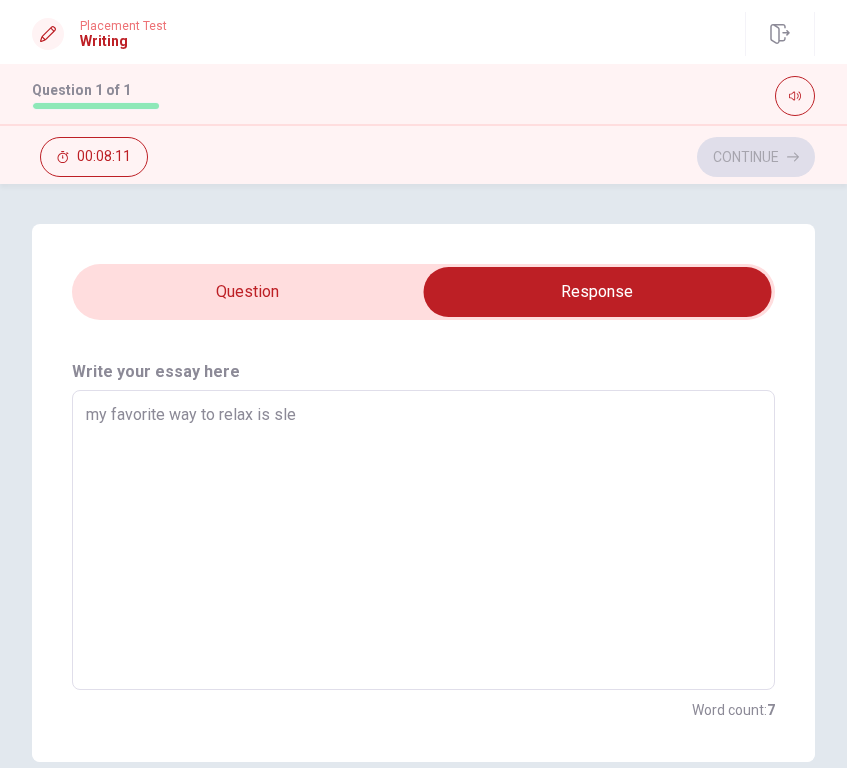 type on "x" 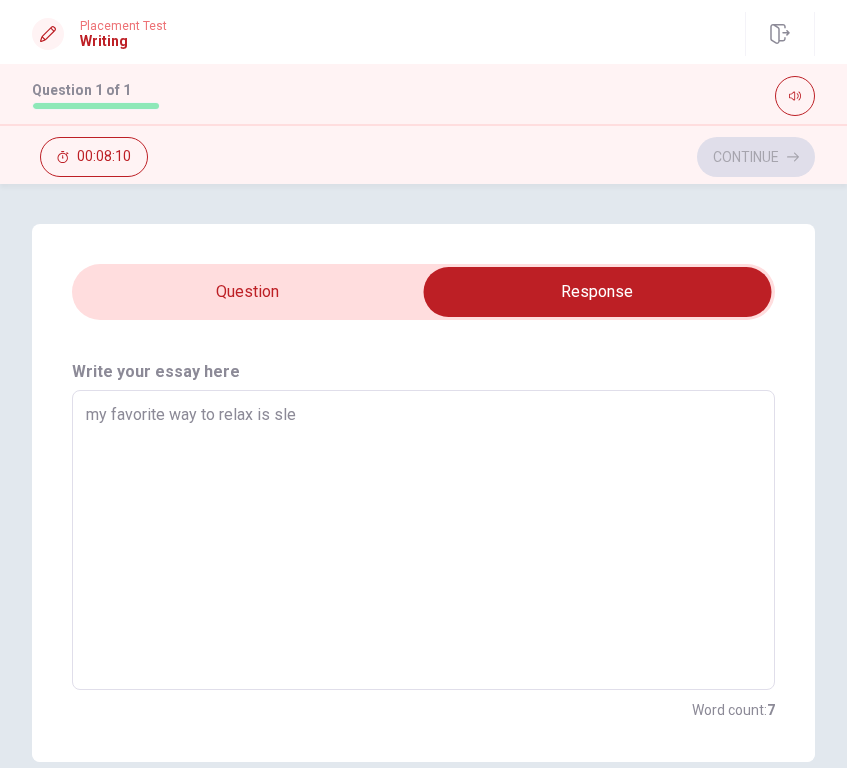 type on "my favorite way to relax is slee" 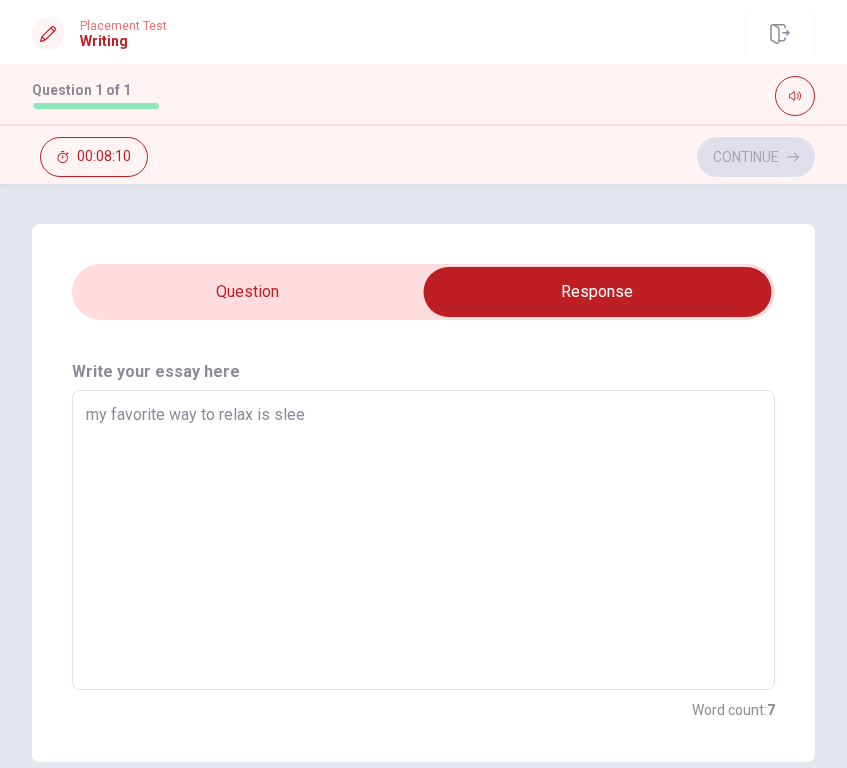 type on "x" 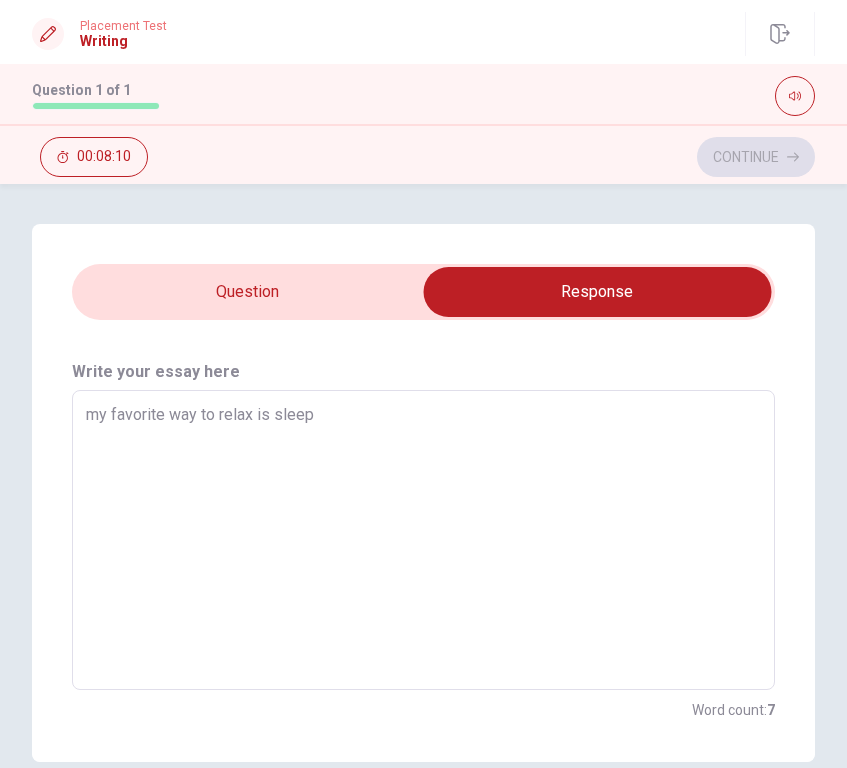 type on "x" 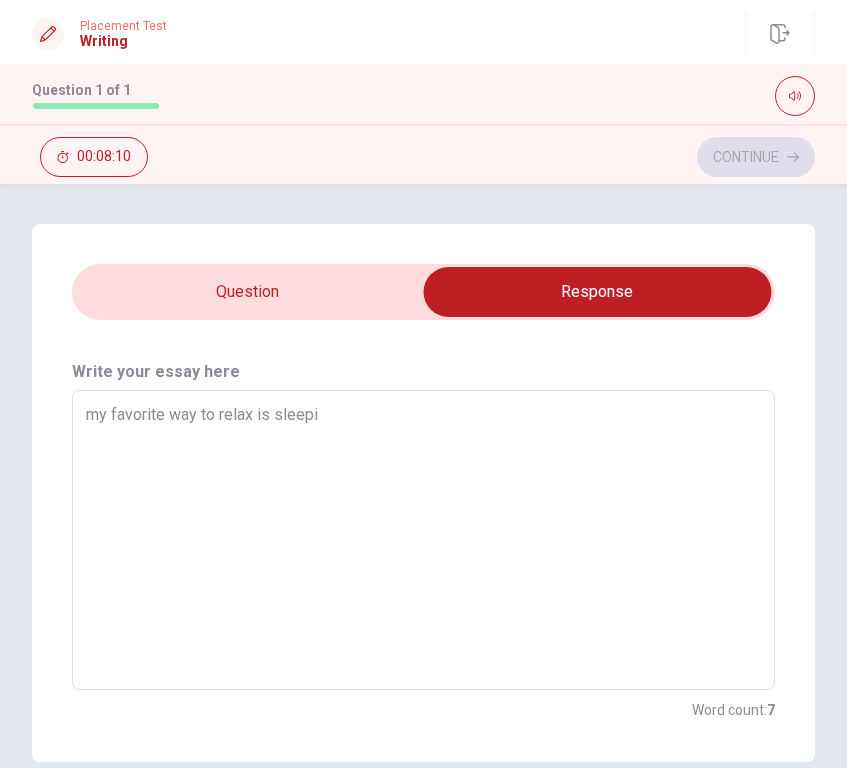 type on "x" 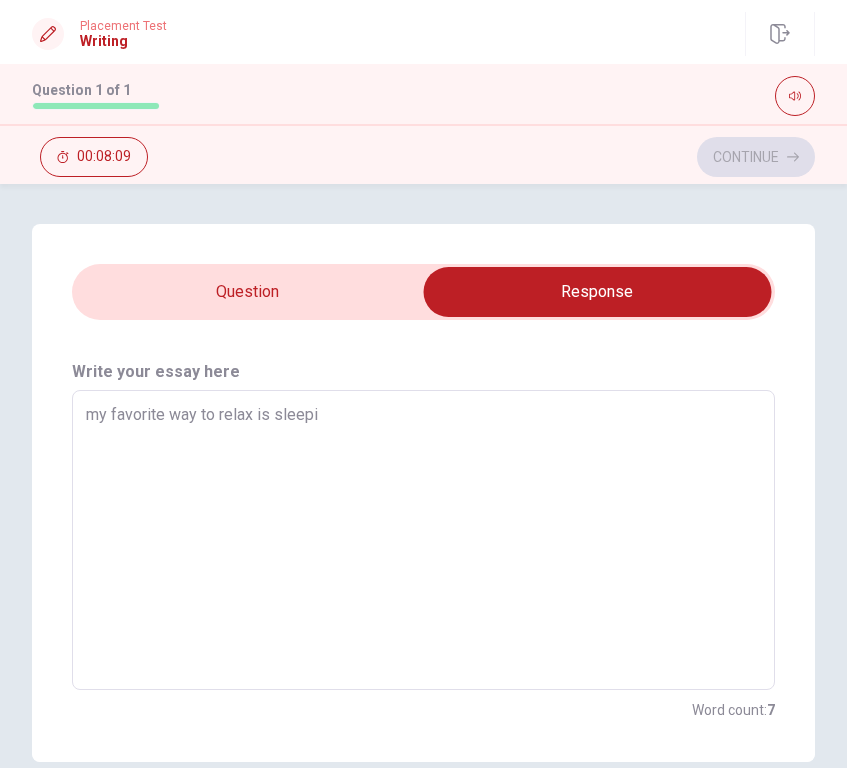 type on "my favorite way to relax is sleepin" 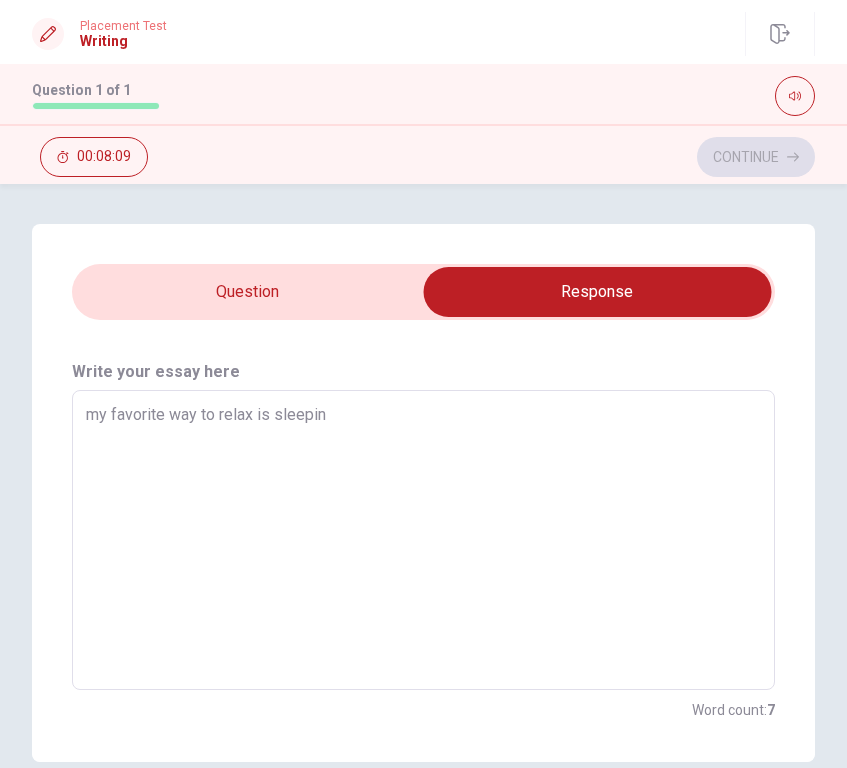 type on "x" 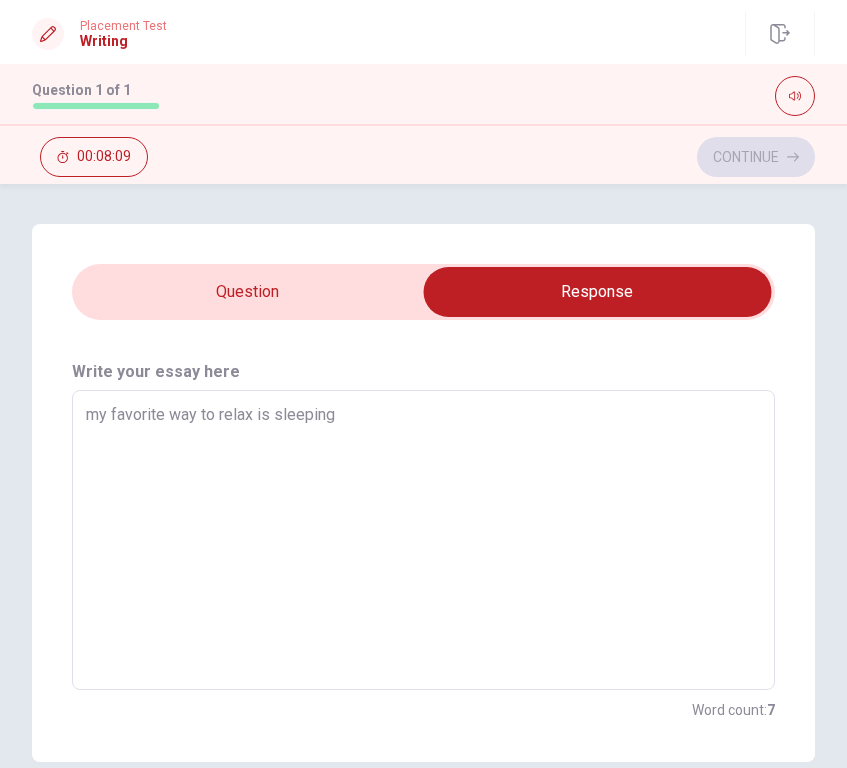 type on "x" 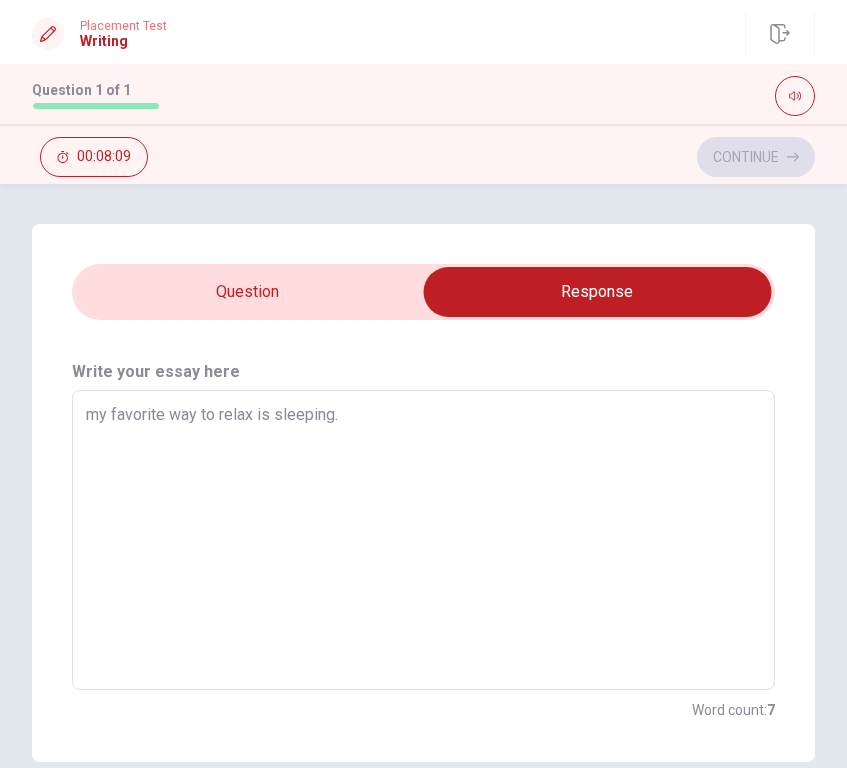 type on "x" 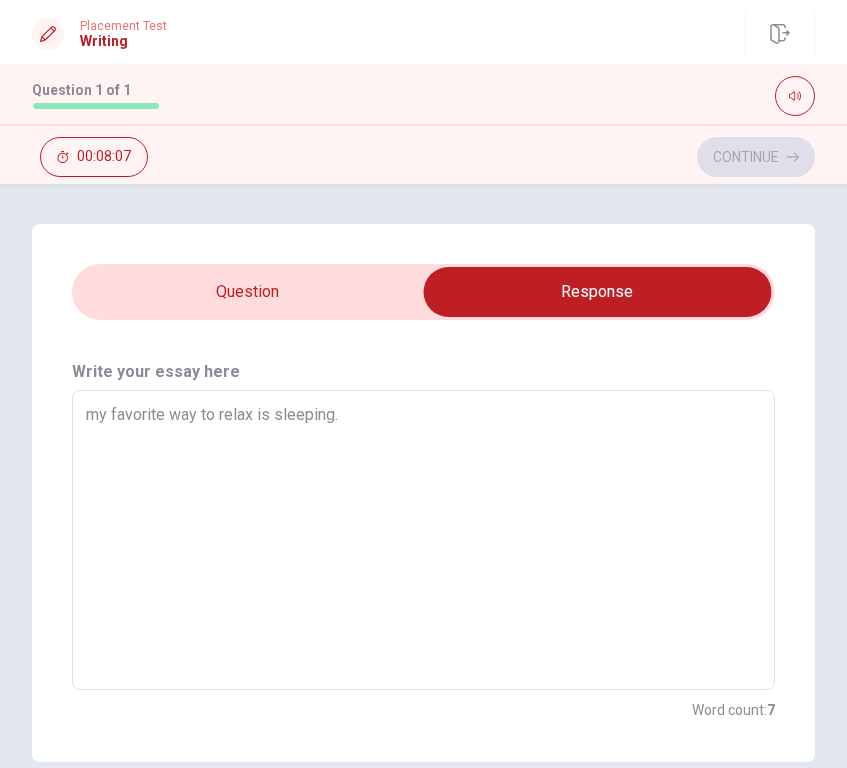 type on "x" 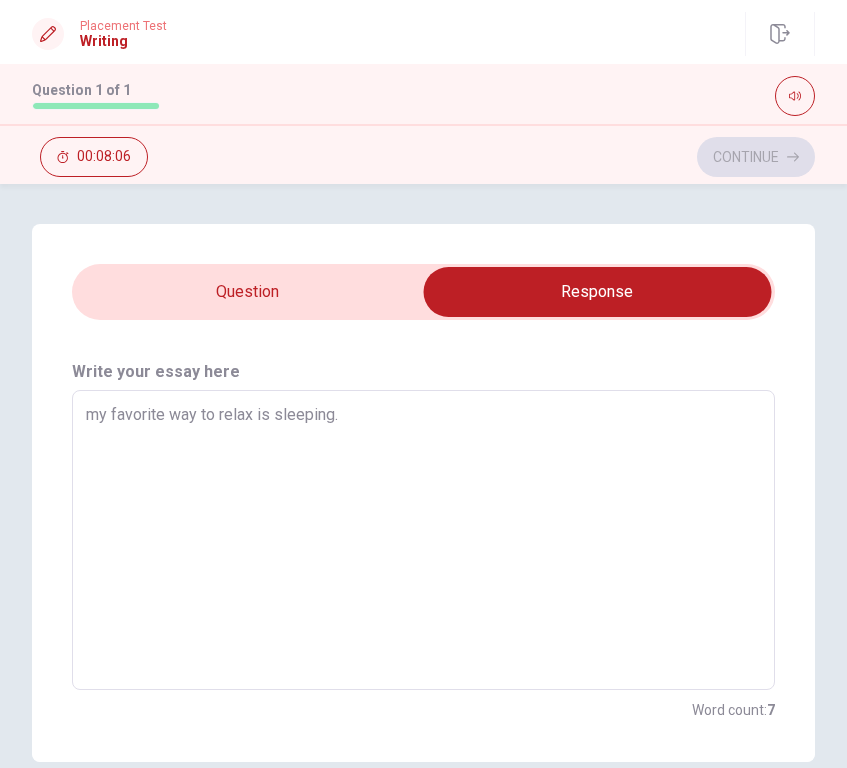 type on "my favorite way to relax is sleeping. w" 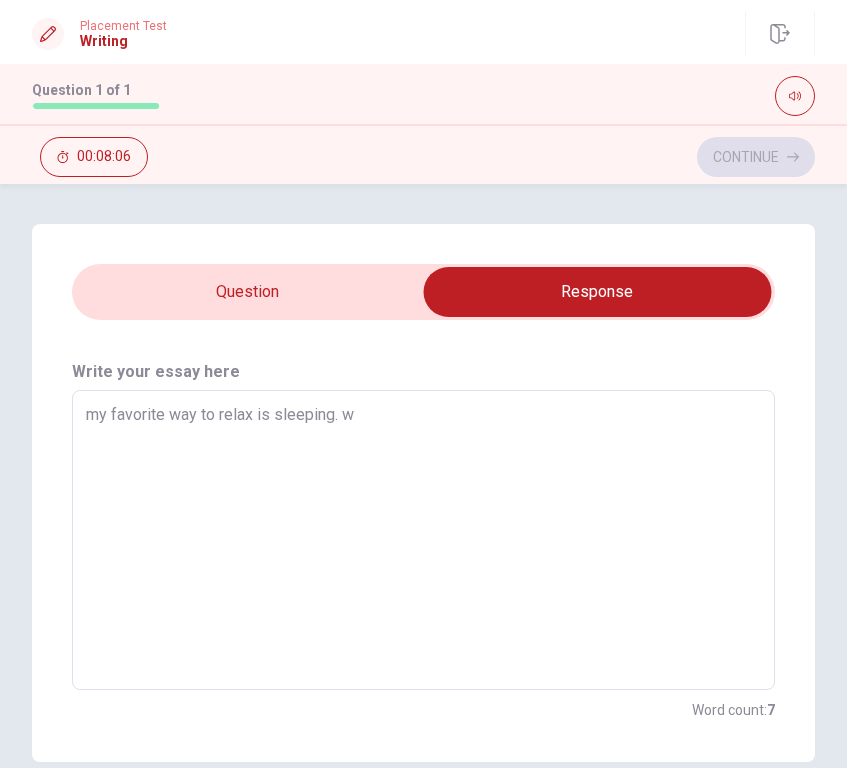 type on "x" 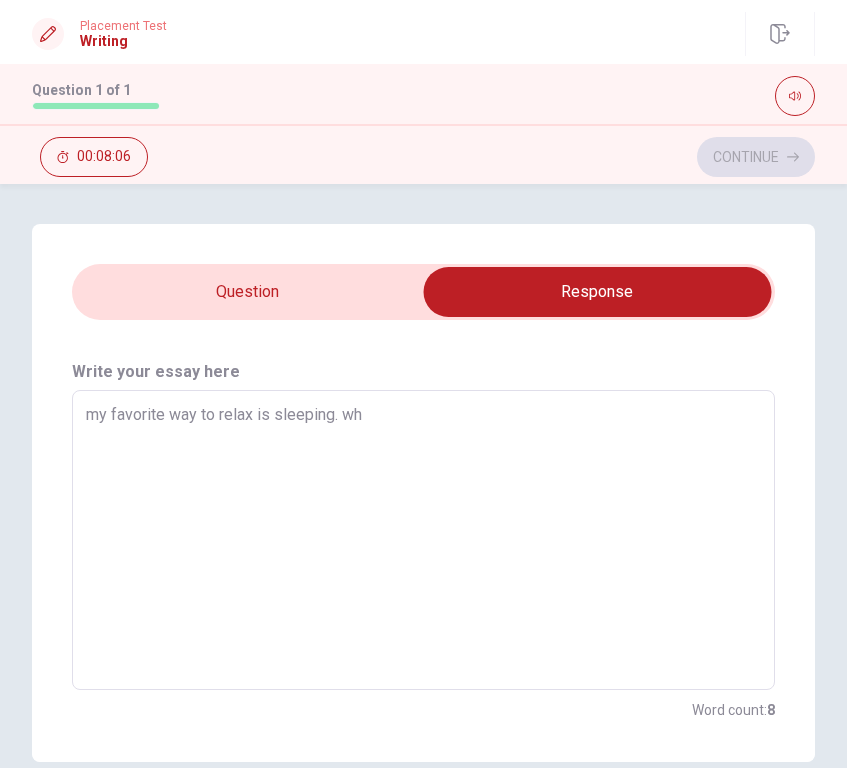 type on "x" 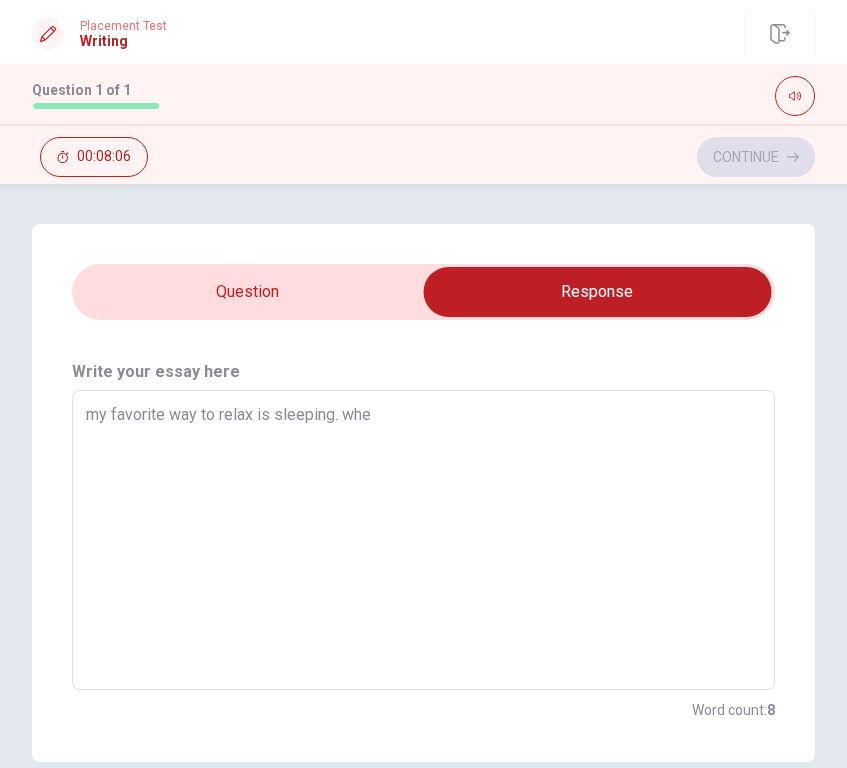 type on "x" 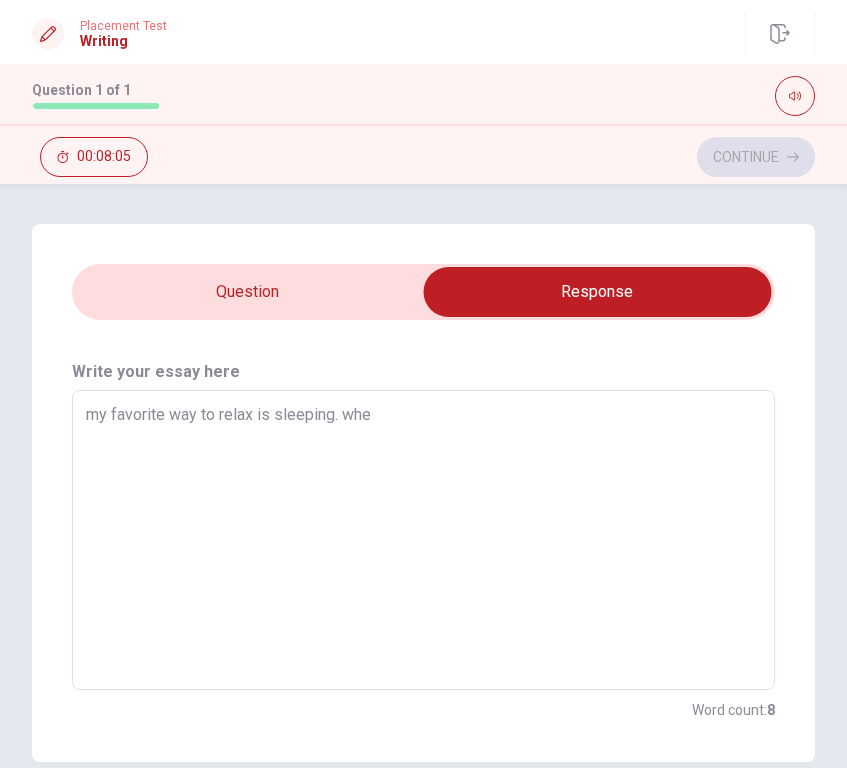 type on "my favorite way to relax is sleeping. when" 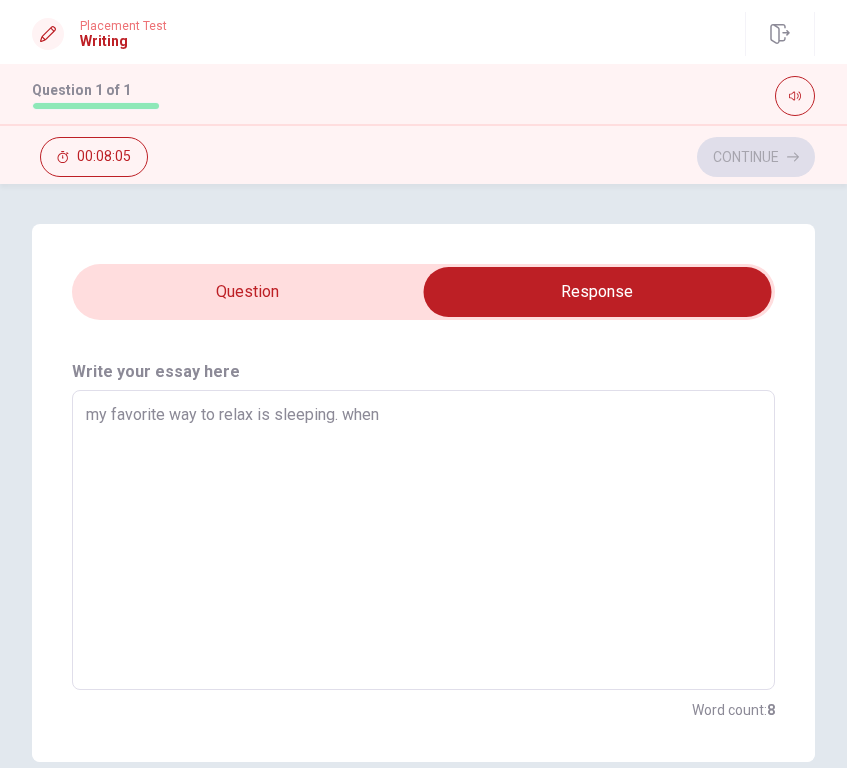 type on "x" 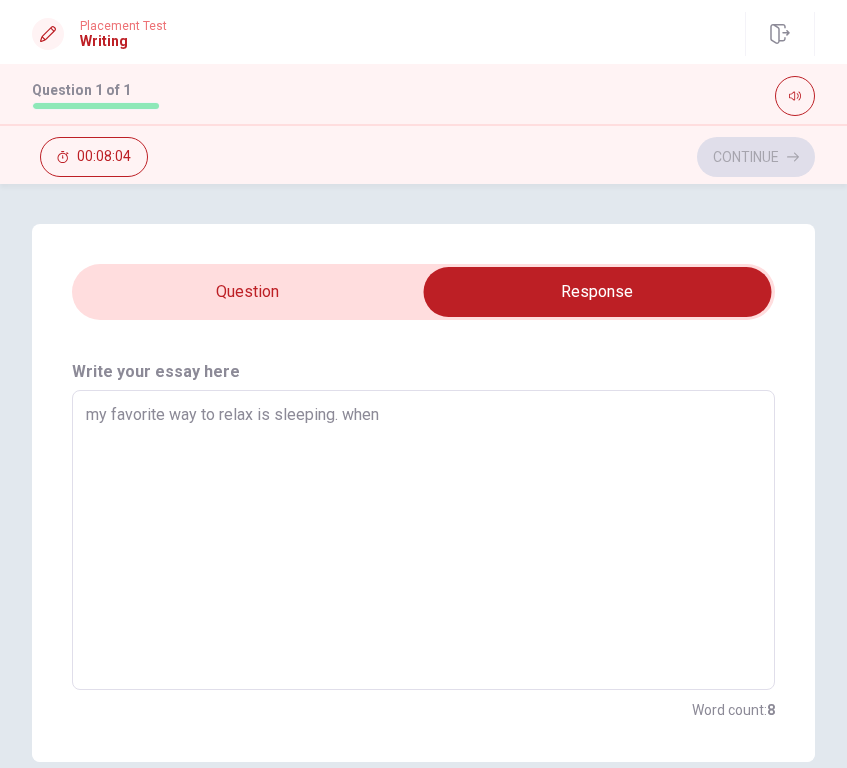 type on "my favorite way to relax is sleeping. when i" 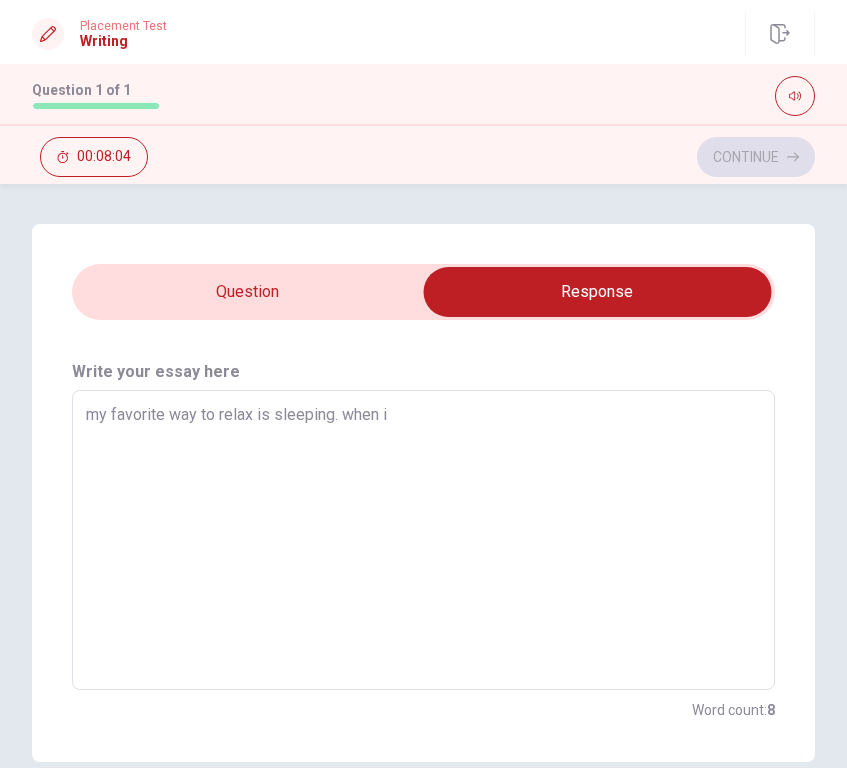 type on "x" 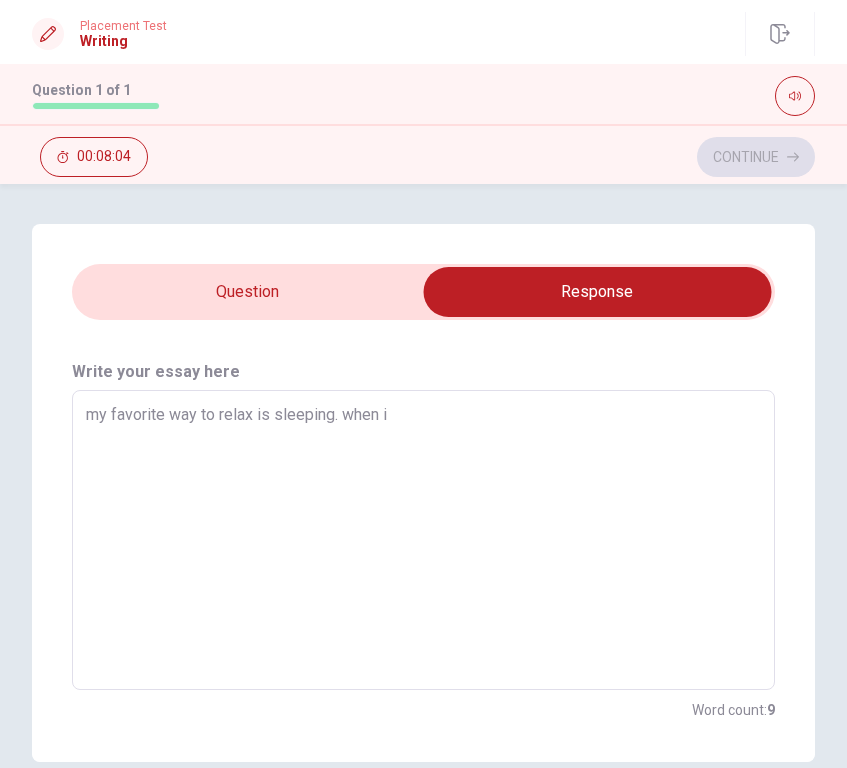type on "x" 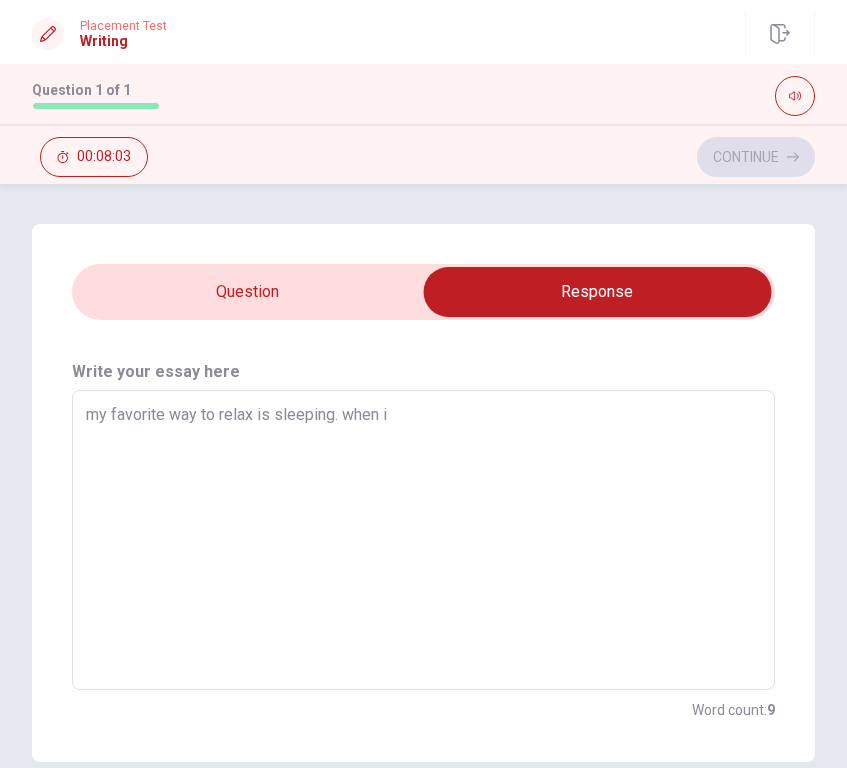 type on "my favorite way to relax is sleeping. when i" 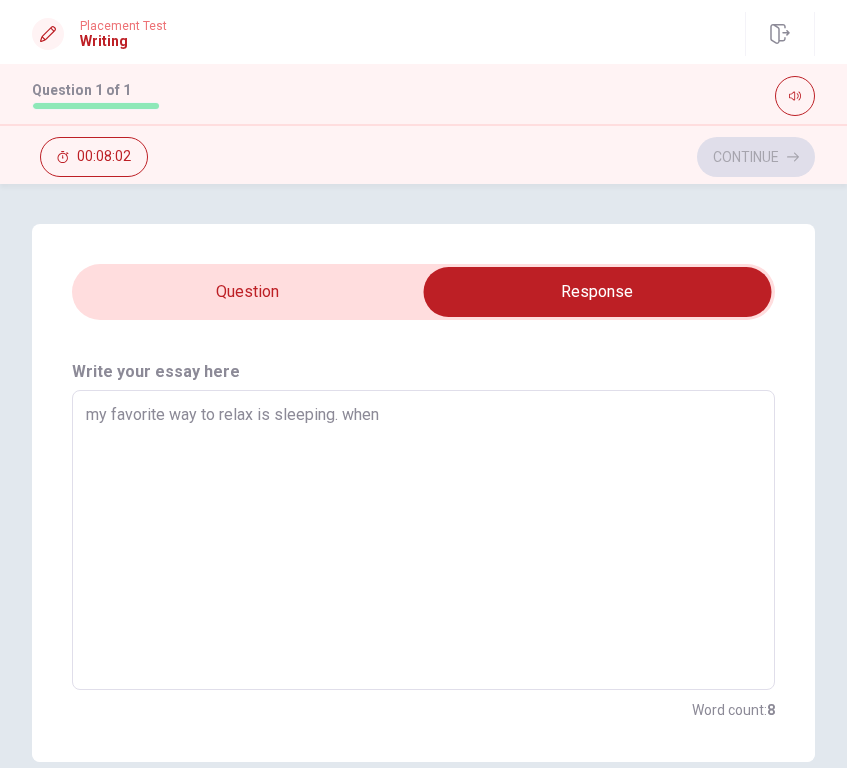 type on "x" 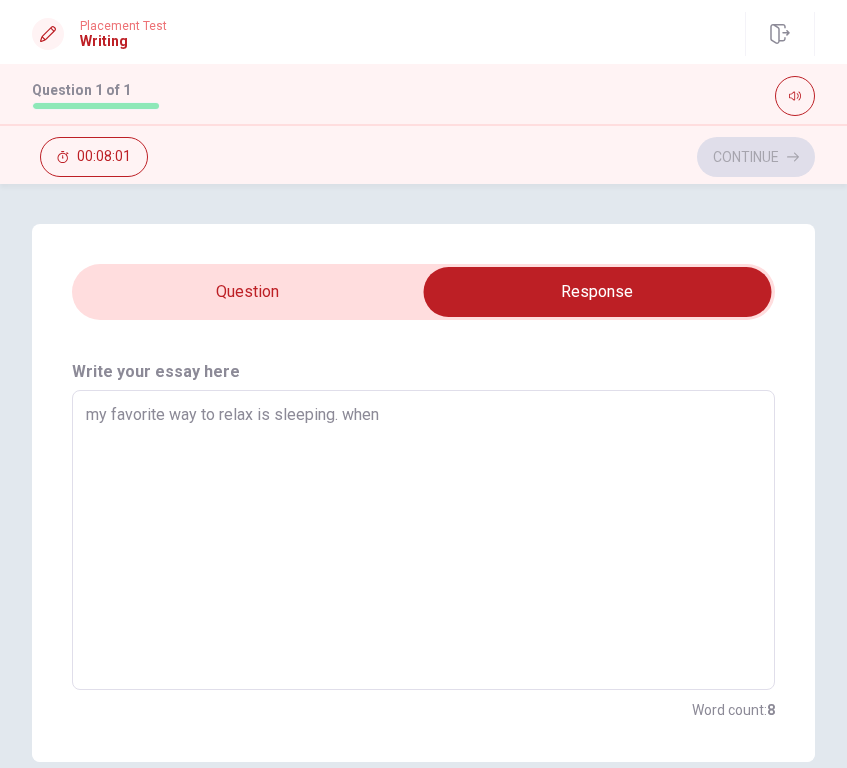 type on "x" 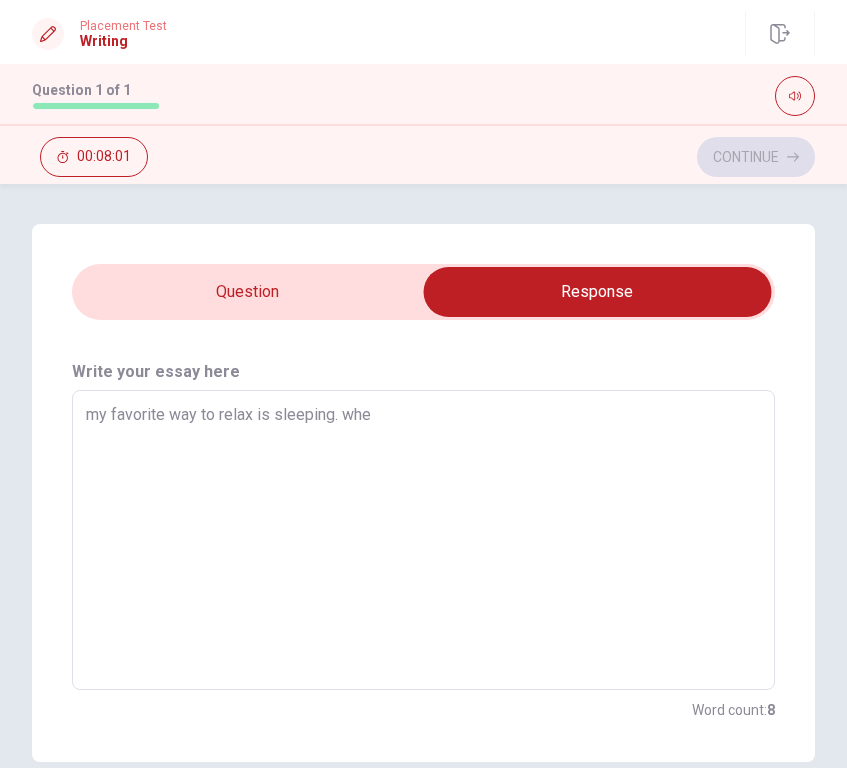 type on "x" 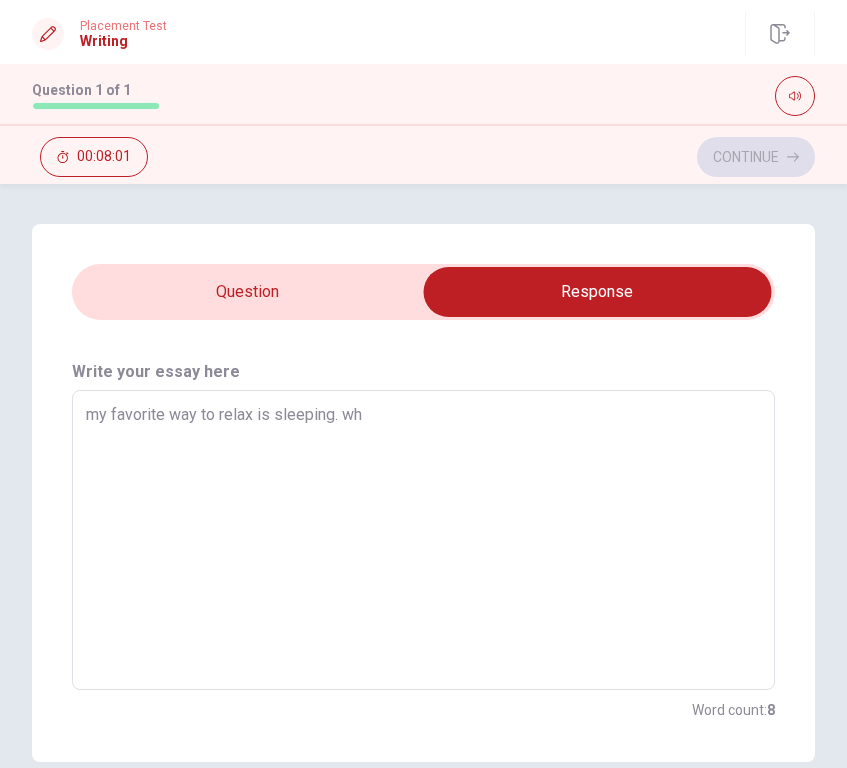 type on "x" 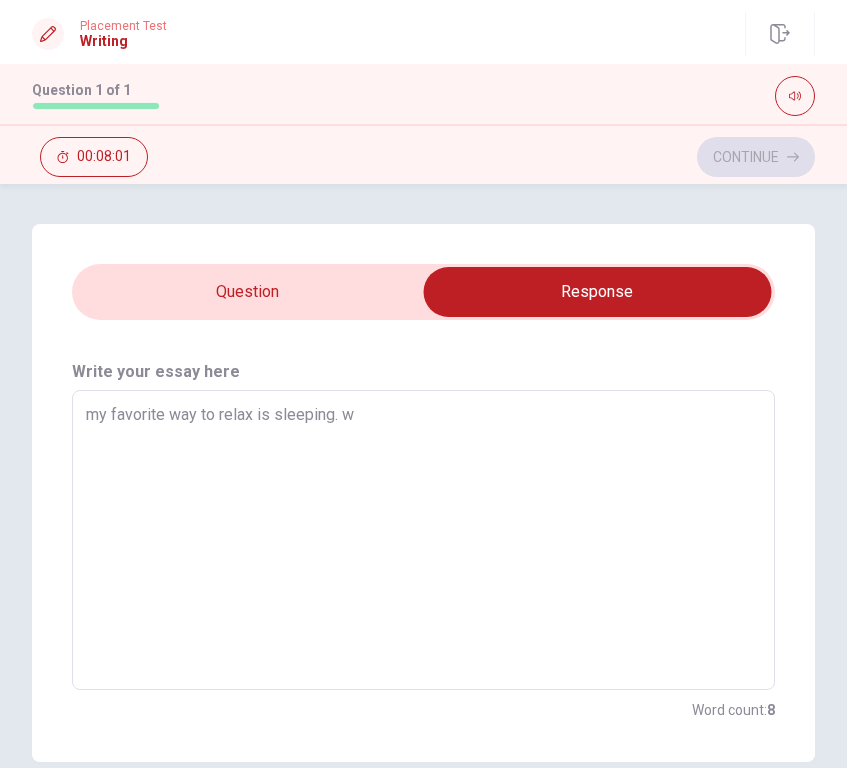 type on "x" 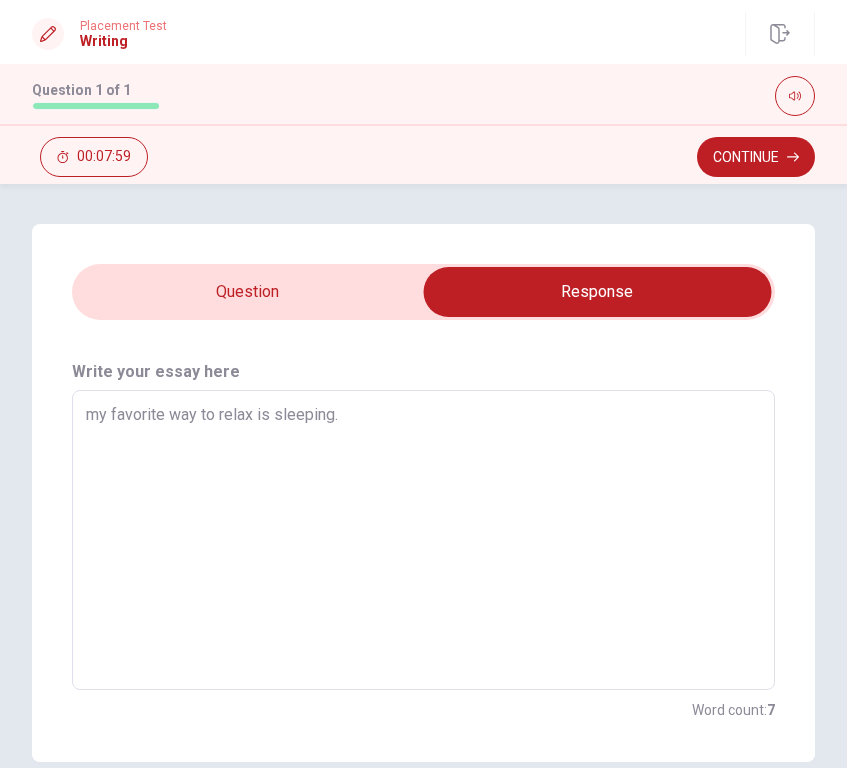 click on "my favorite way to relax is sleeping." at bounding box center (423, 540) 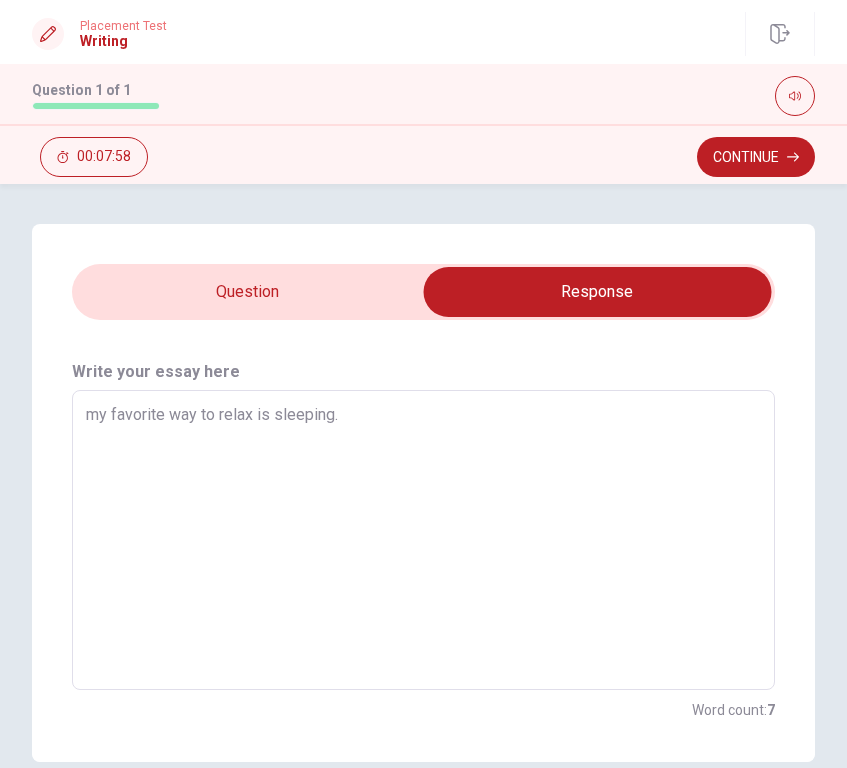 click on "my favorite way to relax is sleeping." at bounding box center [423, 540] 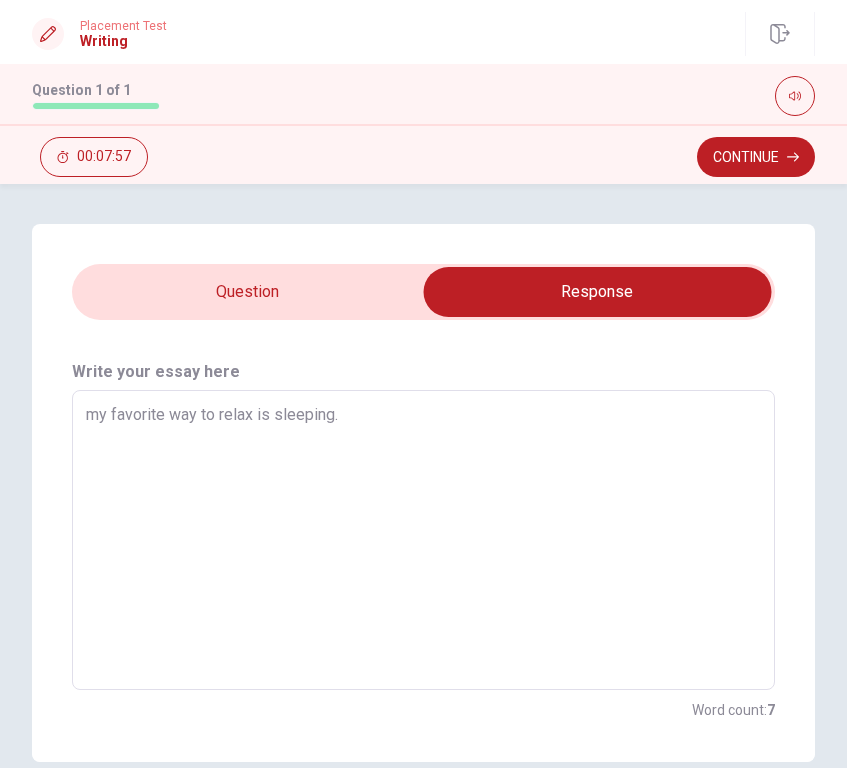 click on "my favorite way to relax is sleeping." at bounding box center (423, 540) 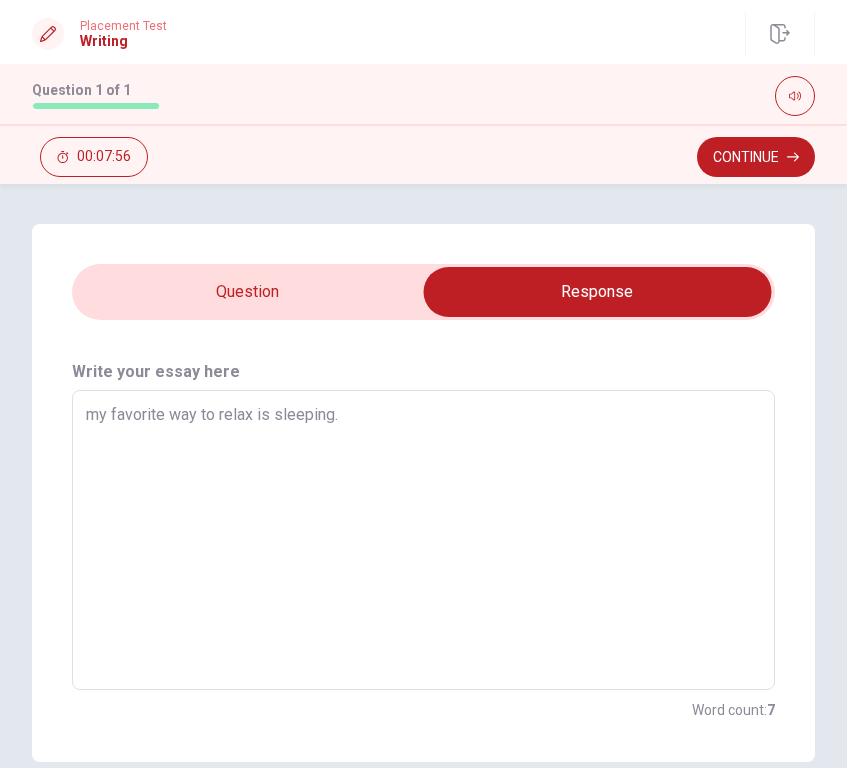 click on "my favorite way to relax is sleeping." at bounding box center [423, 540] 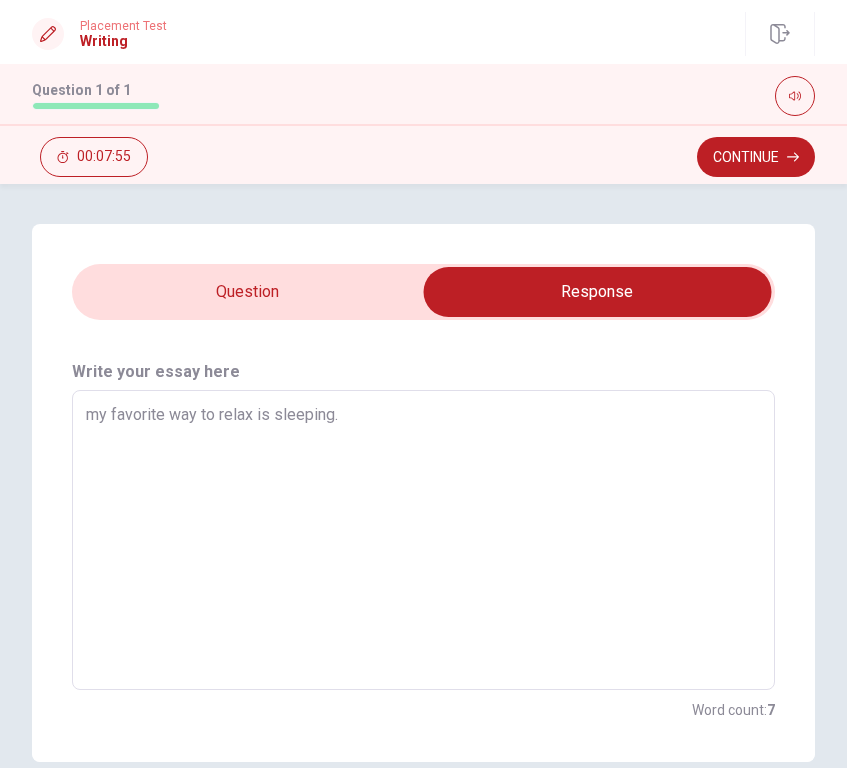 type on "y favorite way to relax is sleeping." 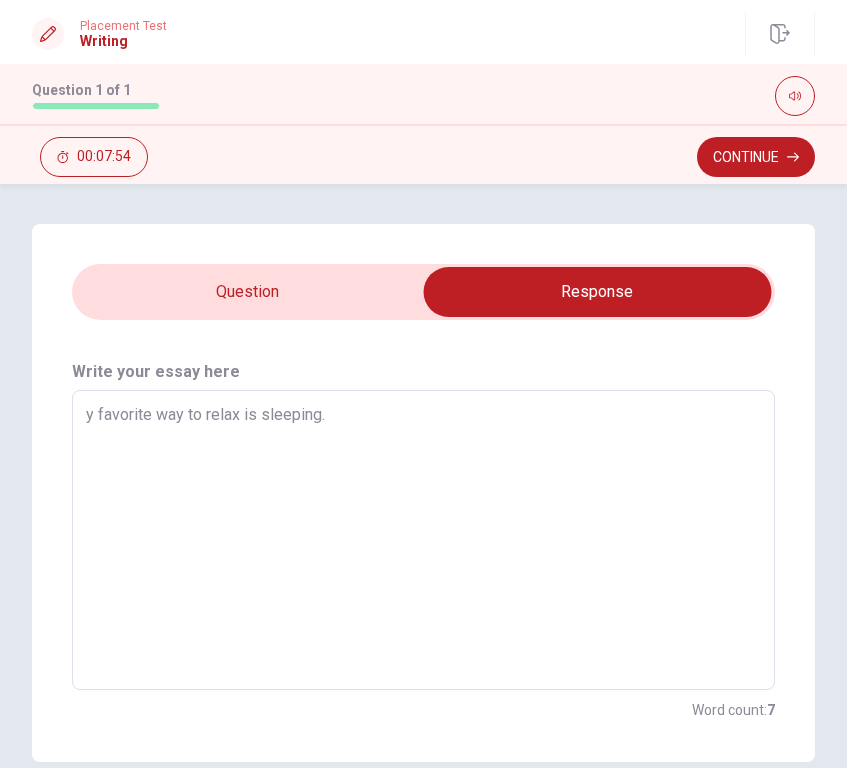 type on "x" 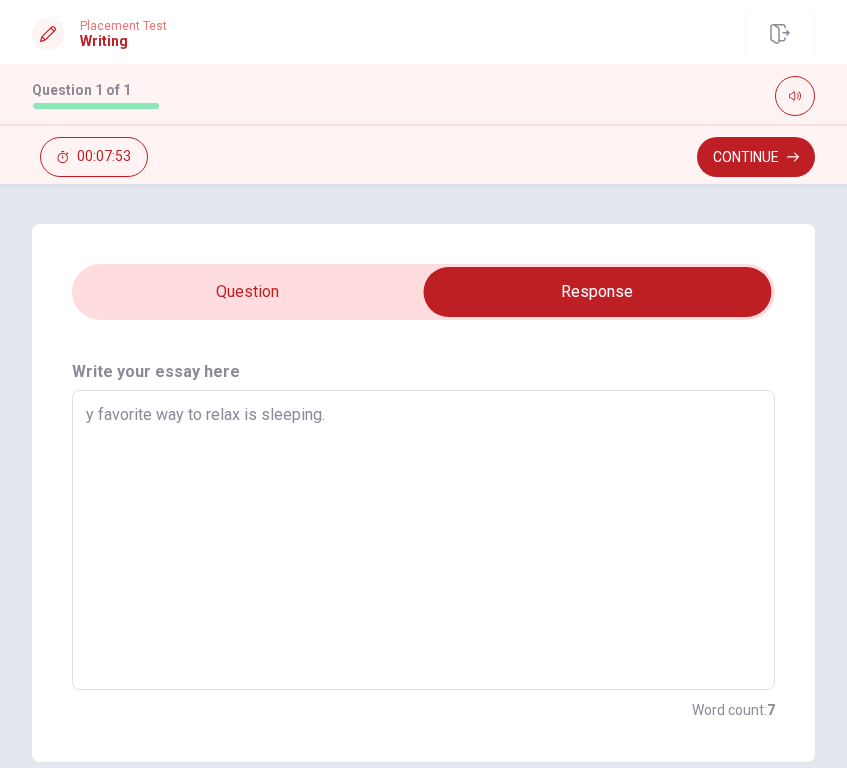type on "My favorite way to relax is sleeping." 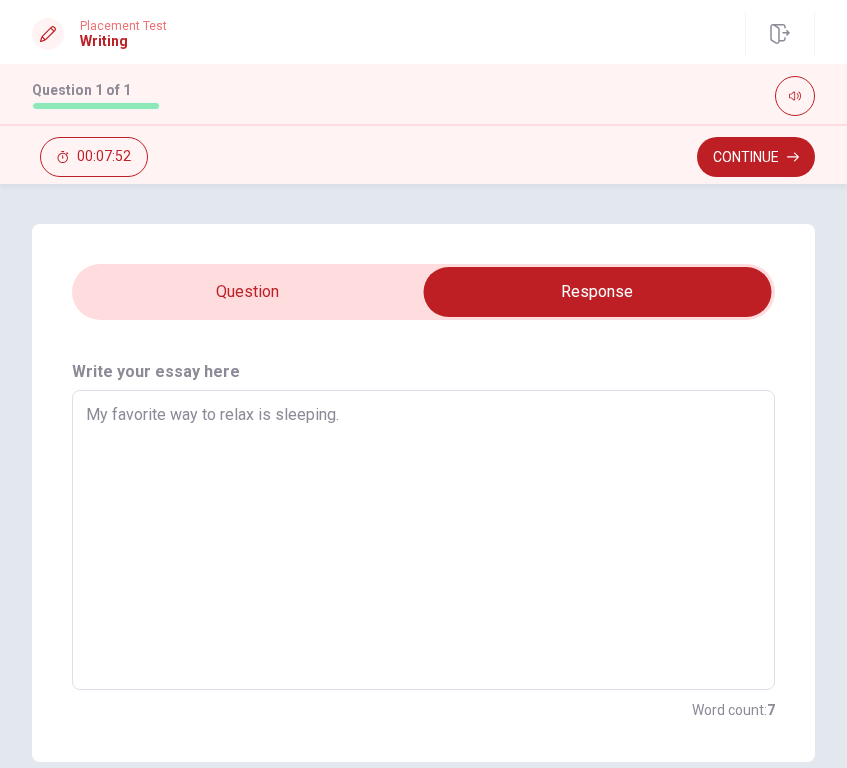 click on "My favorite way to relax is sleeping." at bounding box center [423, 540] 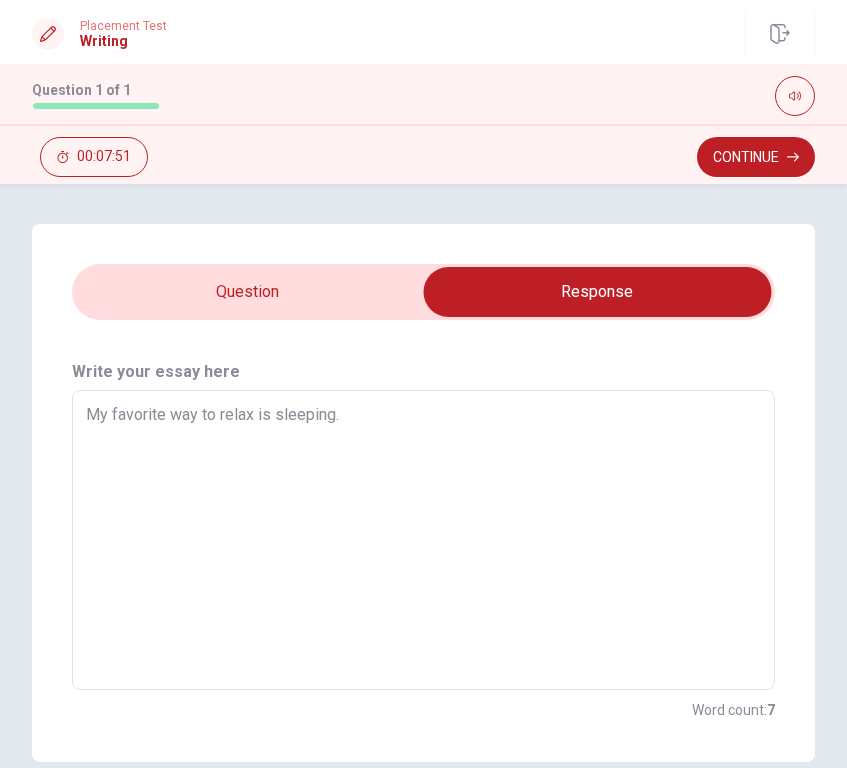 type on "My favorite way to relax is sleeping. W" 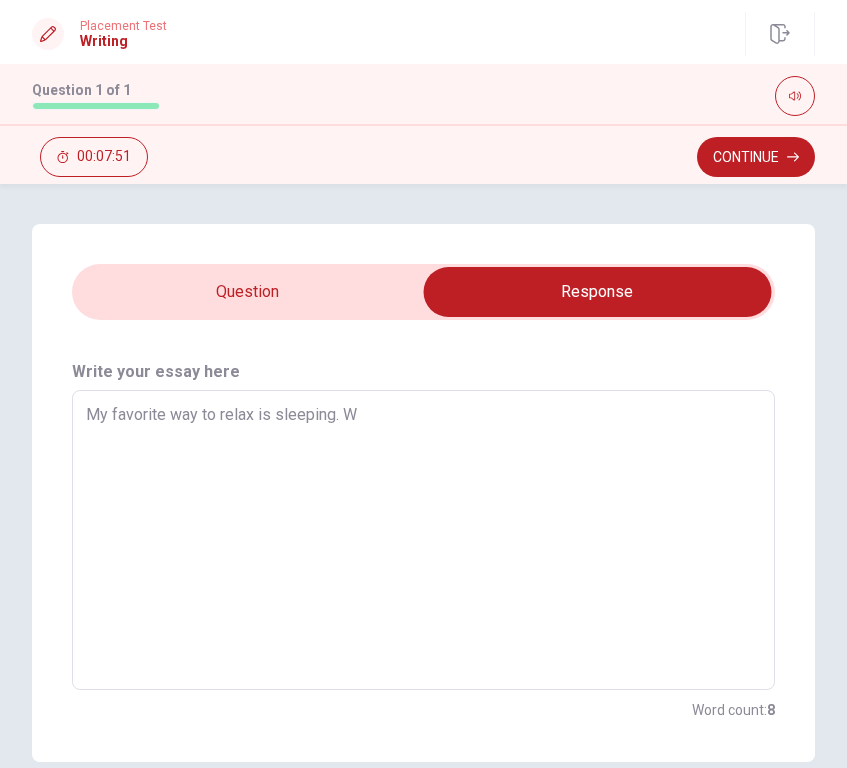type on "x" 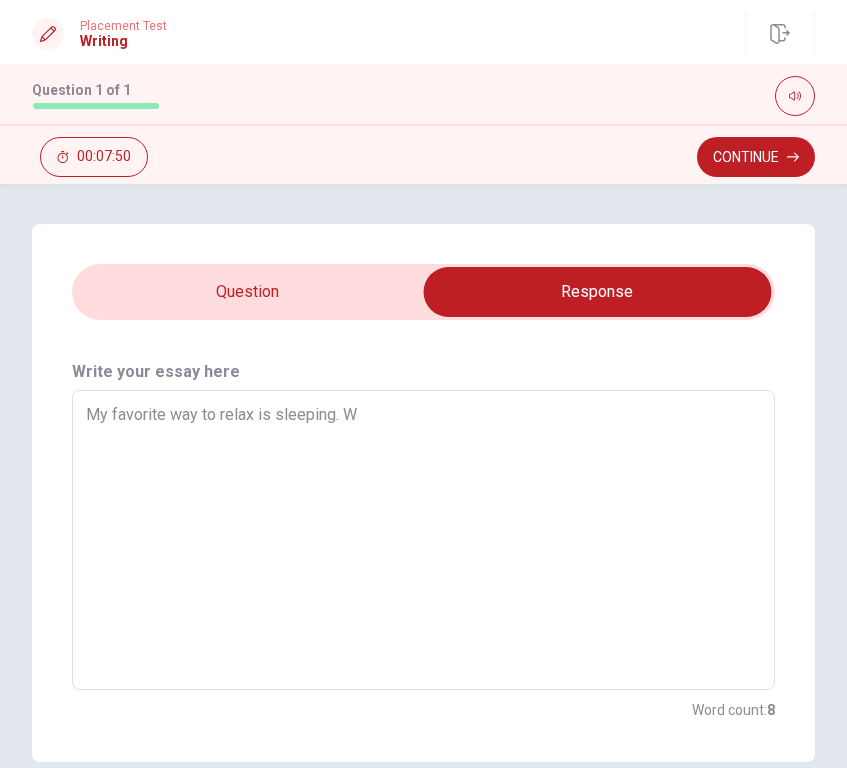 type on "My favorite way to relax is sleeping. Wh" 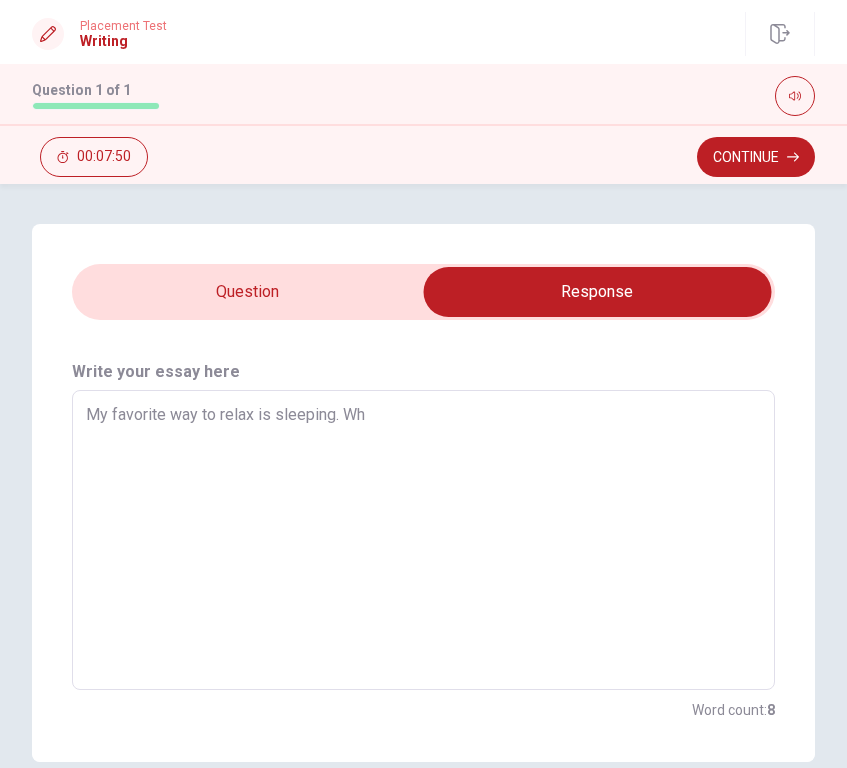 type on "x" 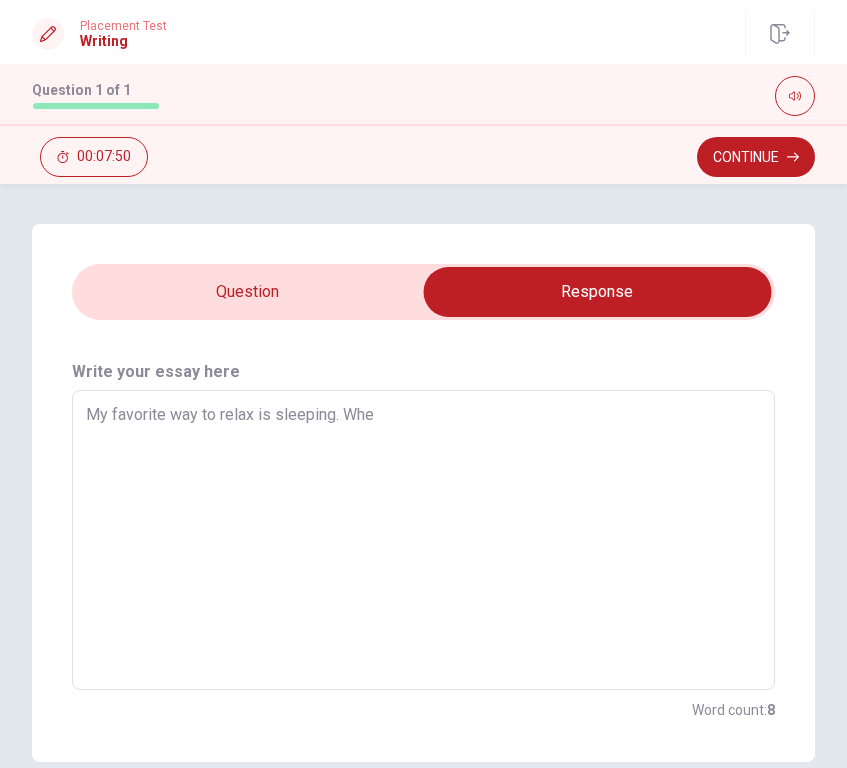 type on "x" 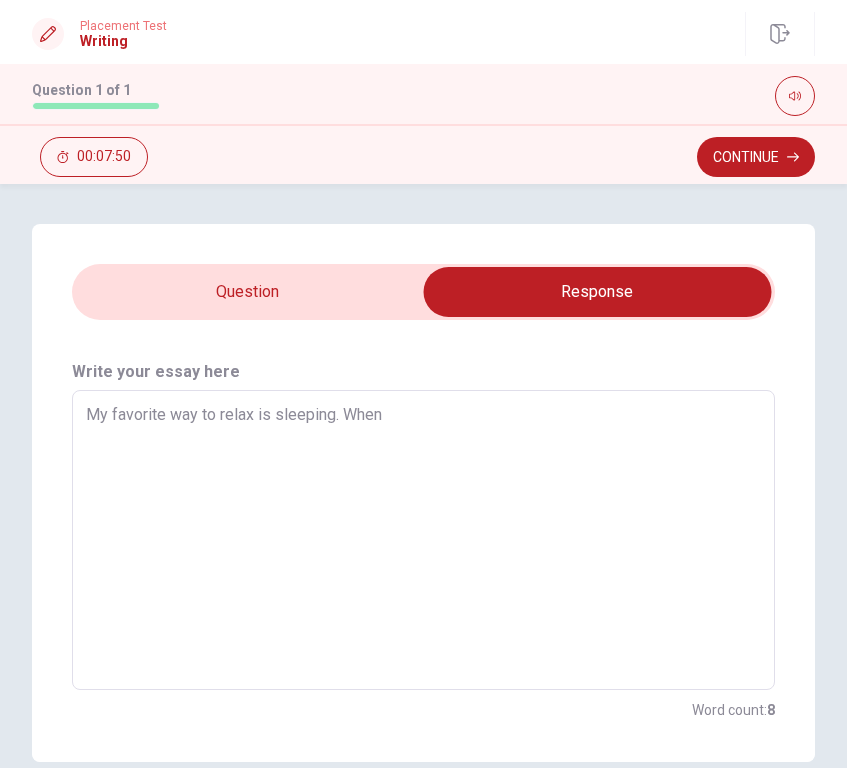 type on "x" 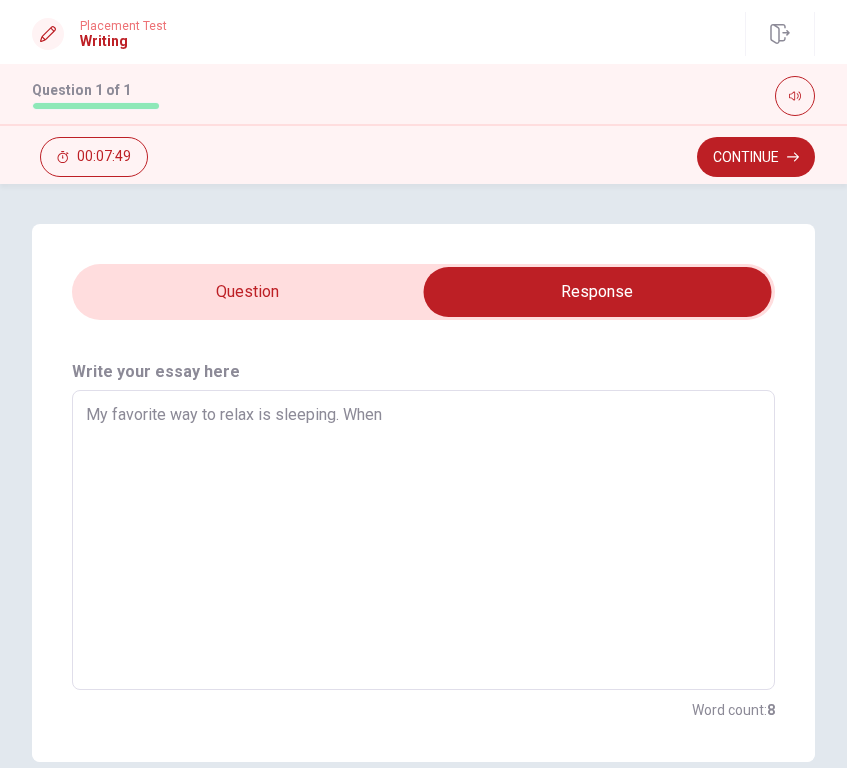 type on "My favorite way to relax is sleeping. When I" 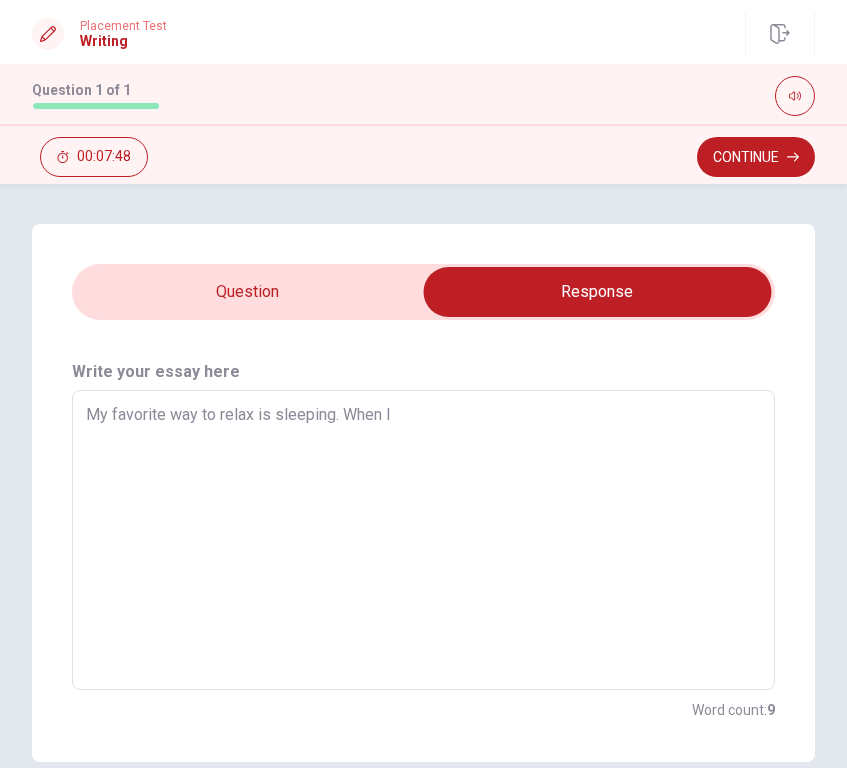 type on "x" 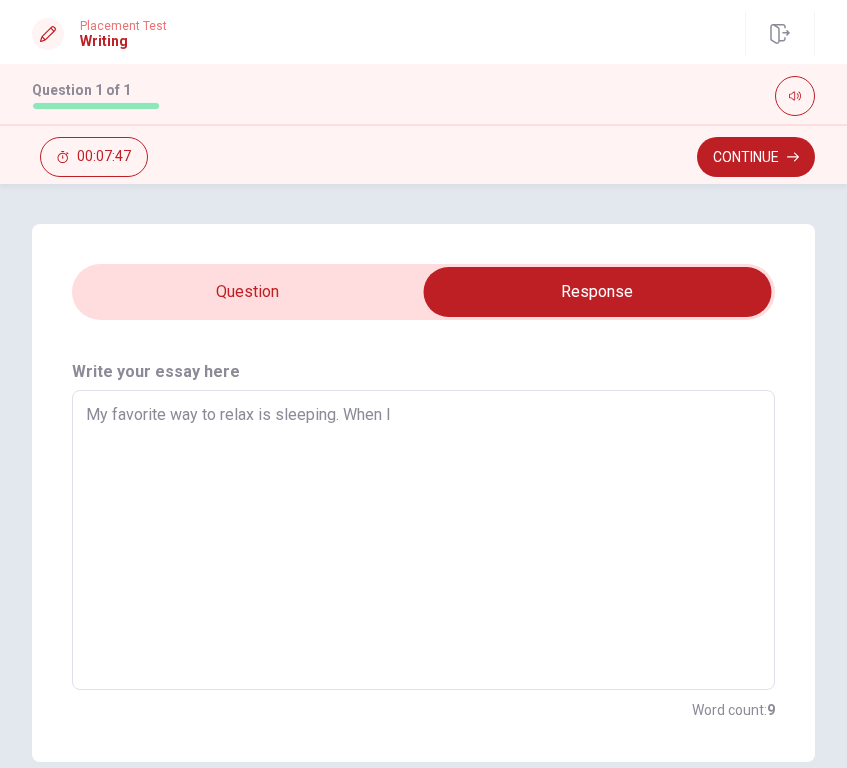 type on "My favorite way to relax is sleeping. When I" 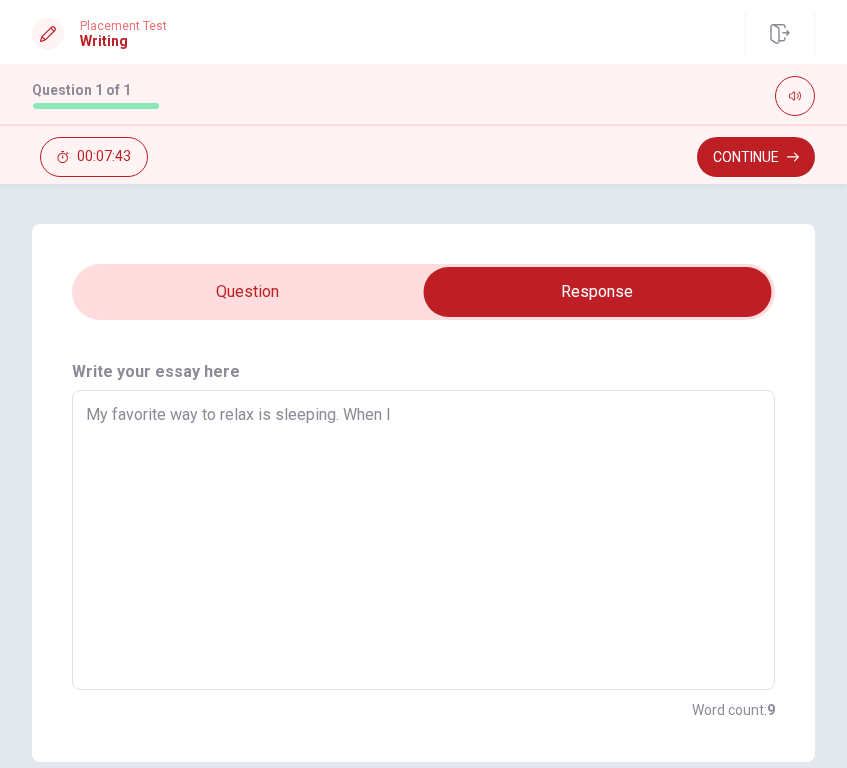 type on "x" 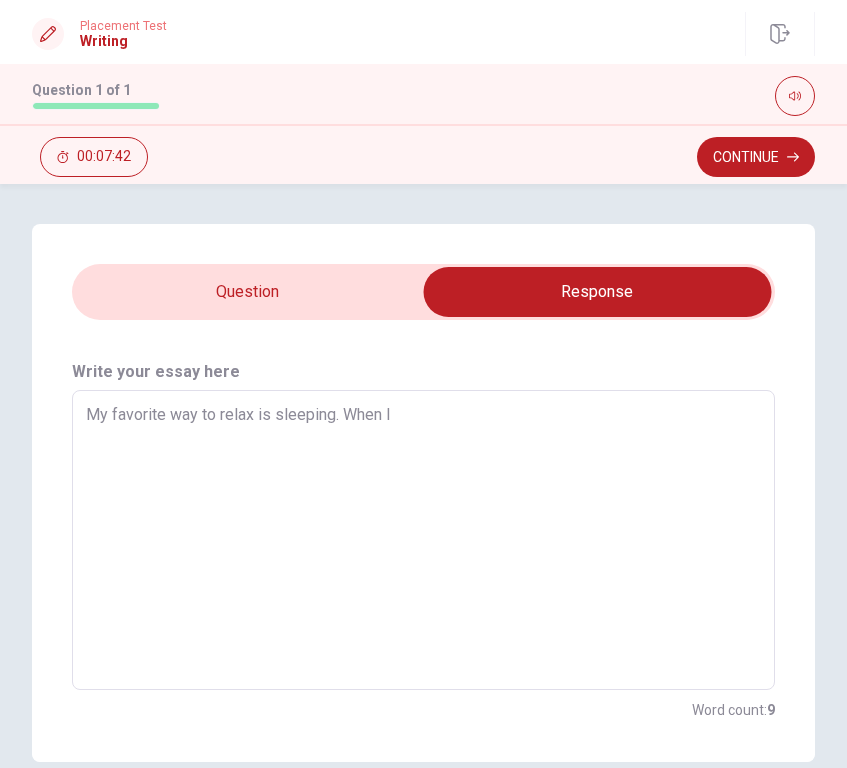type on "My favorite way to relax is sleeping. When I a" 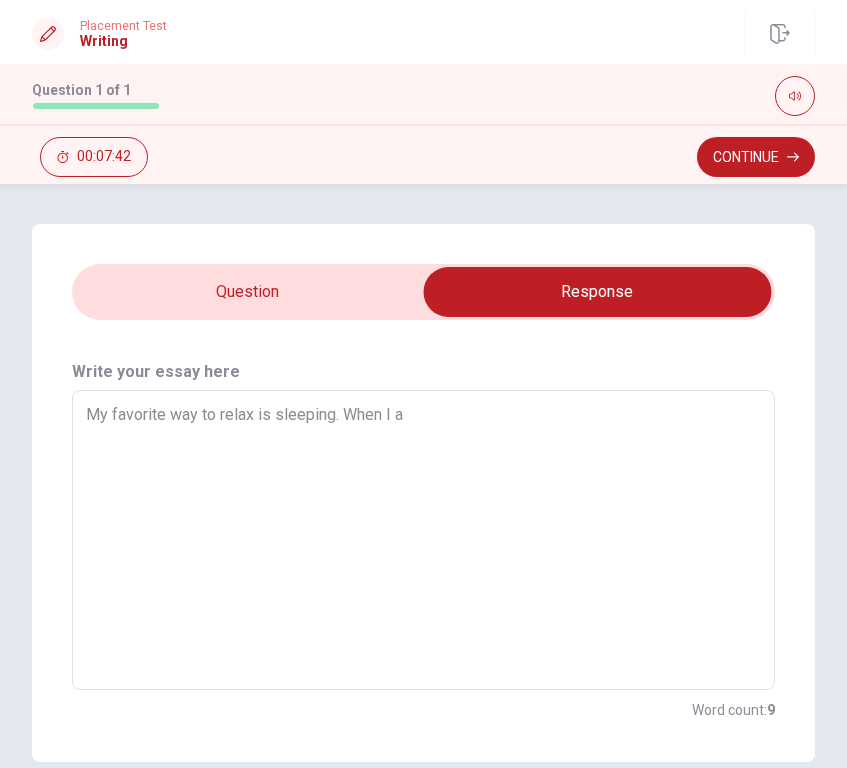 type on "x" 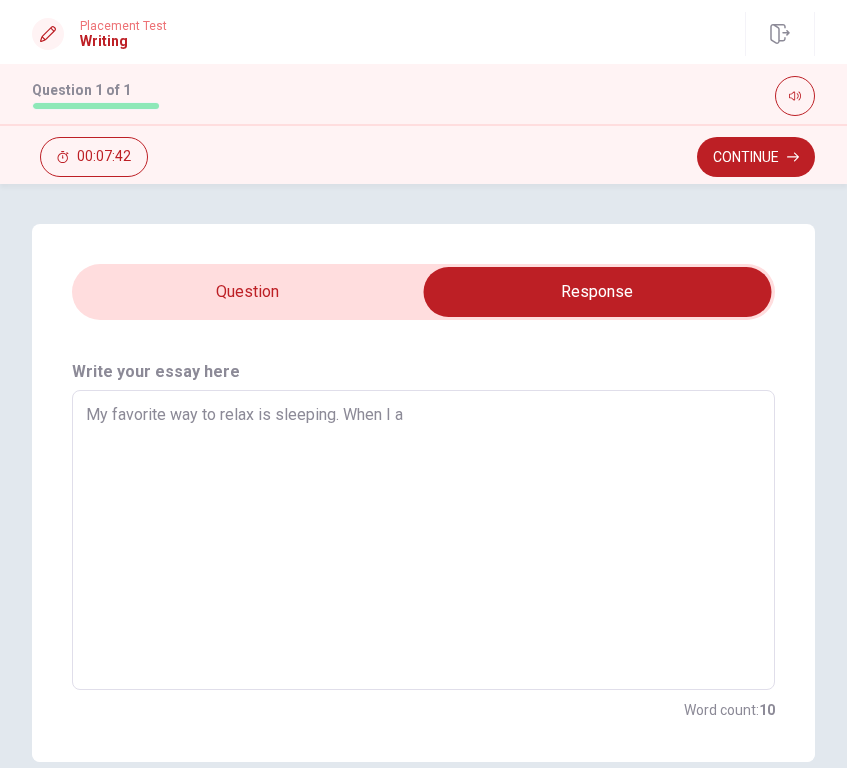 type on "My favorite way to relax is sleeping. When I am" 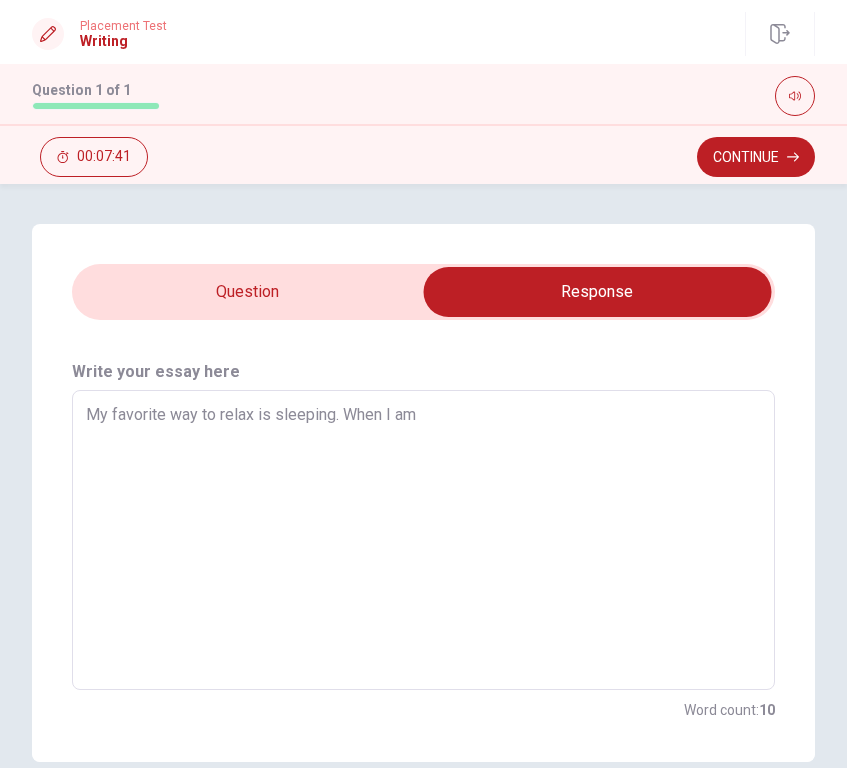 type on "x" 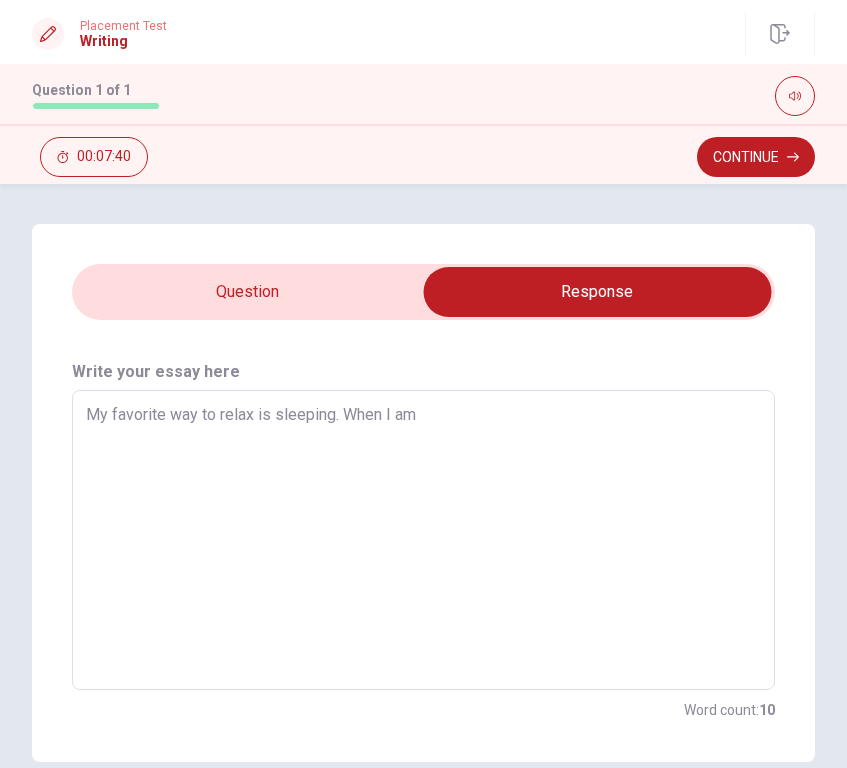 type on "My favorite way to relax is sleeping. When I am" 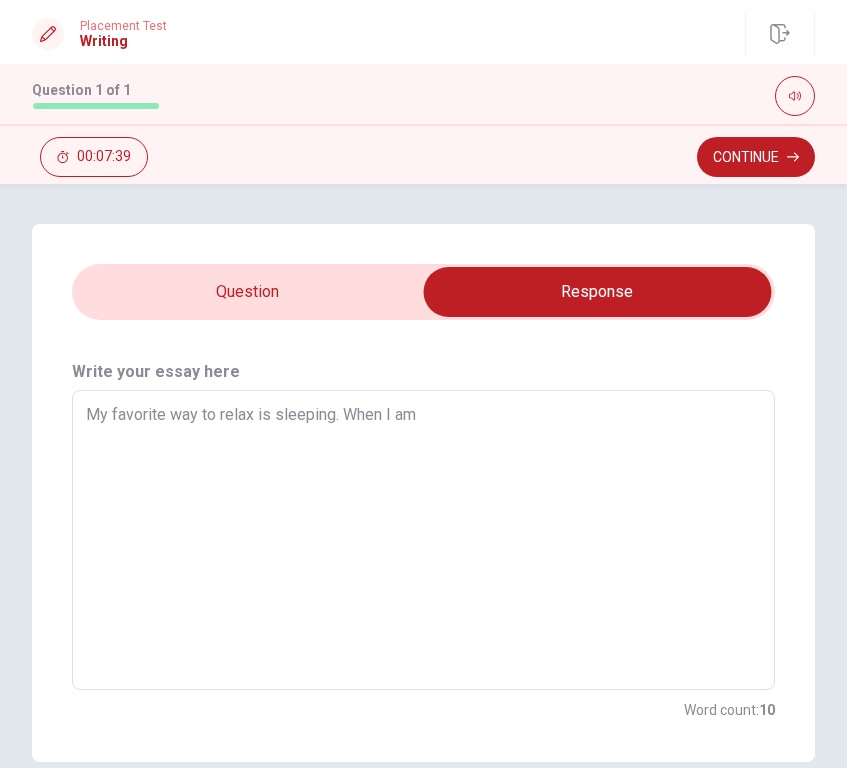 type on "My favorite way to relax is sleeping. When I am t" 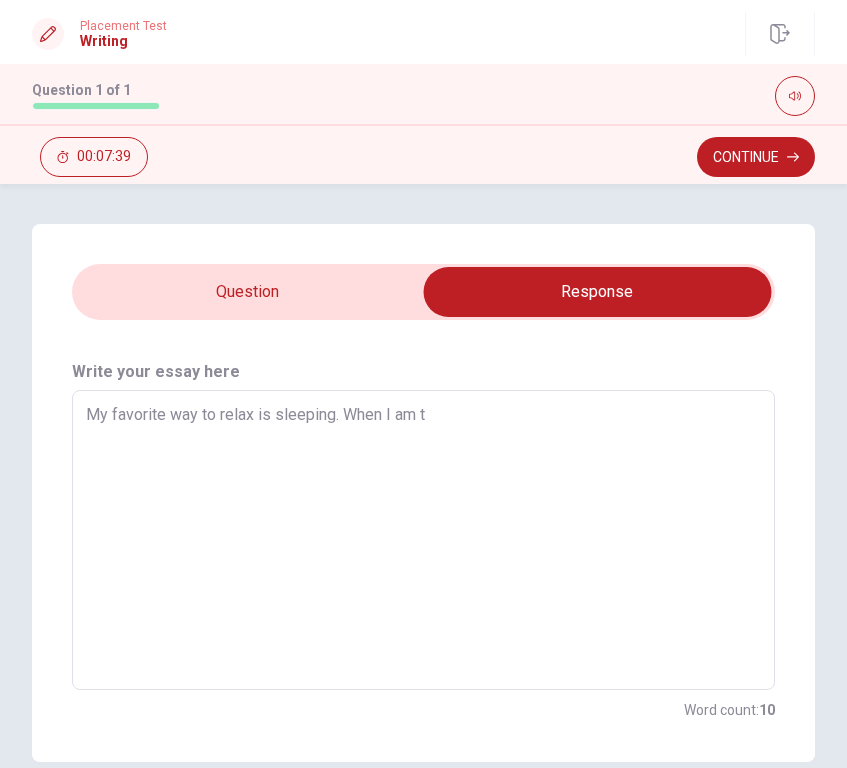 type on "x" 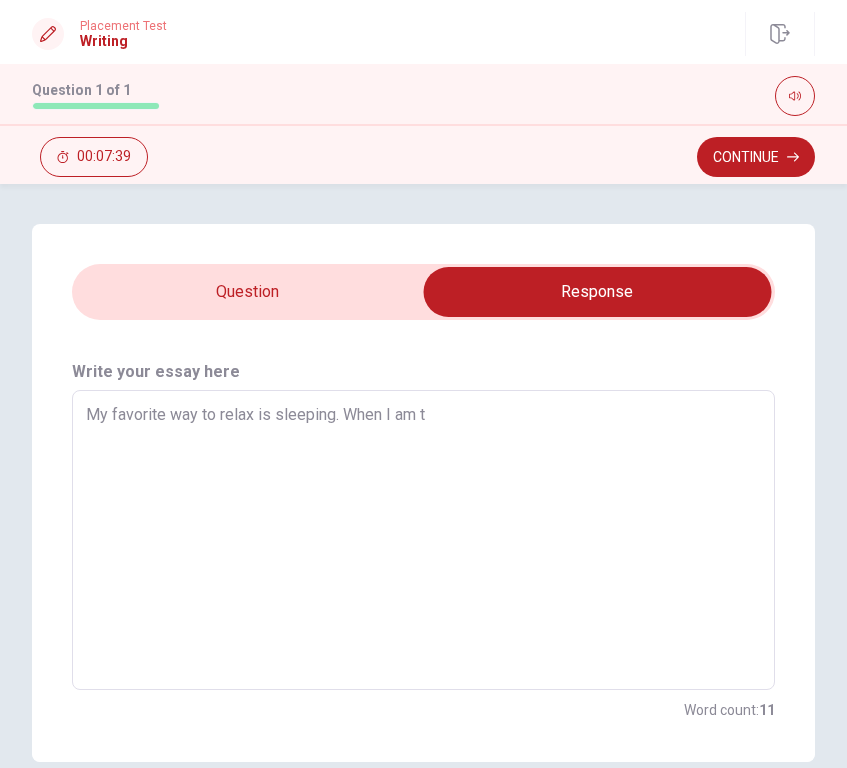 type on "My favorite way to relax is sleeping. When I am ti" 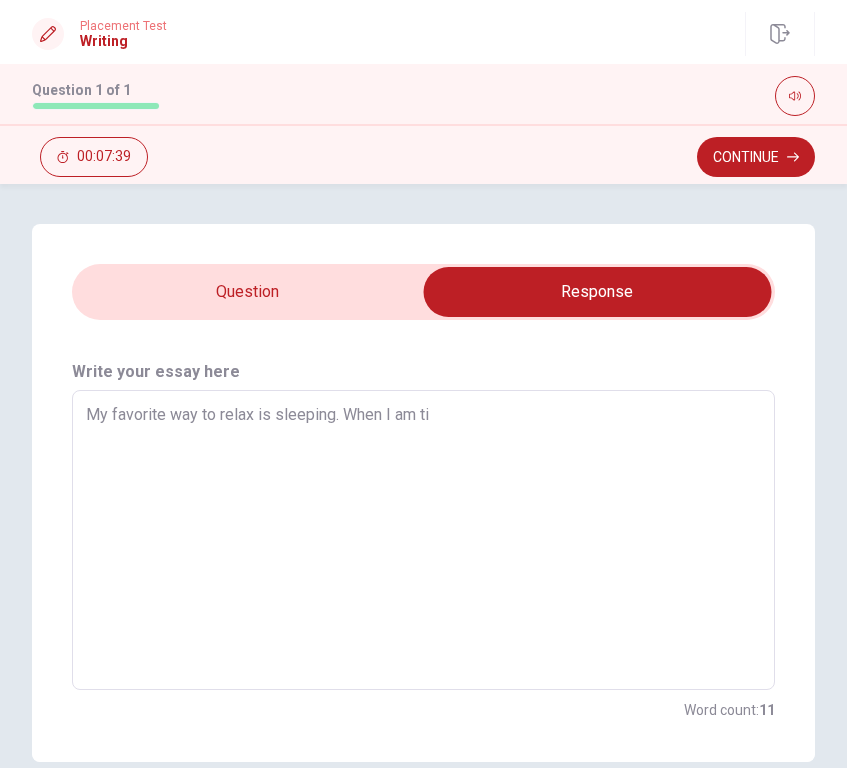 type on "x" 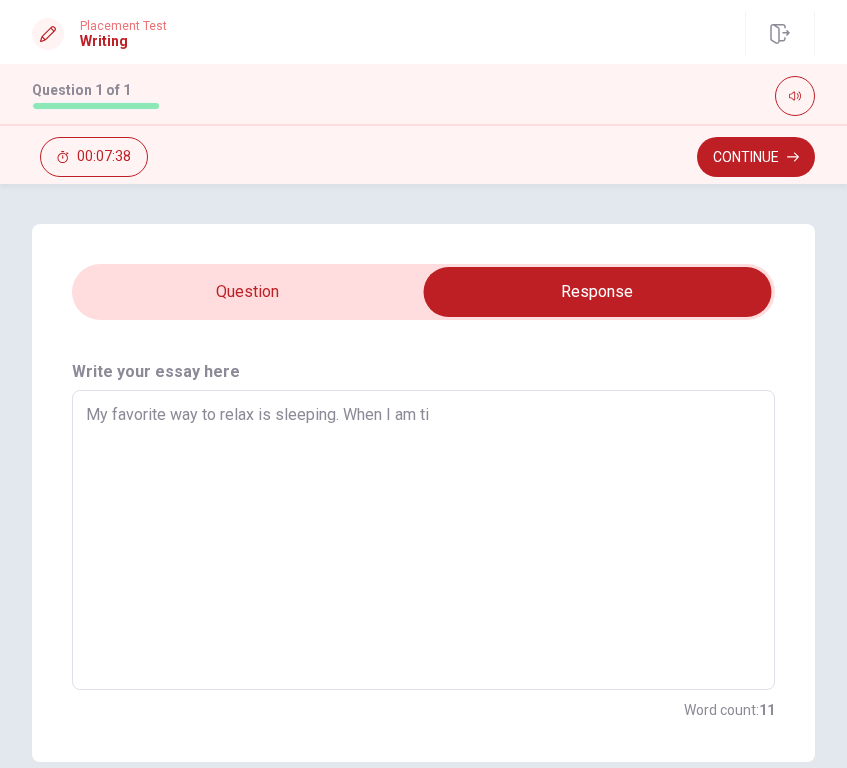 type on "My favorite way to relax is sleeping. When I am tir" 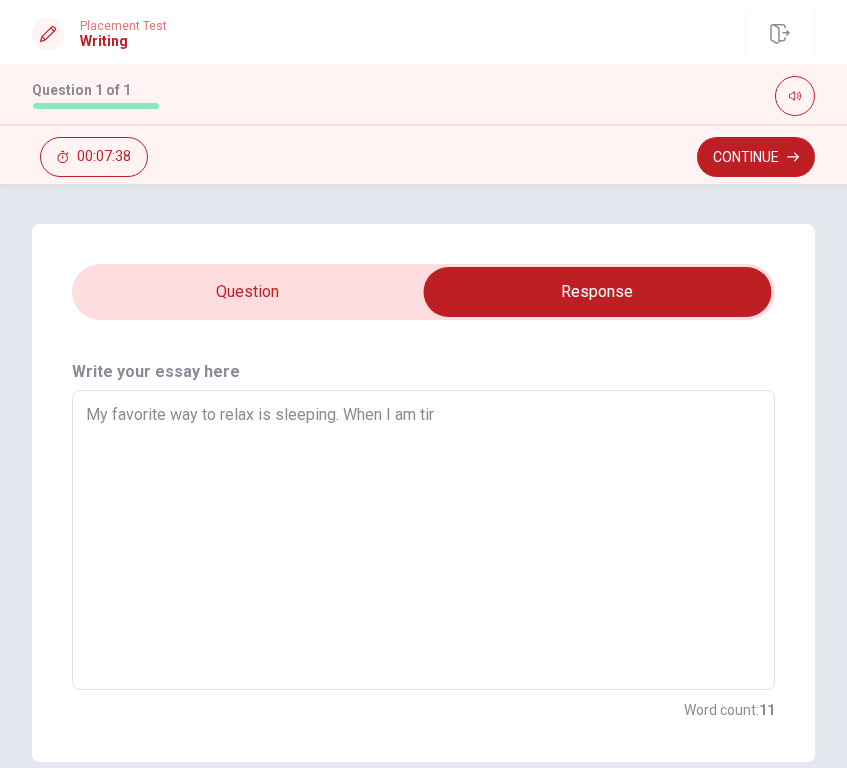 type on "x" 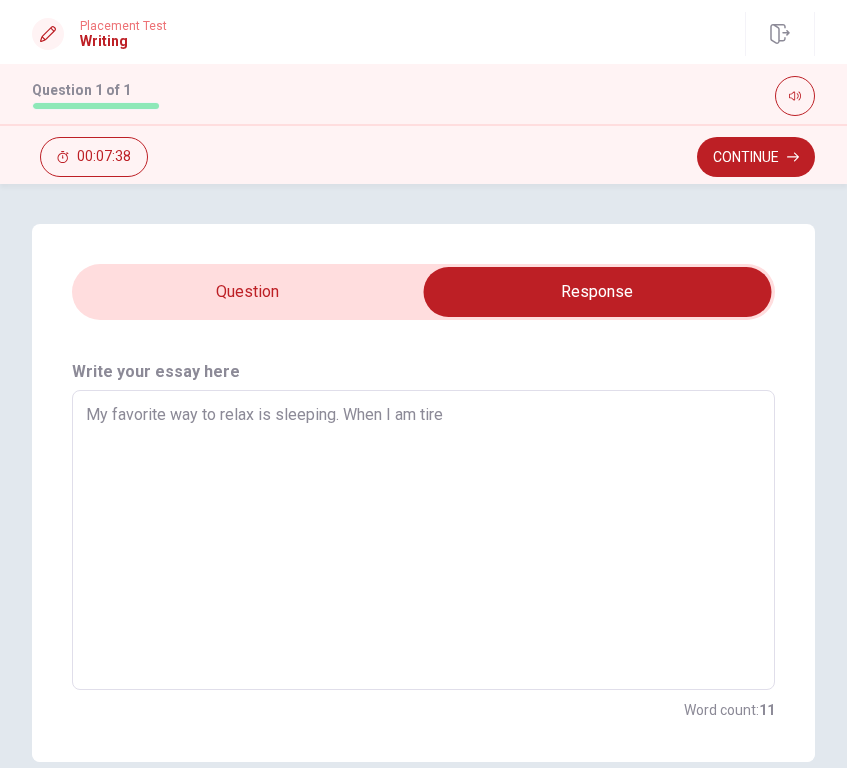 type on "x" 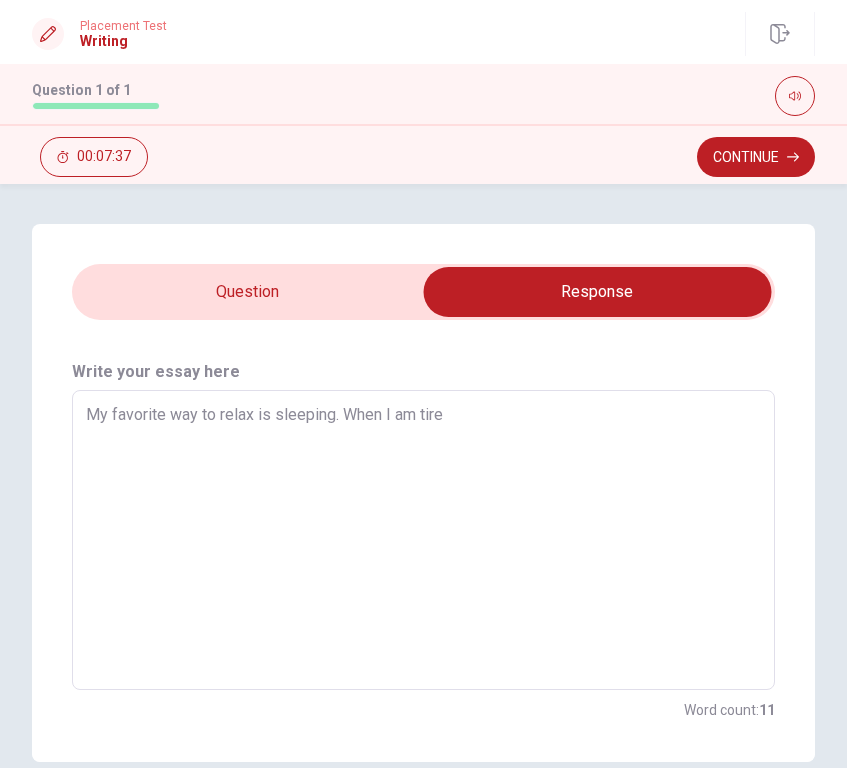 type on "My favorite way to relax is sleeping. When I am tired" 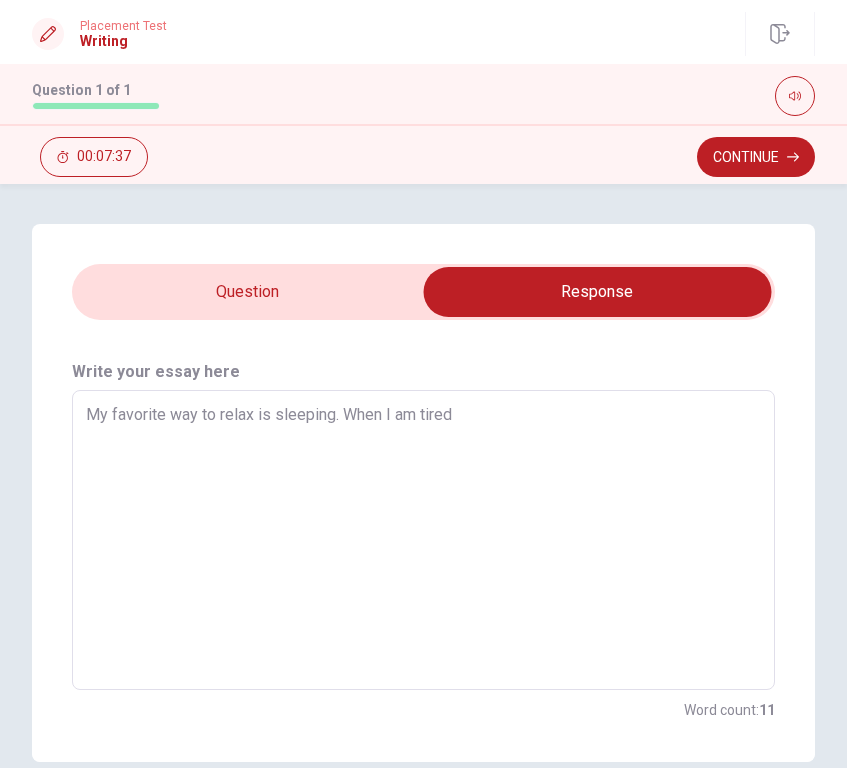 type on "x" 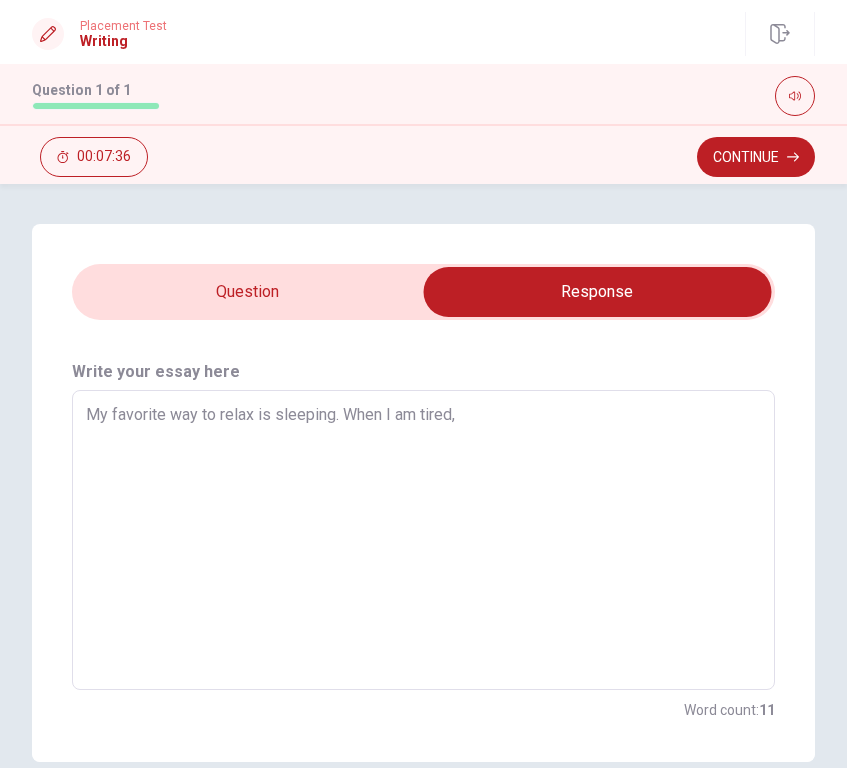 type on "x" 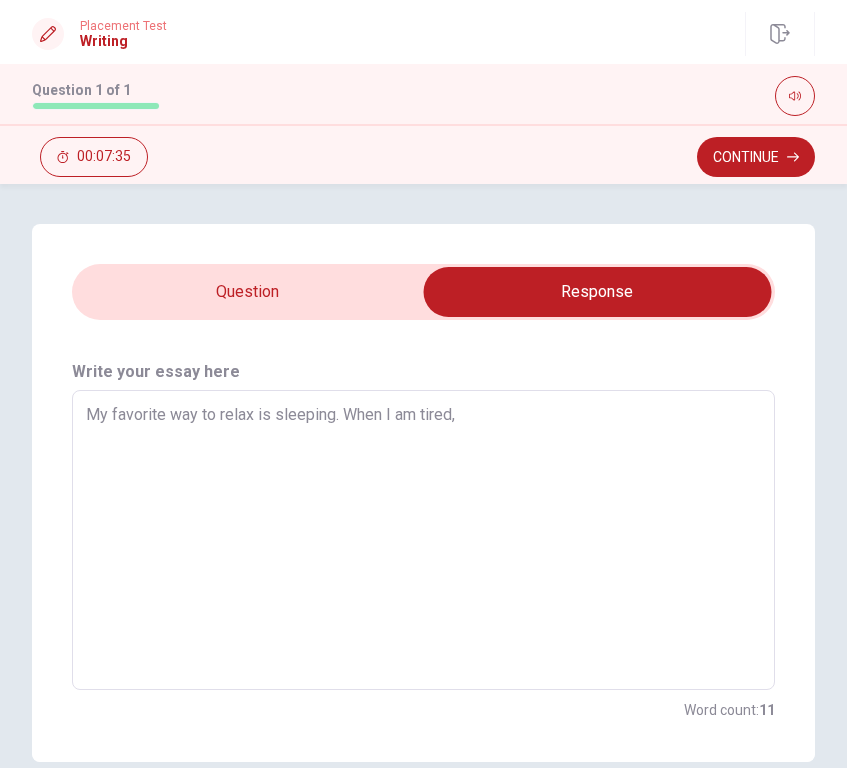 type on "My favorite way to relax is sleeping. When I am tired" 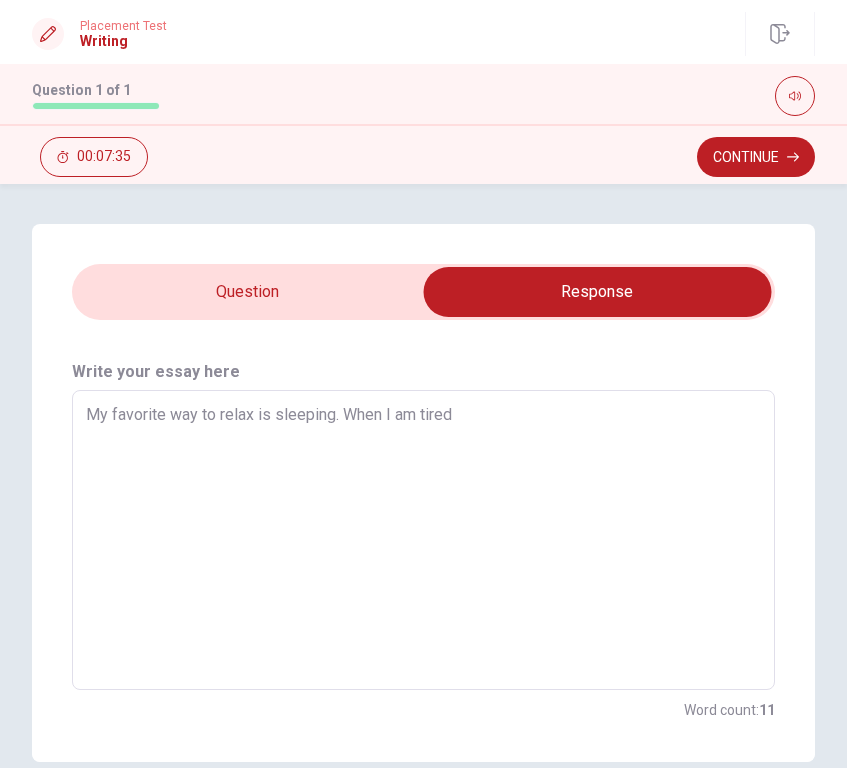 type on "x" 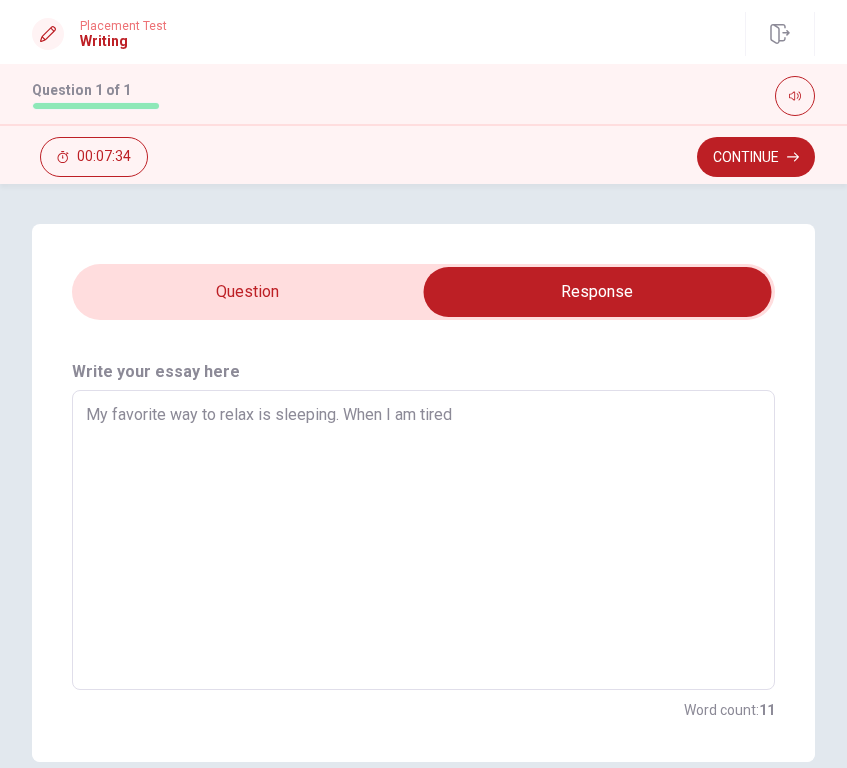 type on "My favorite way to relax is sleeping. When I am tired o" 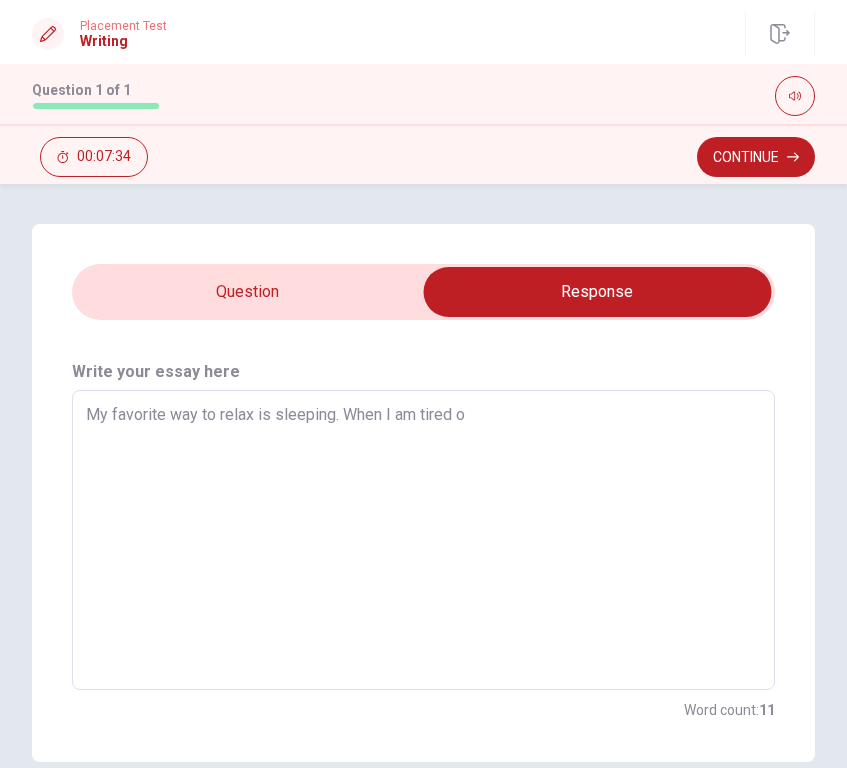 type on "x" 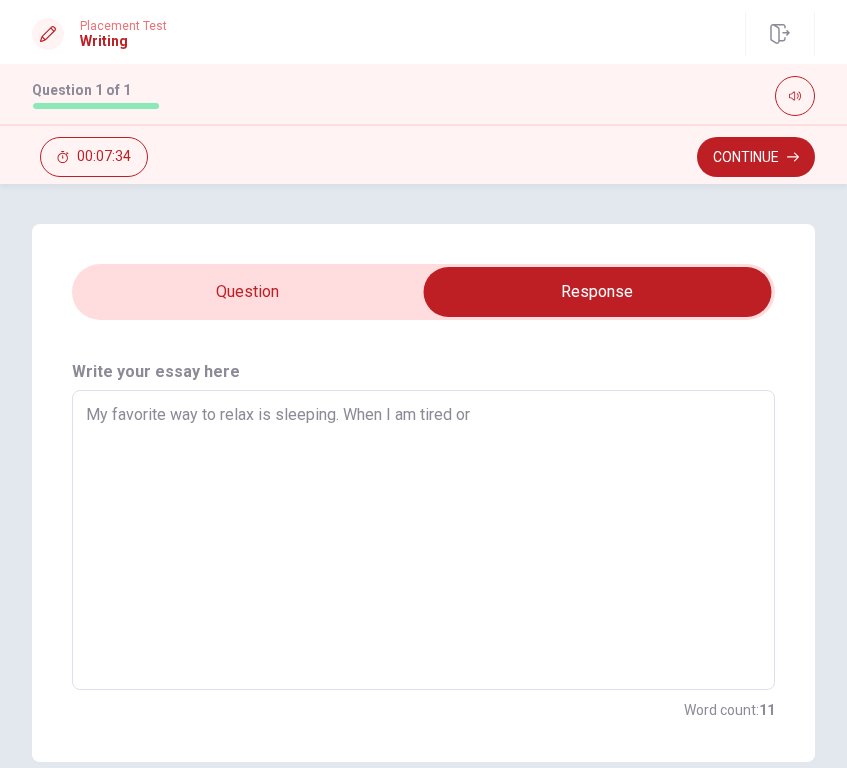 type on "x" 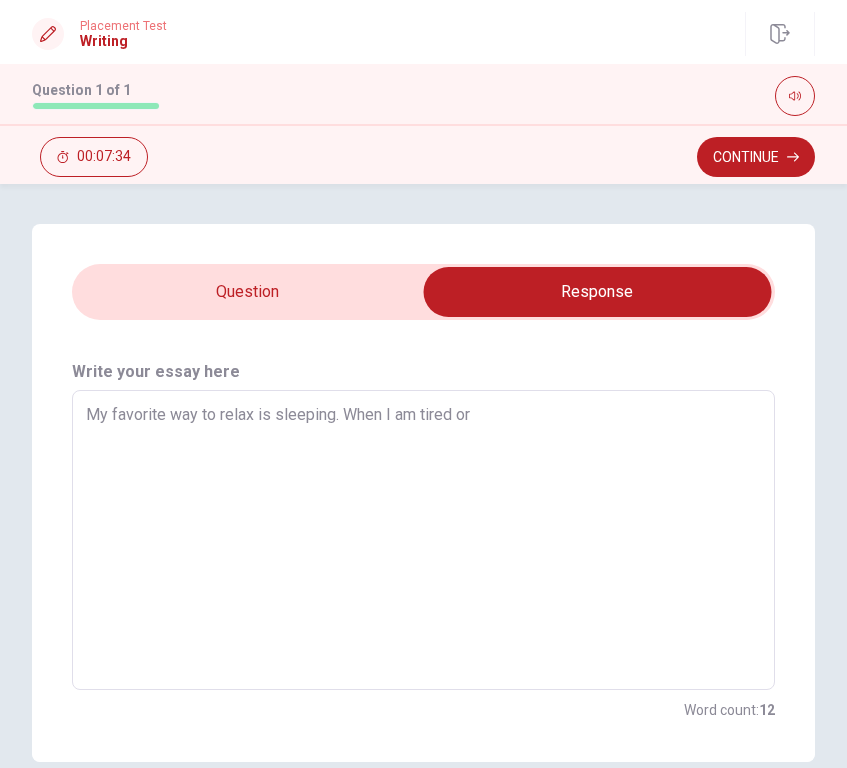 type on "My favorite way to relax is sleeping. When I am tired or" 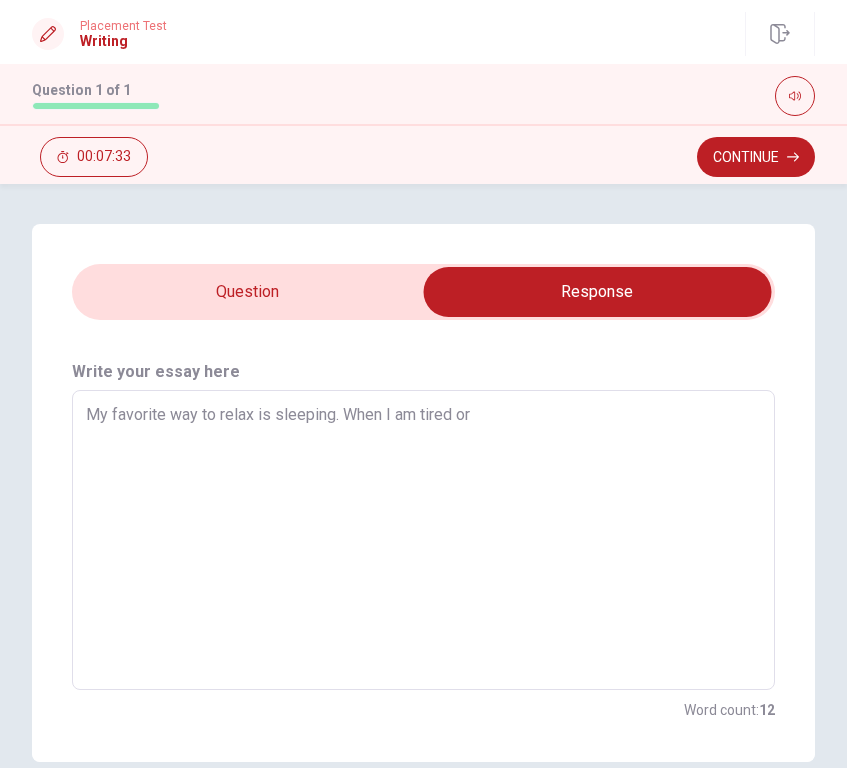 type on "My favorite way to relax is sleeping. When I am tired or s" 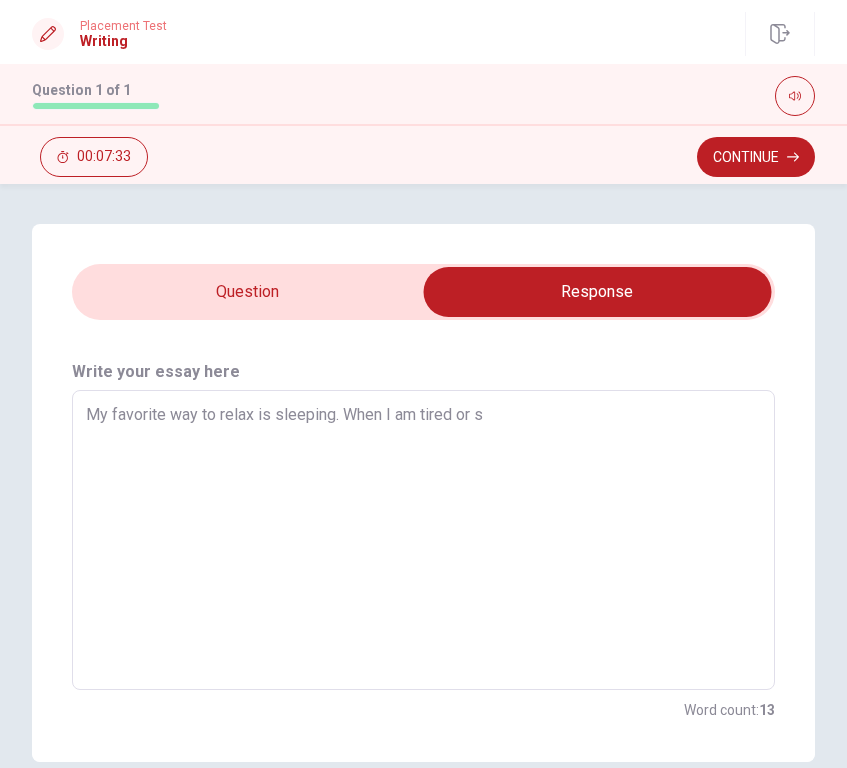 type on "x" 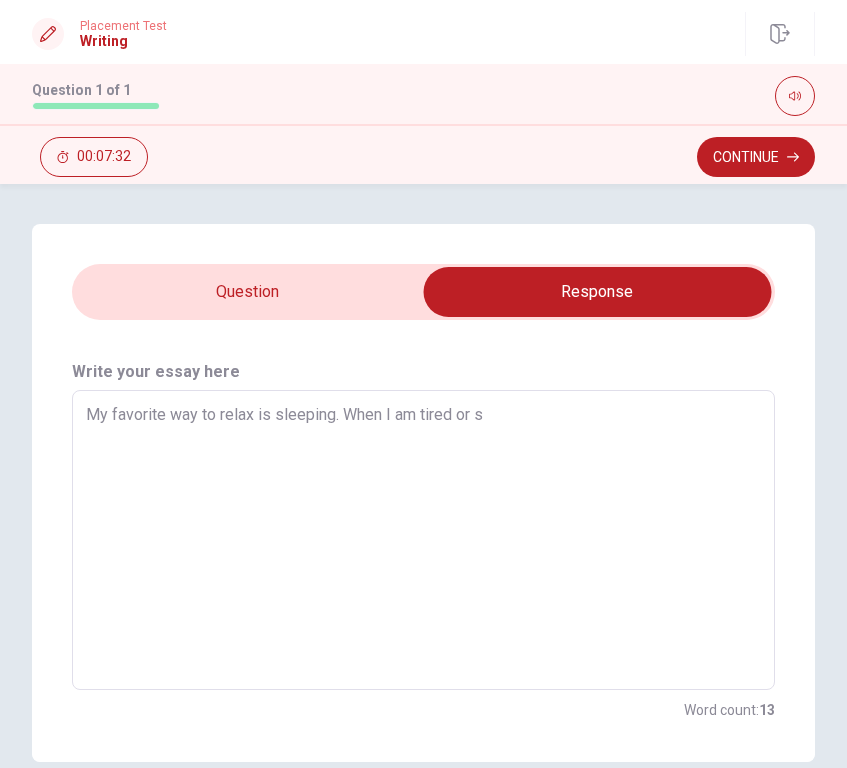 type on "My favorite way to relax is sleeping. When I am tired or st" 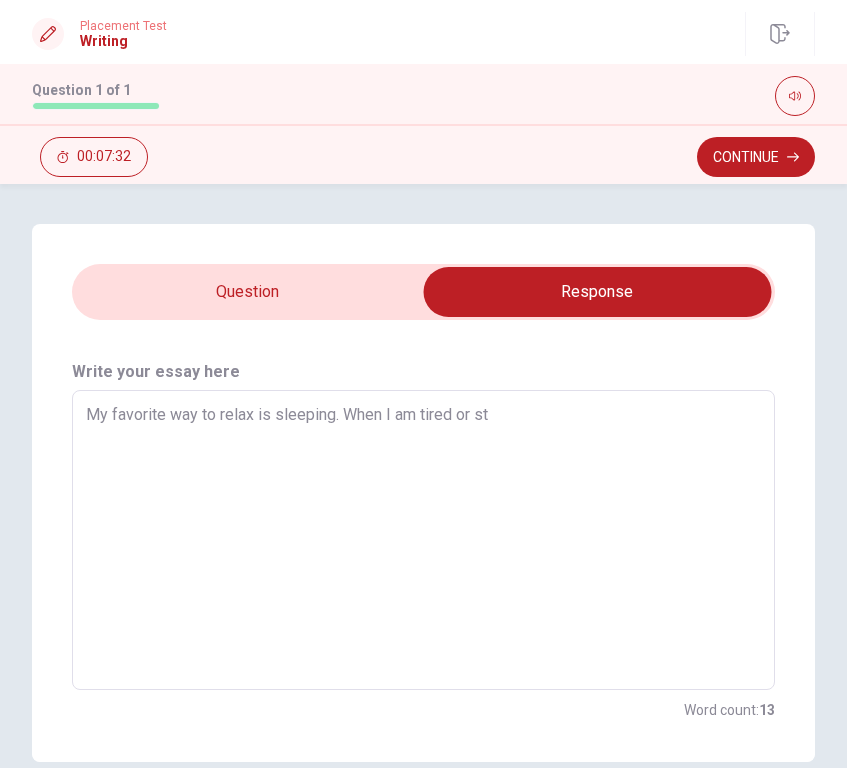 type on "x" 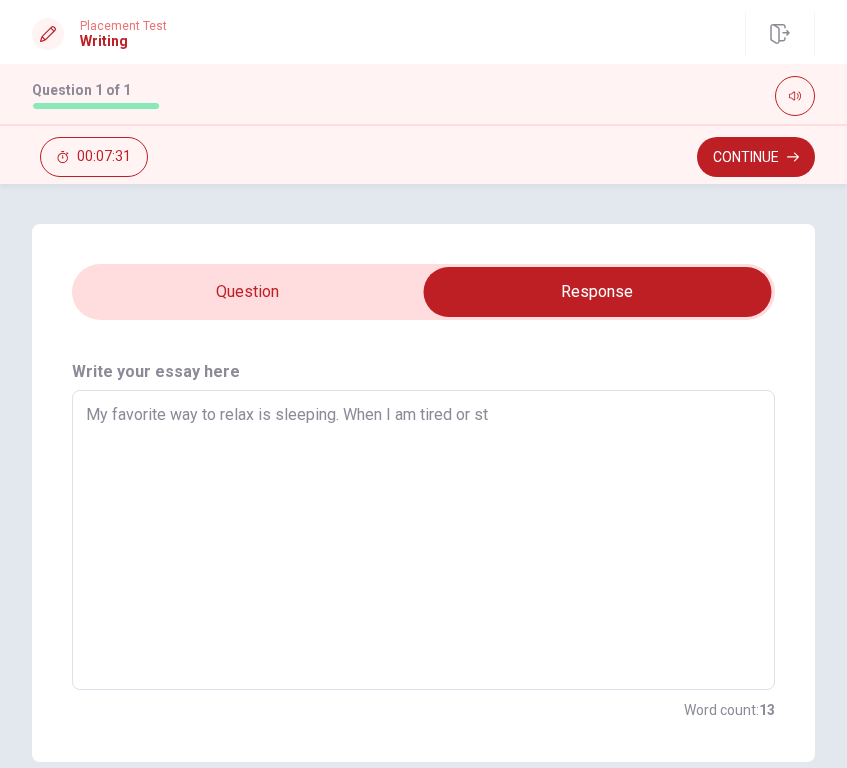 type on "My favorite way to relax is sleeping. When I am tired or str" 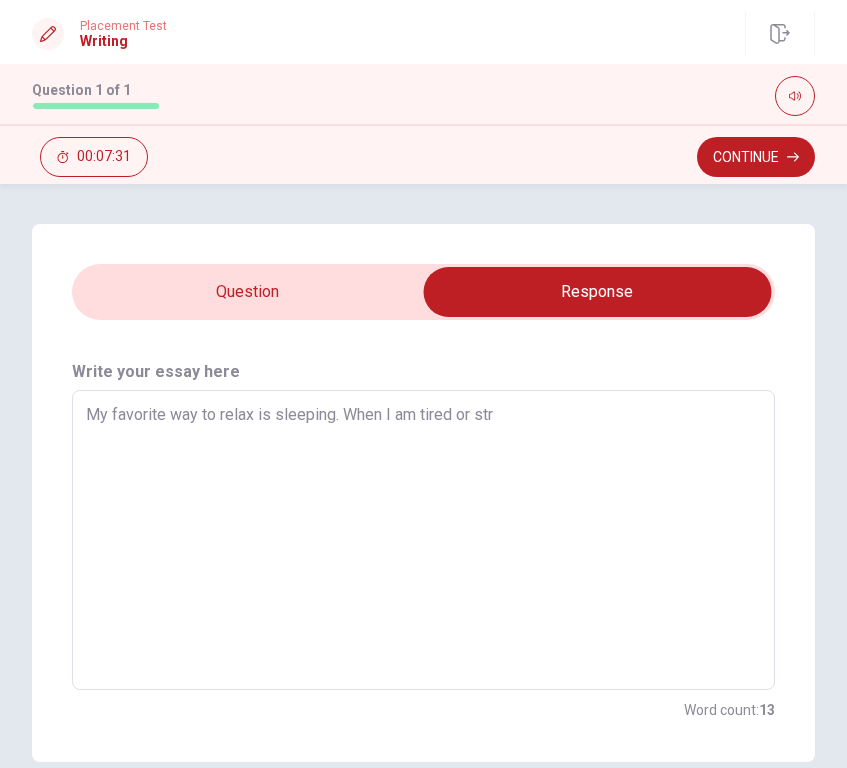 type on "x" 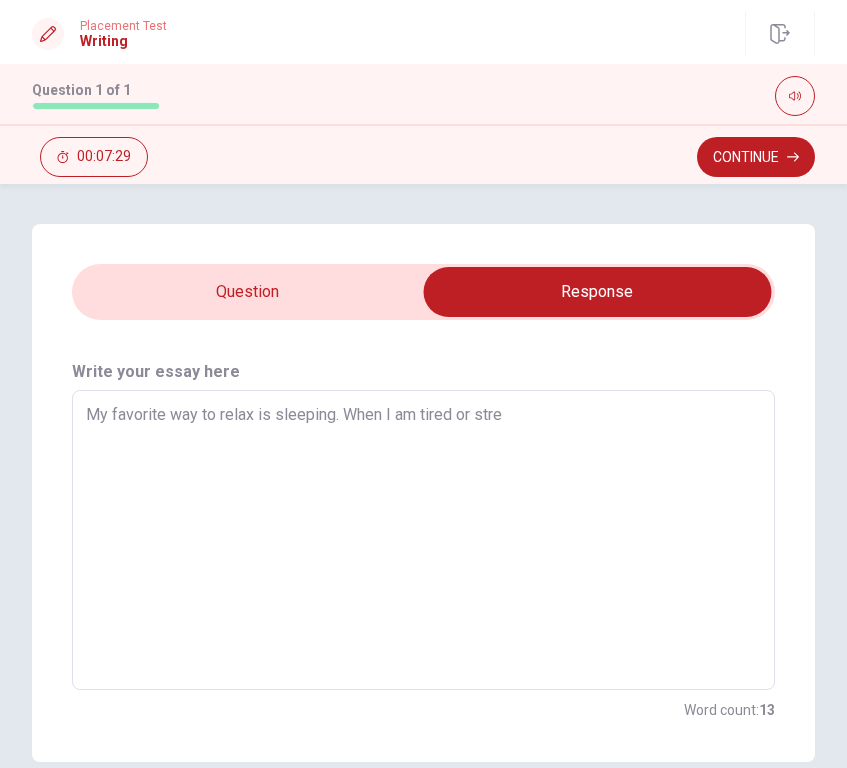 type on "x" 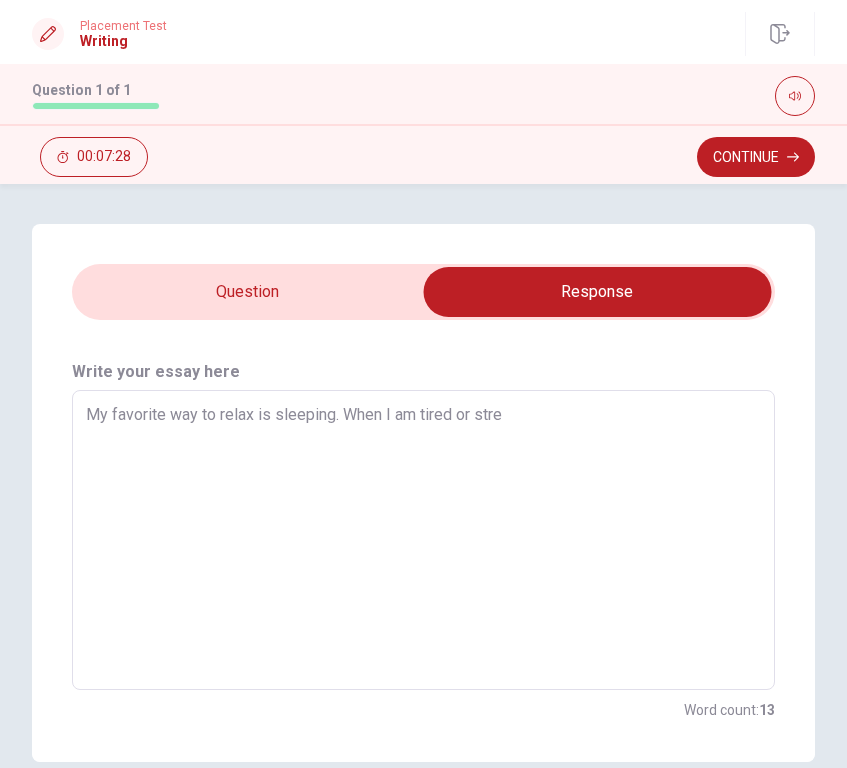 type on "My favorite way to relax is sleeping. When I am tired or stres" 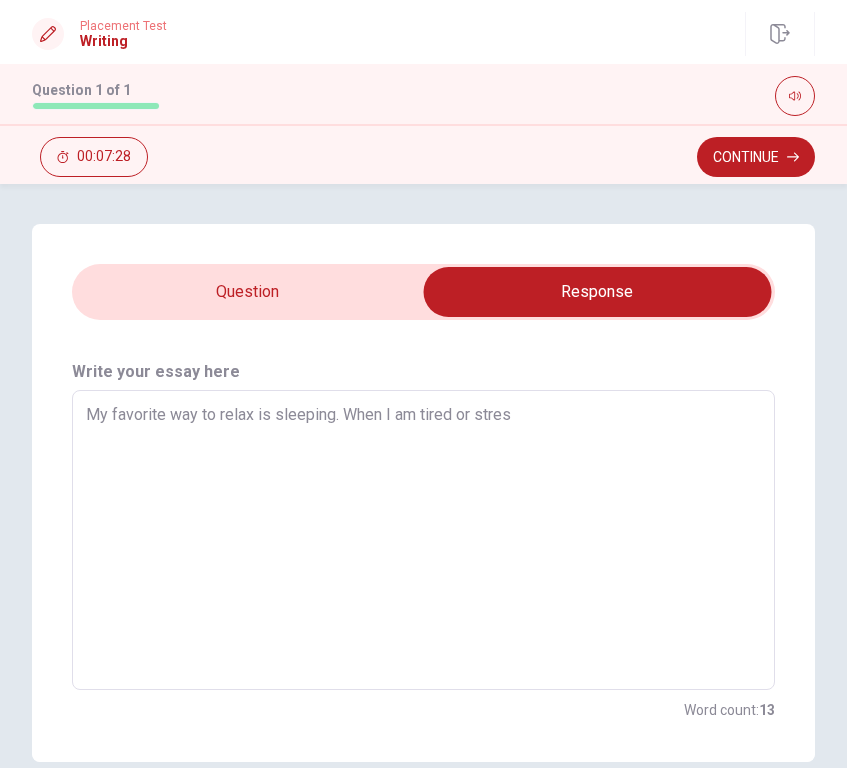 type on "x" 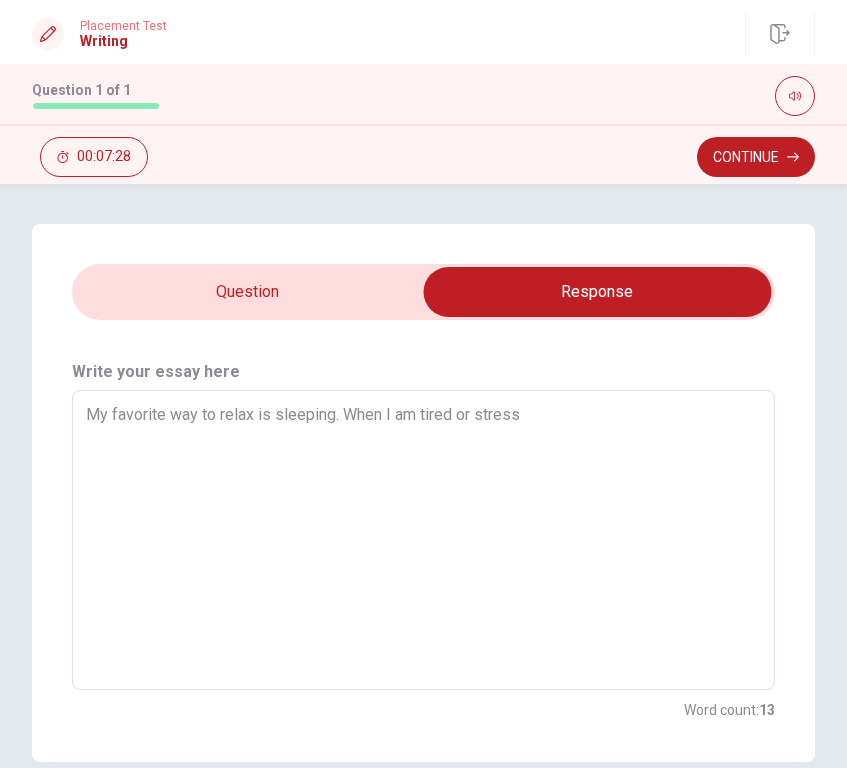 type on "x" 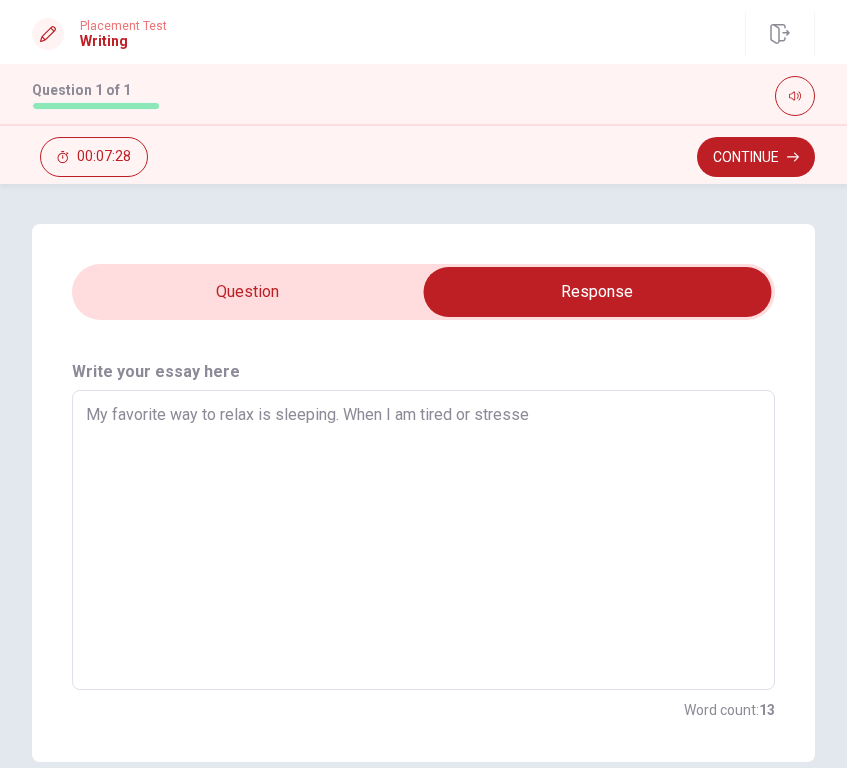 type on "x" 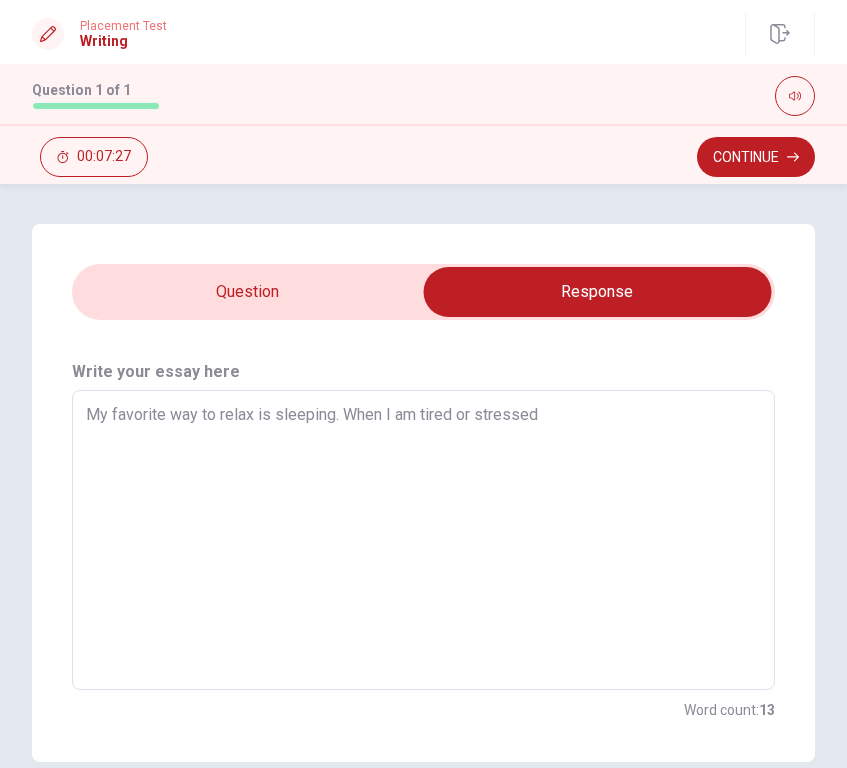 type on "x" 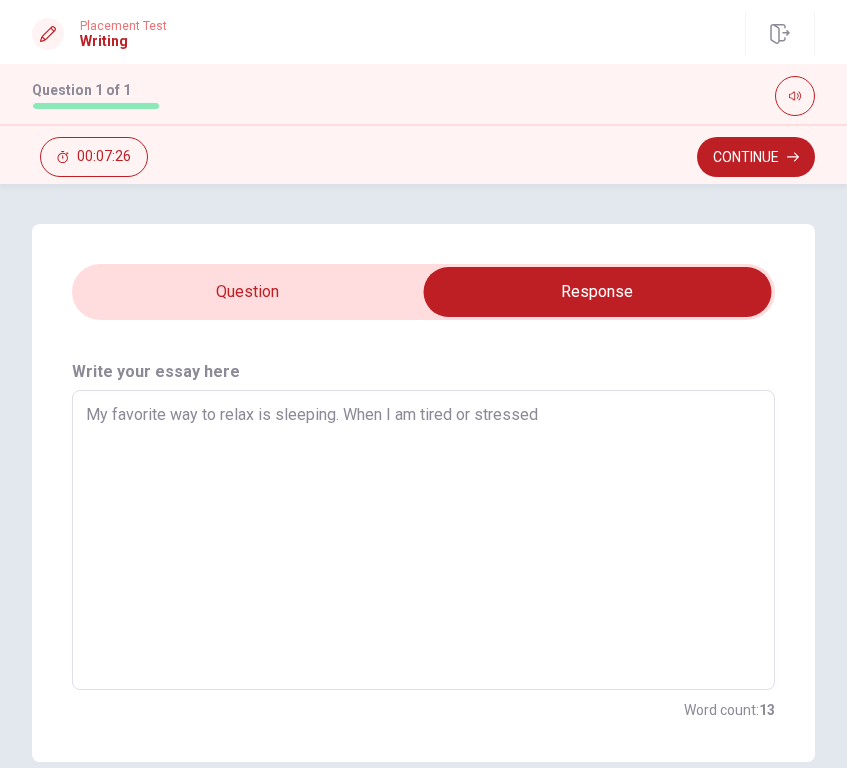 type on "My favorite way to relax is sleeping. When I am tired or stressed," 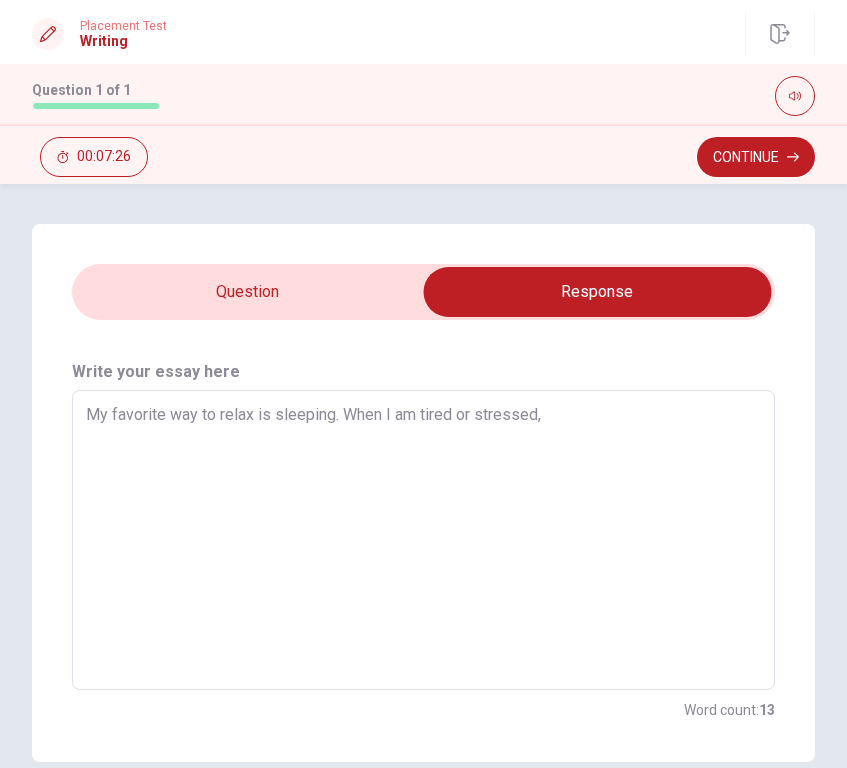type on "x" 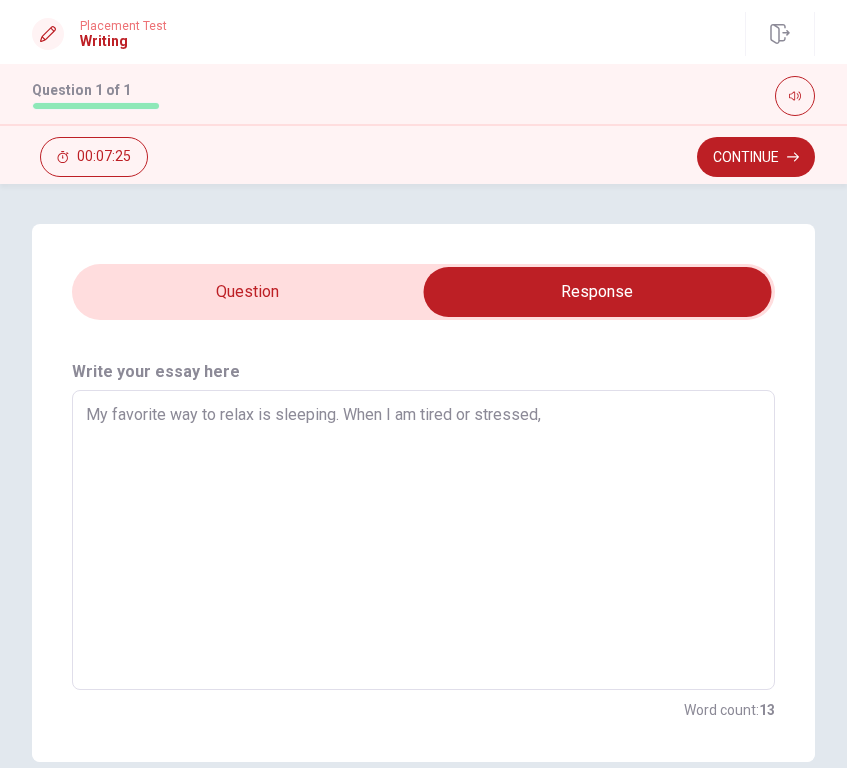 type on "My favorite way to relax is sleeping. When I am tired or stressed," 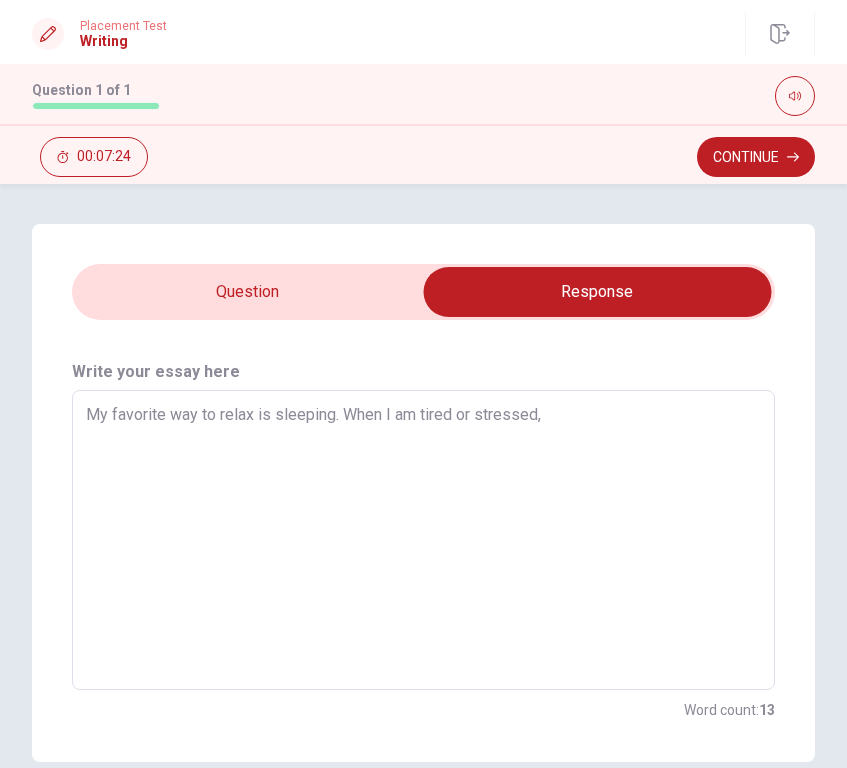 type on "x" 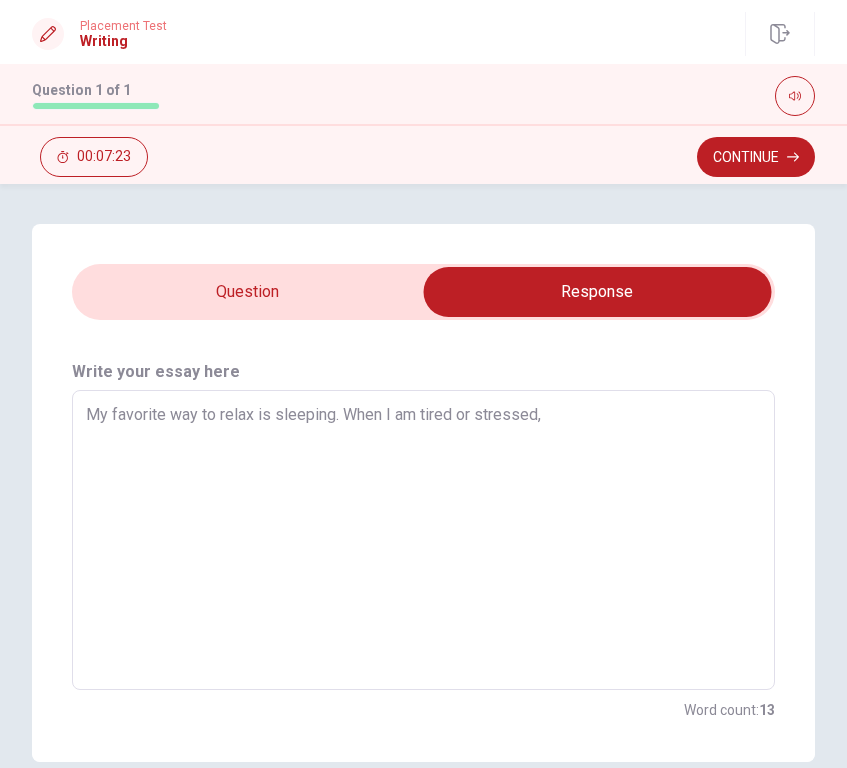 type on "My favorite way to relax is sleeping. When I am tired or stressed, L" 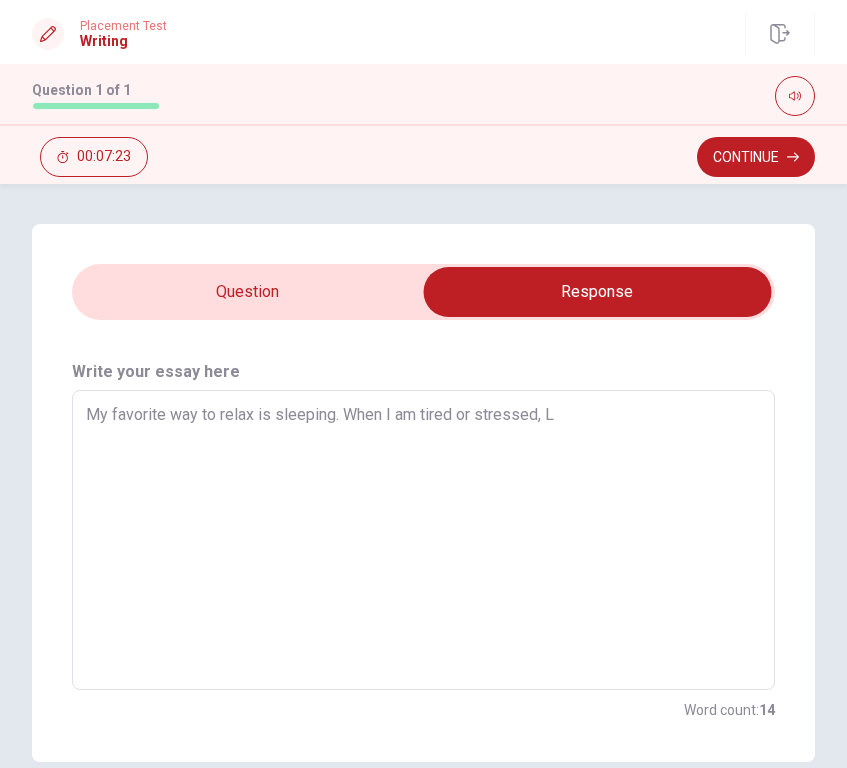 type on "x" 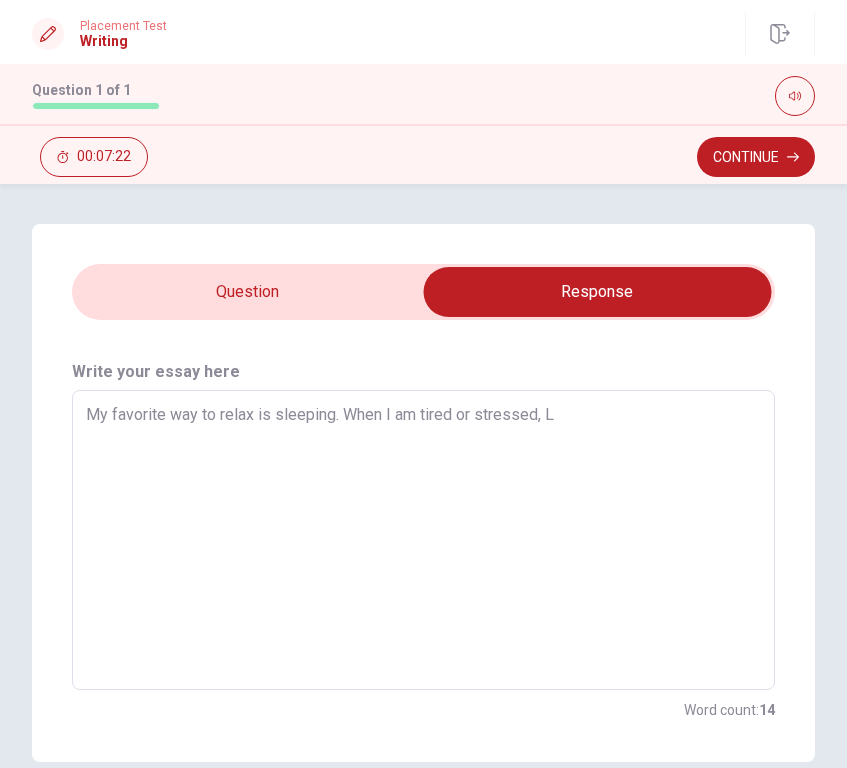 type on "My favorite way to relax is sleeping. When I am tired or stressed, L" 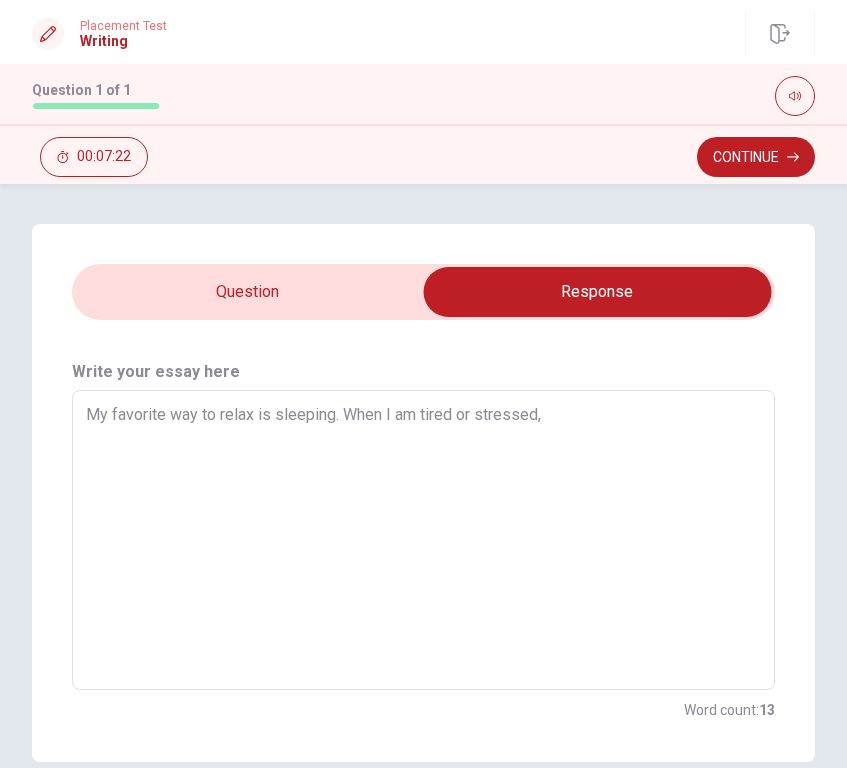 type on "x" 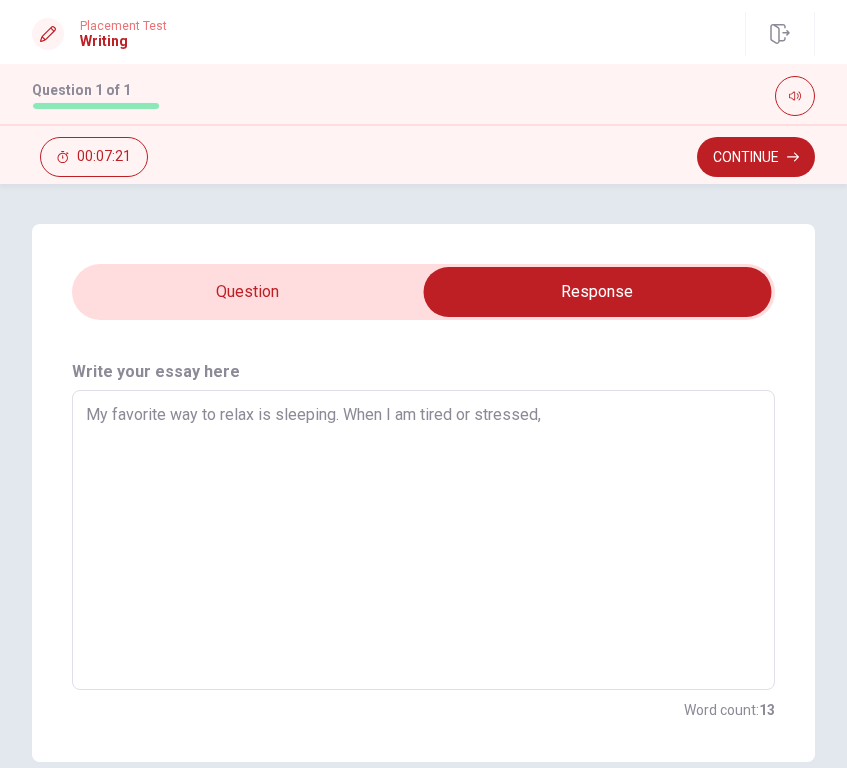 type on "My favorite way to relax is sleeping. When I am tired or stressed, I" 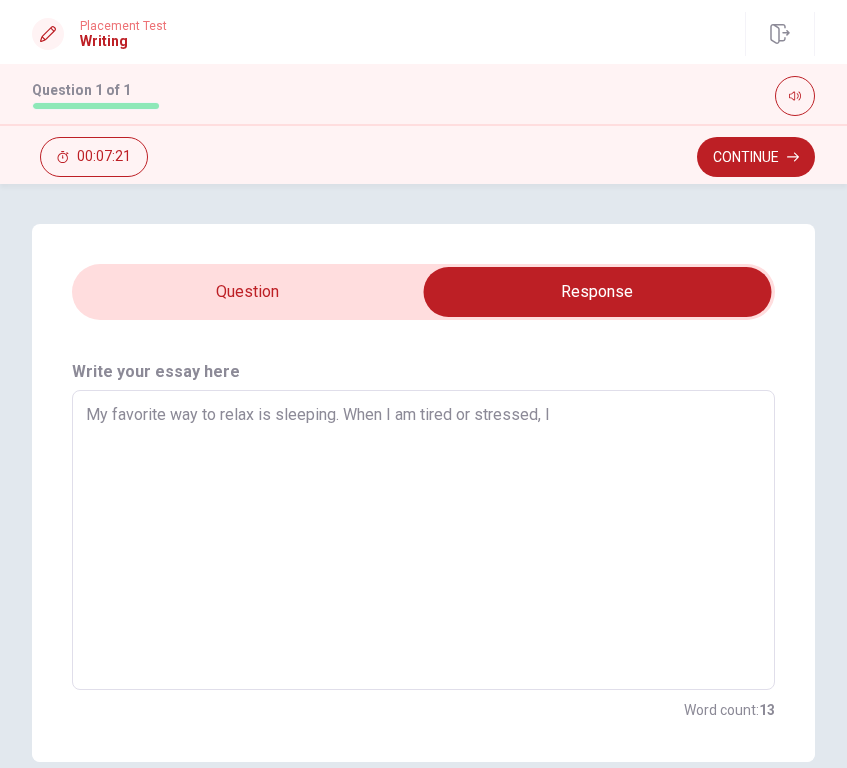 type on "x" 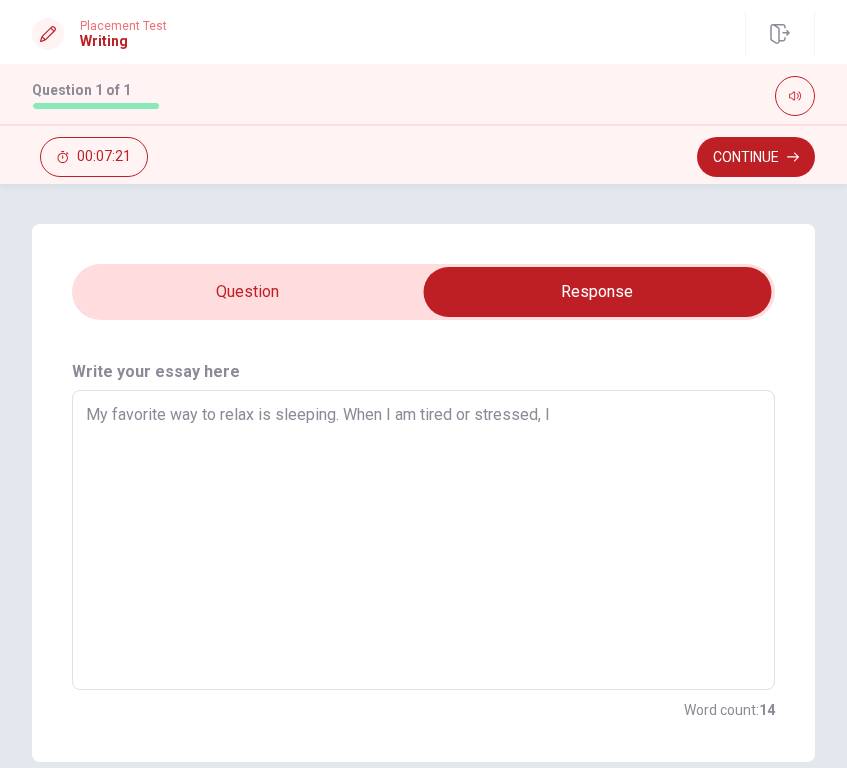 type on "My favorite way to relax is sleeping. When I am tired or stressed, I" 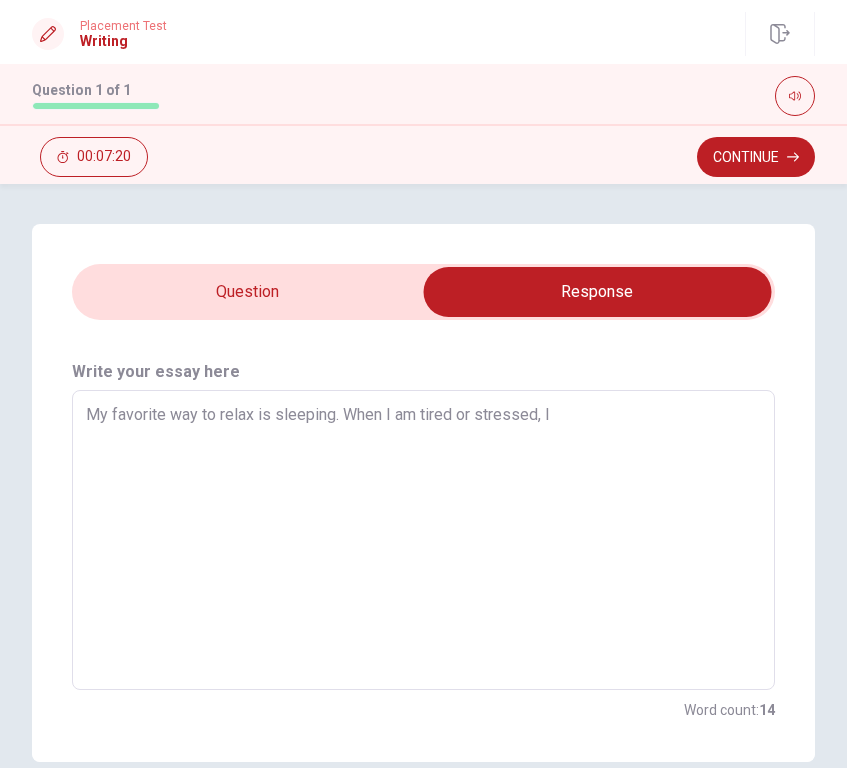 type on "x" 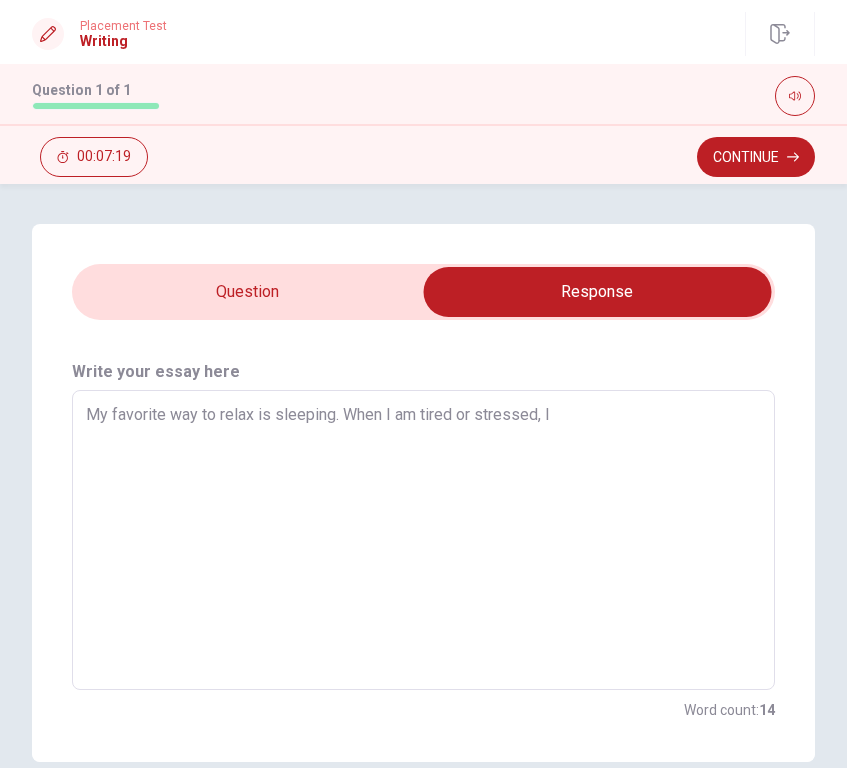 type on "My favorite way to relax is sleeping. When I am tired or stressed, I t" 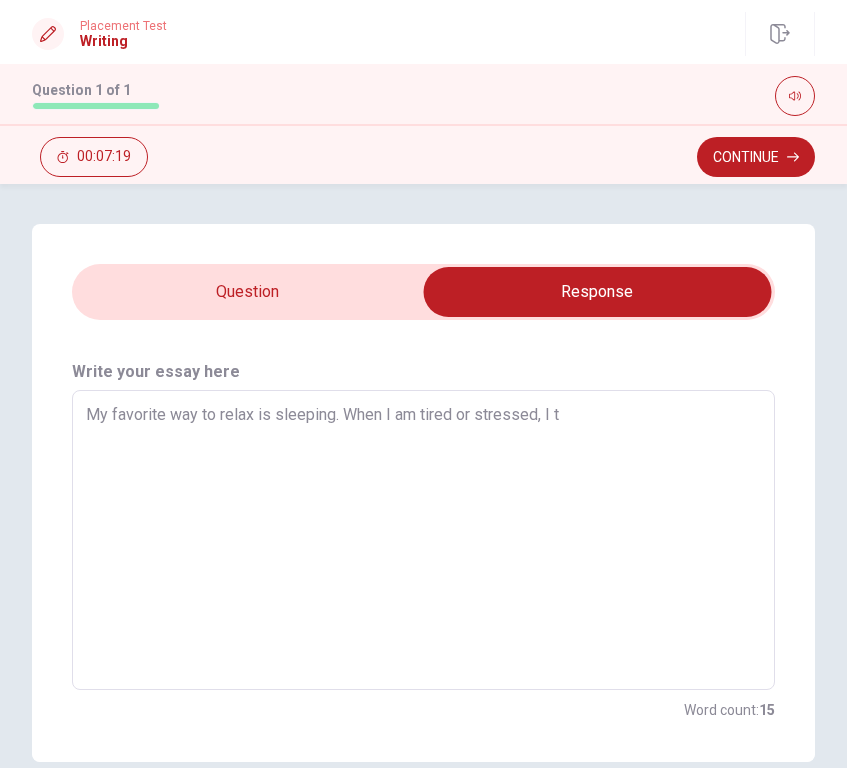 type on "x" 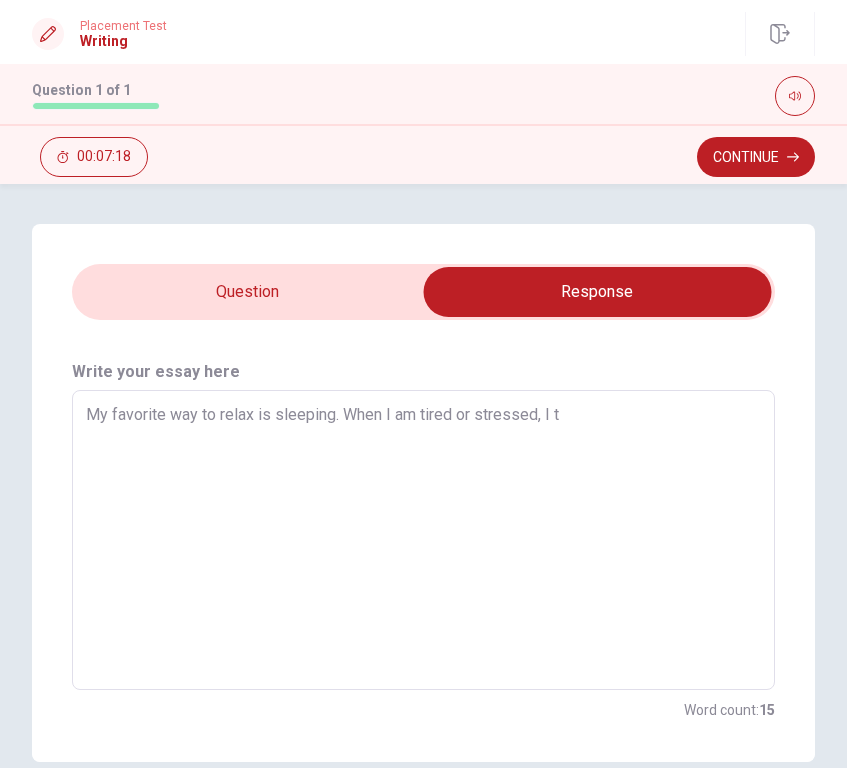 type on "My favorite way to relax is sleeping. When I am tired or stressed, I ta" 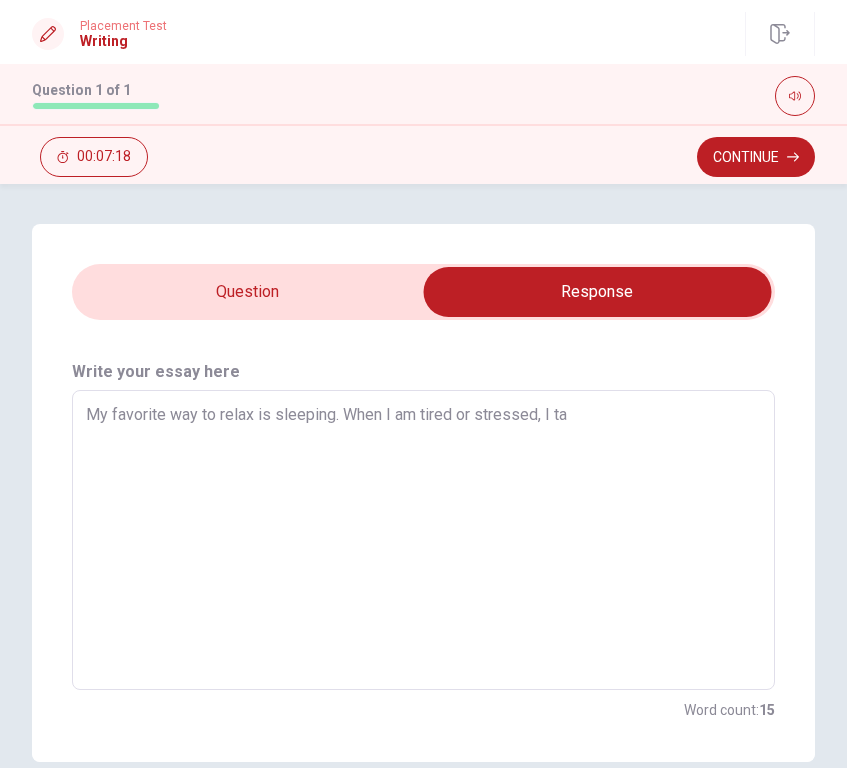 type on "x" 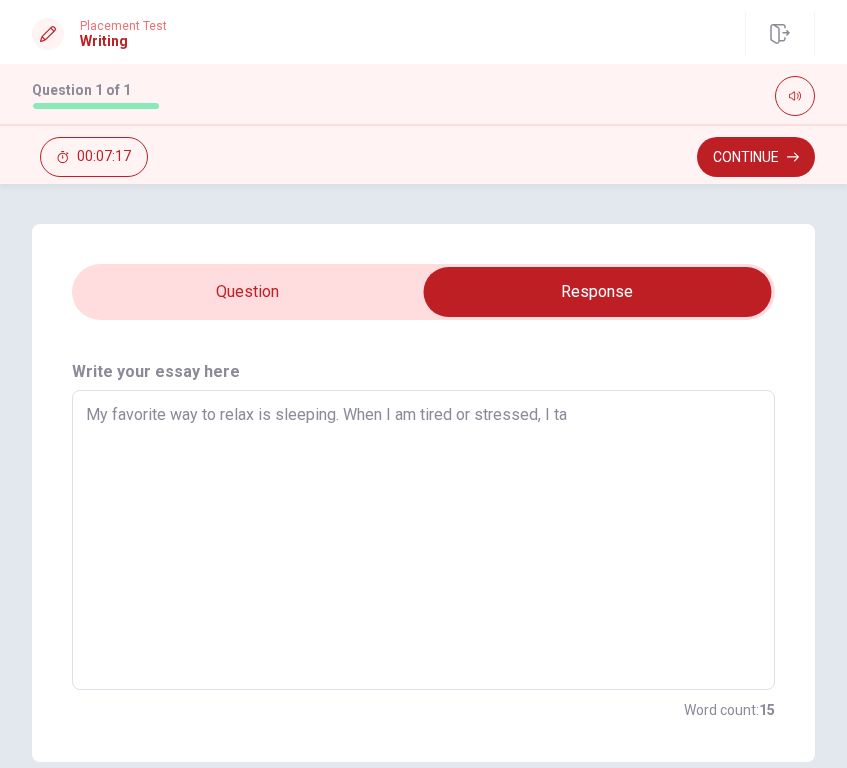 type on "My favorite way to relax is sleeping. When I am tired or stressed, I tak" 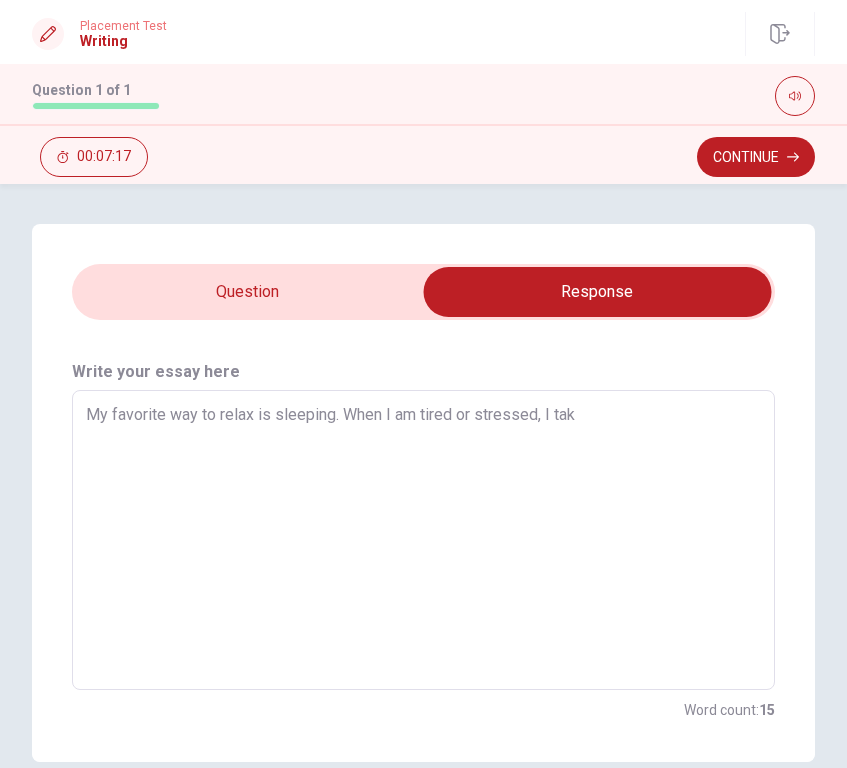 type on "x" 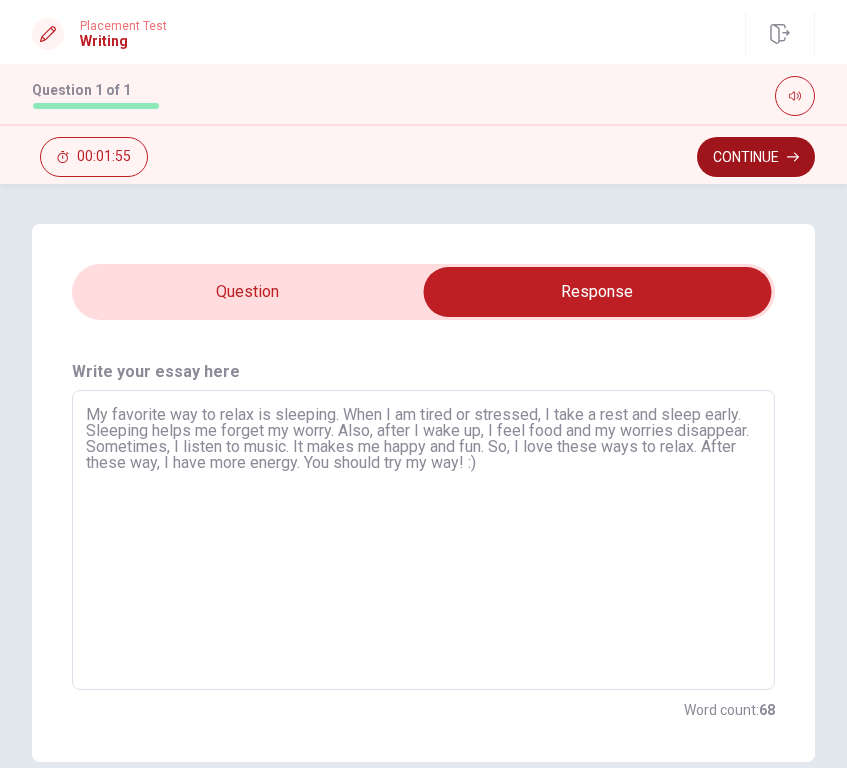 click on "Continue" at bounding box center [756, 157] 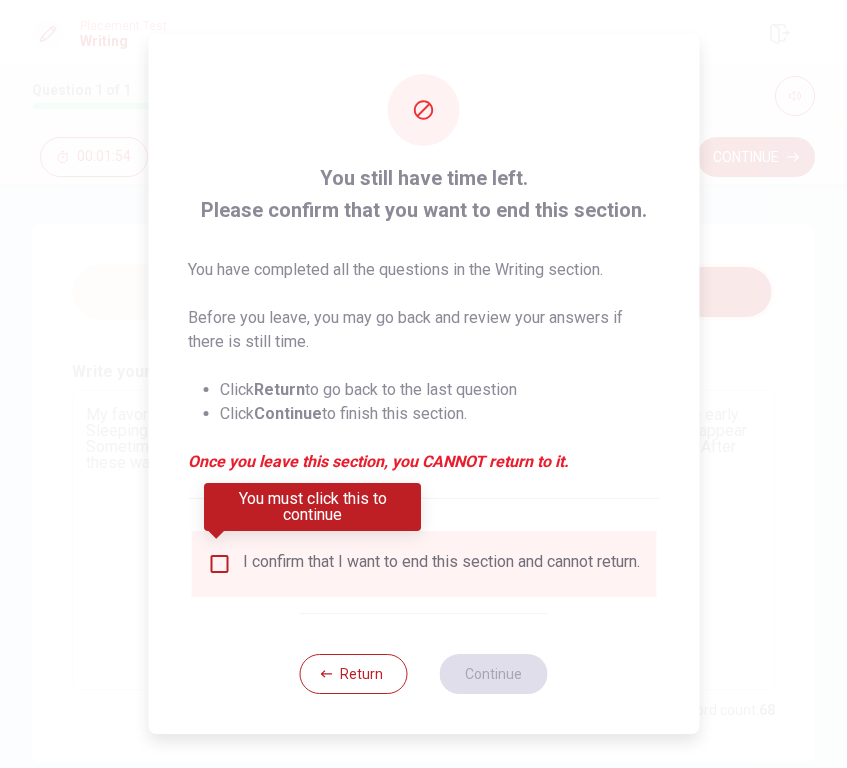 click at bounding box center (219, 564) 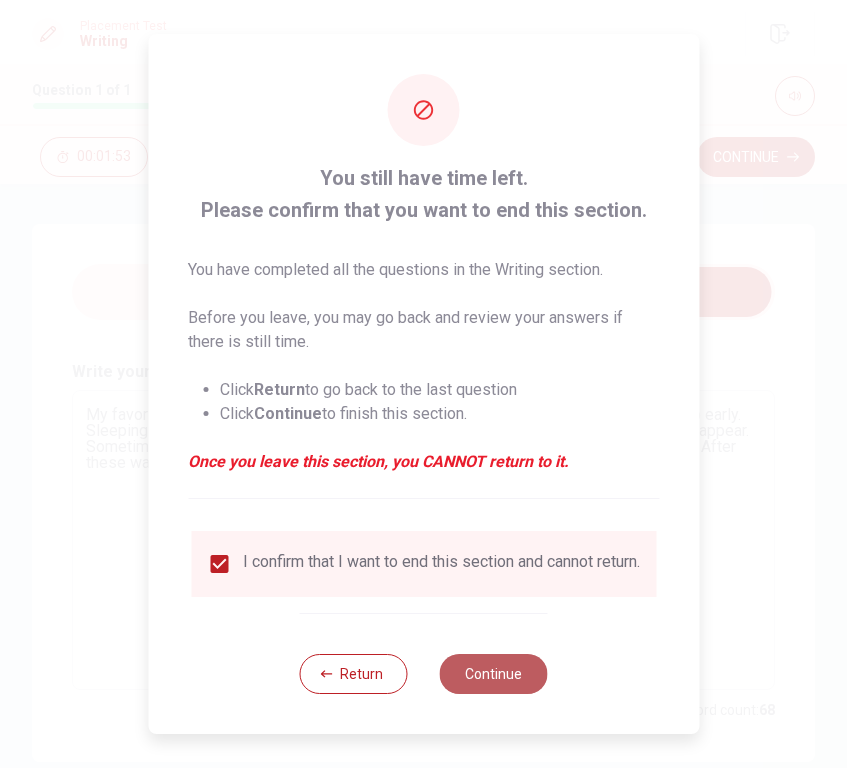 click on "Continue" at bounding box center [494, 674] 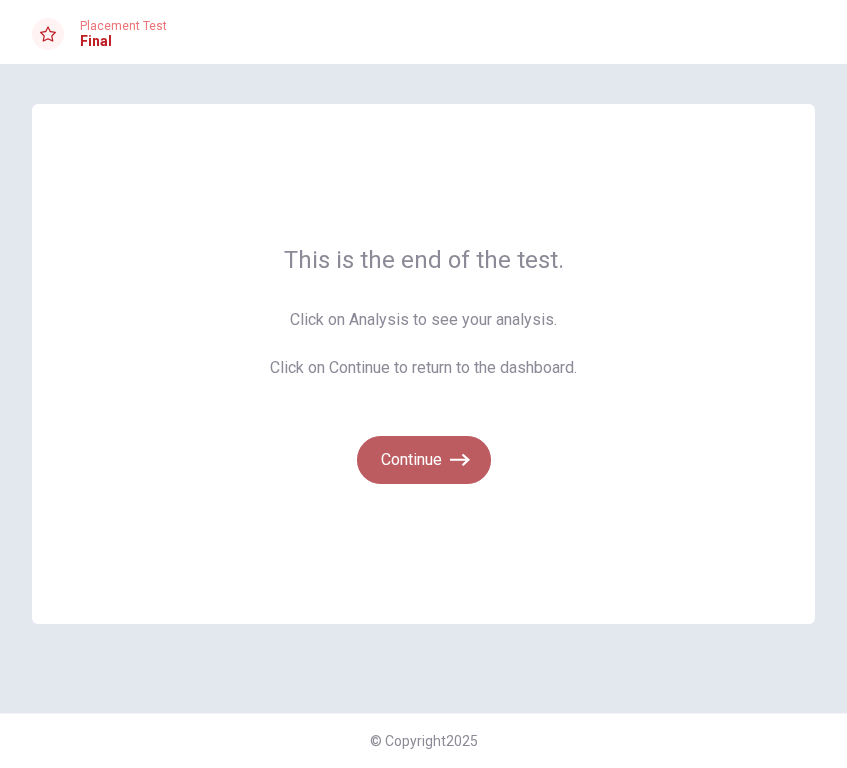 click 